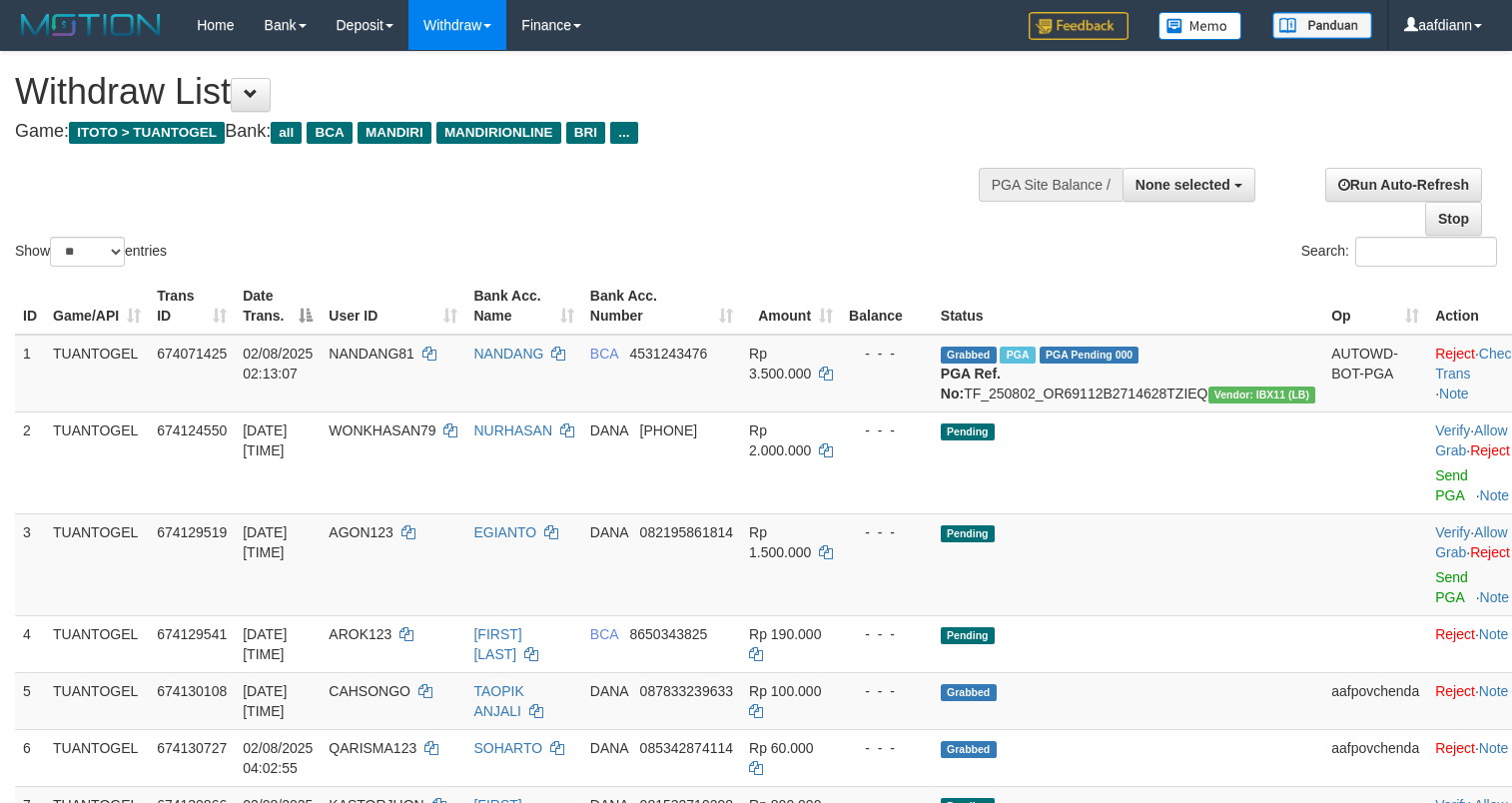 select 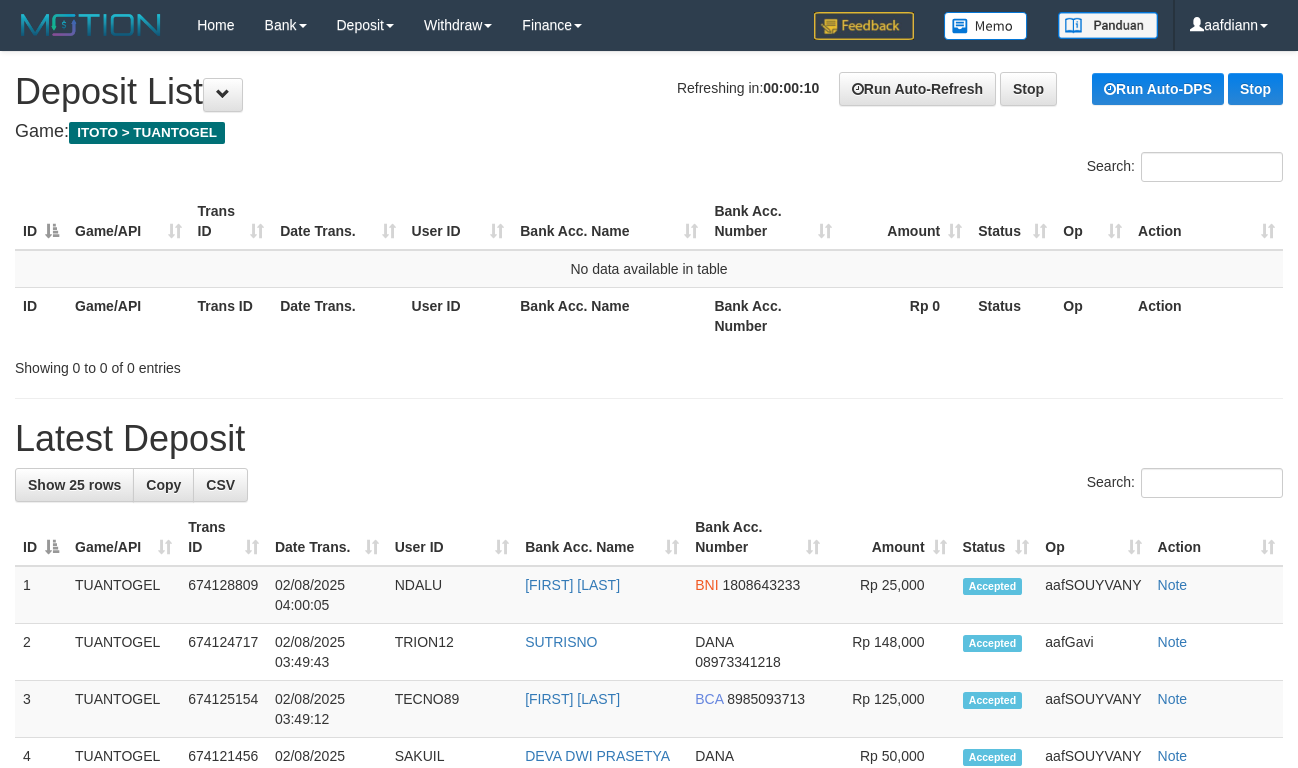 scroll, scrollTop: 0, scrollLeft: 0, axis: both 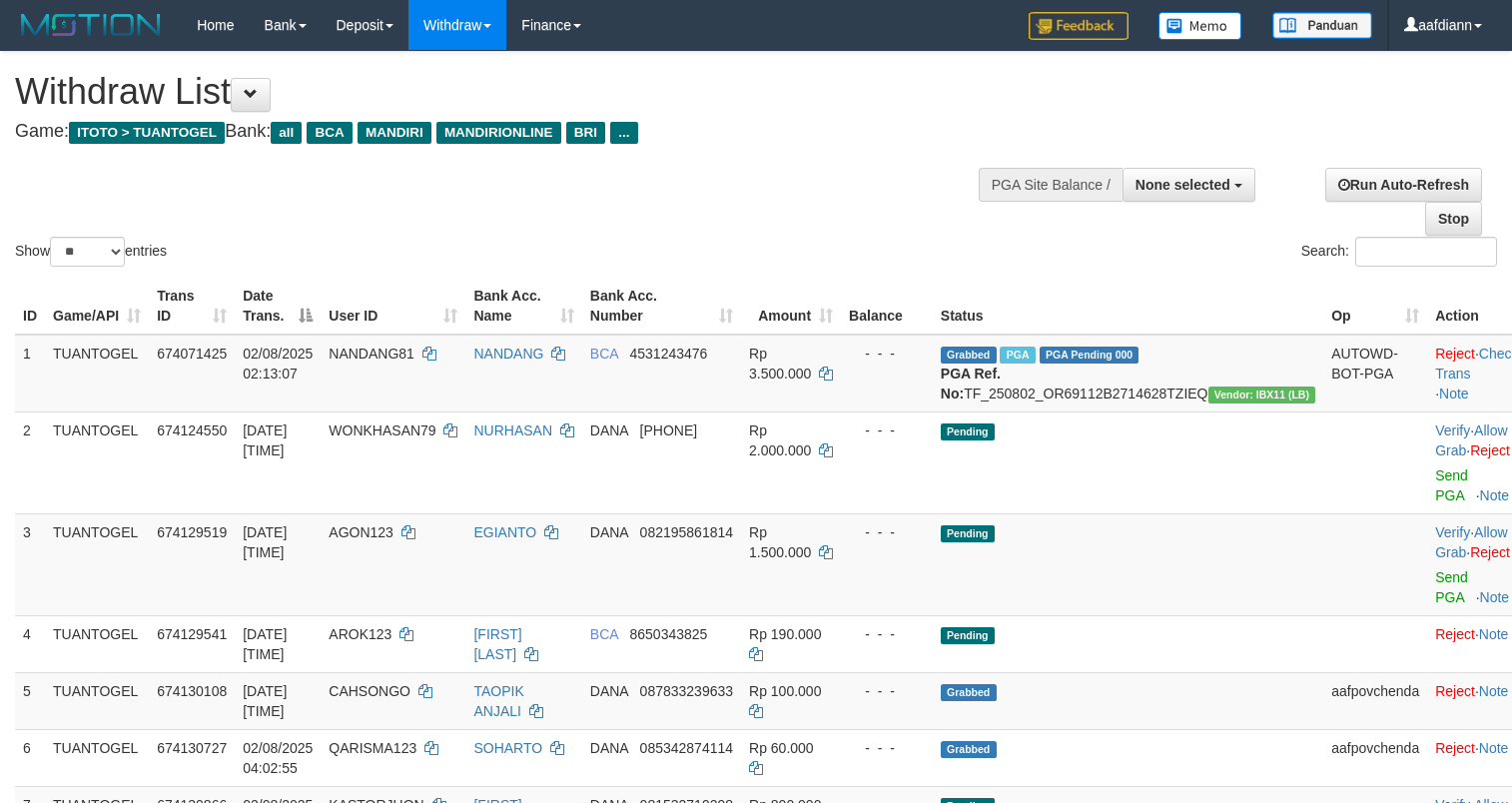 select 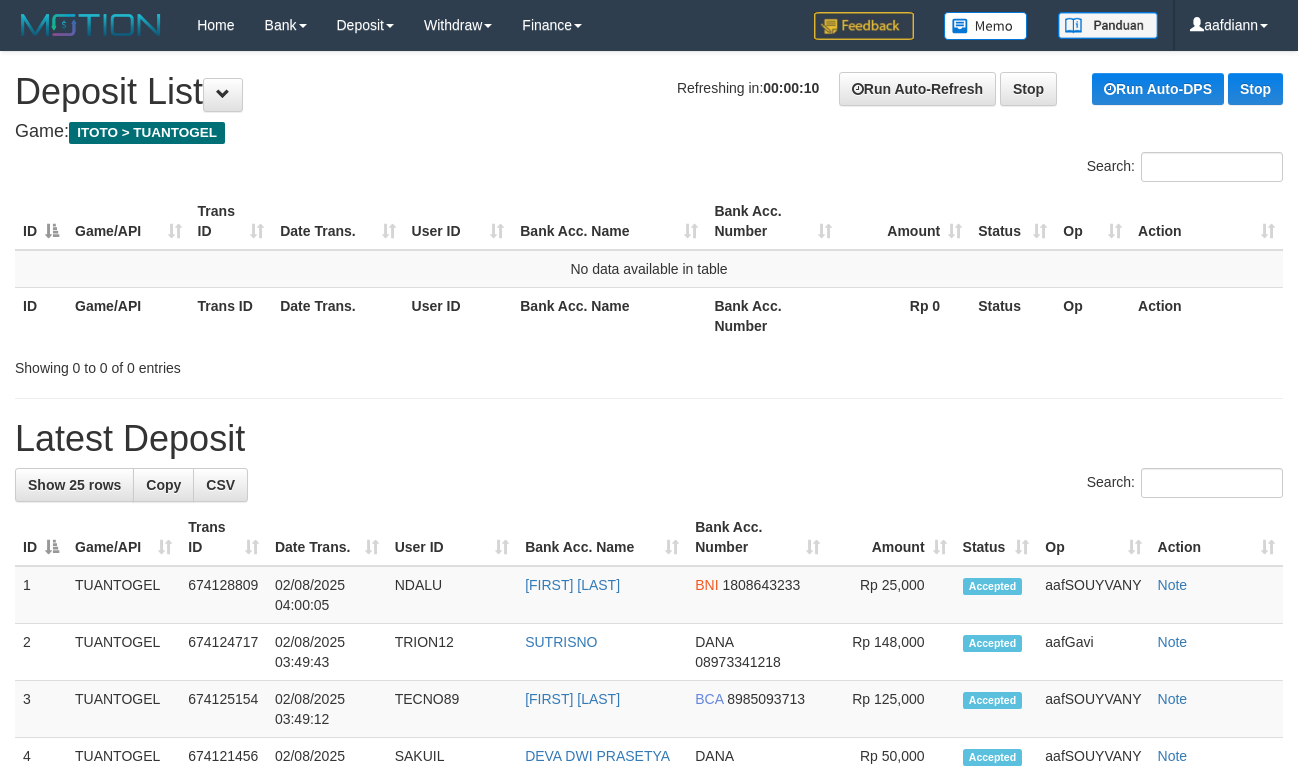 scroll, scrollTop: 0, scrollLeft: 0, axis: both 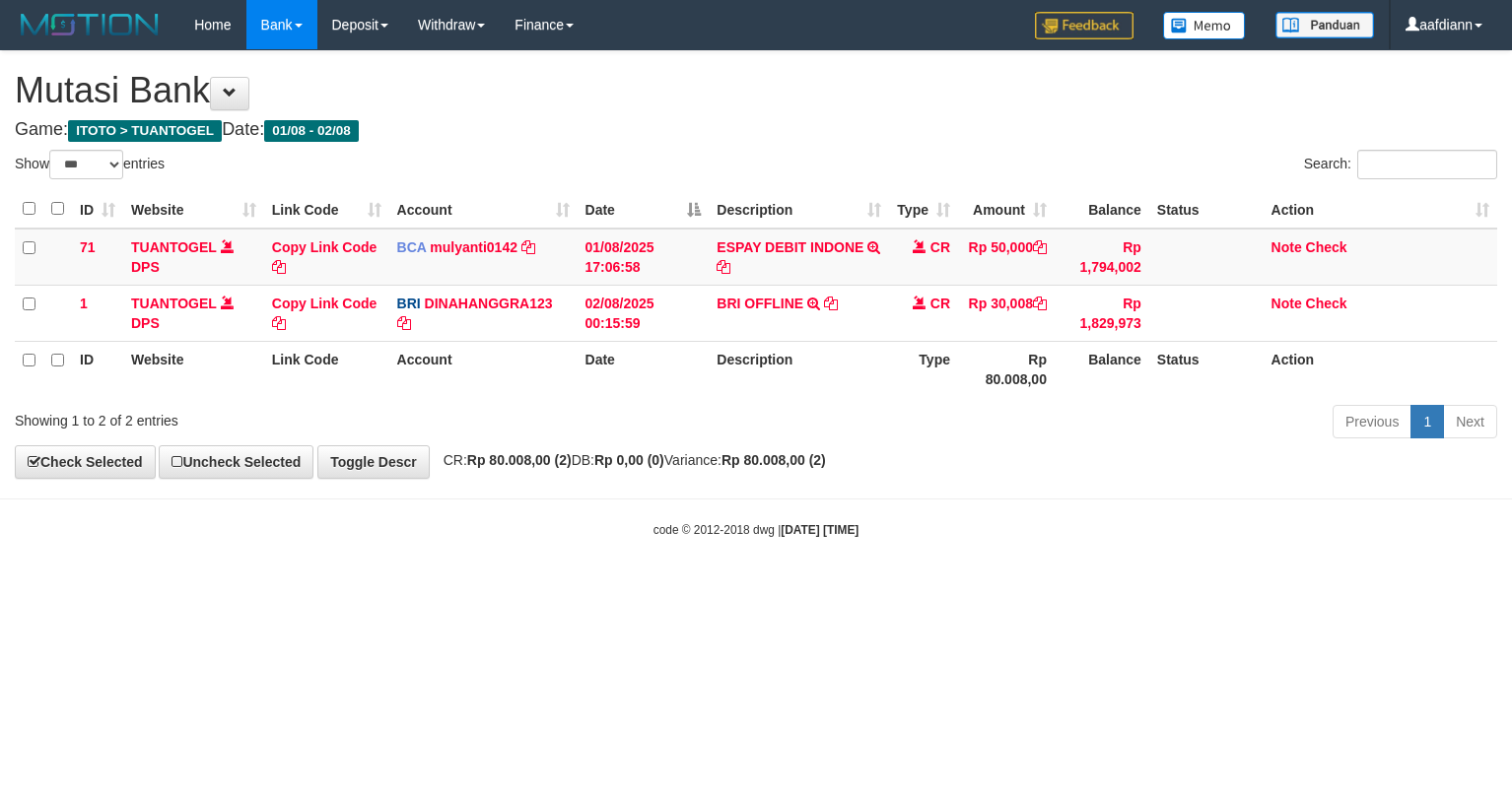 select on "***" 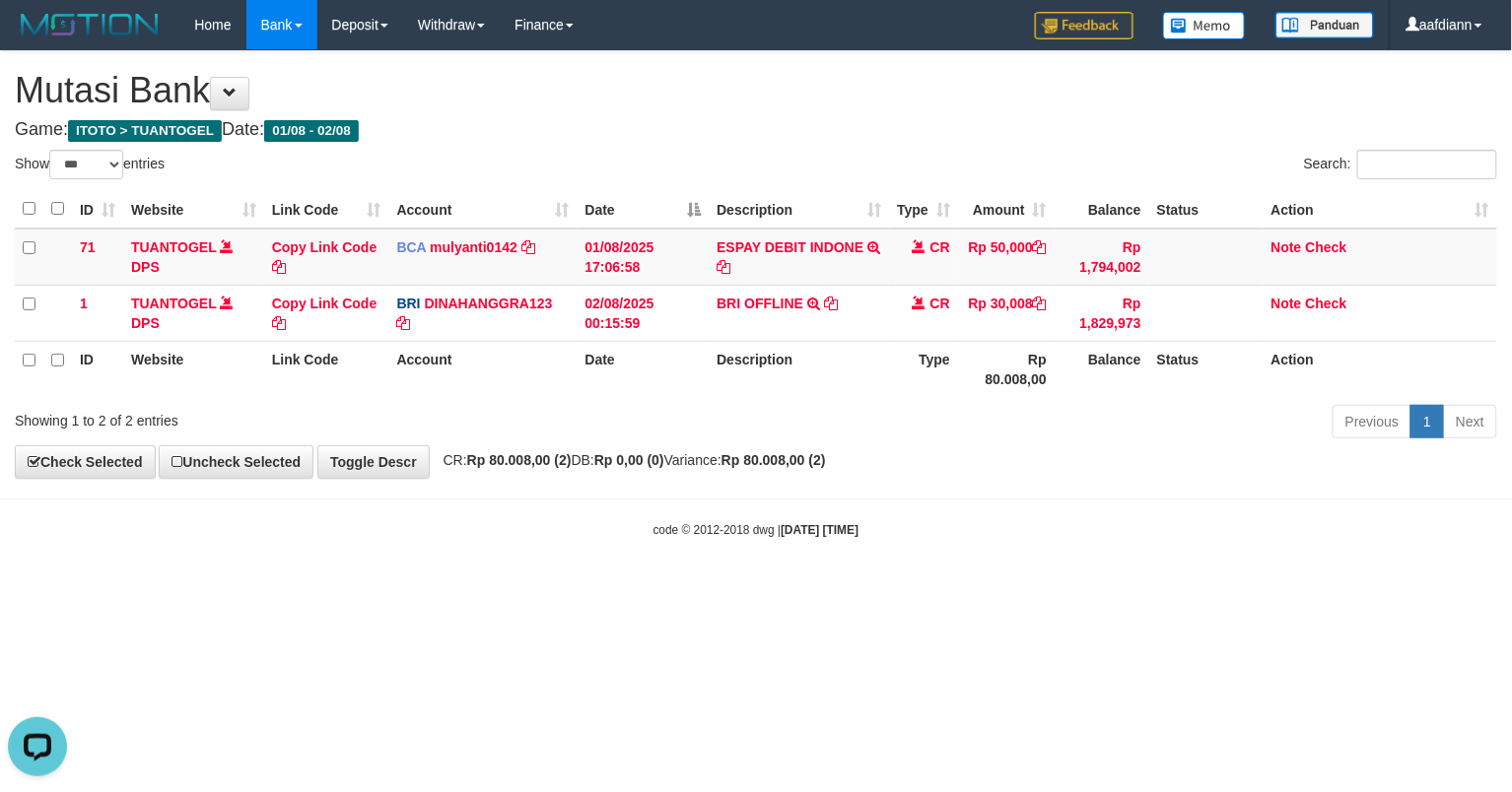 scroll, scrollTop: 0, scrollLeft: 0, axis: both 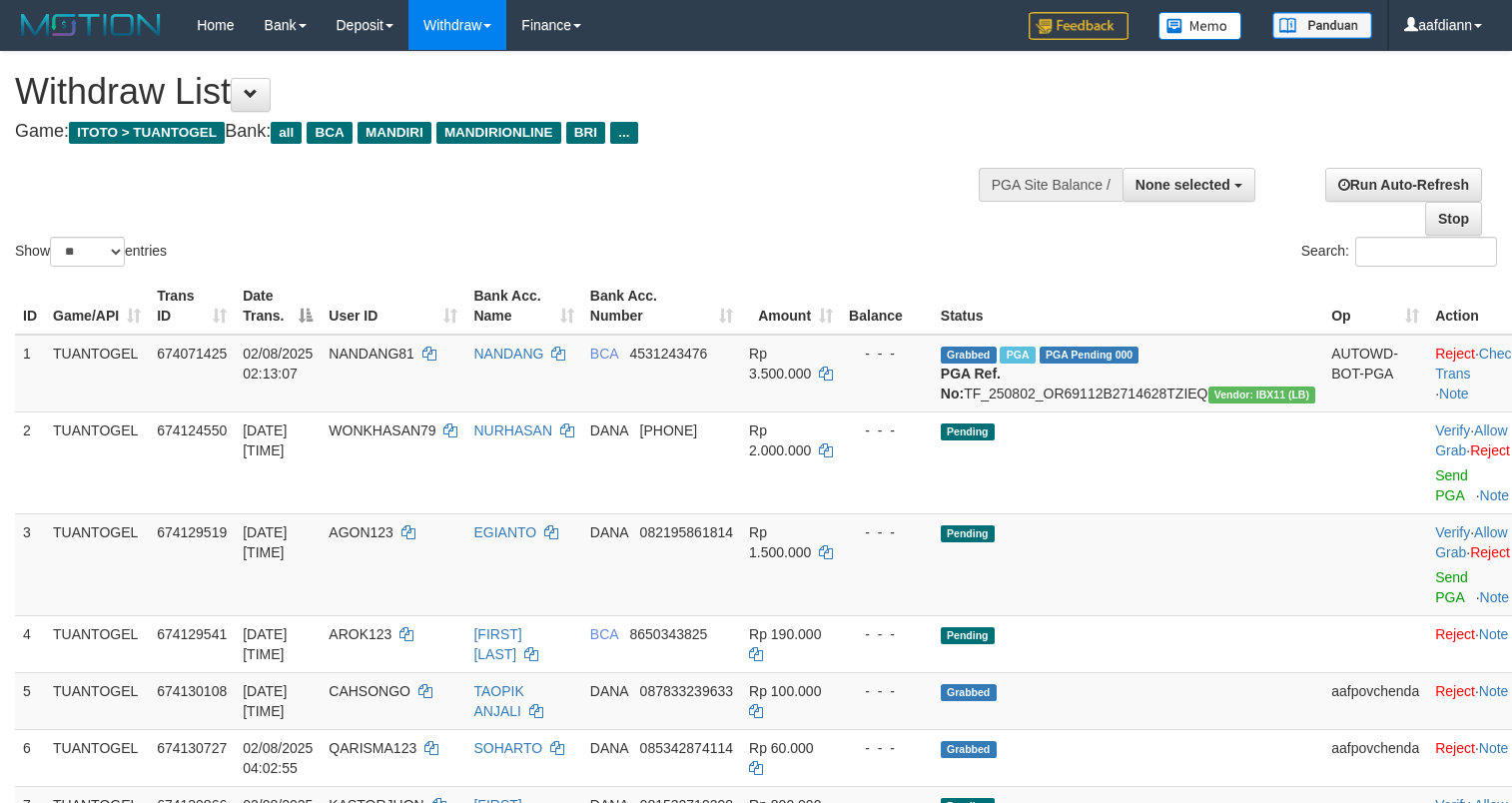 select 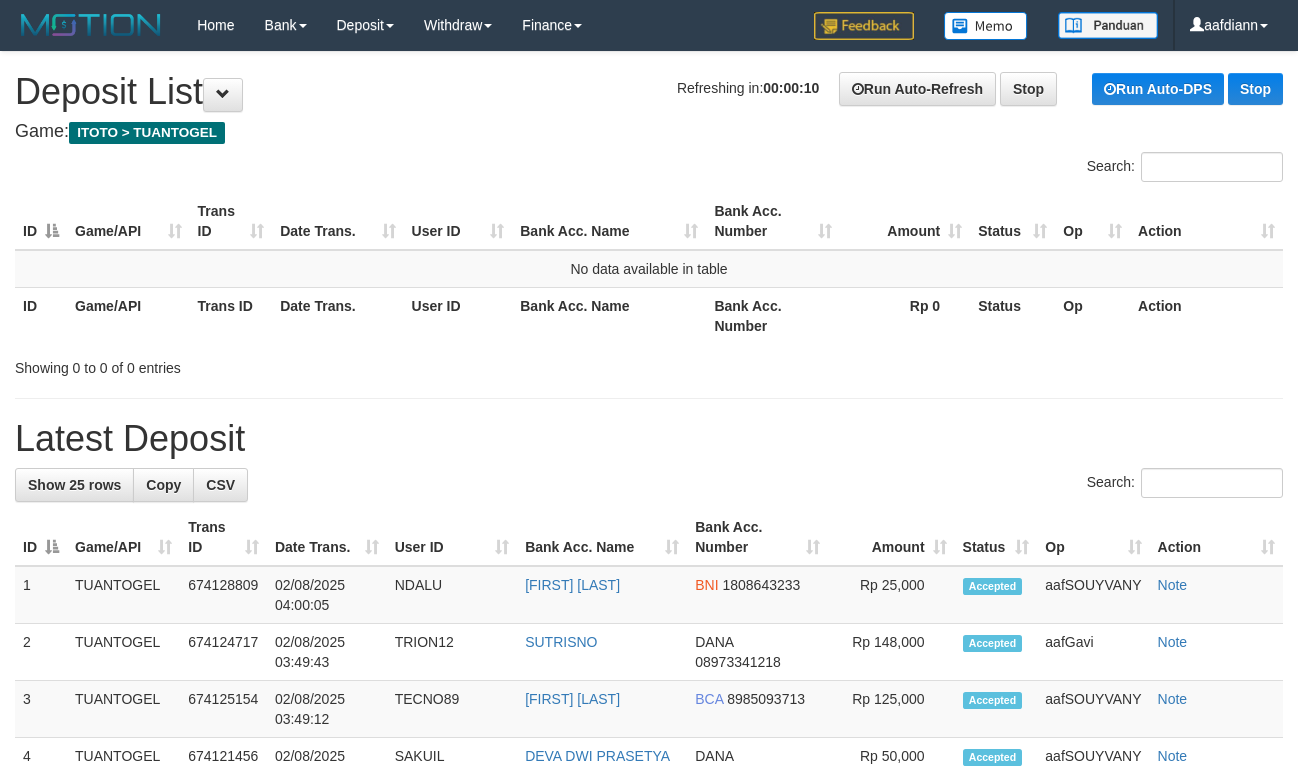 scroll, scrollTop: 0, scrollLeft: 0, axis: both 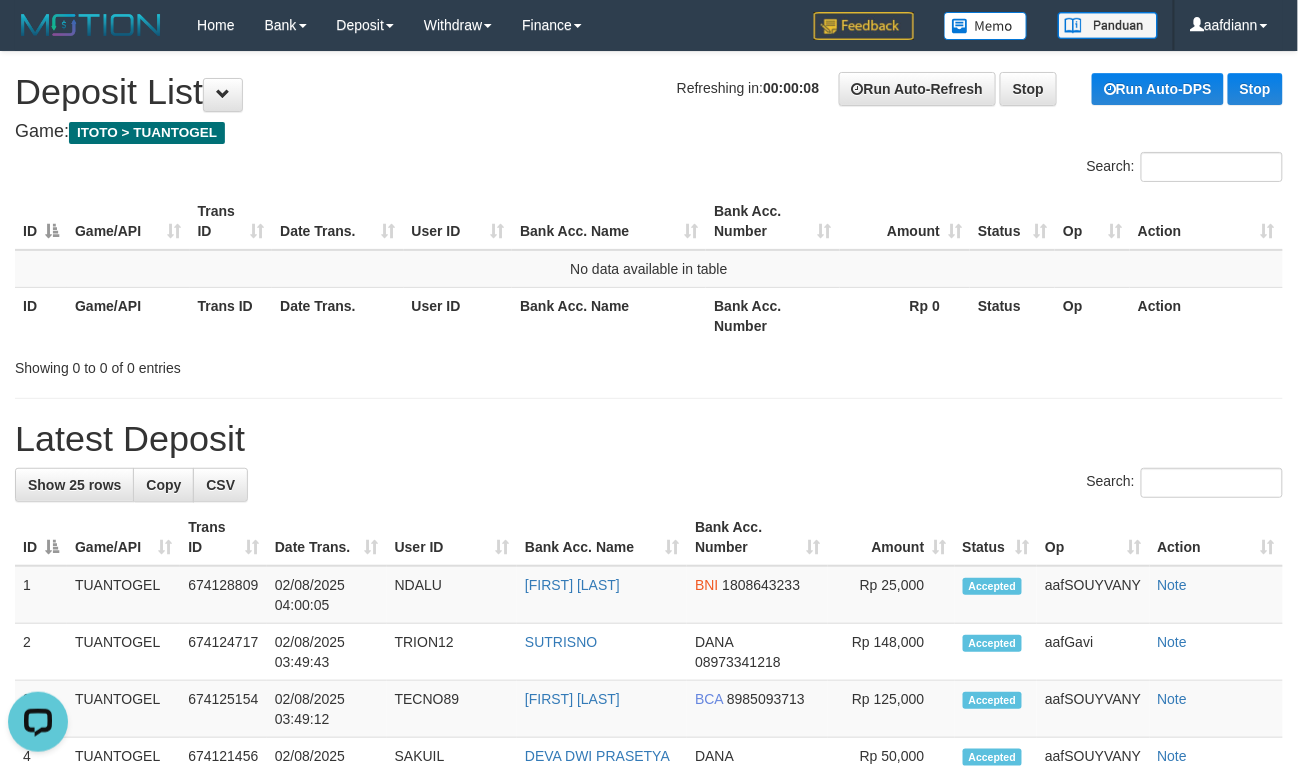 drag, startPoint x: 560, startPoint y: 152, endPoint x: 544, endPoint y: 150, distance: 16.124516 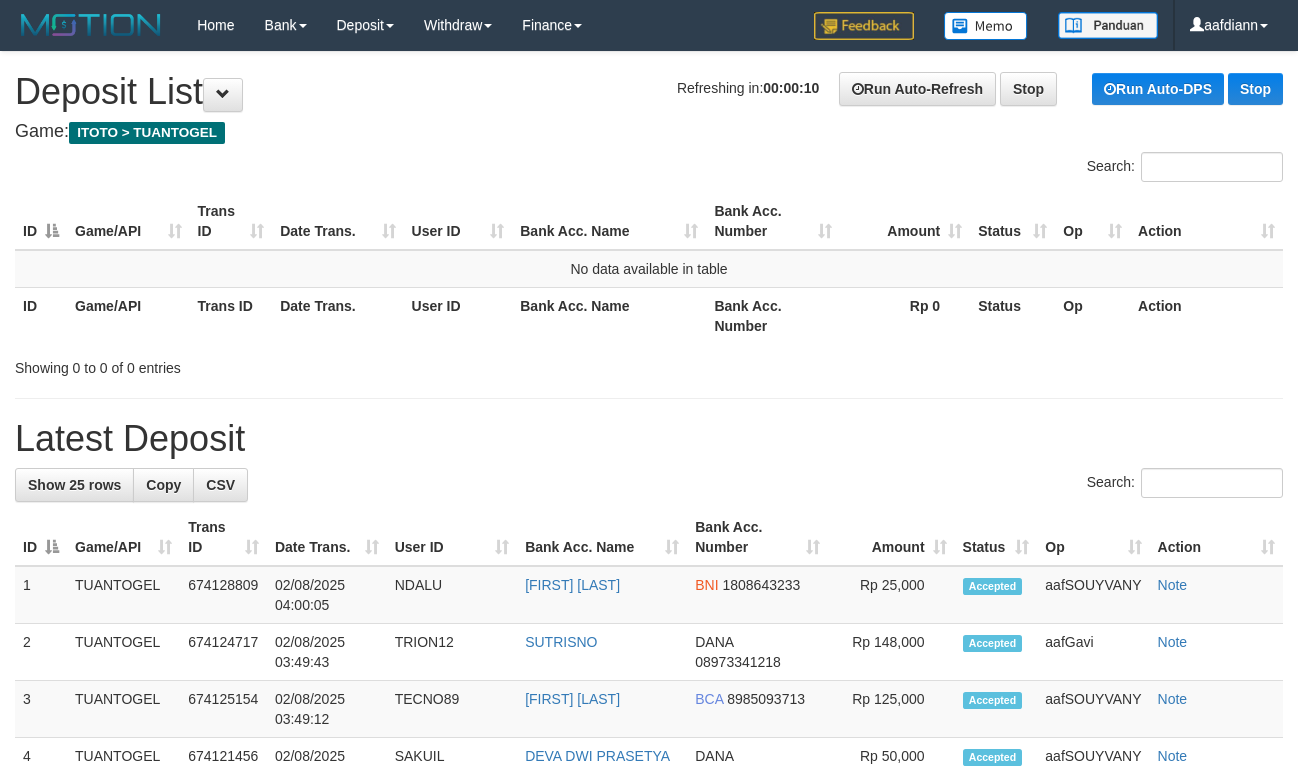 scroll, scrollTop: 0, scrollLeft: 0, axis: both 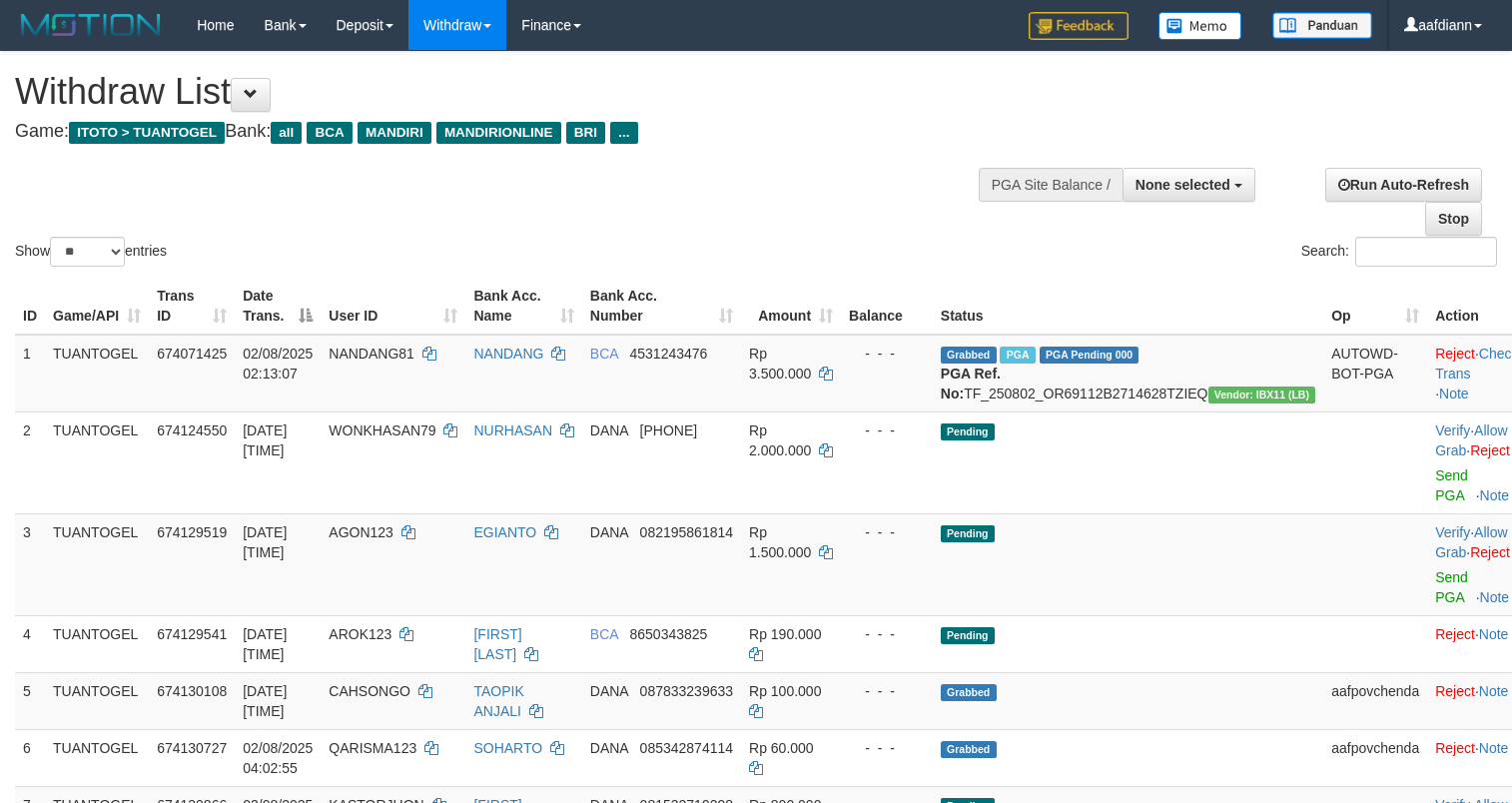 select 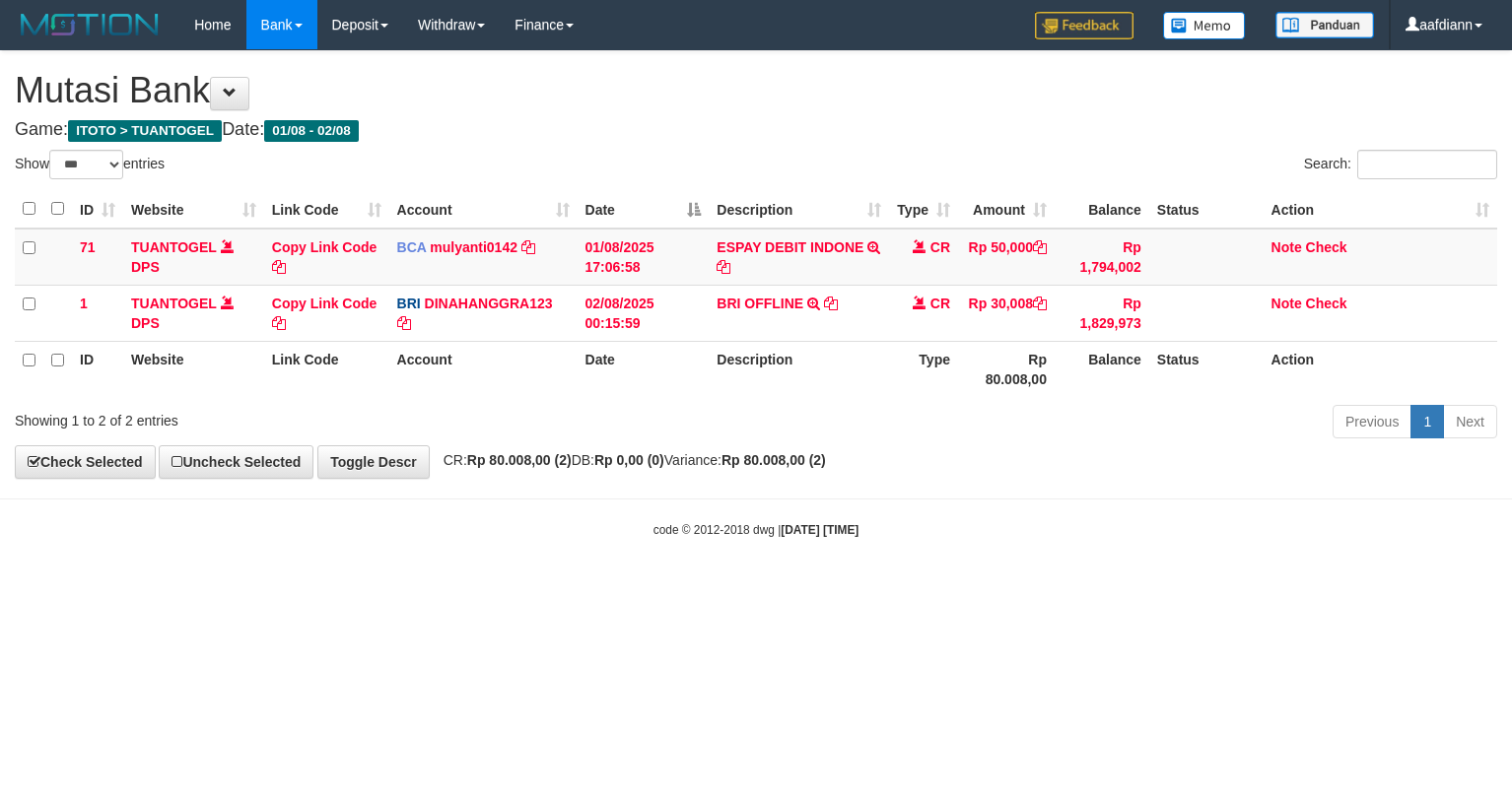 select on "***" 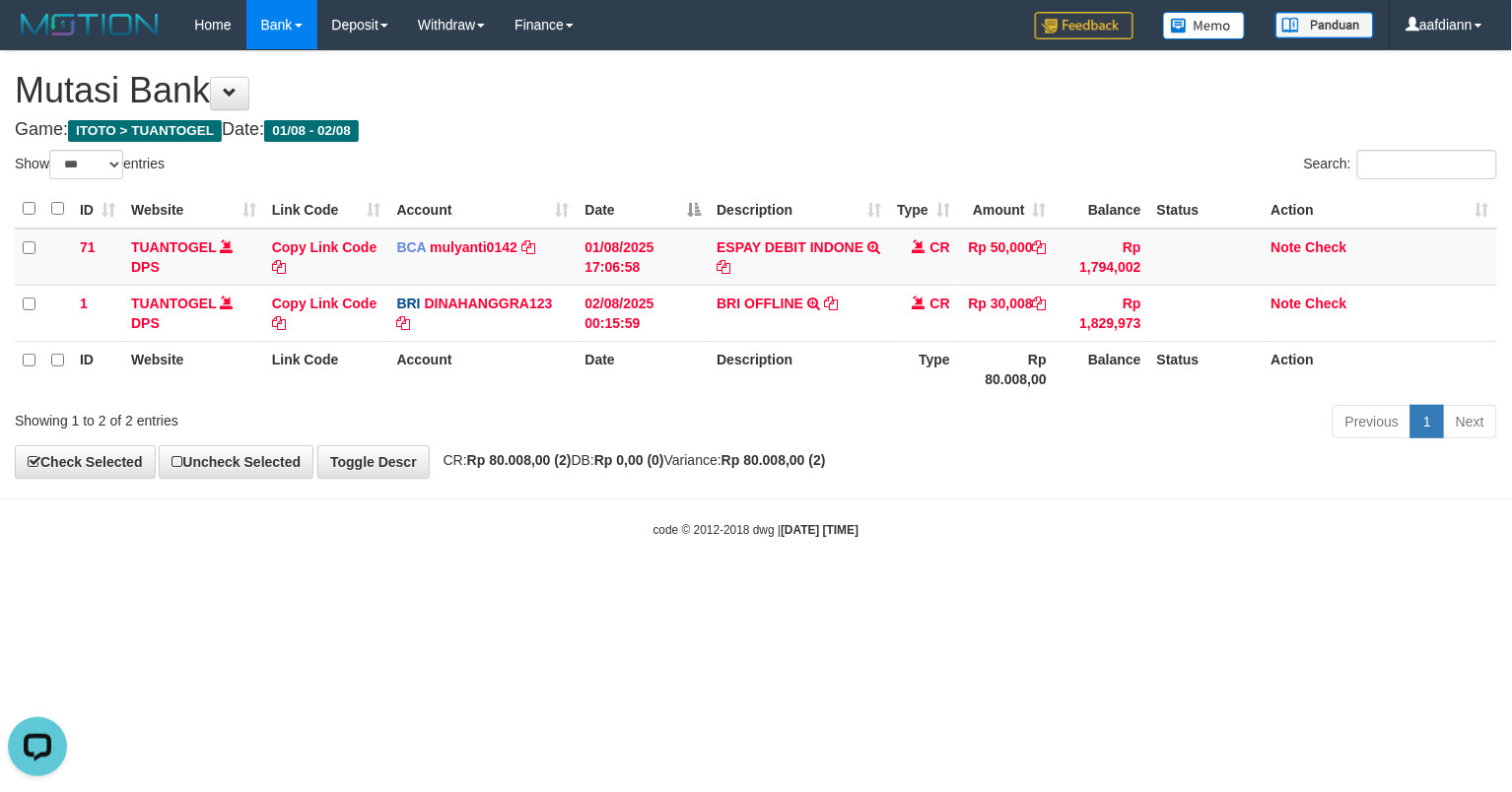 scroll, scrollTop: 0, scrollLeft: 0, axis: both 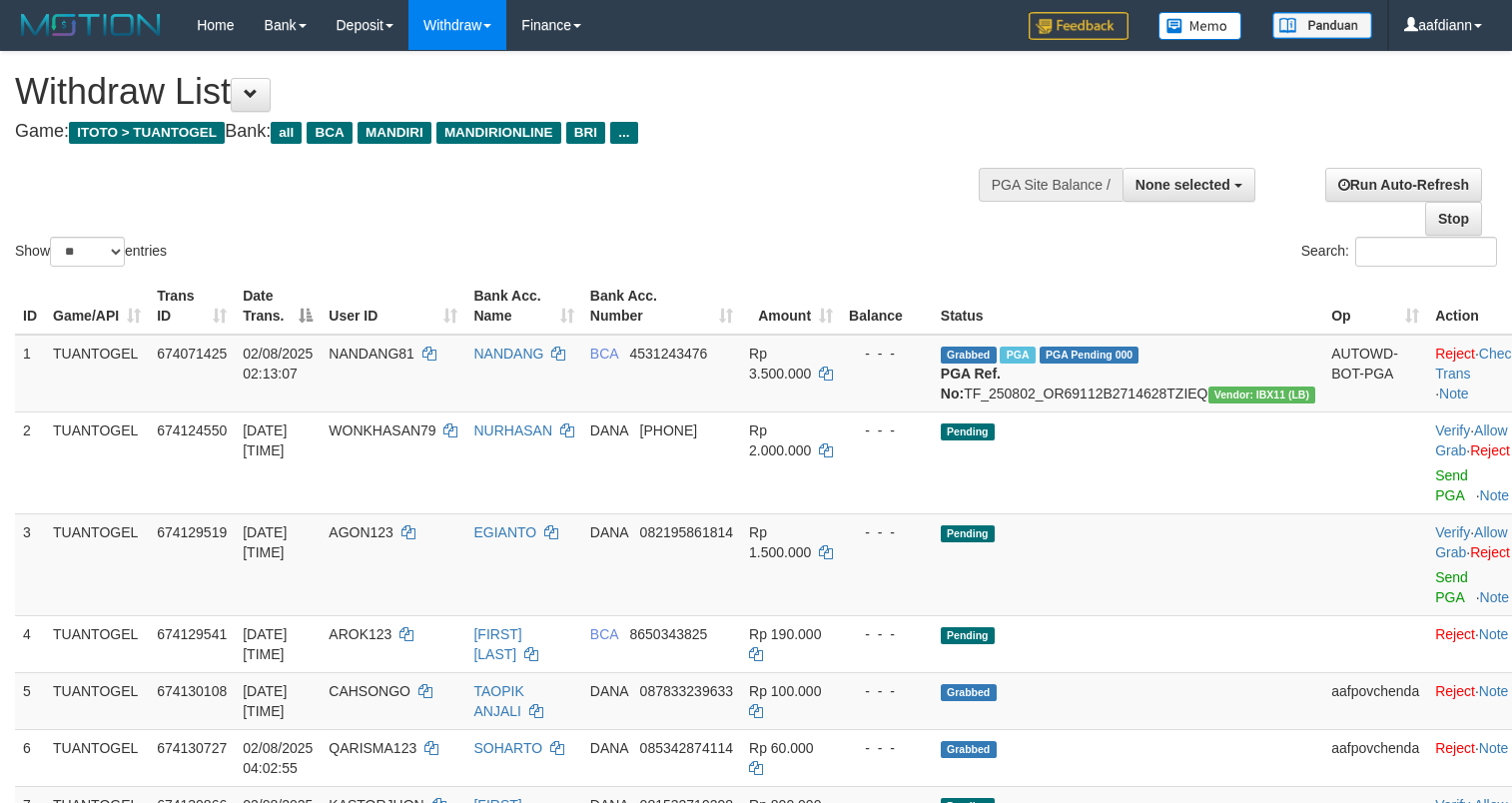 select 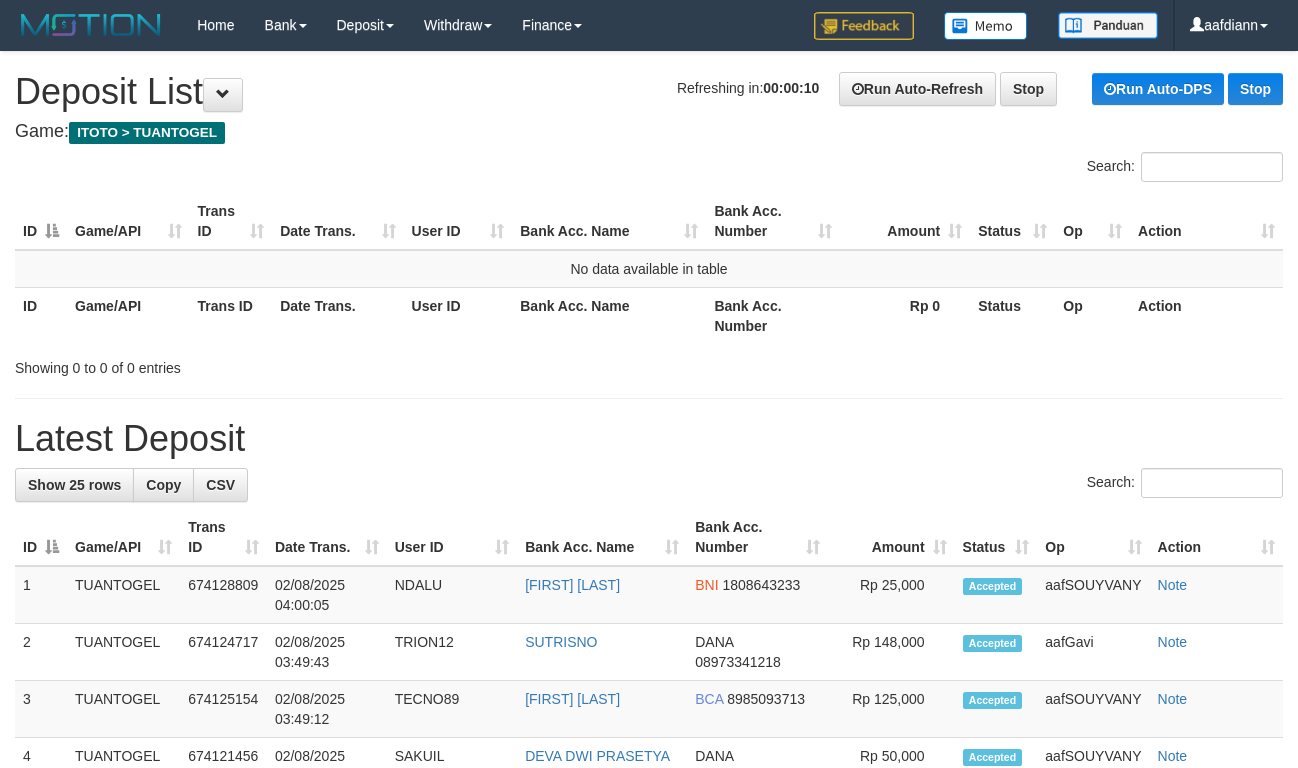 scroll, scrollTop: 0, scrollLeft: 0, axis: both 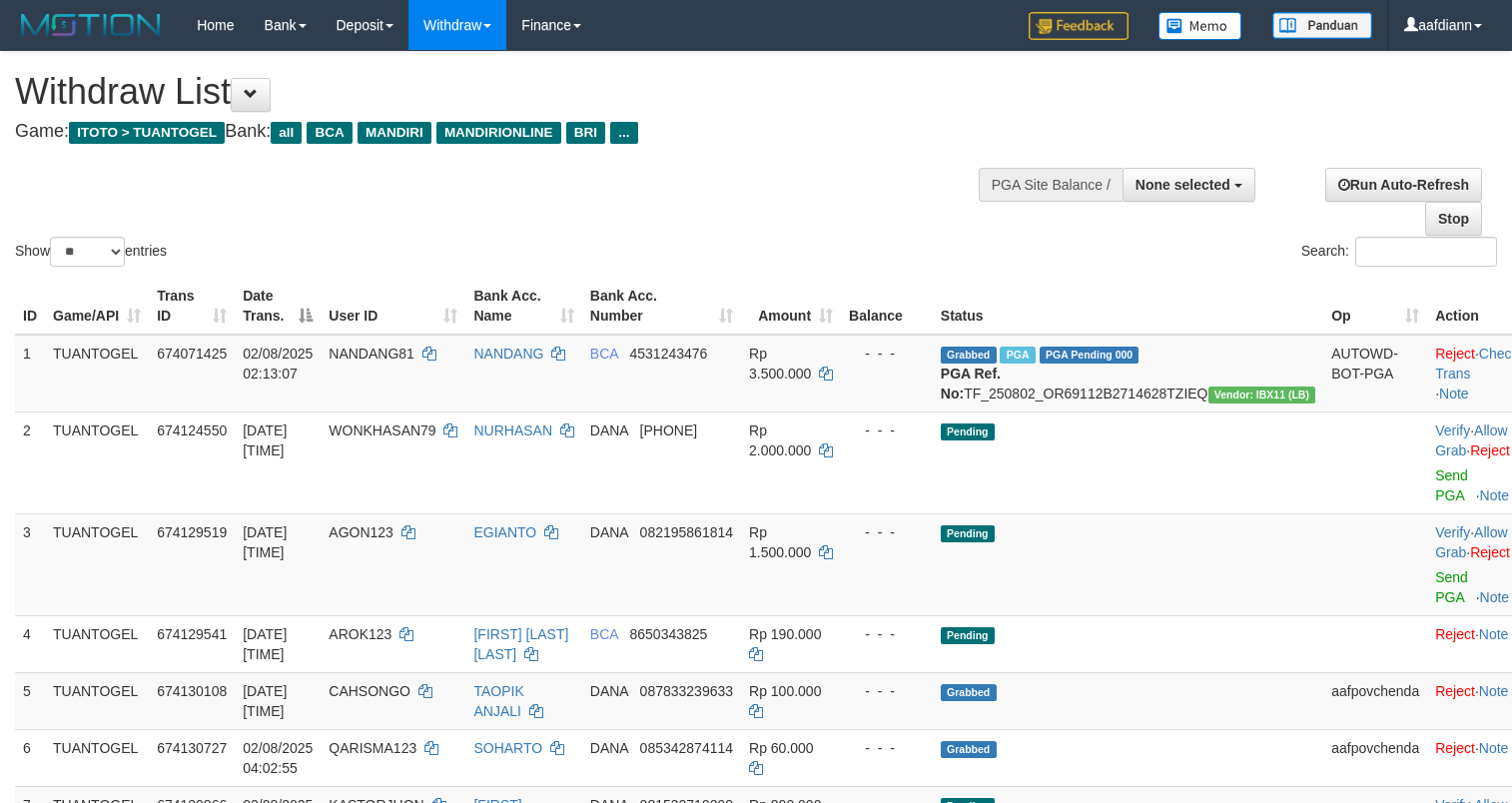 select 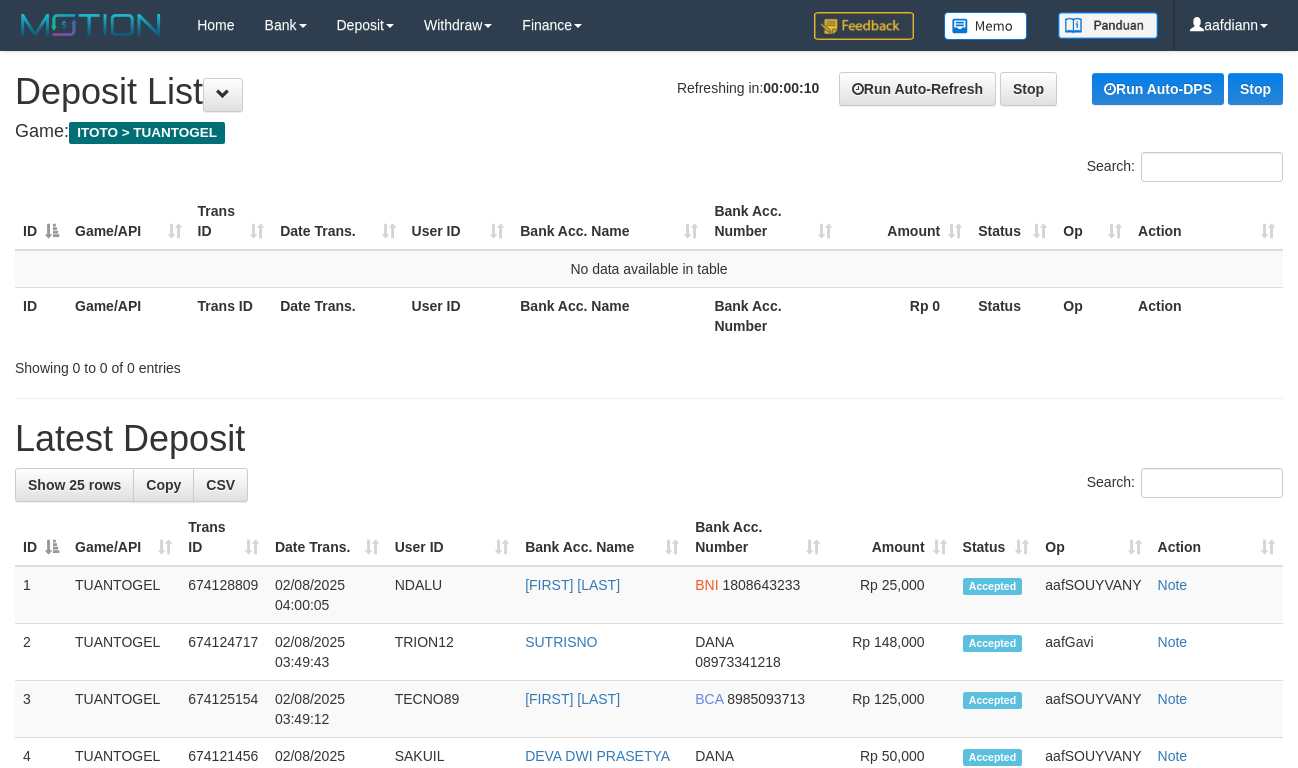 scroll, scrollTop: 0, scrollLeft: 0, axis: both 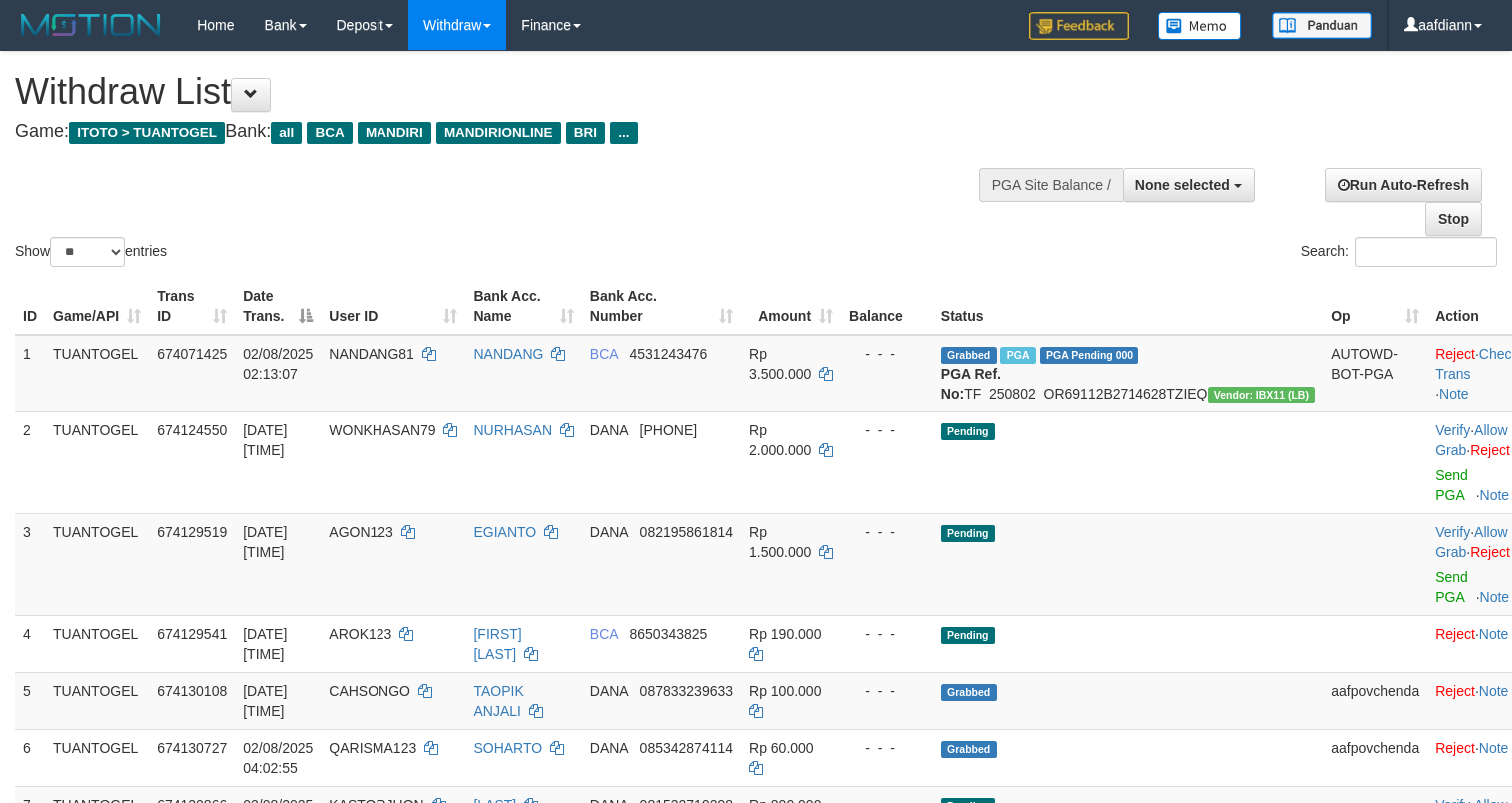 select 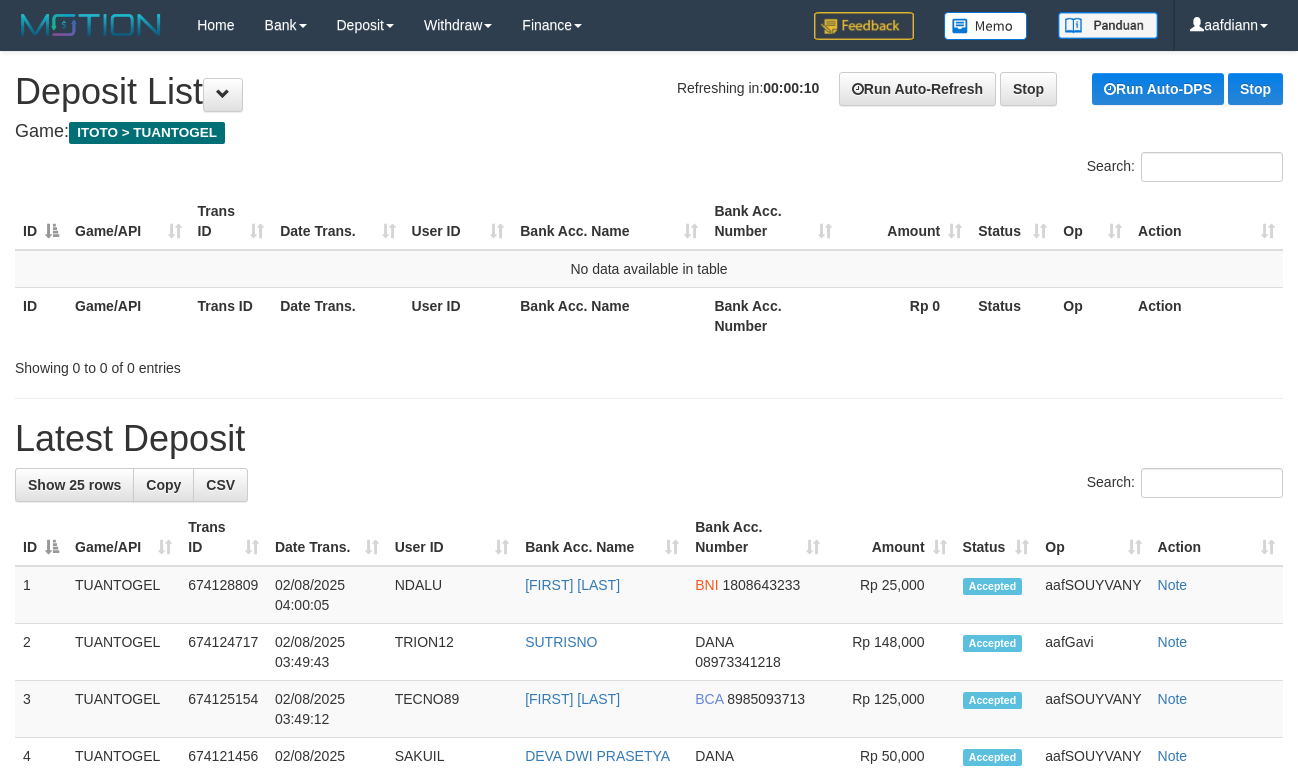 scroll, scrollTop: 0, scrollLeft: 0, axis: both 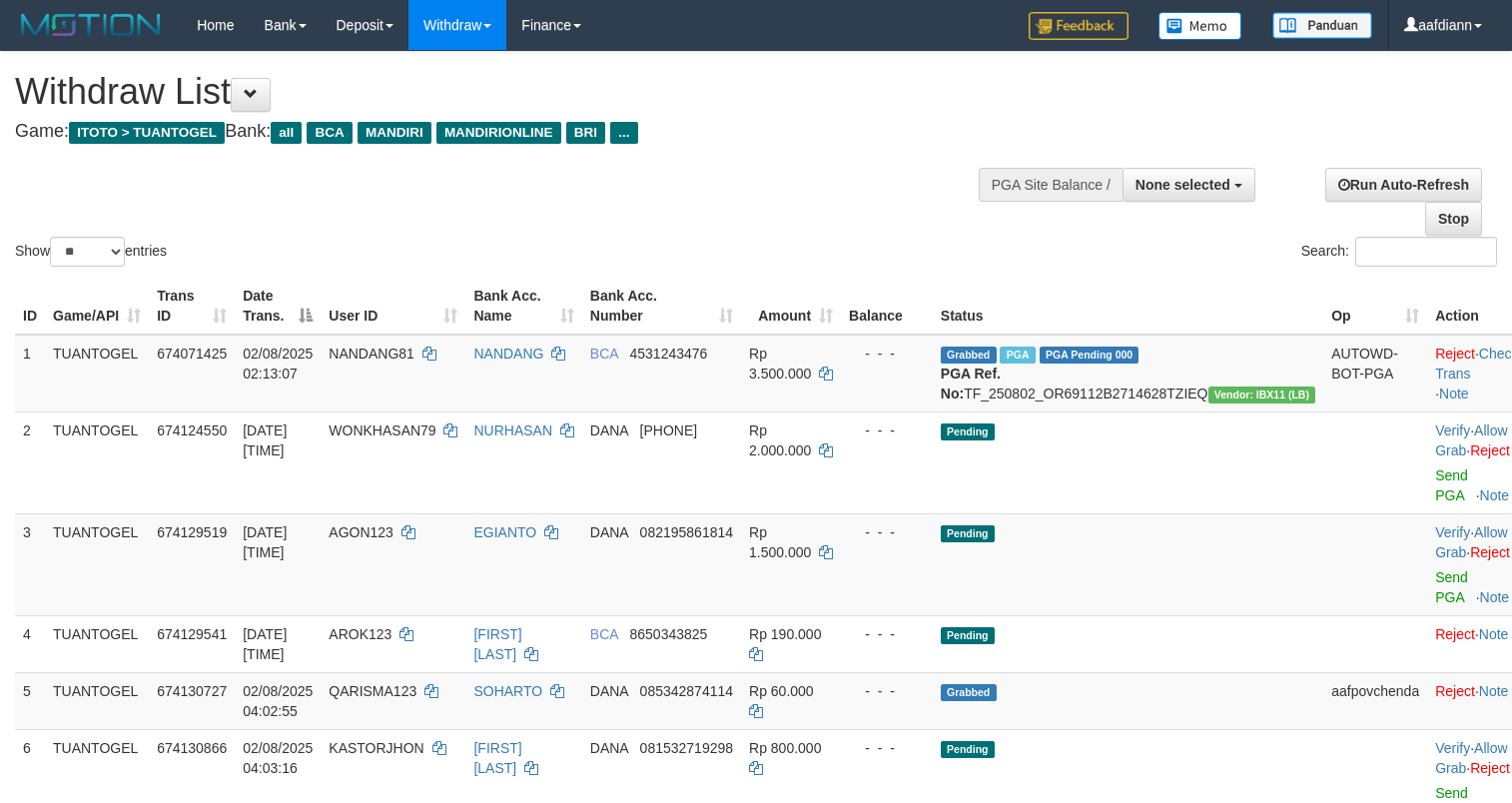 select 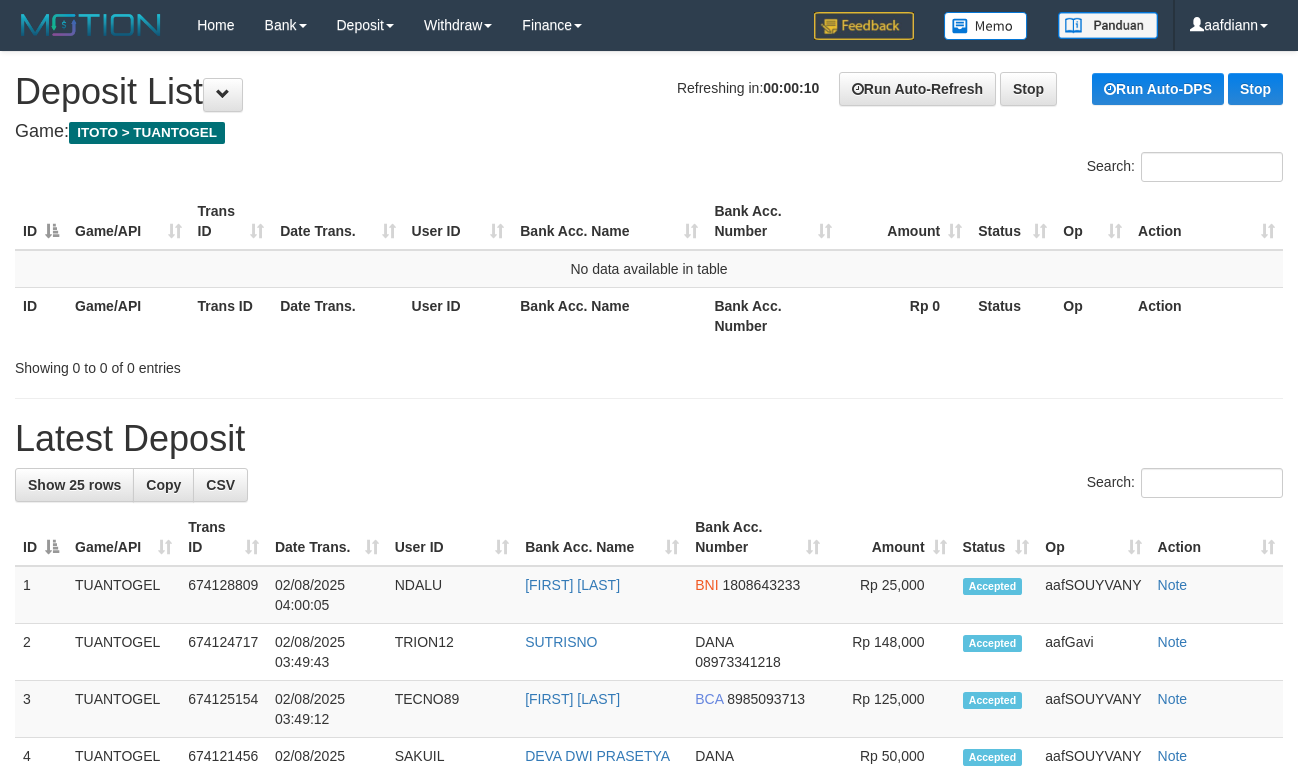scroll, scrollTop: 0, scrollLeft: 0, axis: both 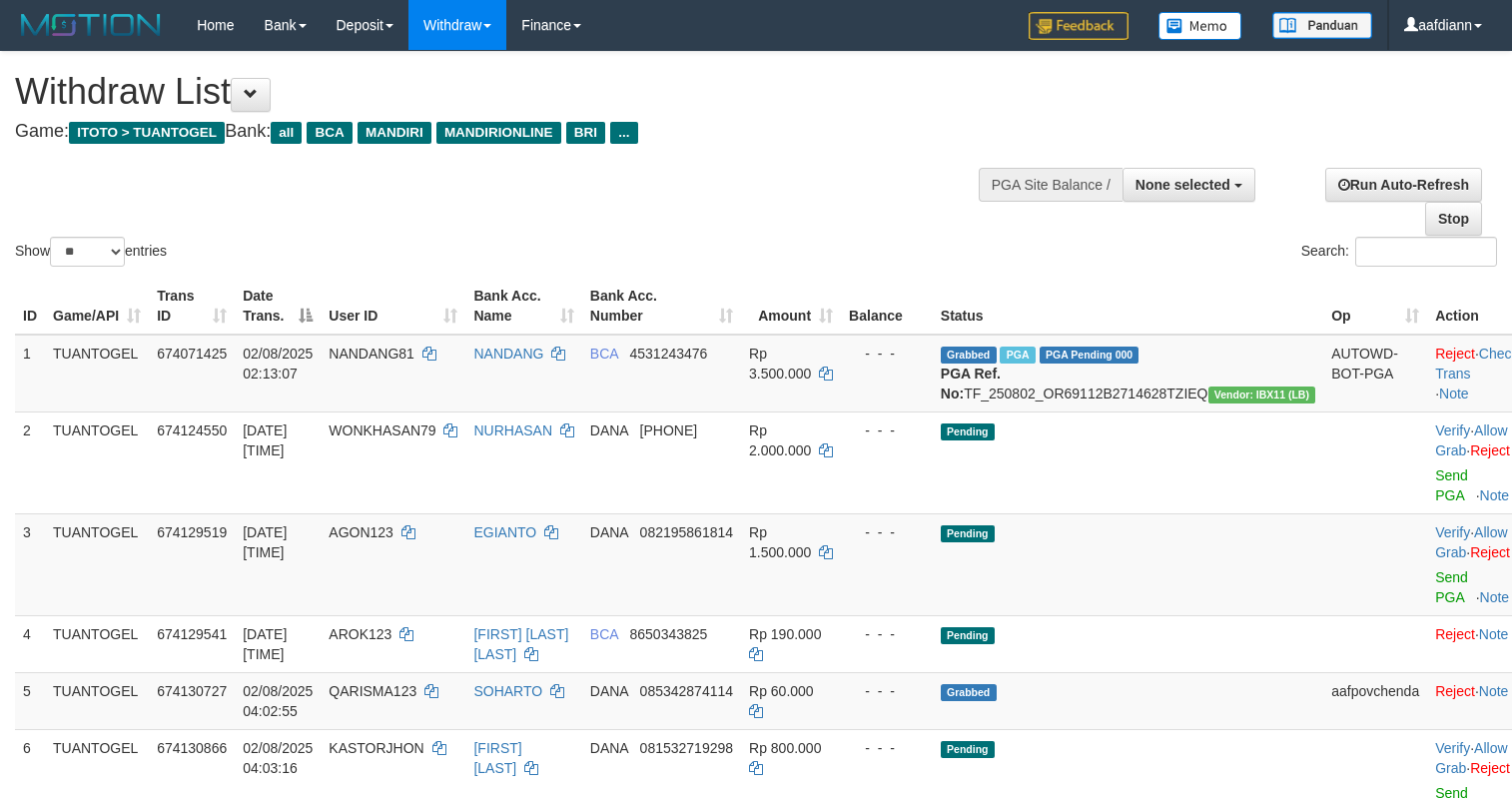 select 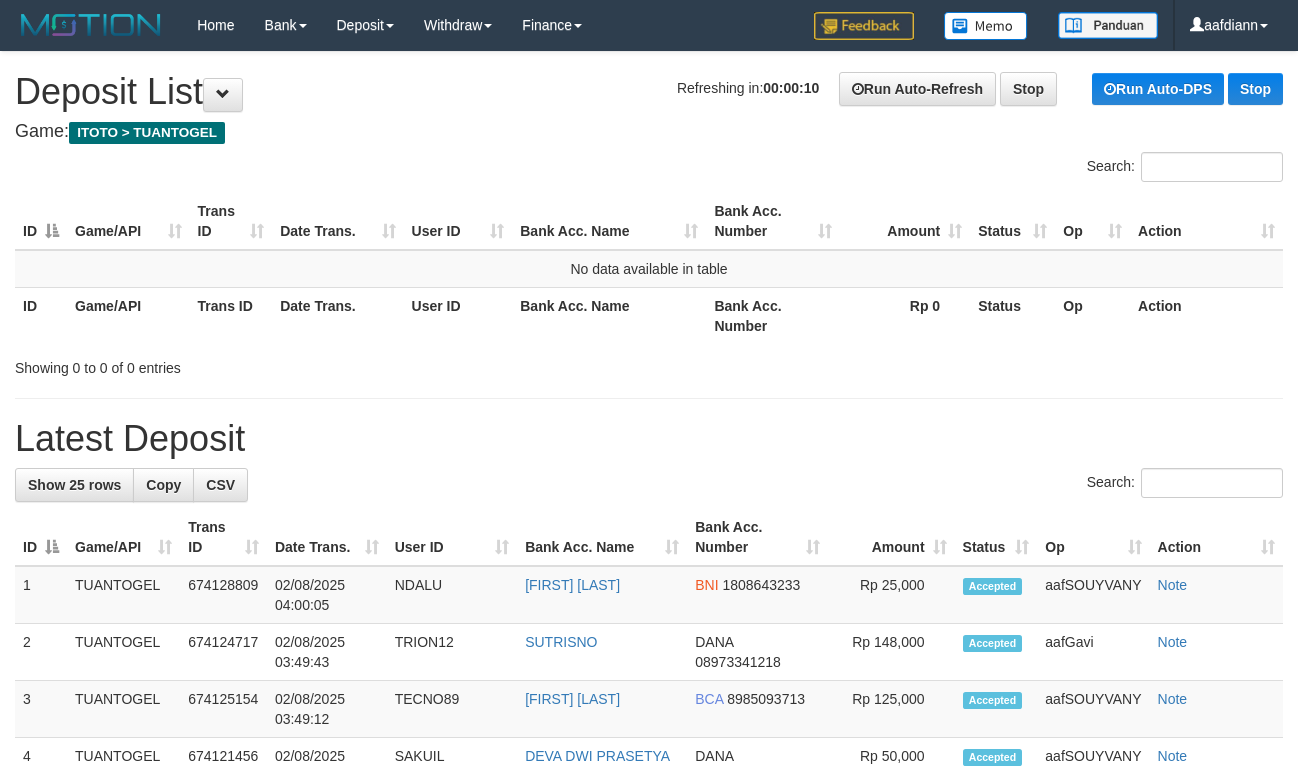 scroll, scrollTop: 0, scrollLeft: 0, axis: both 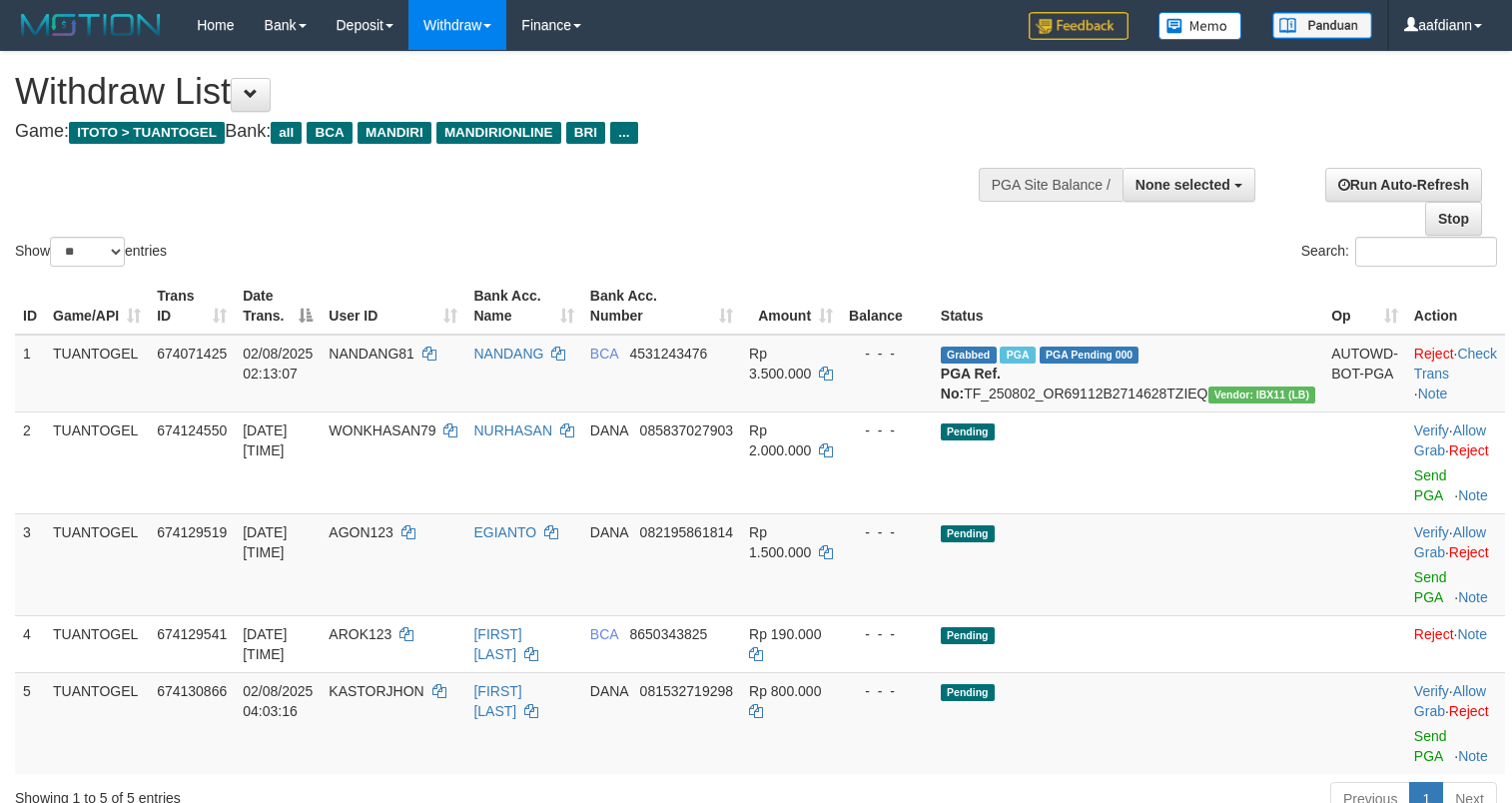 select 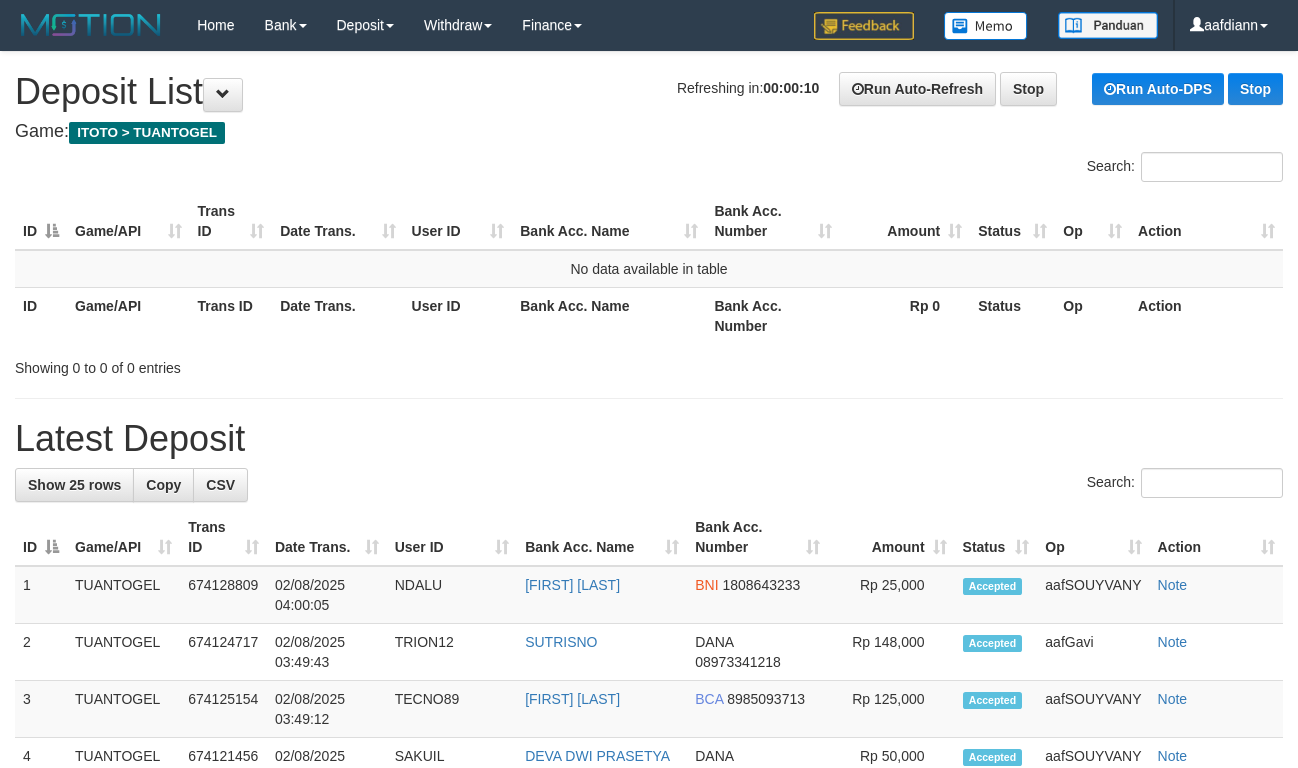 scroll, scrollTop: 0, scrollLeft: 0, axis: both 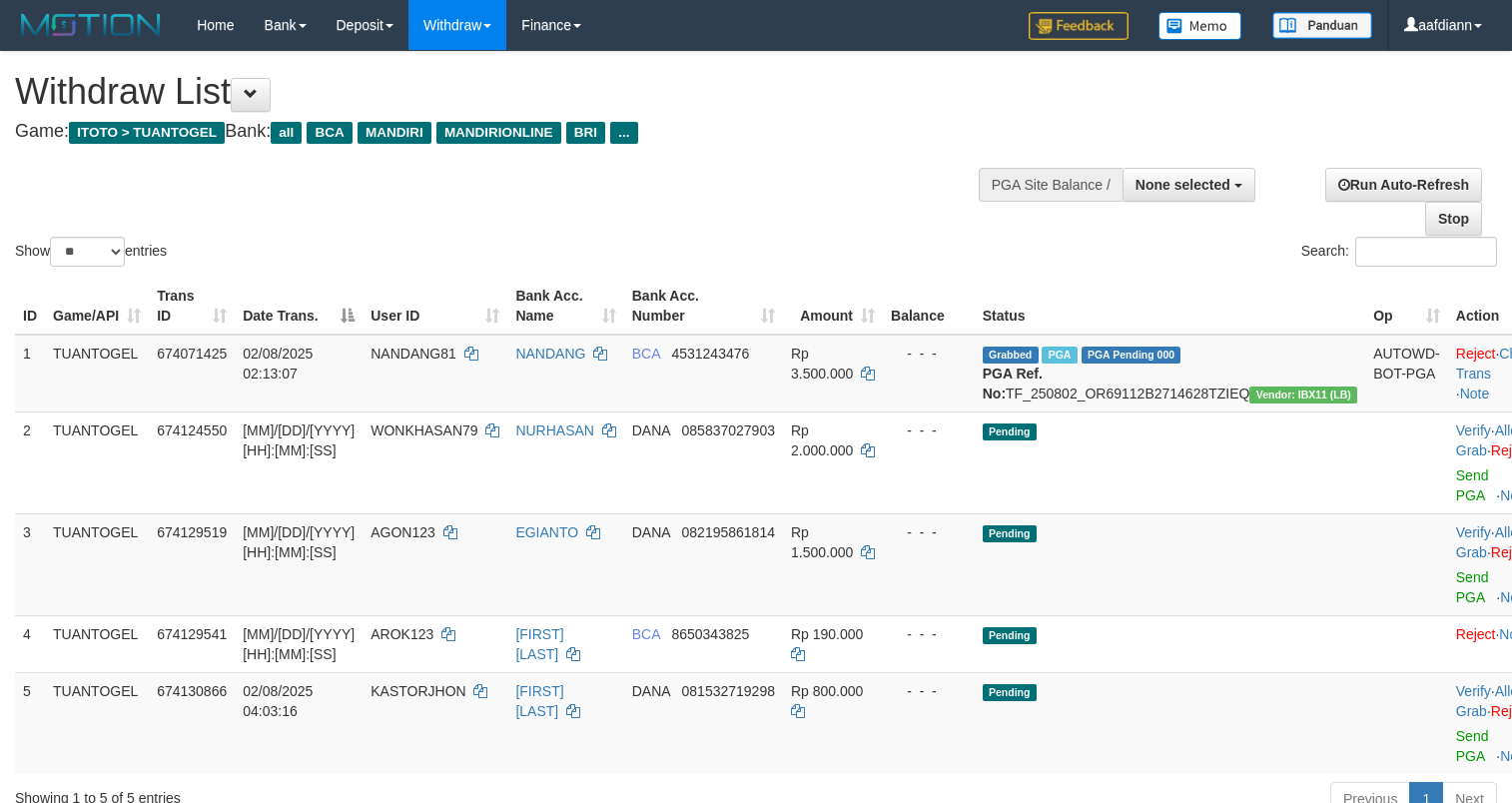 select 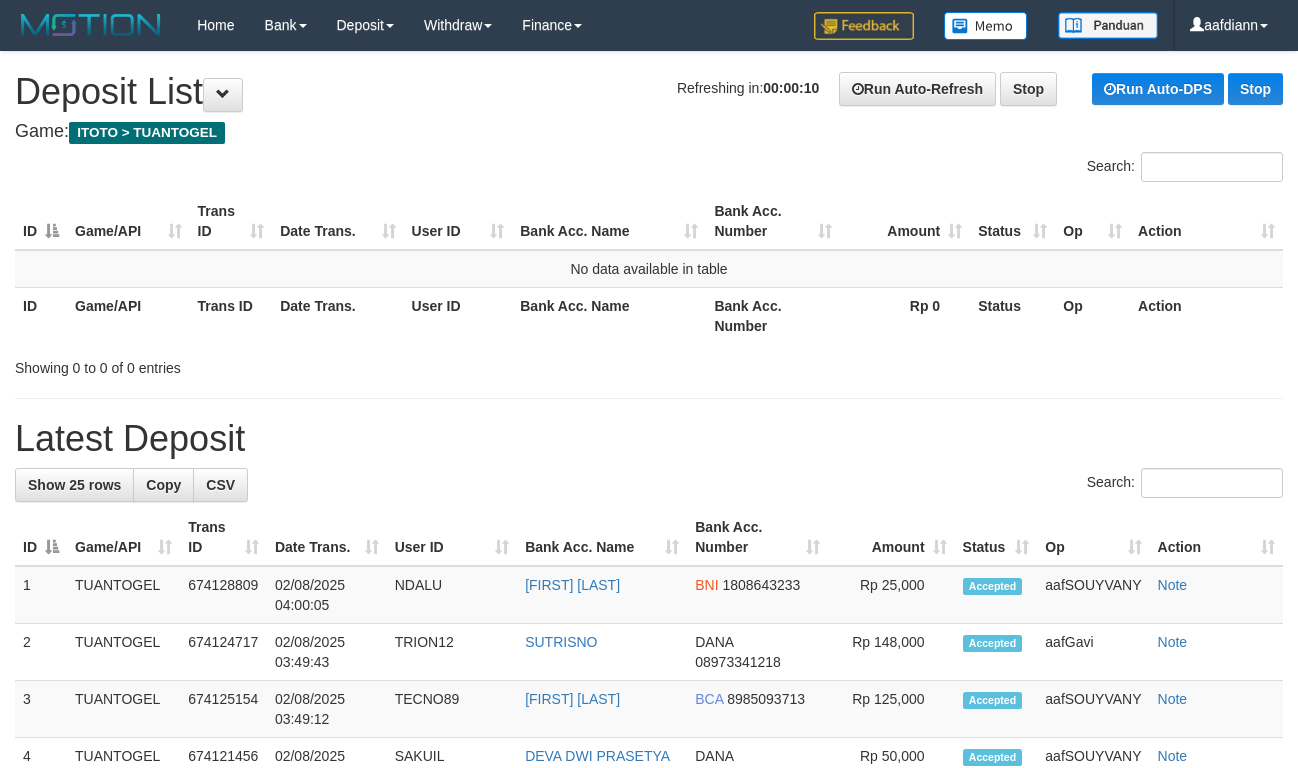 scroll, scrollTop: 0, scrollLeft: 0, axis: both 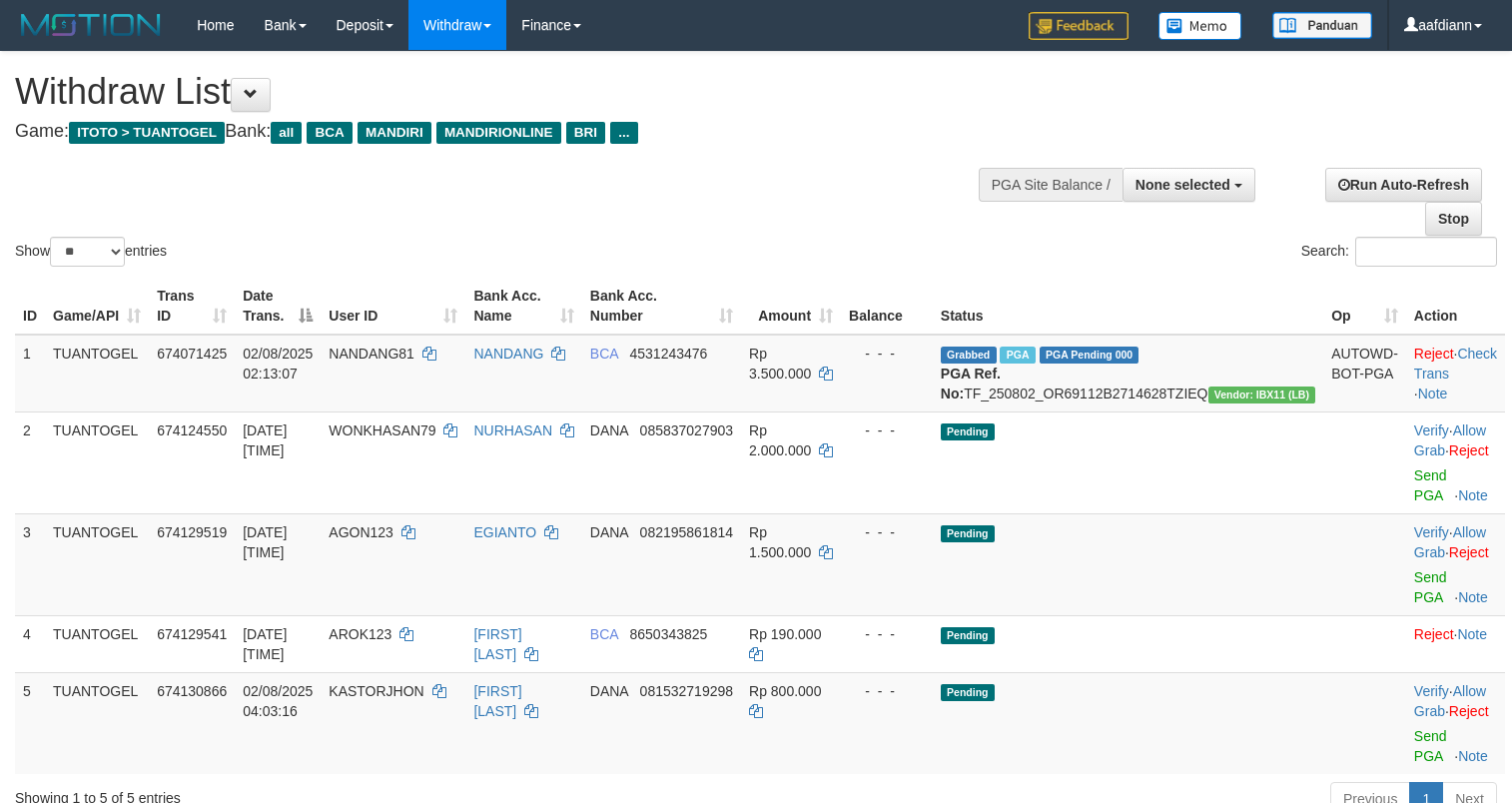 select 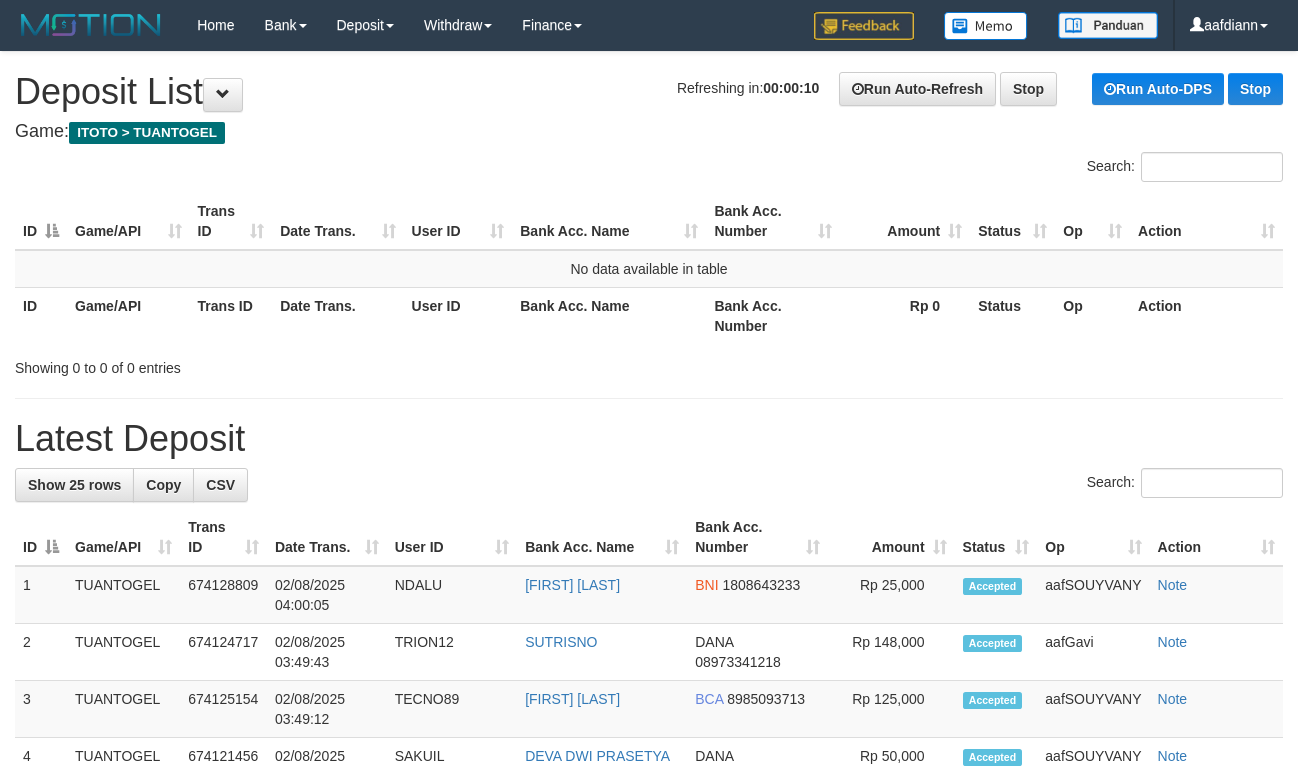 scroll, scrollTop: 0, scrollLeft: 0, axis: both 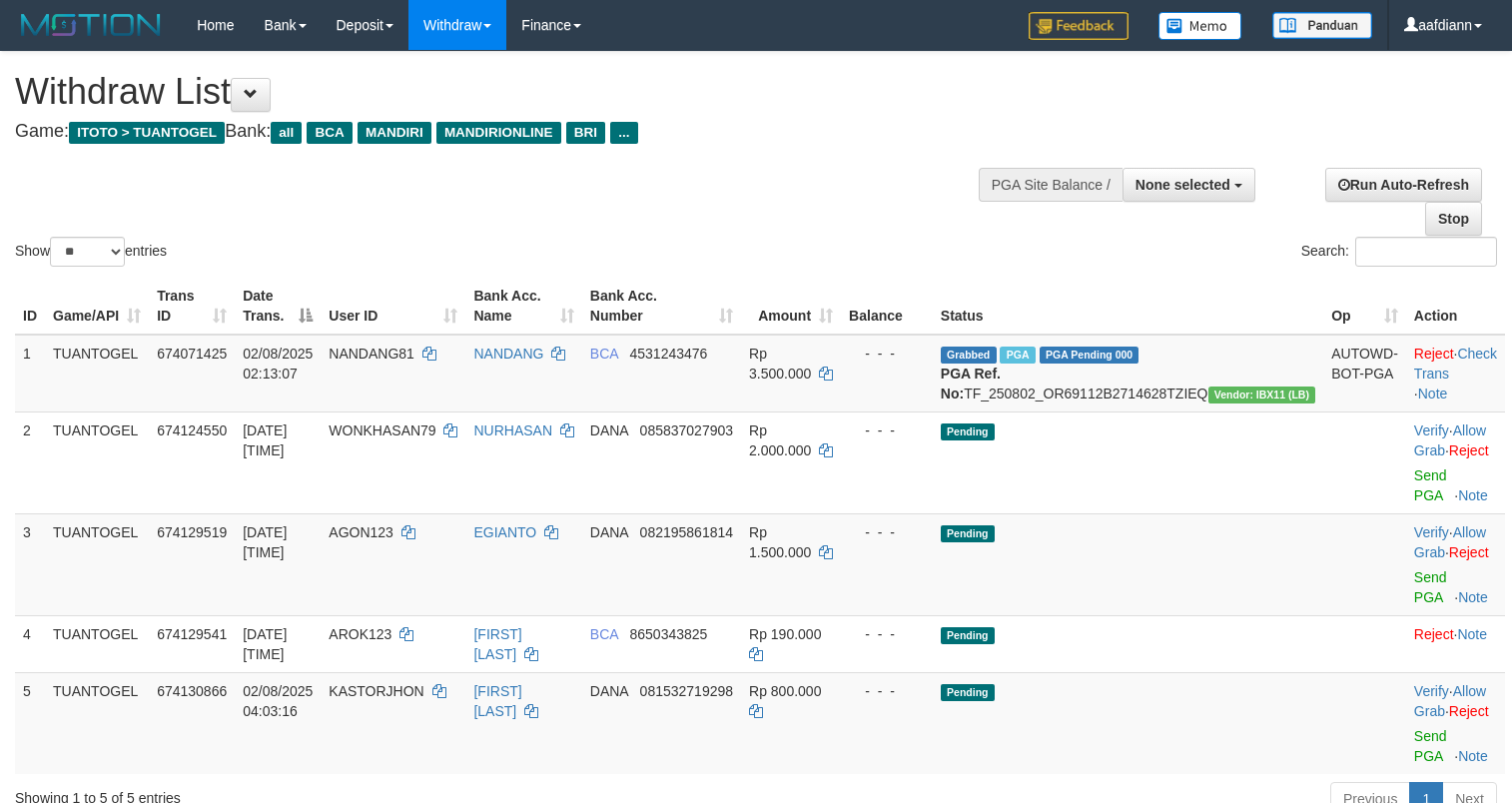 select 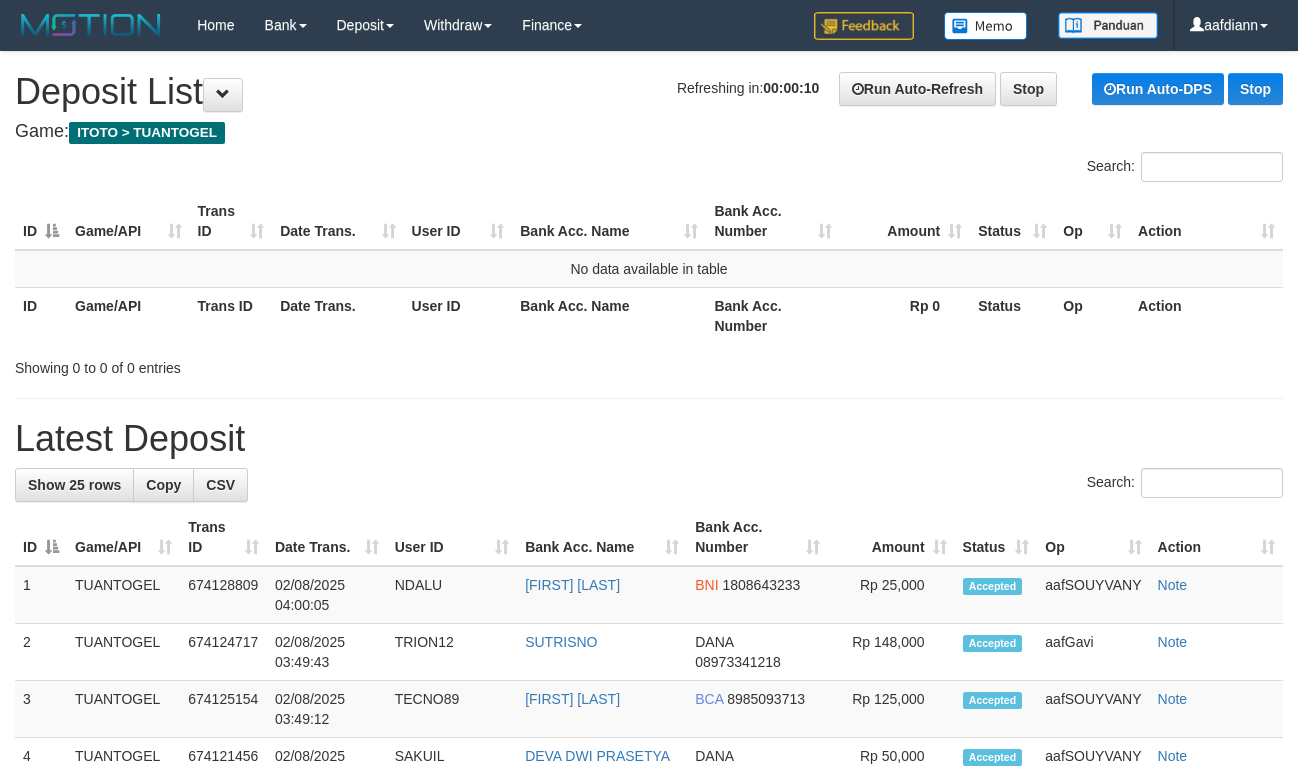 scroll, scrollTop: 0, scrollLeft: 0, axis: both 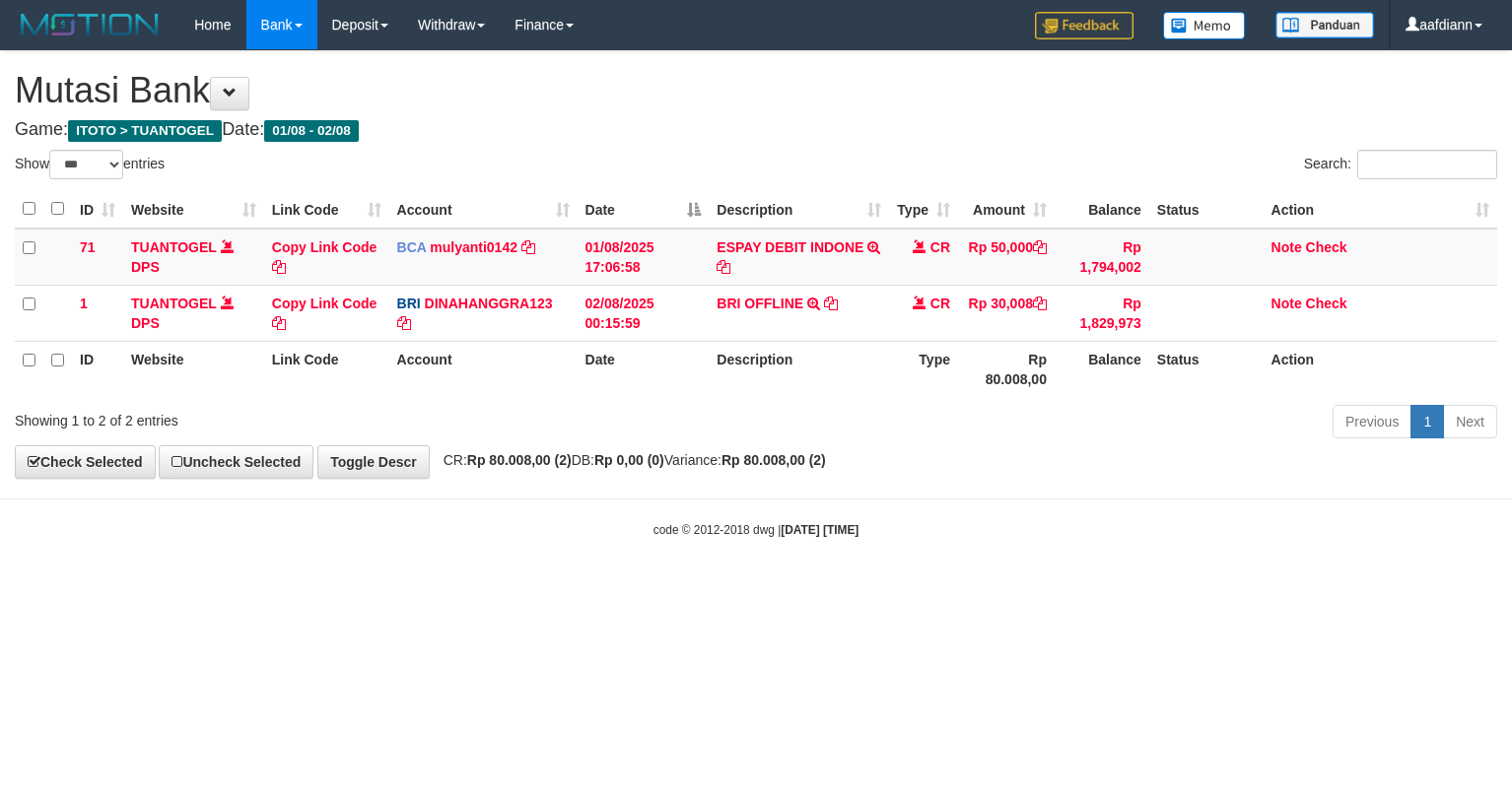 select on "***" 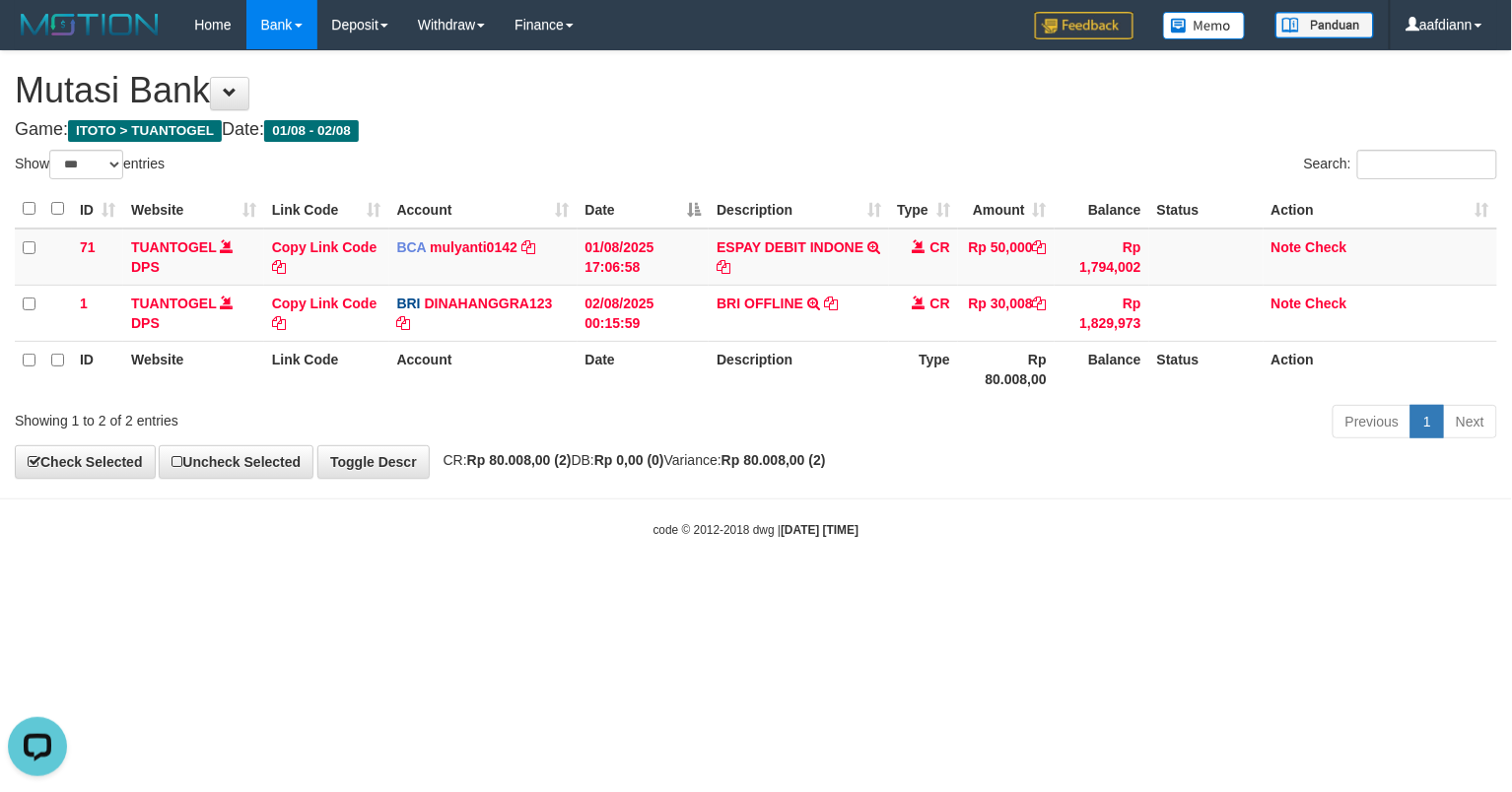 scroll, scrollTop: 0, scrollLeft: 0, axis: both 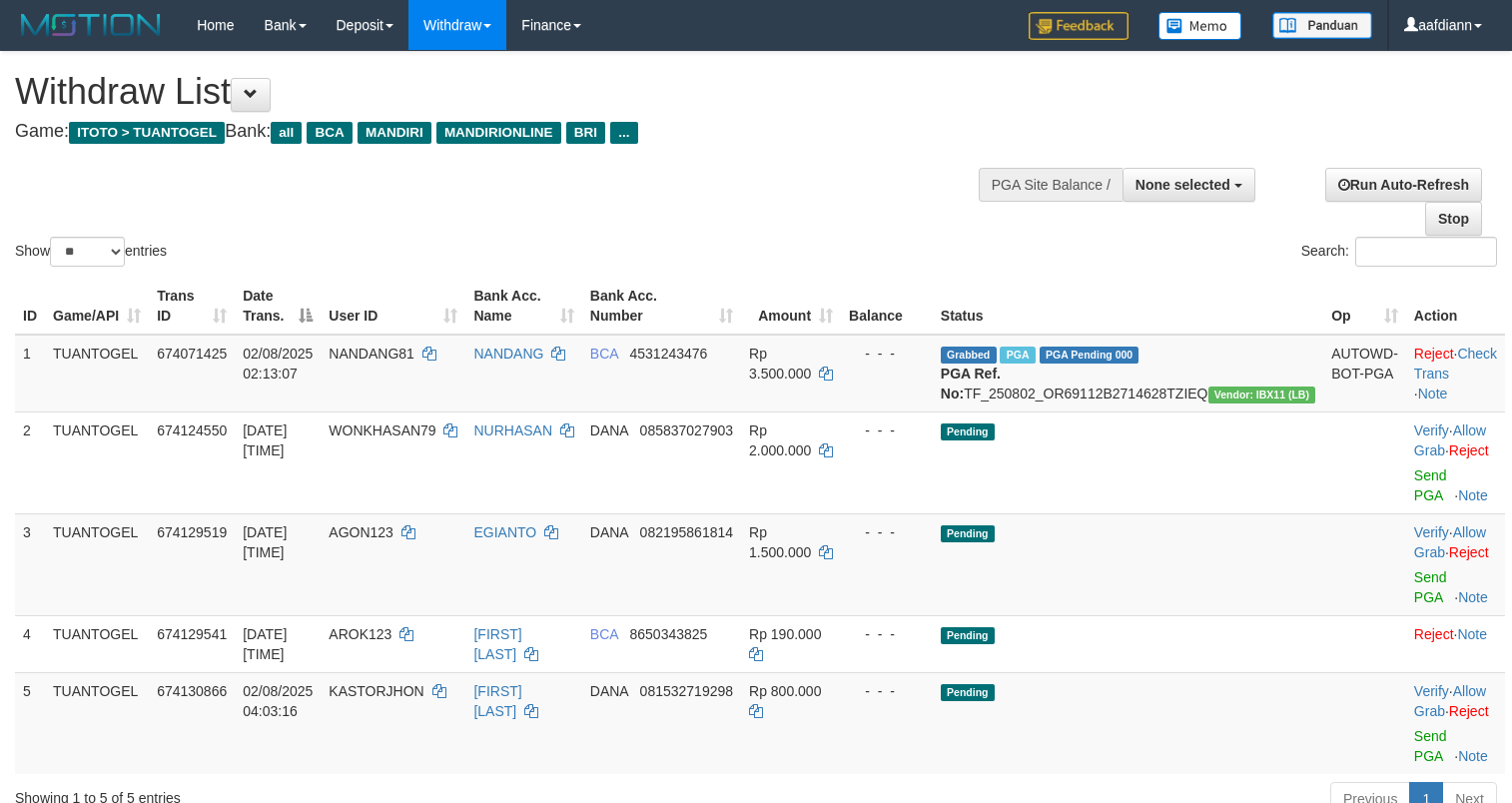 select 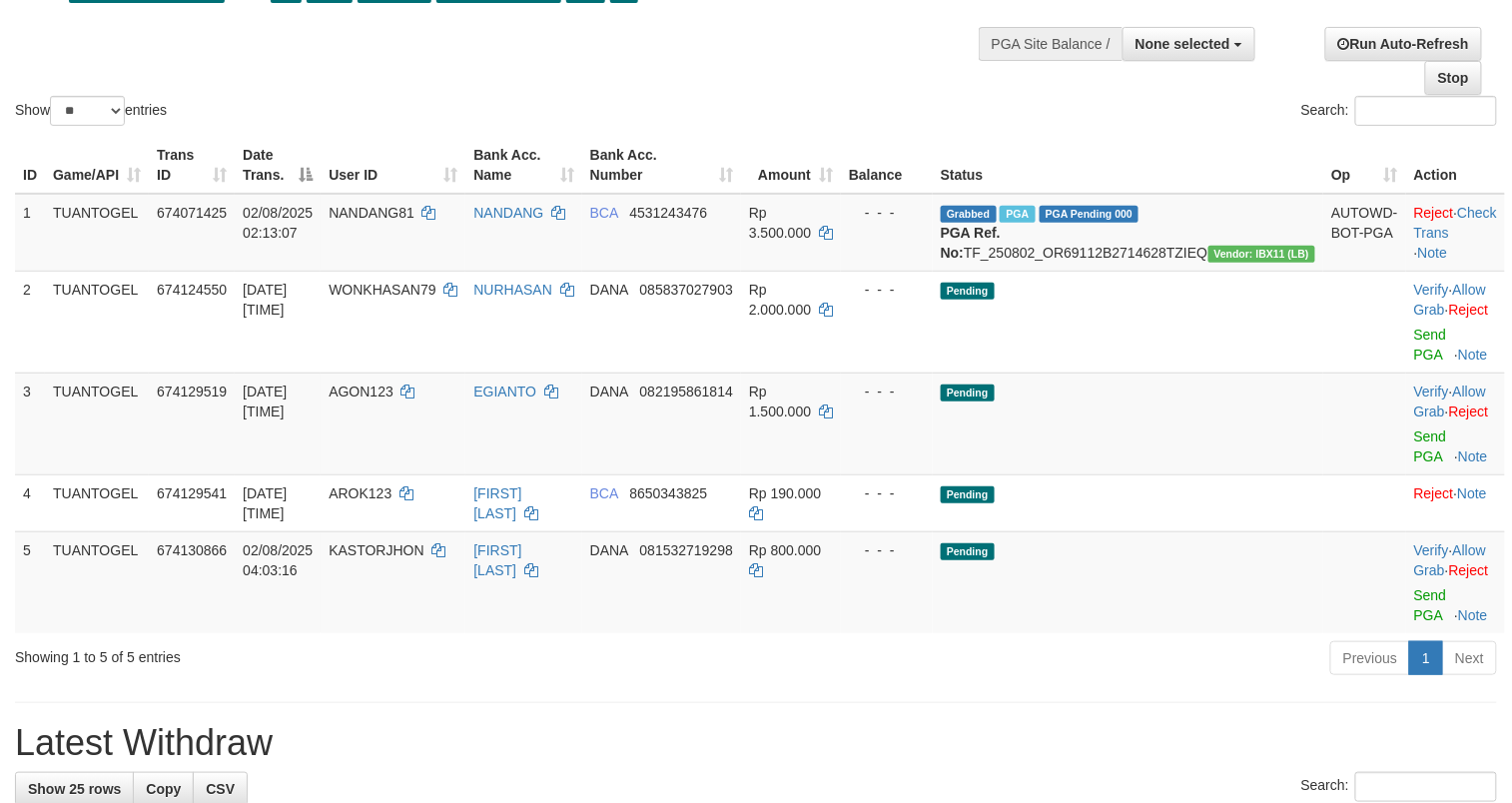 scroll, scrollTop: 141, scrollLeft: 0, axis: vertical 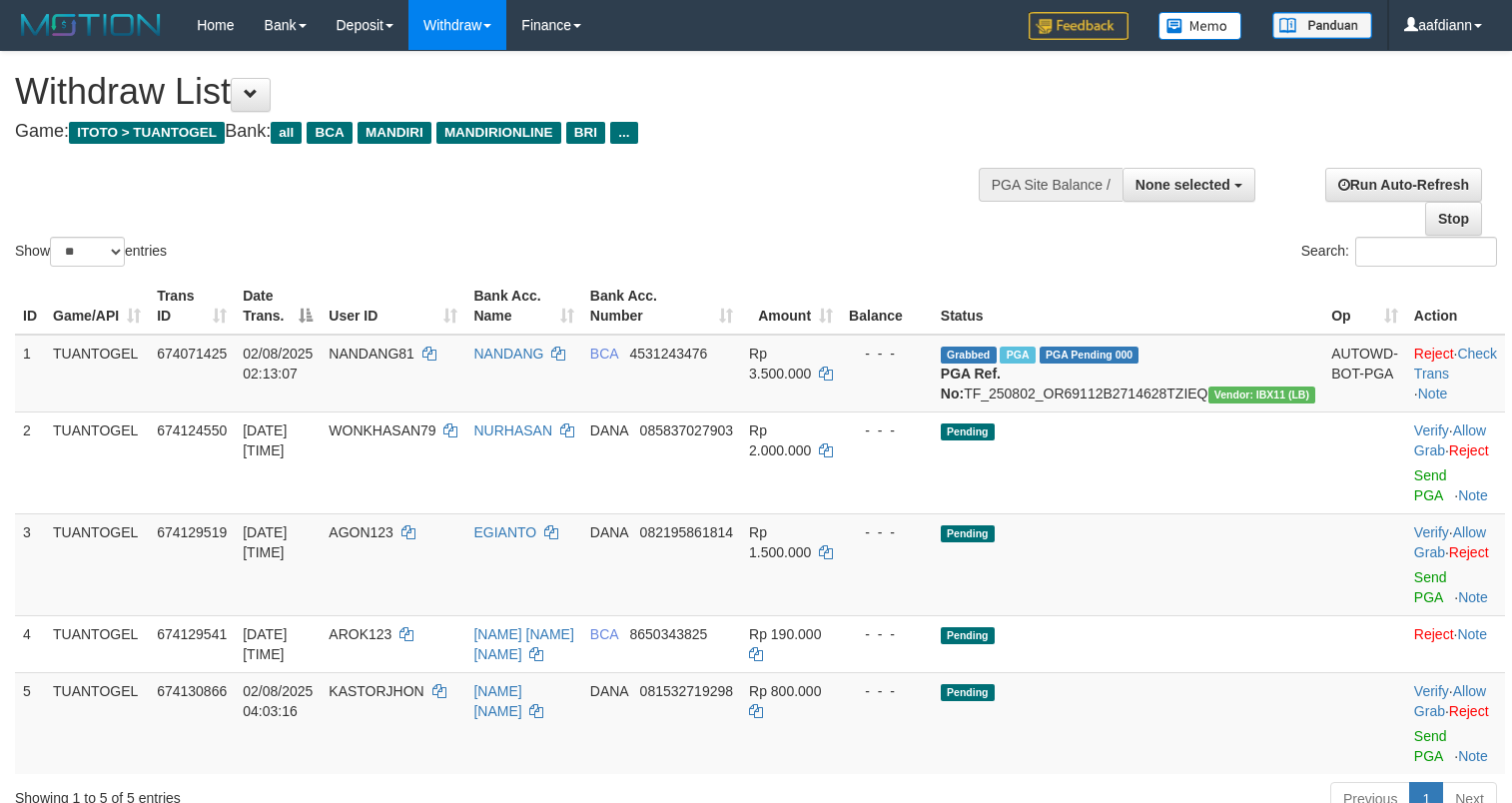 select 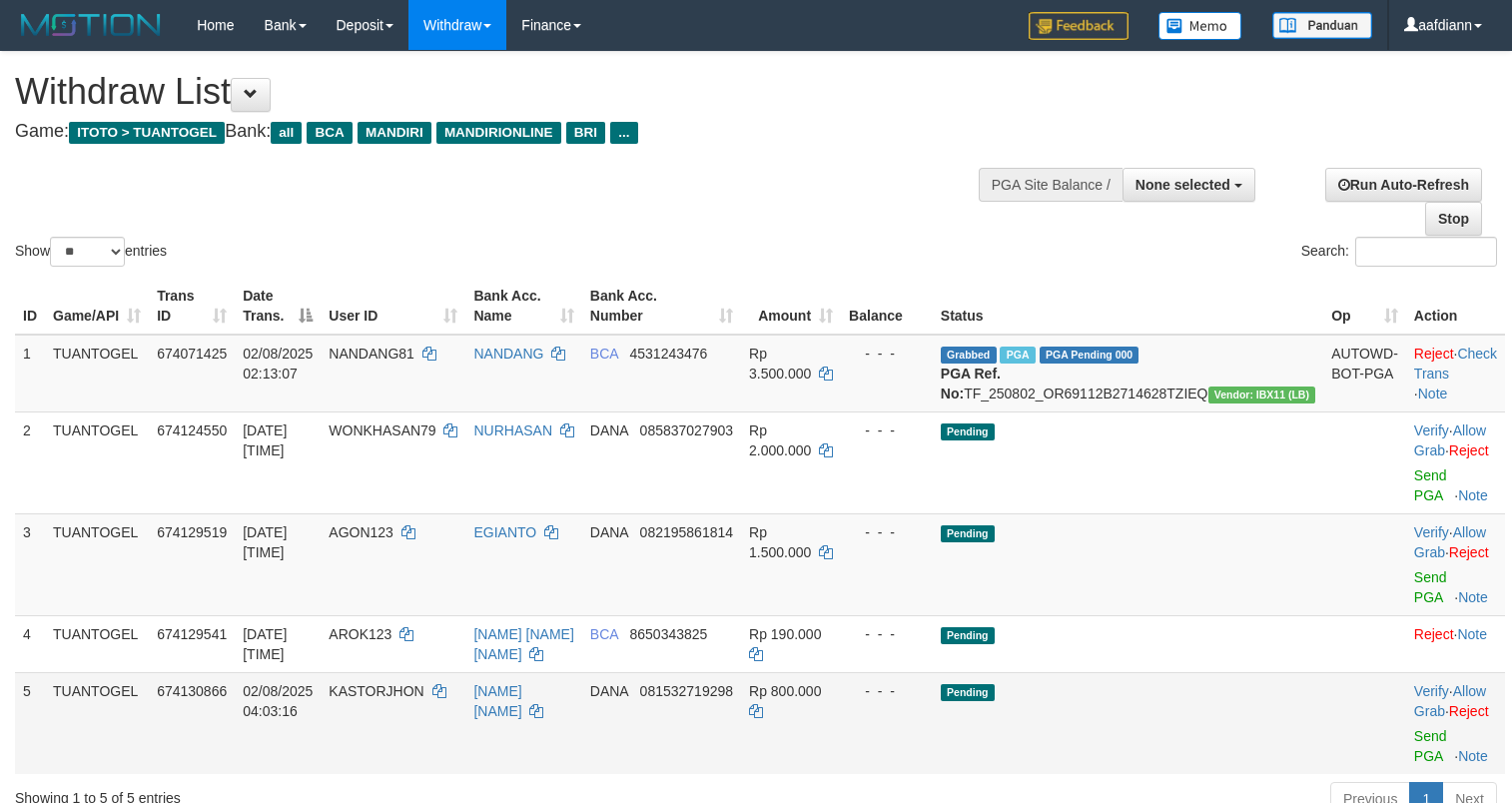 scroll, scrollTop: 141, scrollLeft: 0, axis: vertical 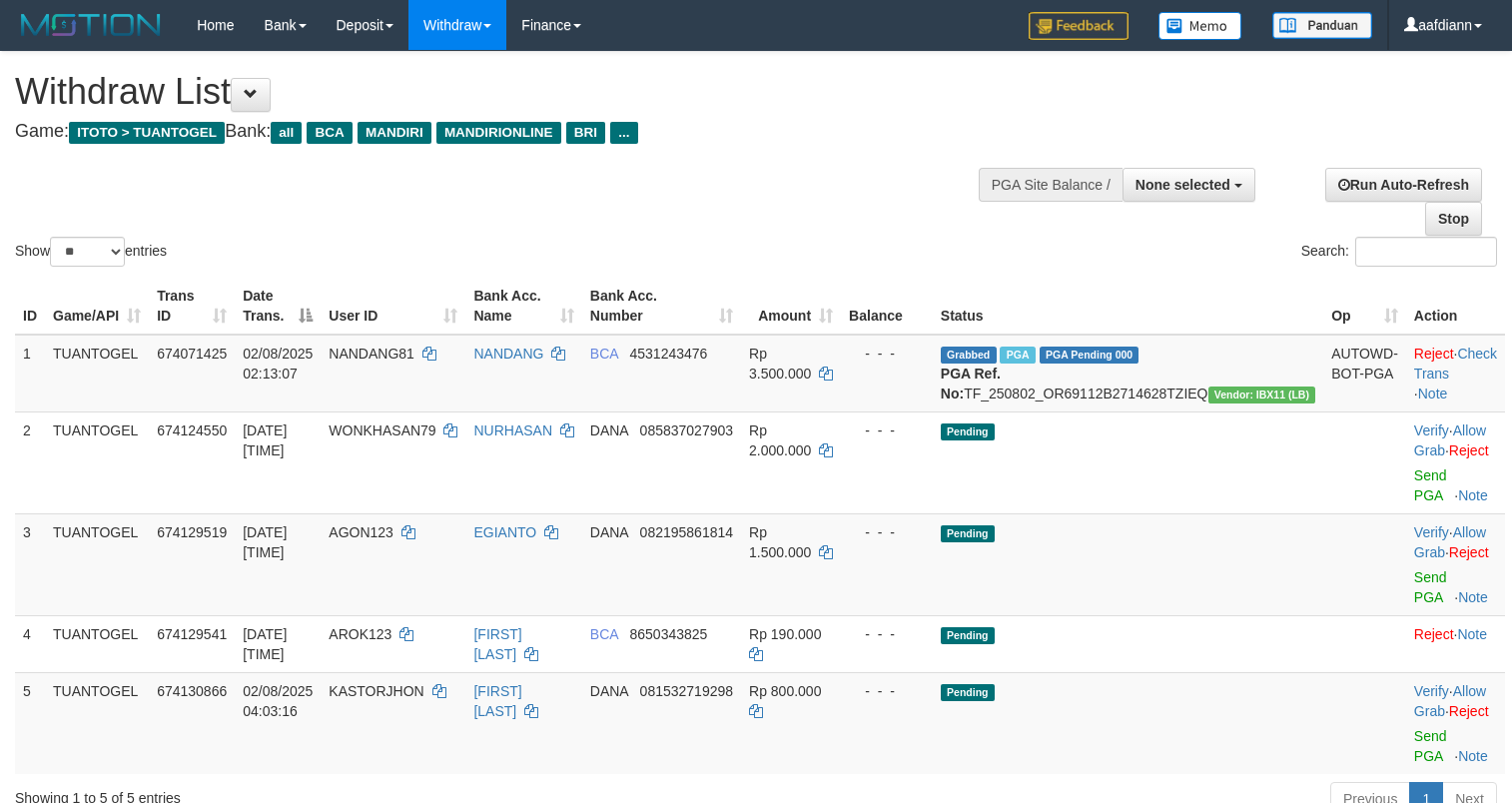 select 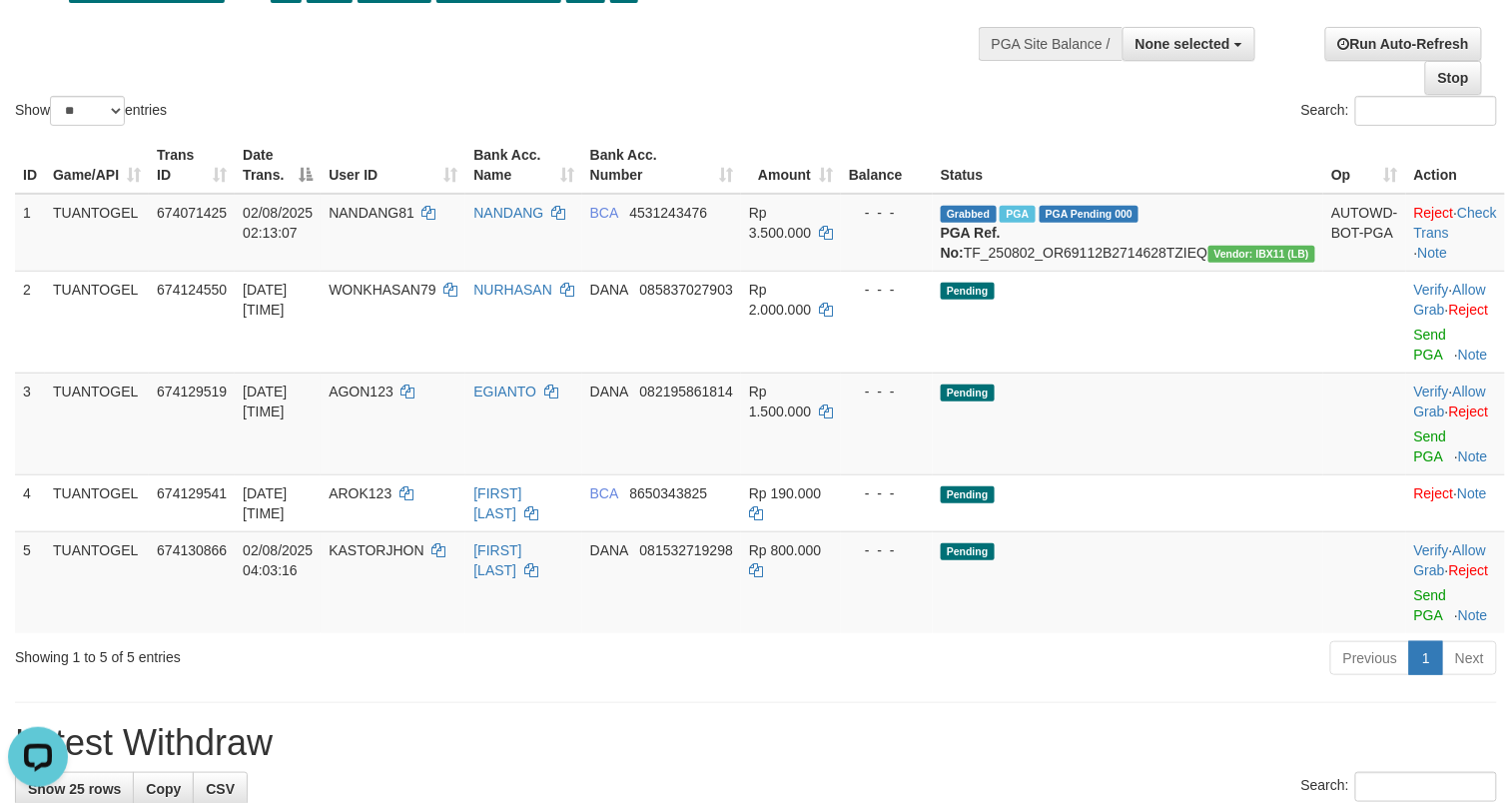 scroll, scrollTop: 0, scrollLeft: 0, axis: both 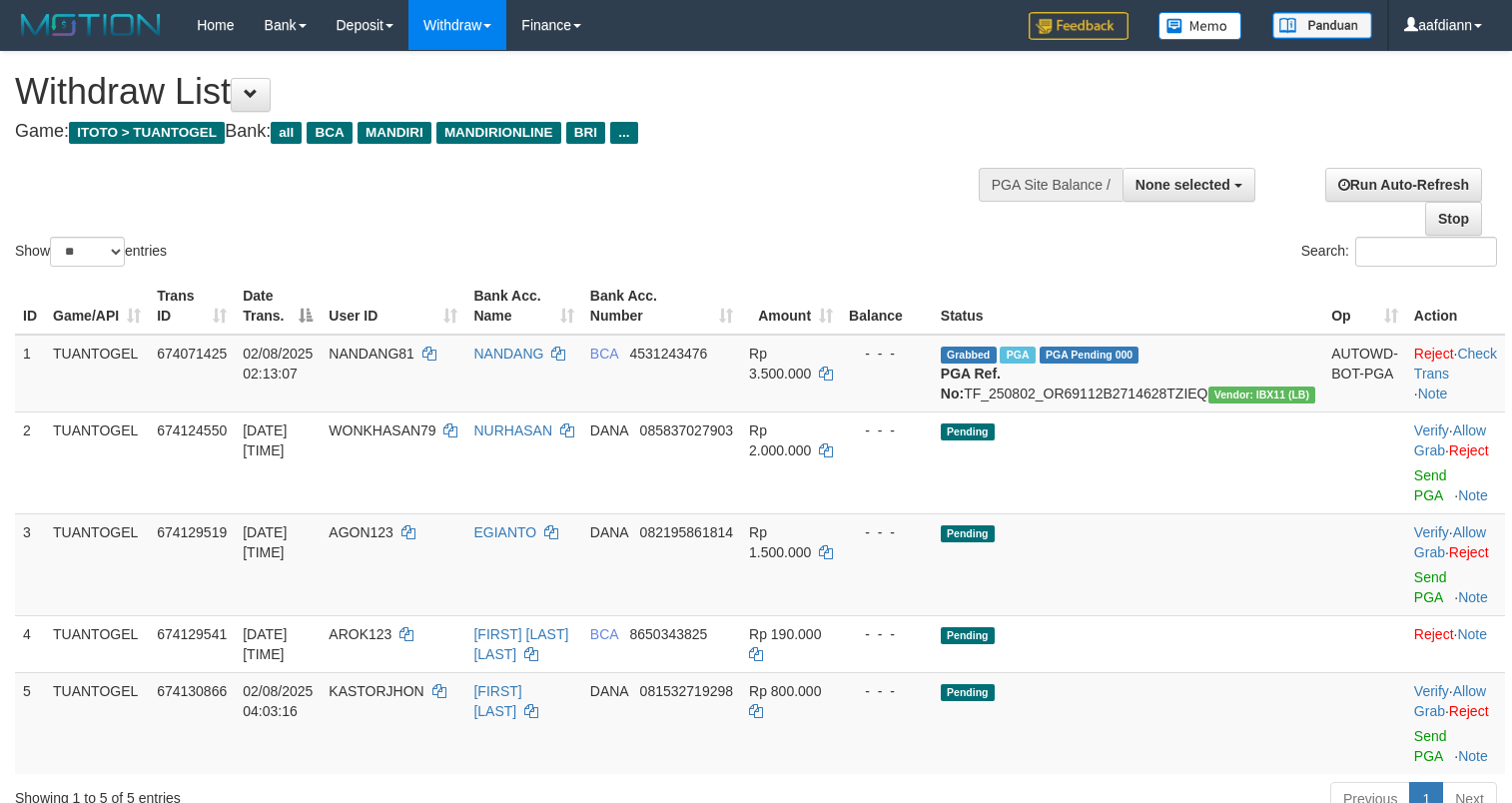 select 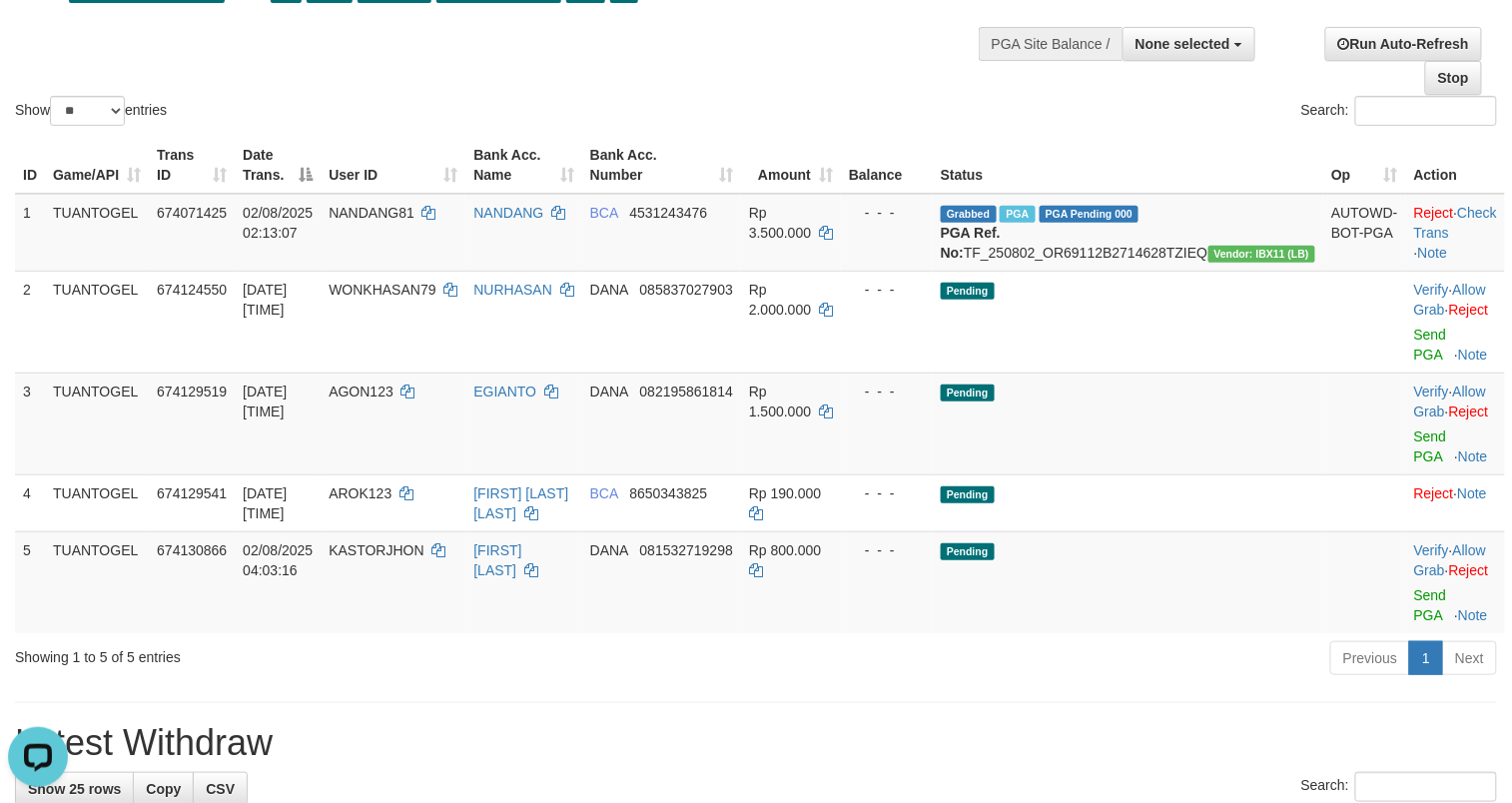 scroll, scrollTop: 0, scrollLeft: 0, axis: both 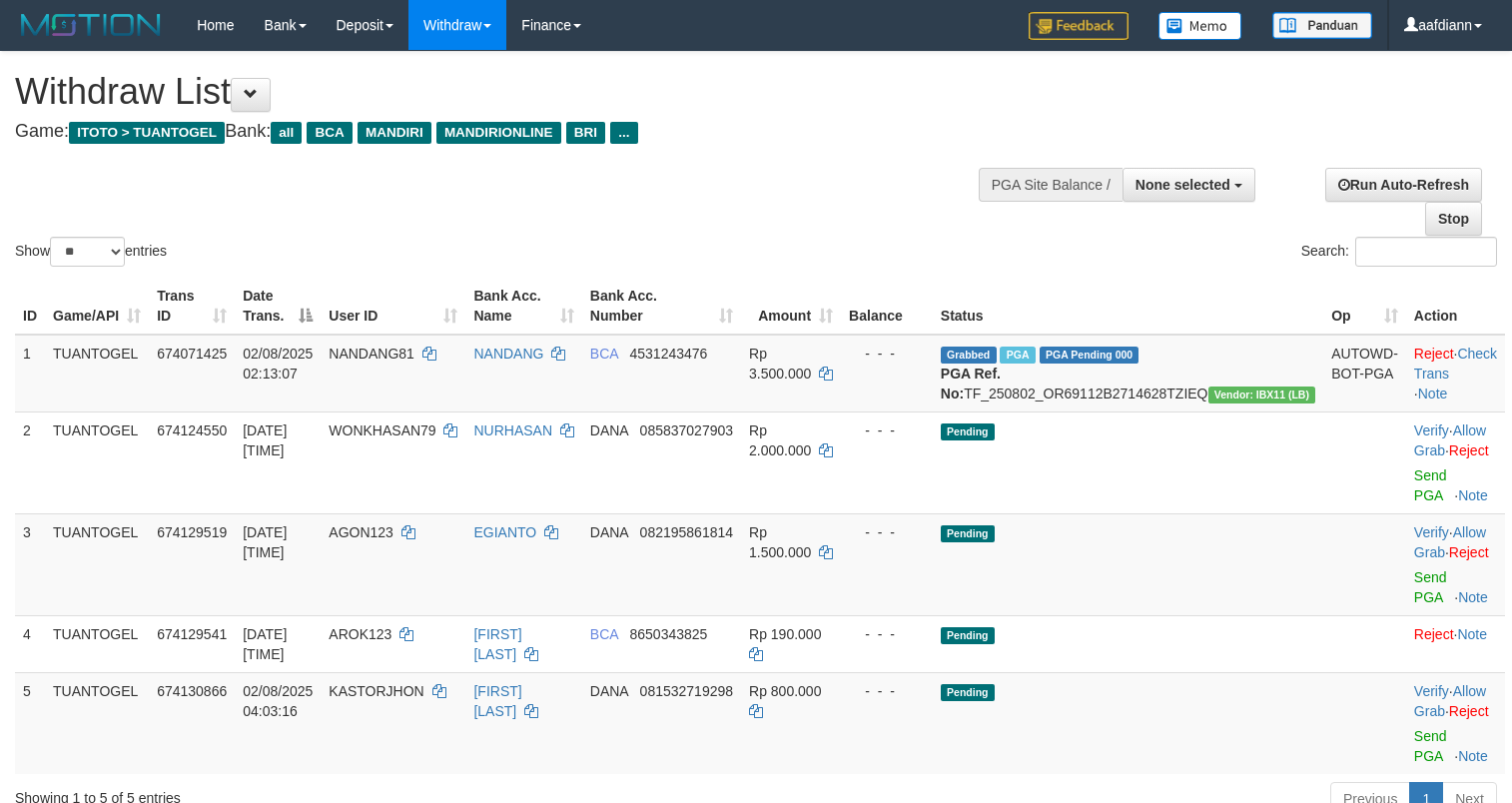 select 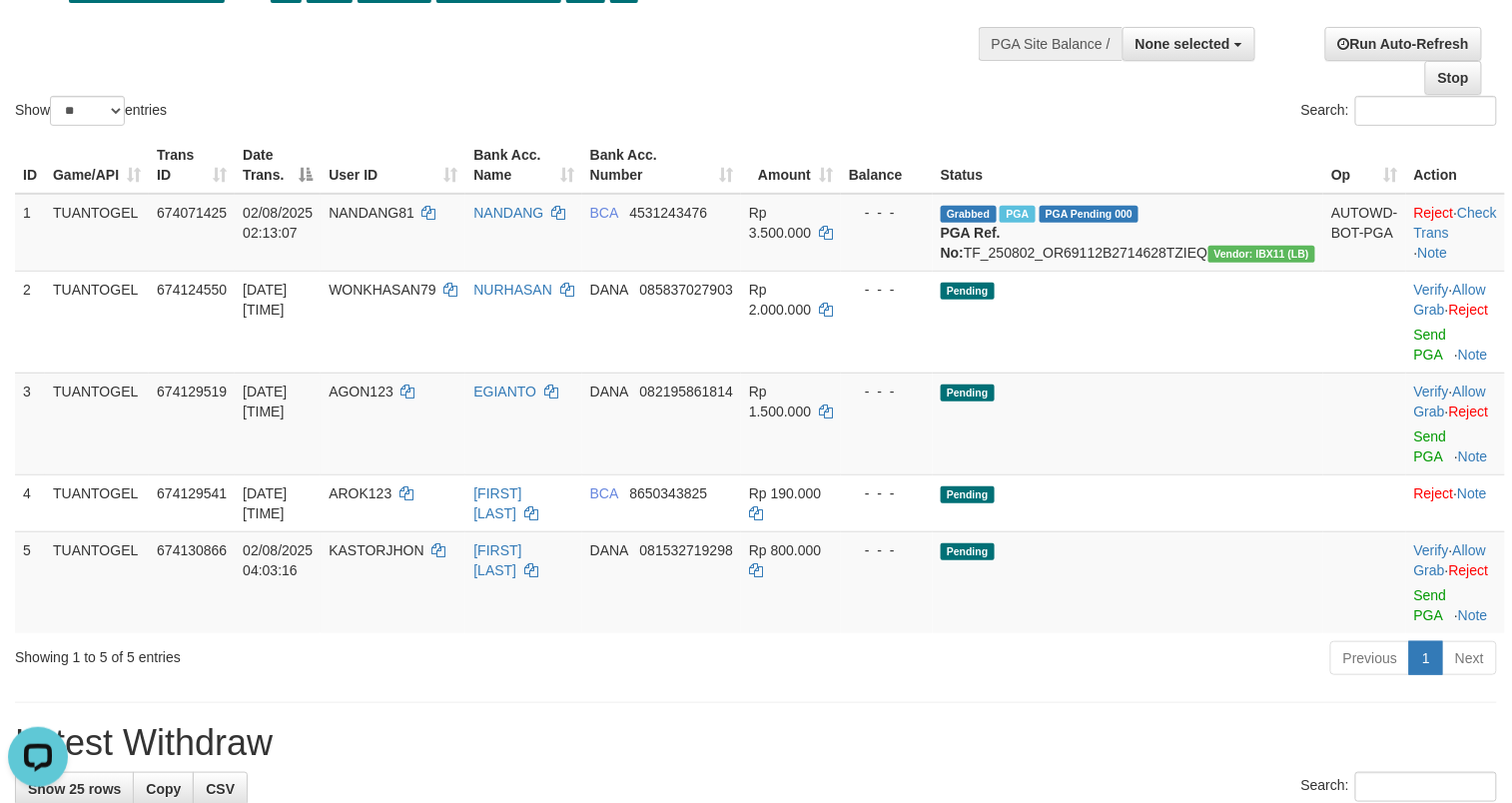 scroll, scrollTop: 0, scrollLeft: 0, axis: both 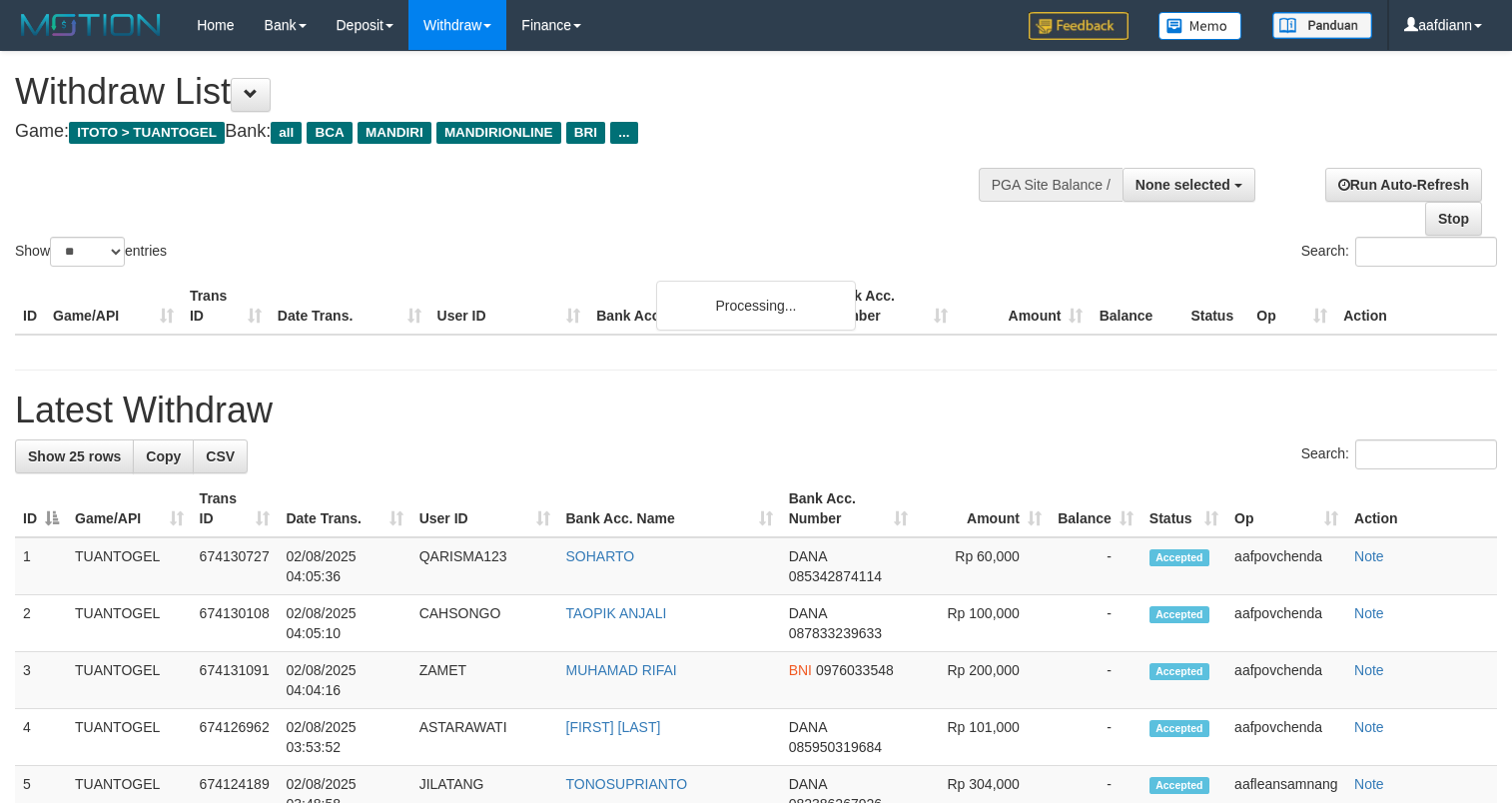 select 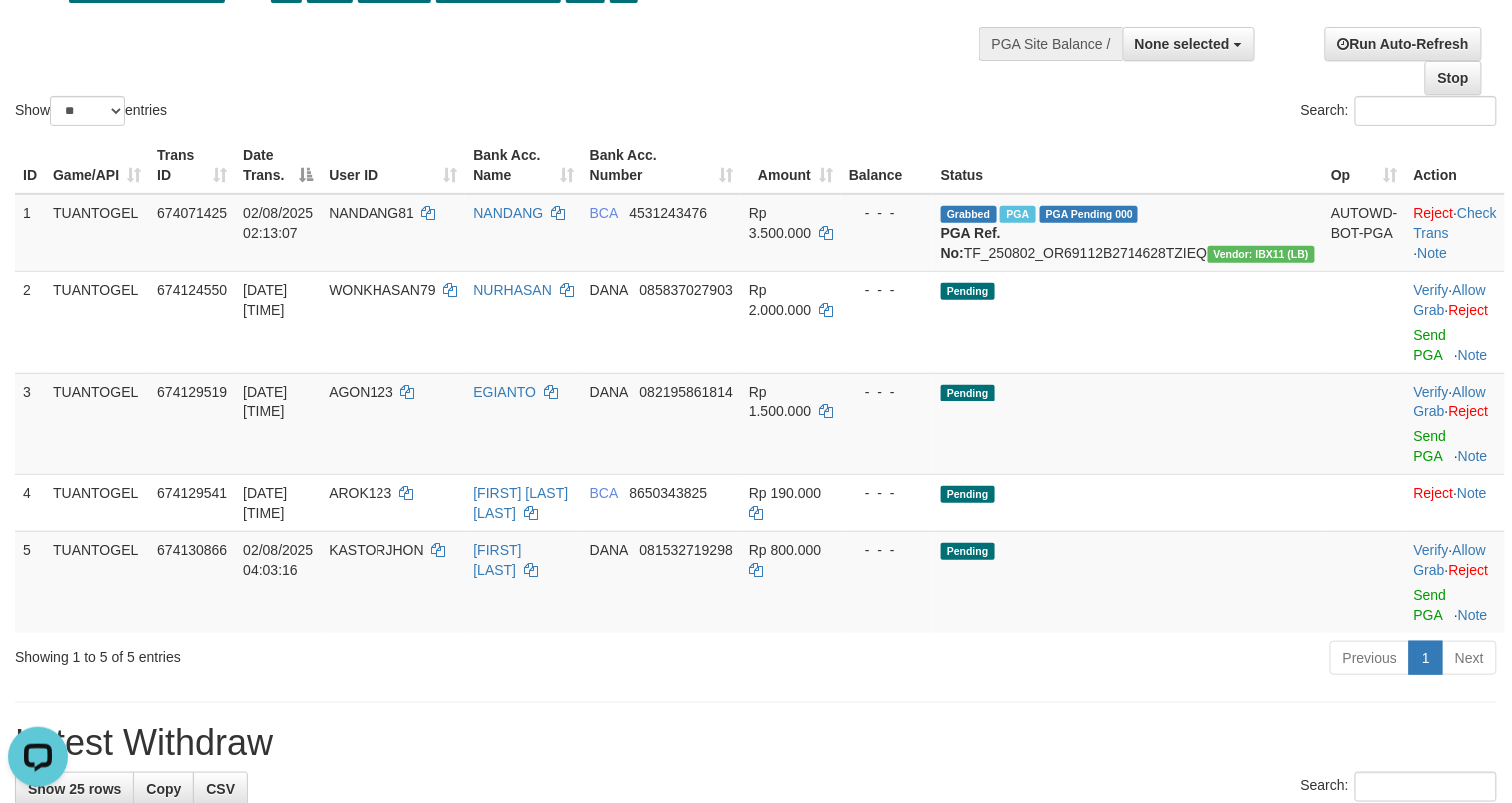 scroll, scrollTop: 0, scrollLeft: 0, axis: both 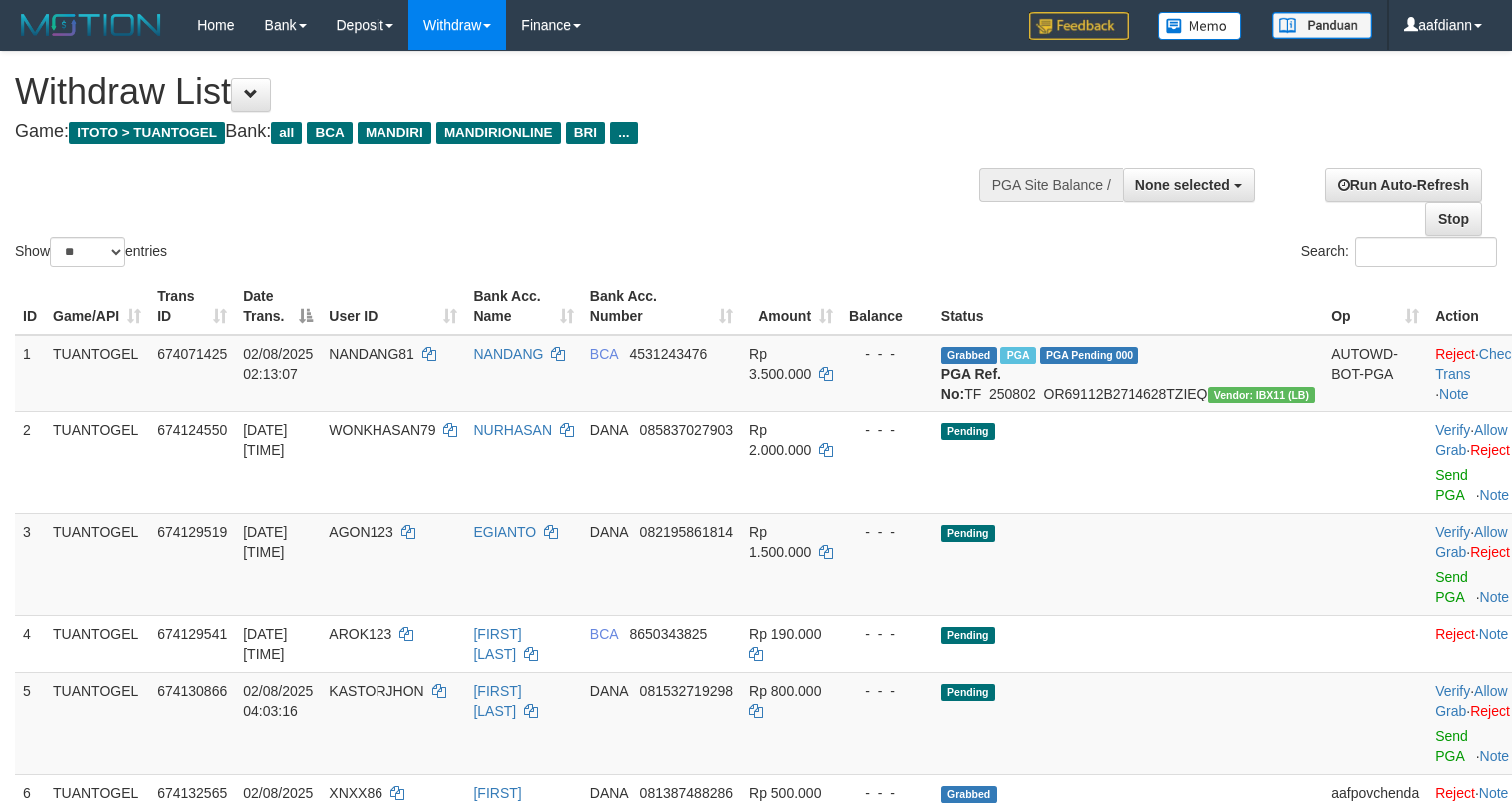 select 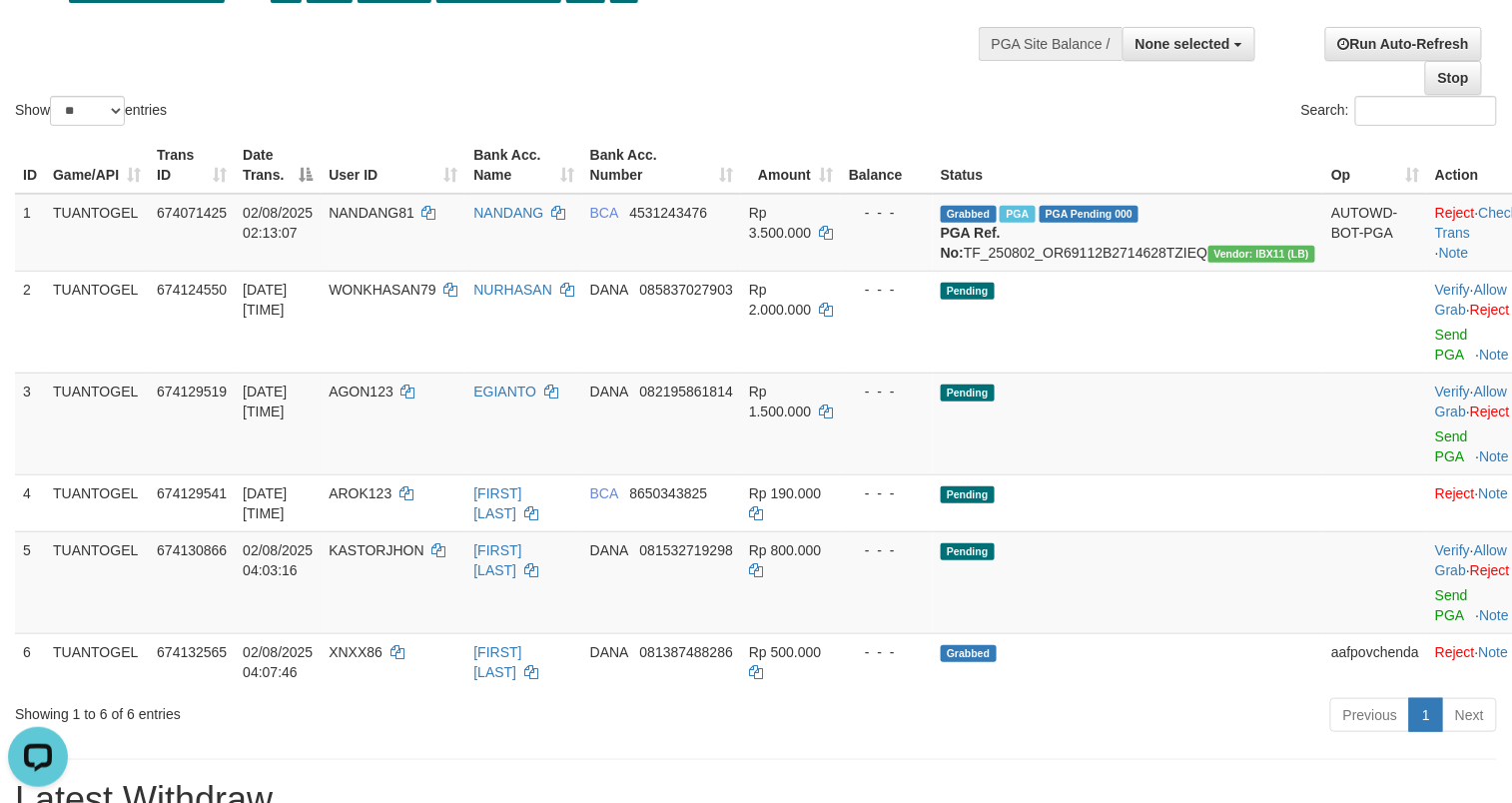 scroll, scrollTop: 0, scrollLeft: 0, axis: both 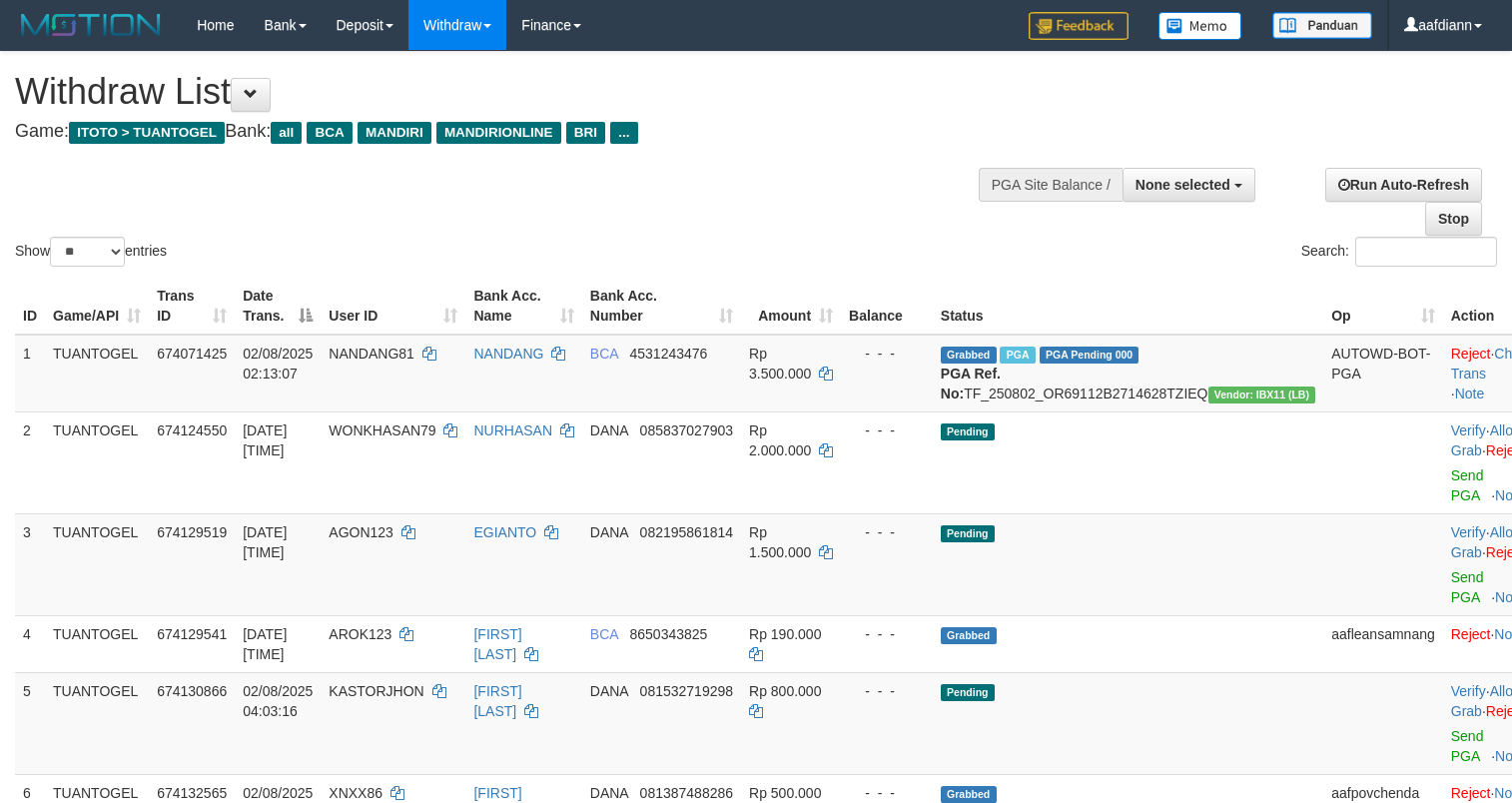 select 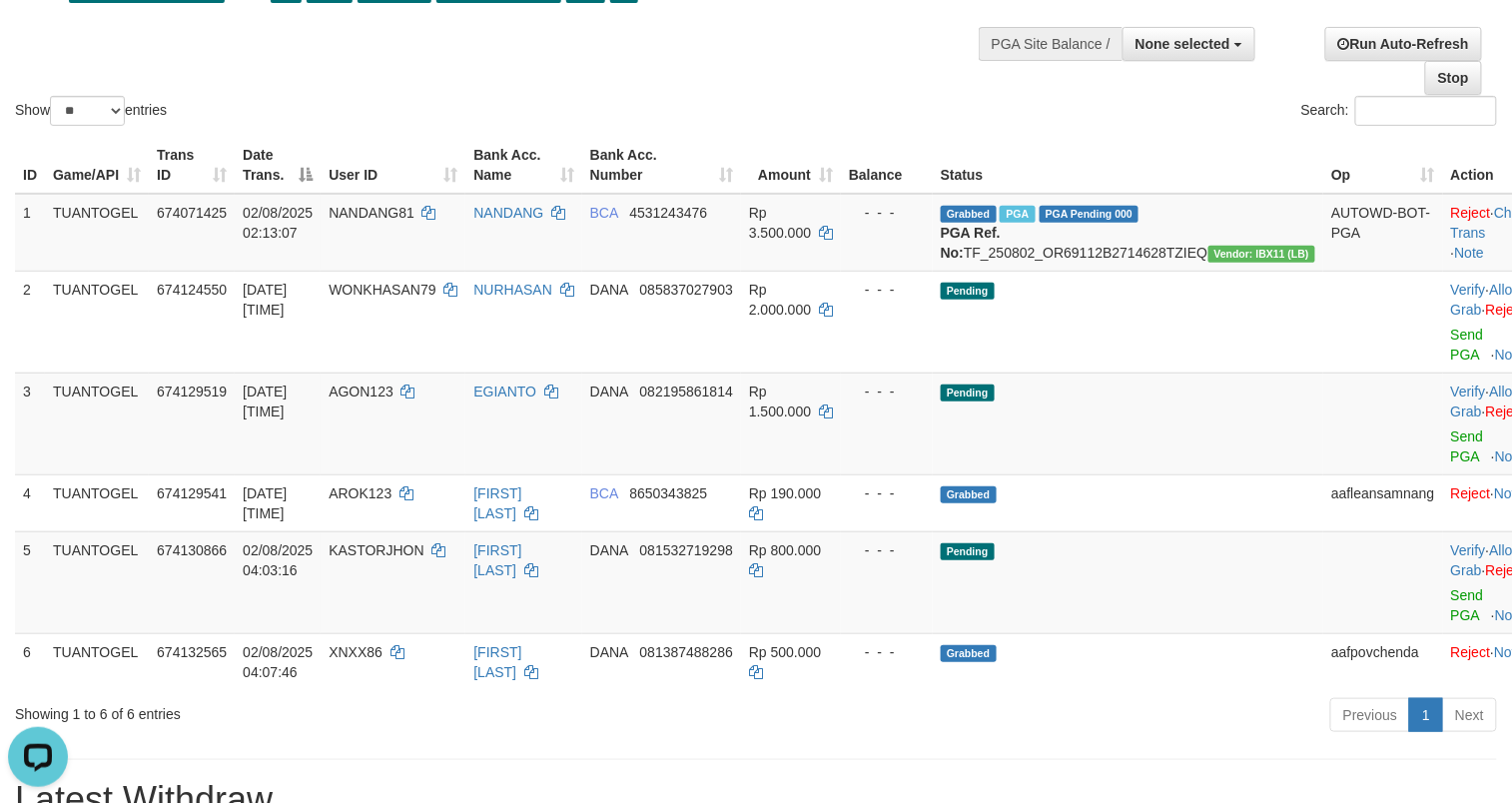 scroll, scrollTop: 0, scrollLeft: 0, axis: both 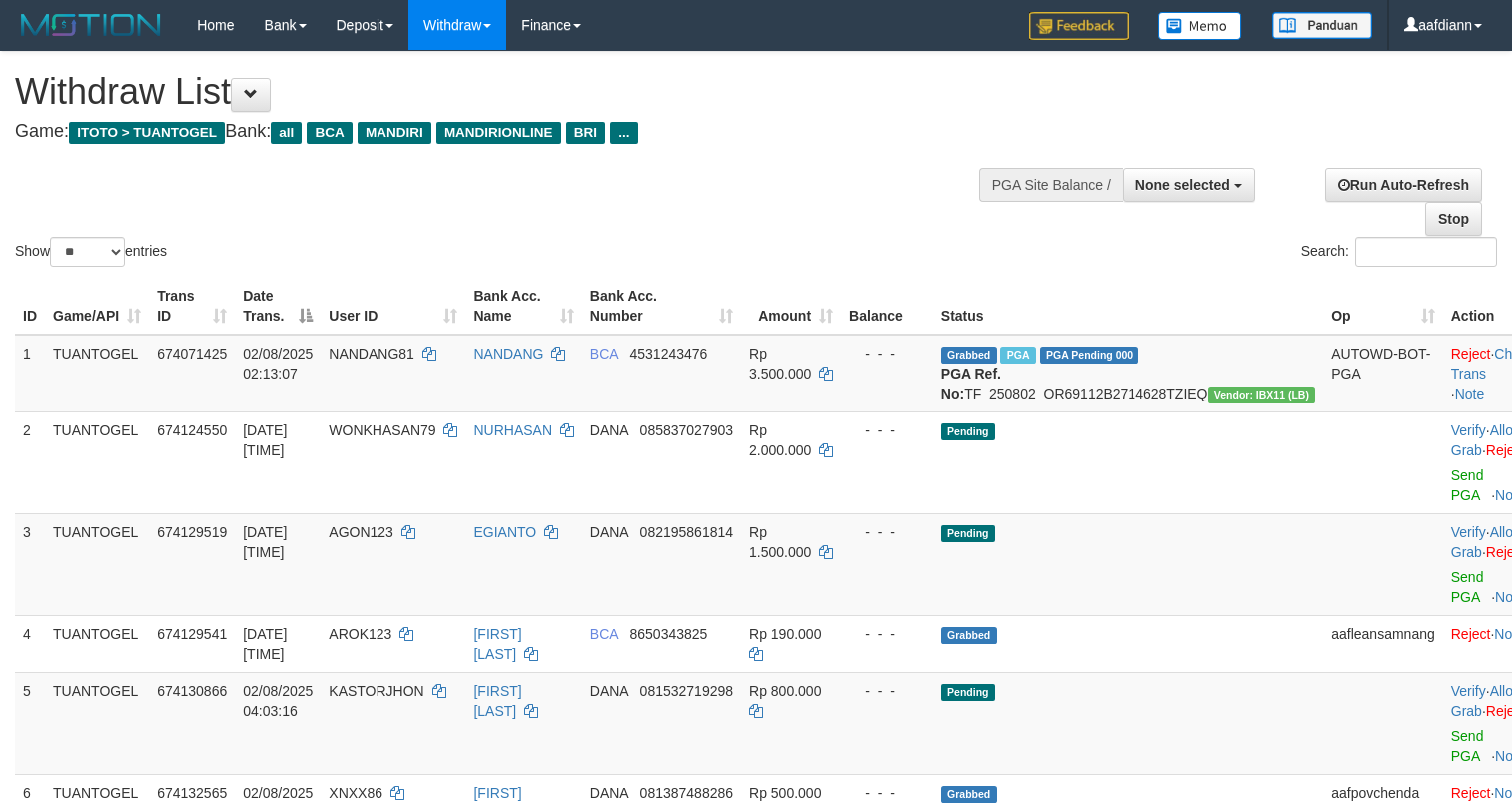 select 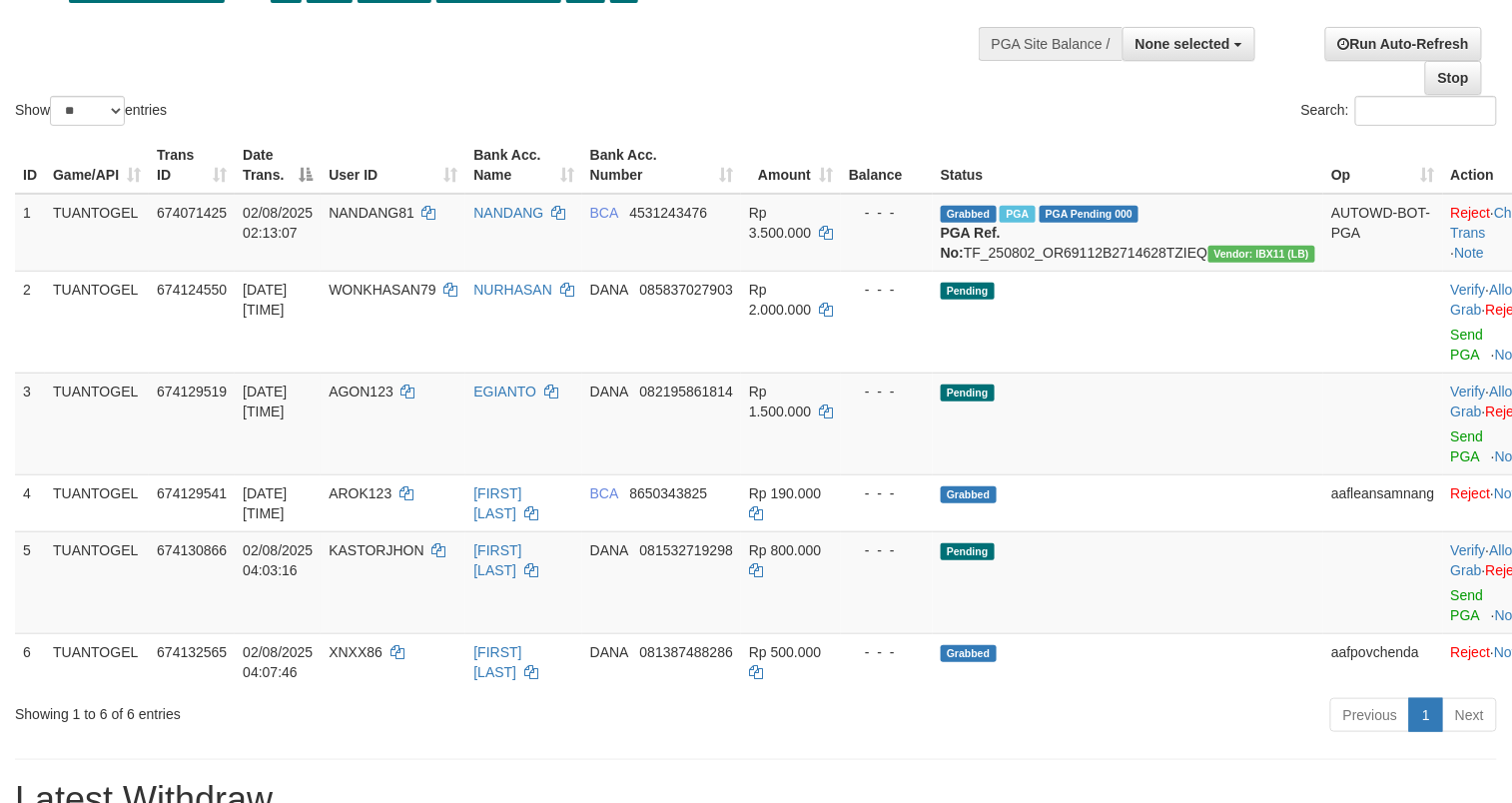 drag, startPoint x: 628, startPoint y: 105, endPoint x: 344, endPoint y: 10, distance: 299.46786 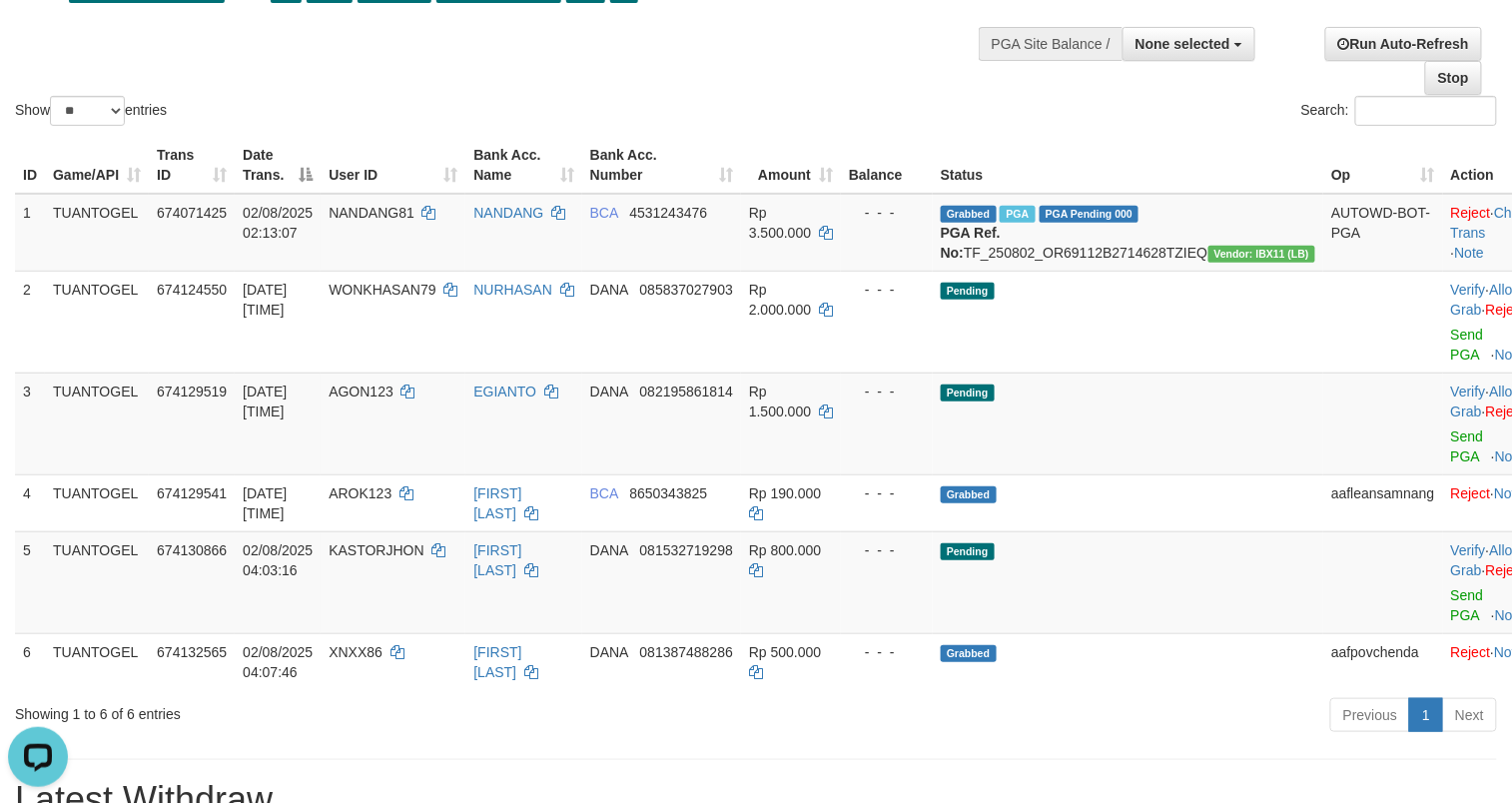 scroll, scrollTop: 0, scrollLeft: 0, axis: both 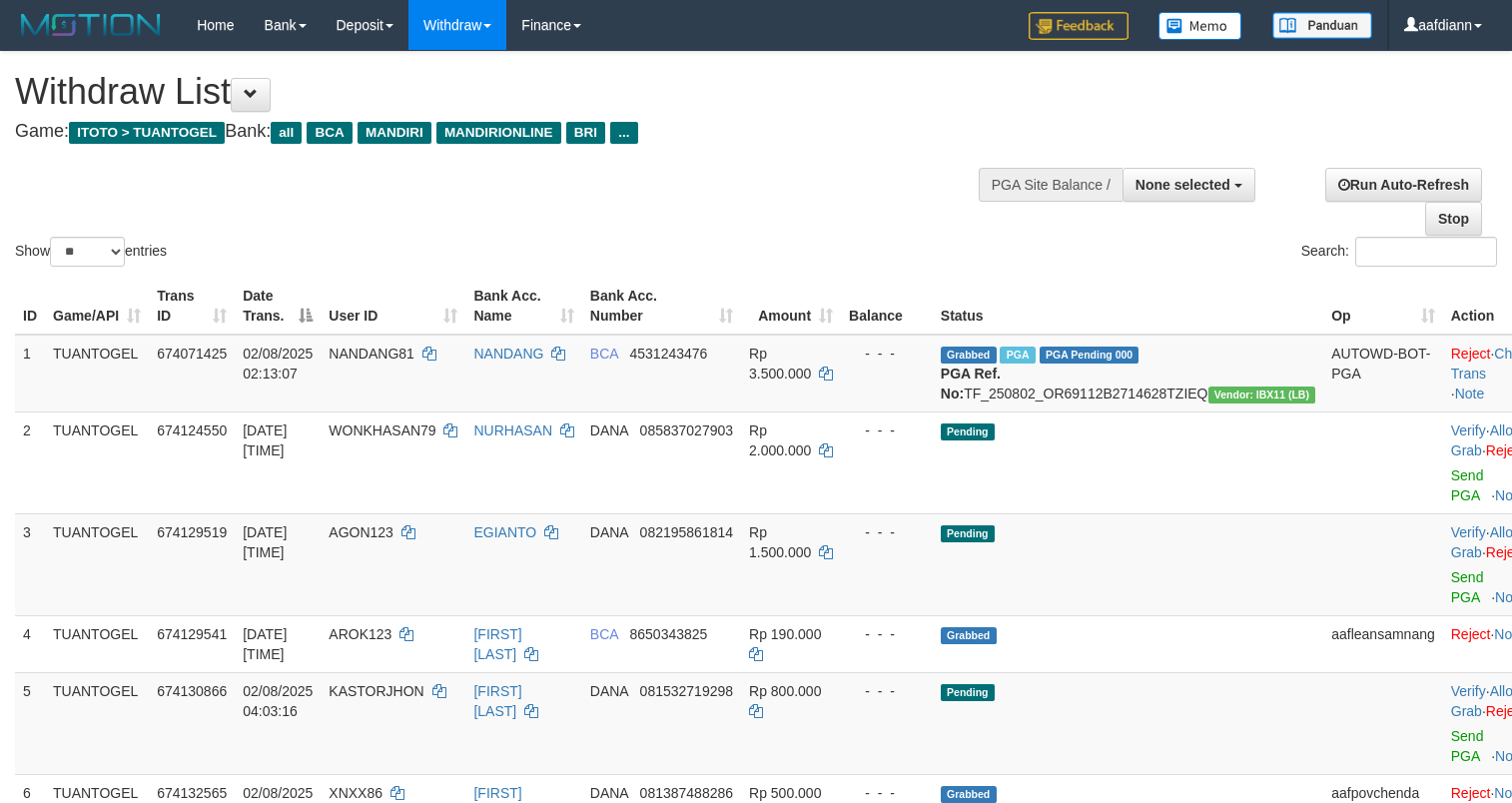 select 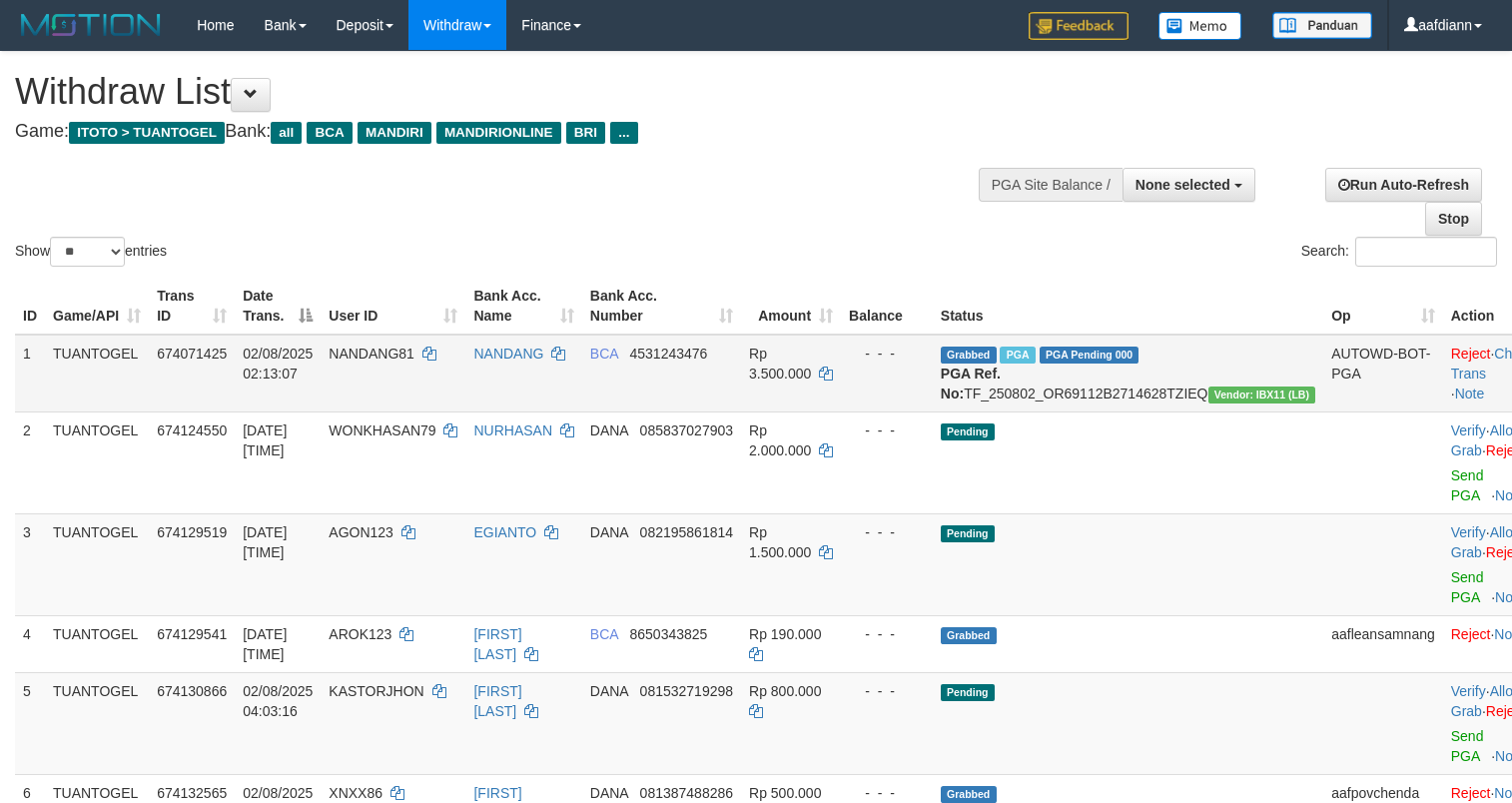 scroll, scrollTop: 141, scrollLeft: 0, axis: vertical 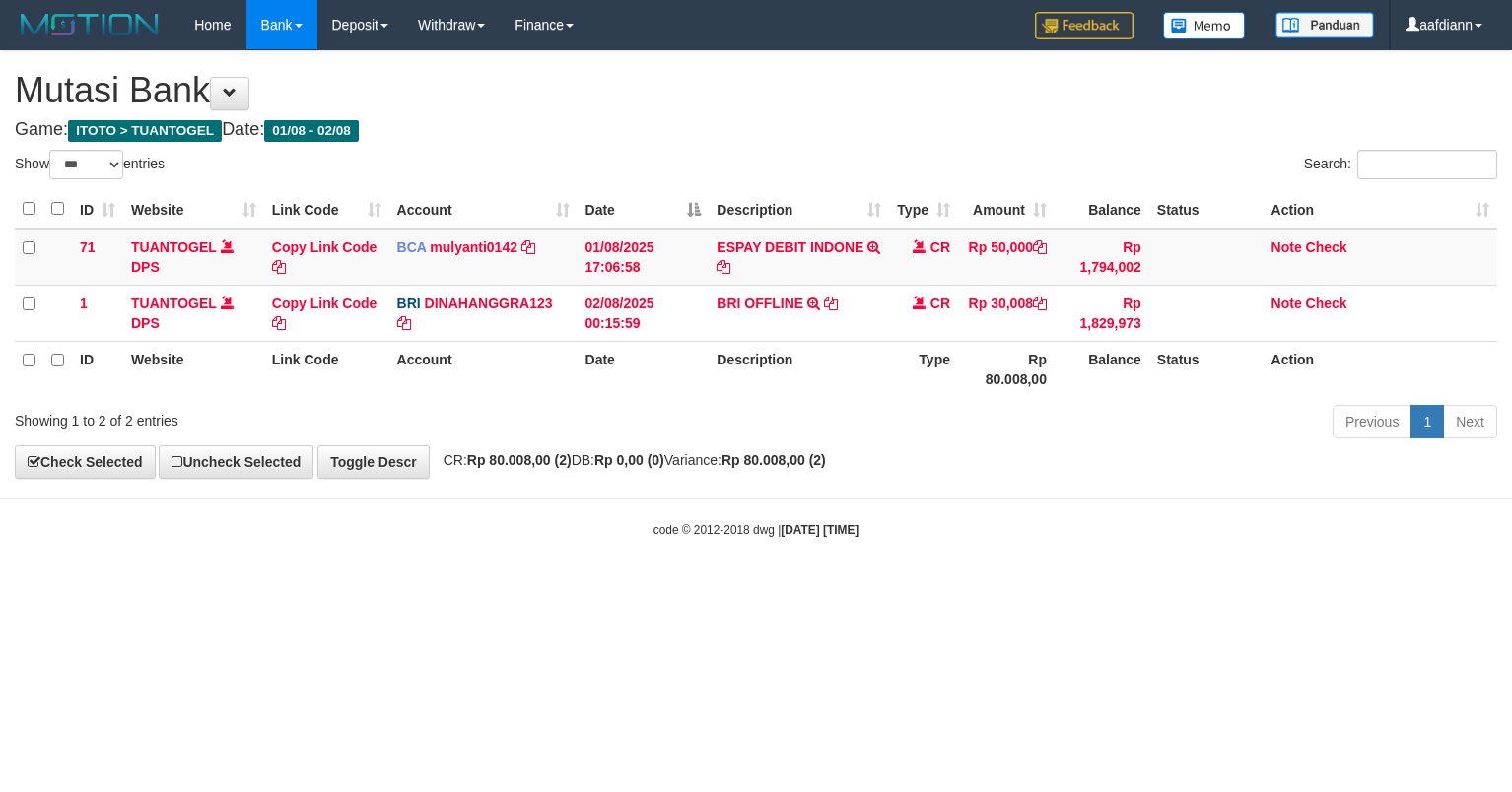 select on "***" 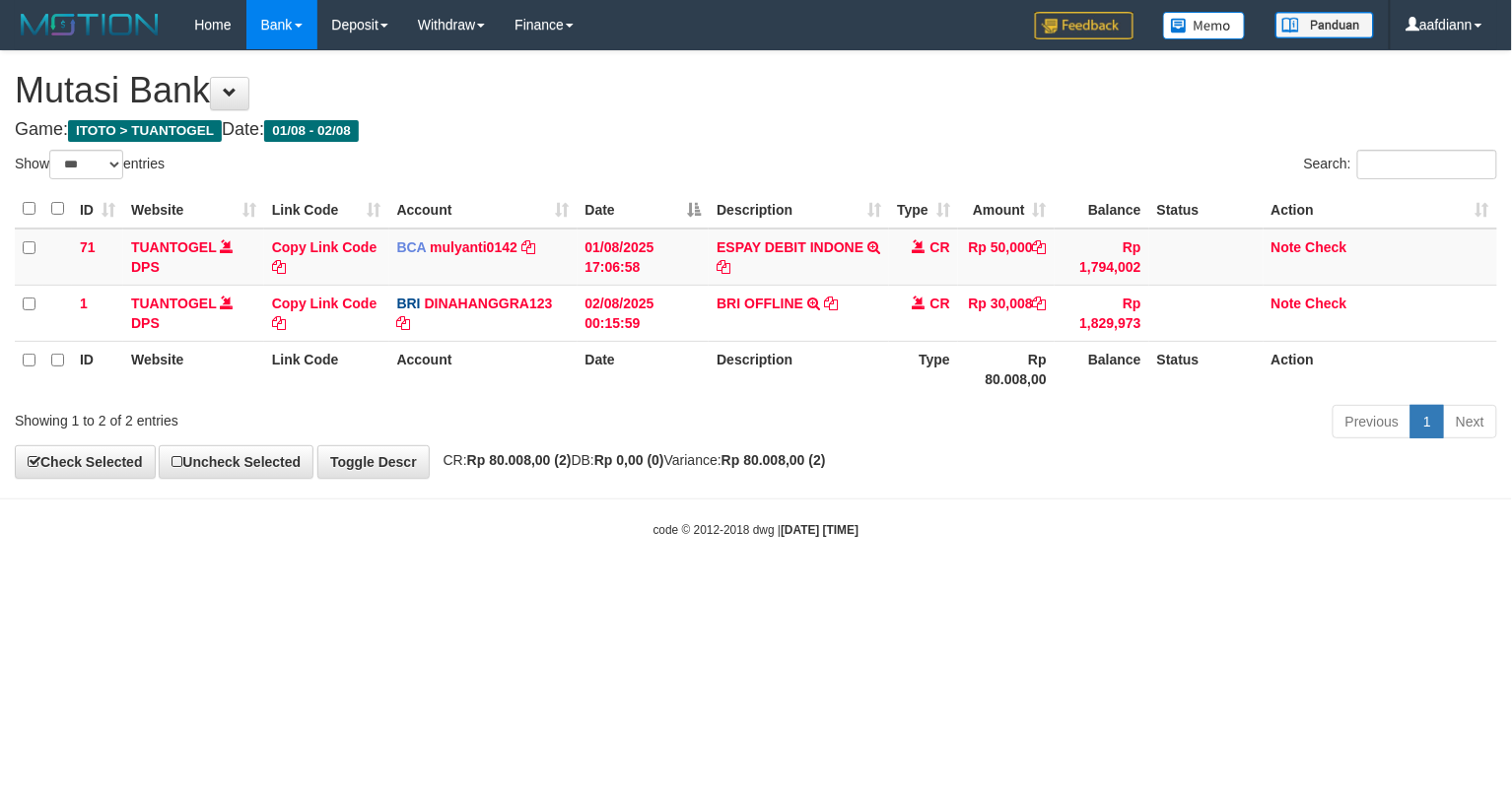 click on "**********" at bounding box center [756, 264] 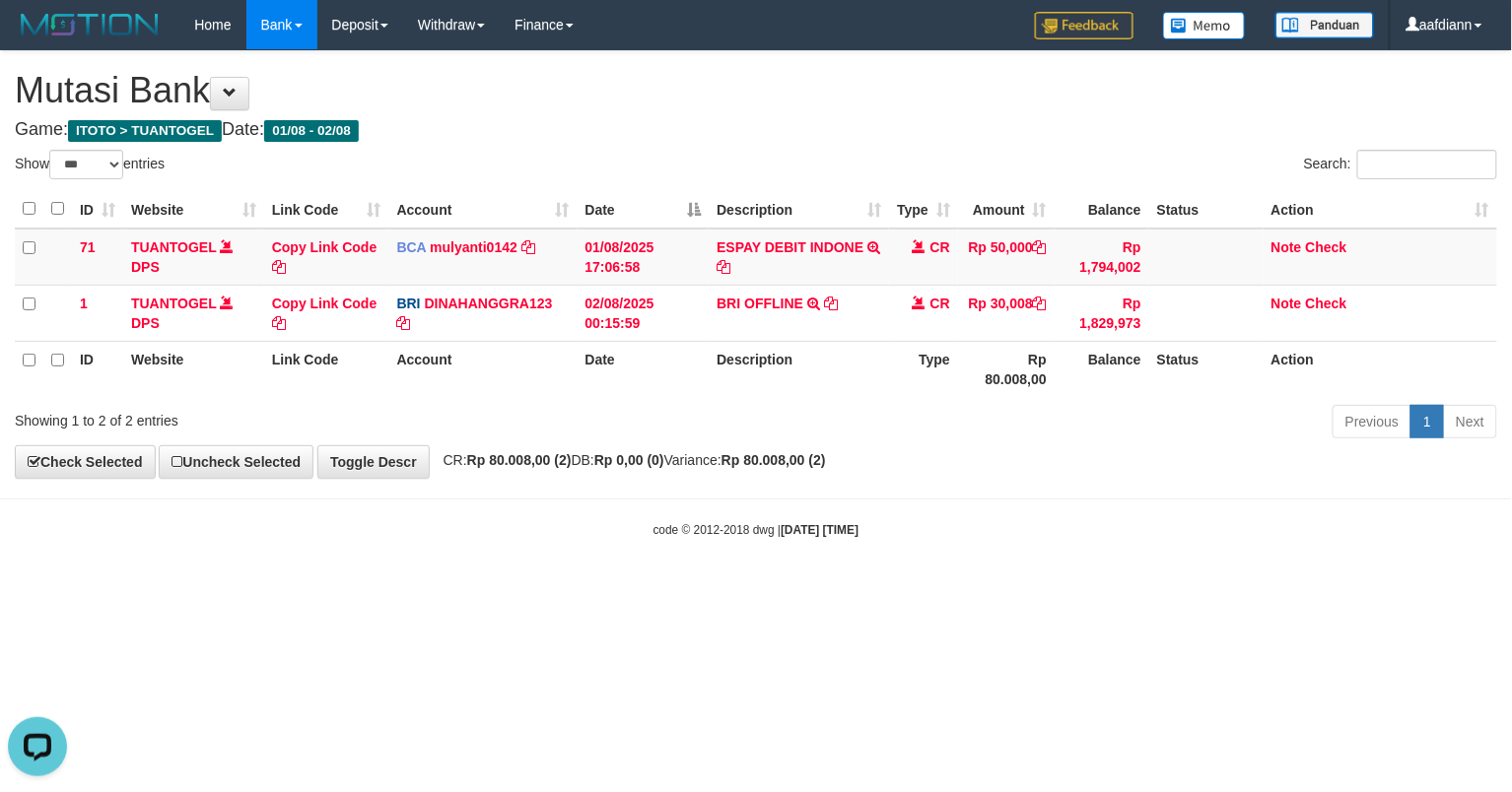 scroll, scrollTop: 0, scrollLeft: 0, axis: both 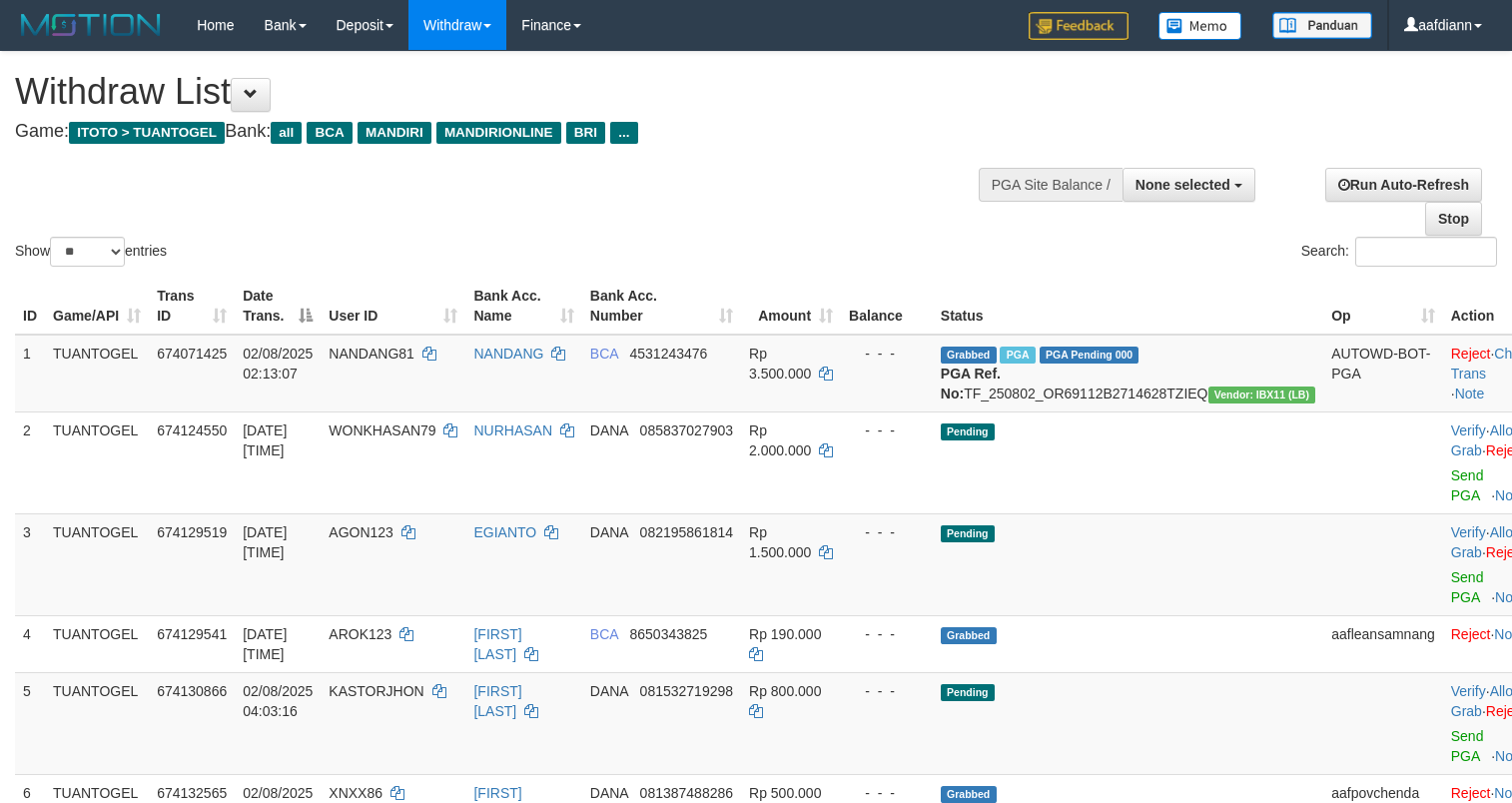 select 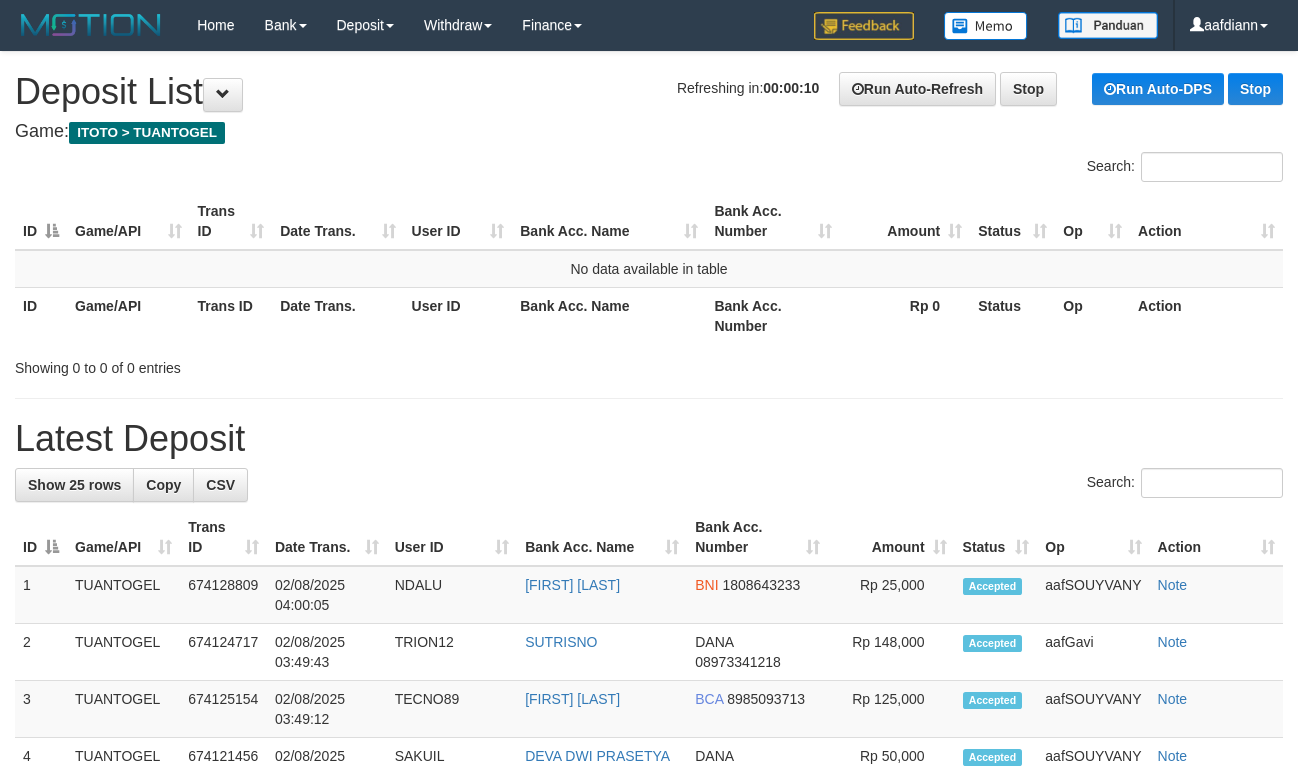scroll, scrollTop: 0, scrollLeft: 0, axis: both 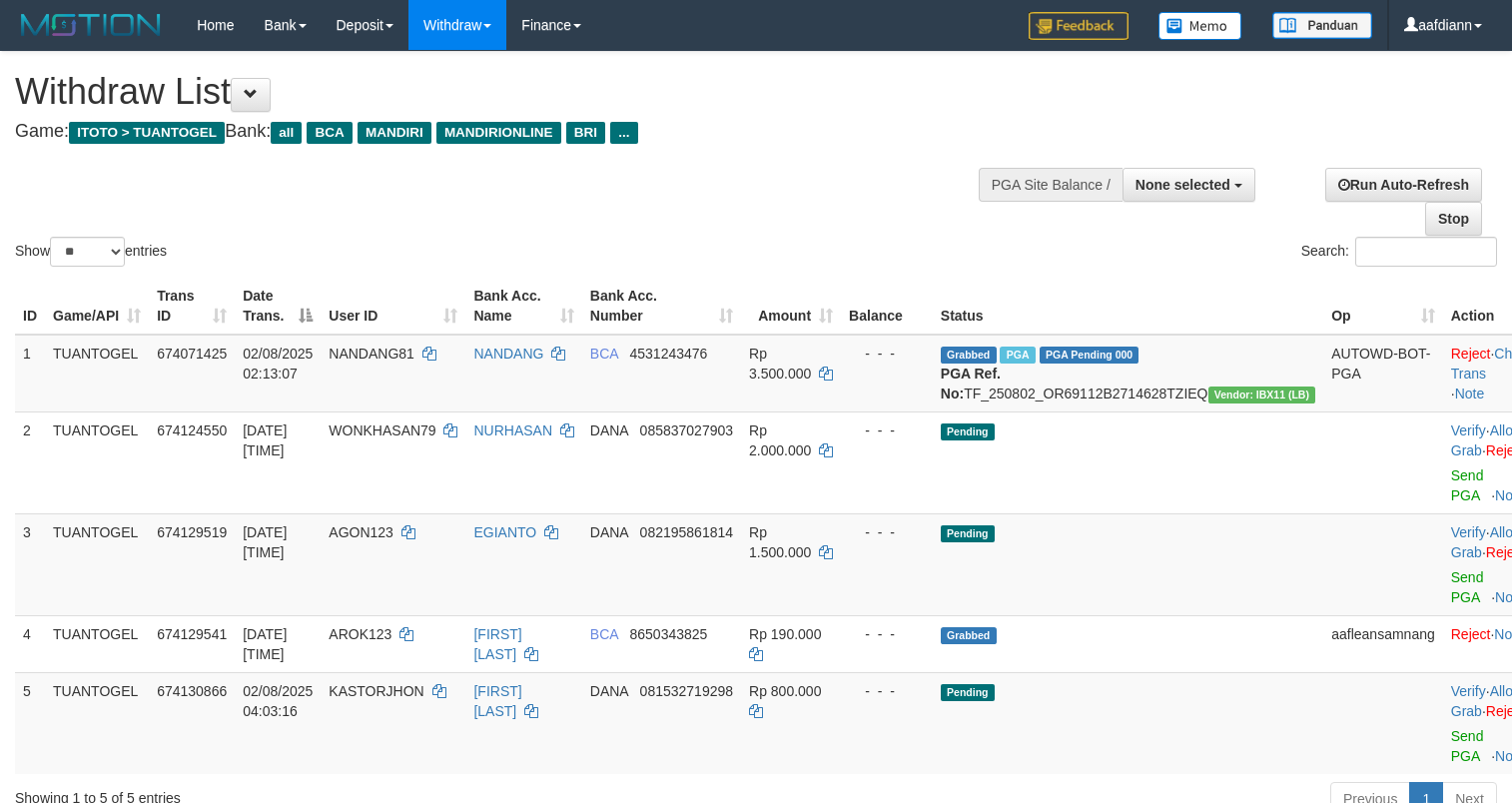 select 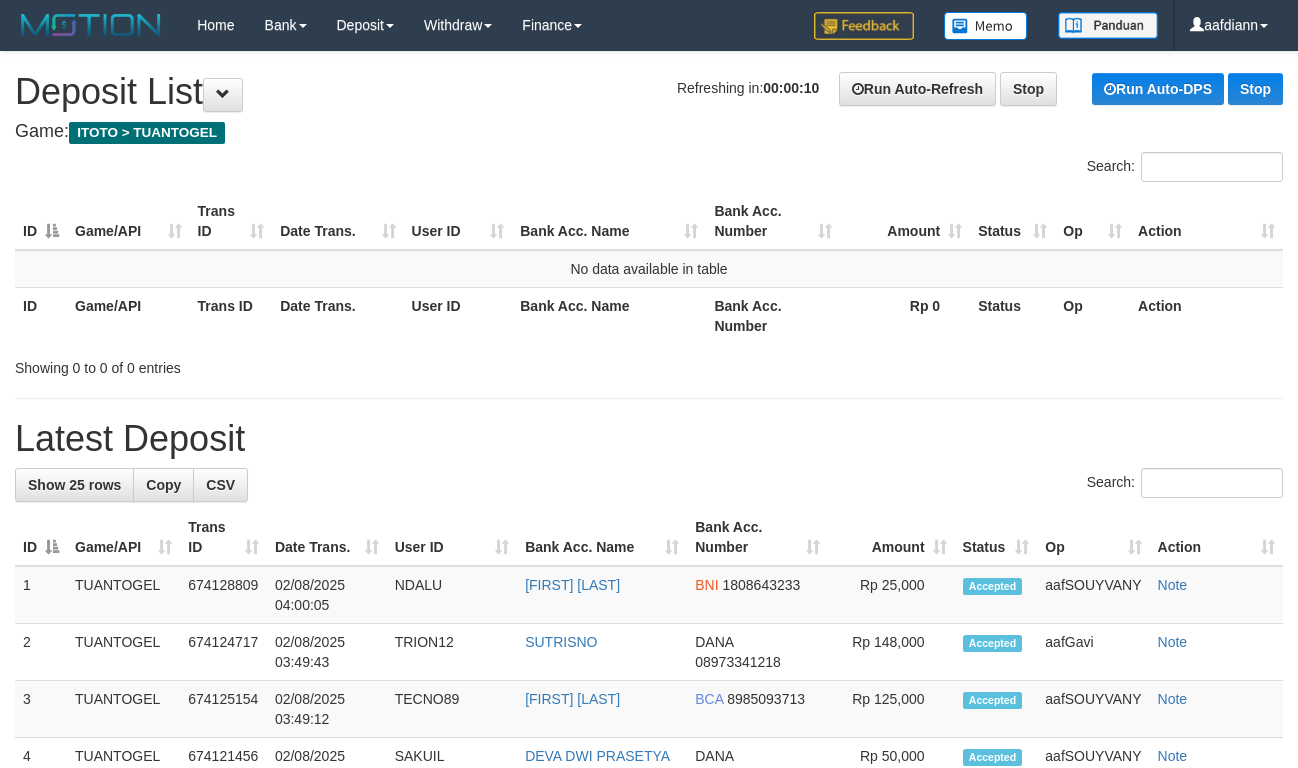 scroll, scrollTop: 0, scrollLeft: 0, axis: both 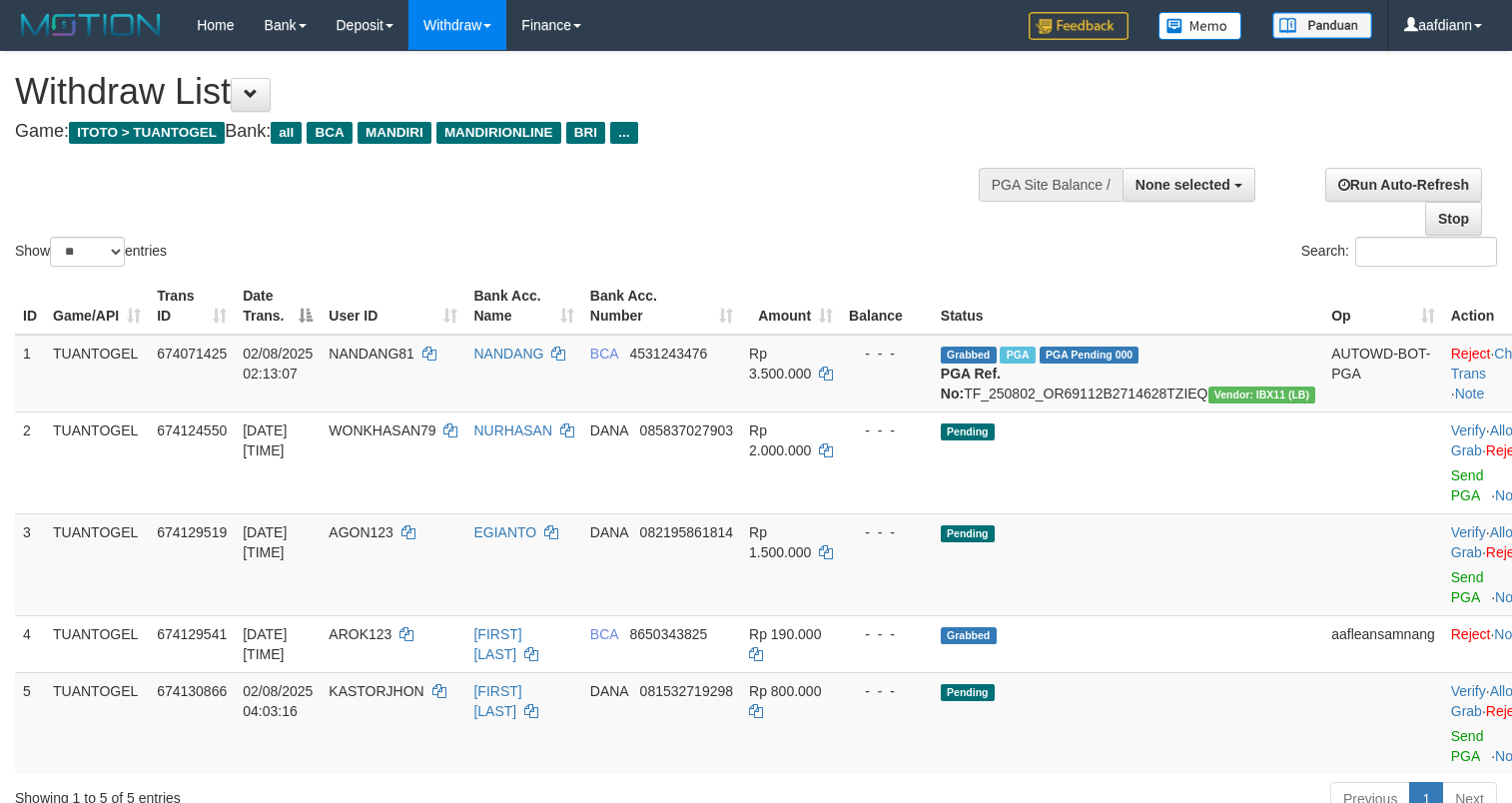 select 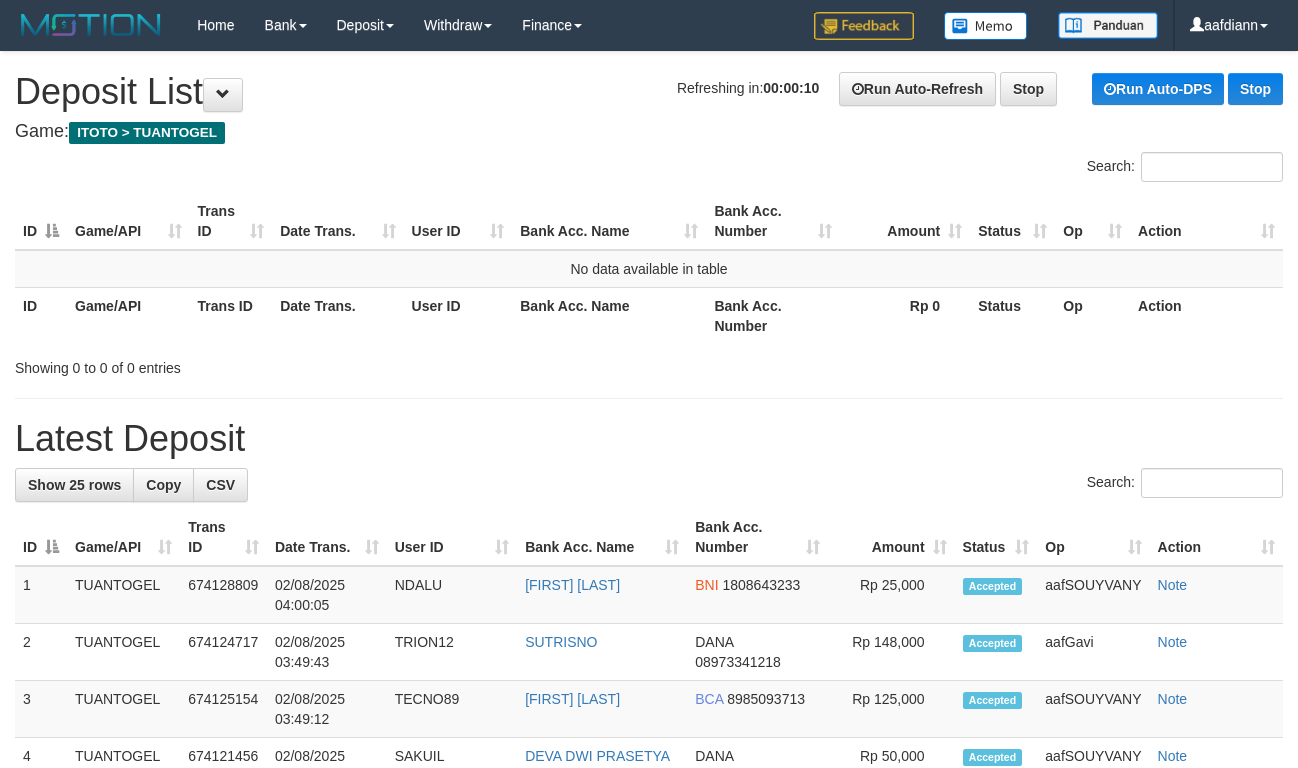 scroll, scrollTop: 0, scrollLeft: 0, axis: both 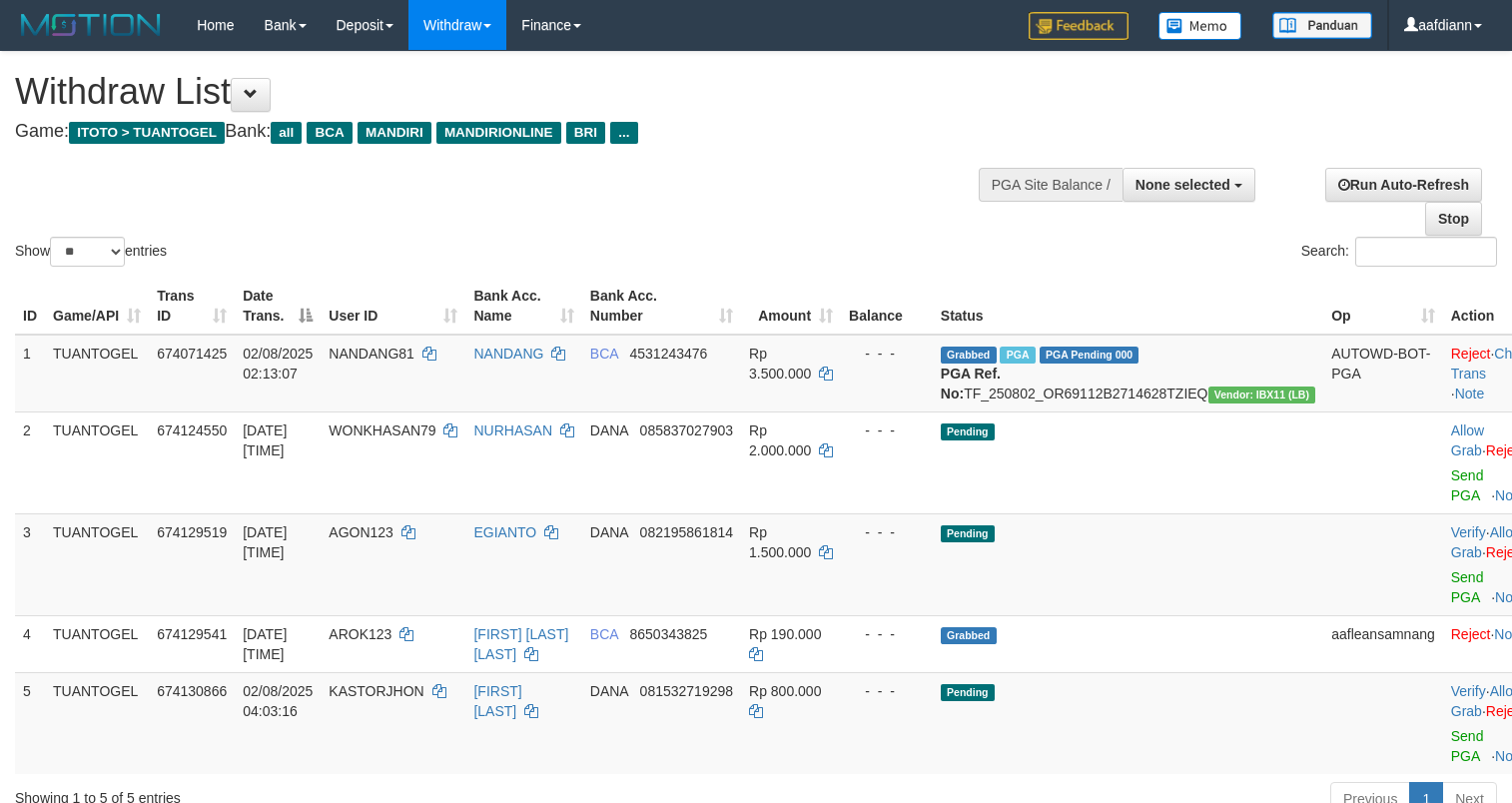 select 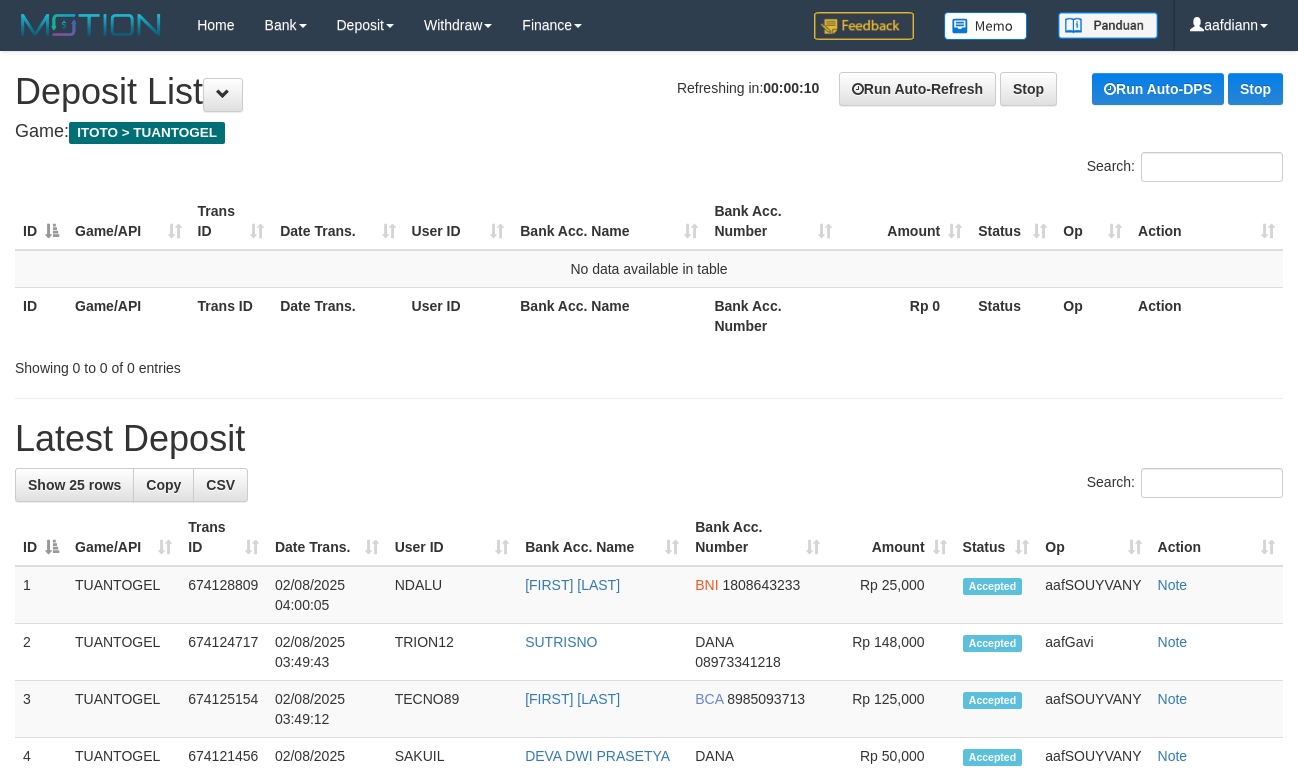 scroll, scrollTop: 0, scrollLeft: 0, axis: both 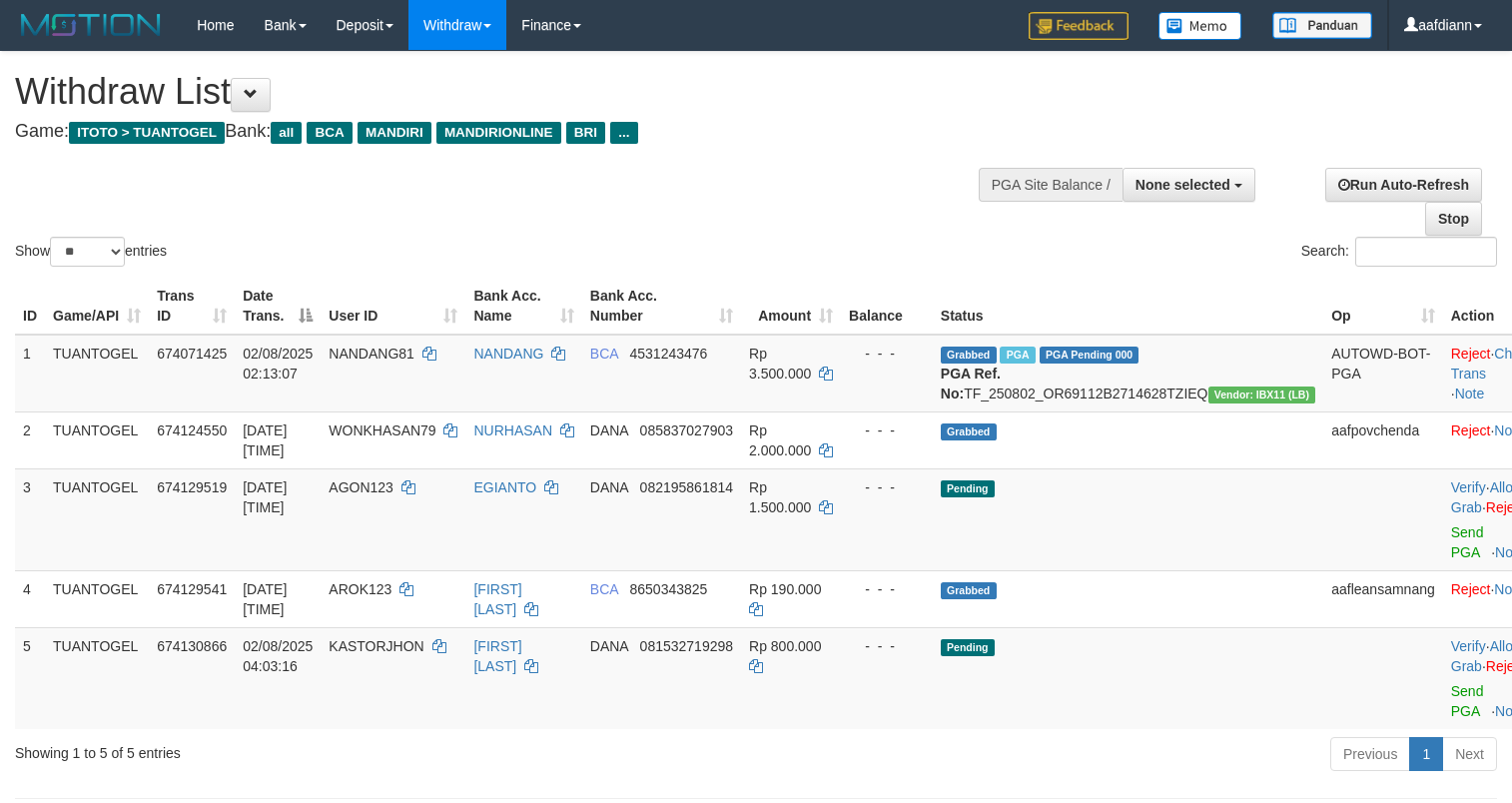 select 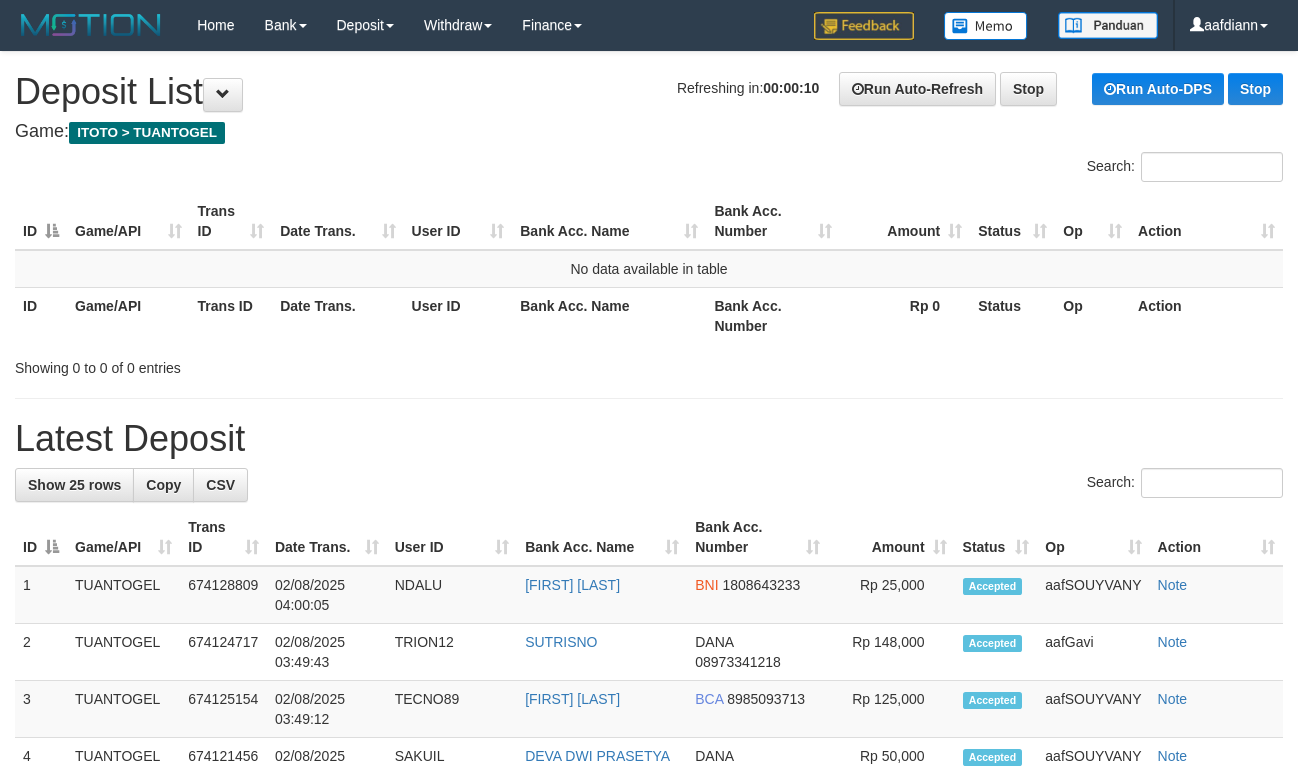 scroll, scrollTop: 0, scrollLeft: 0, axis: both 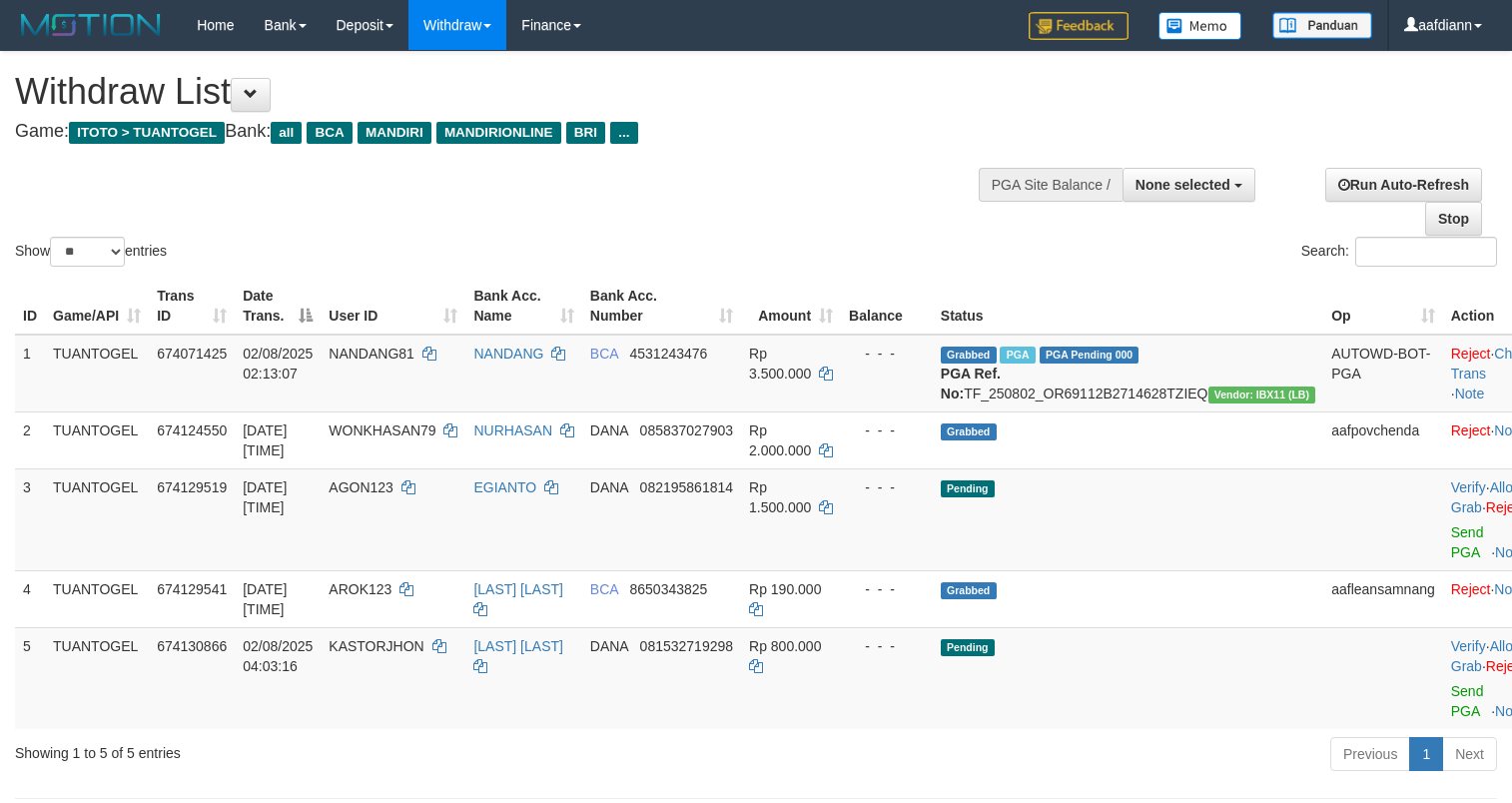 select 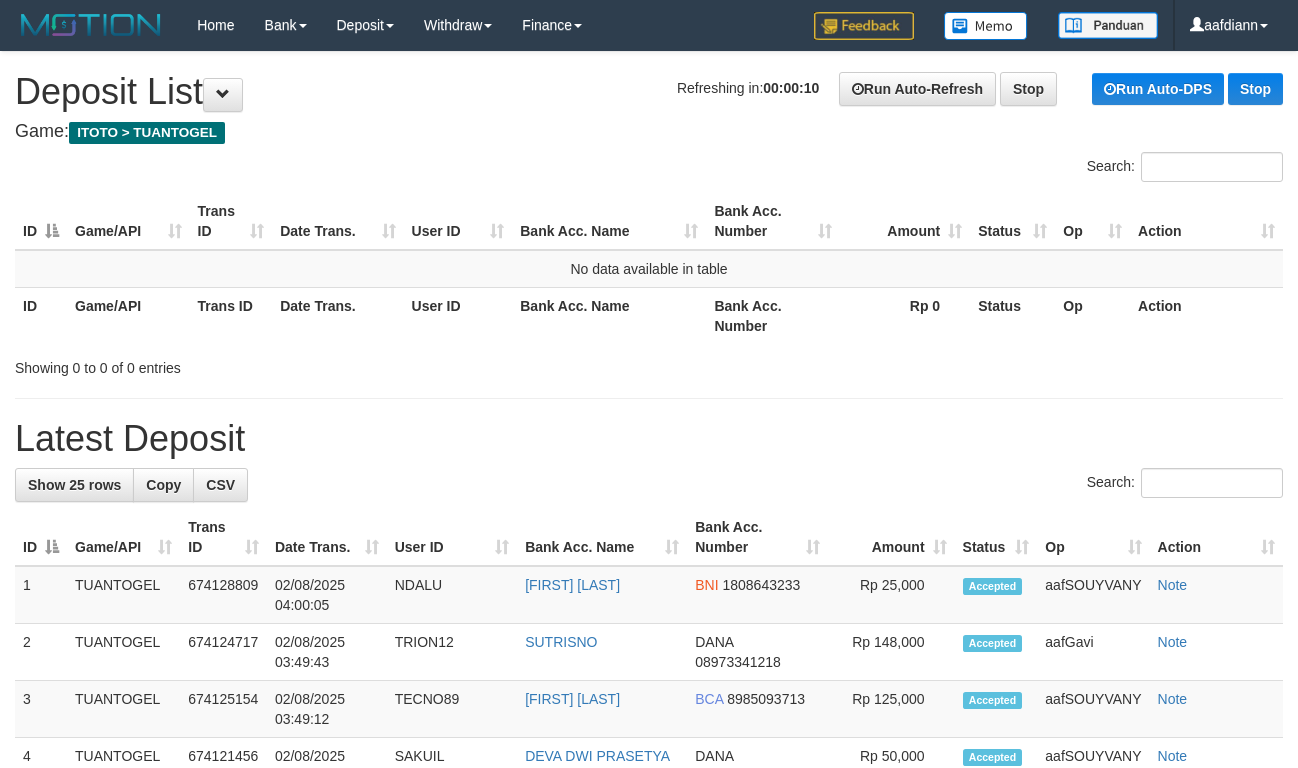 scroll, scrollTop: 0, scrollLeft: 0, axis: both 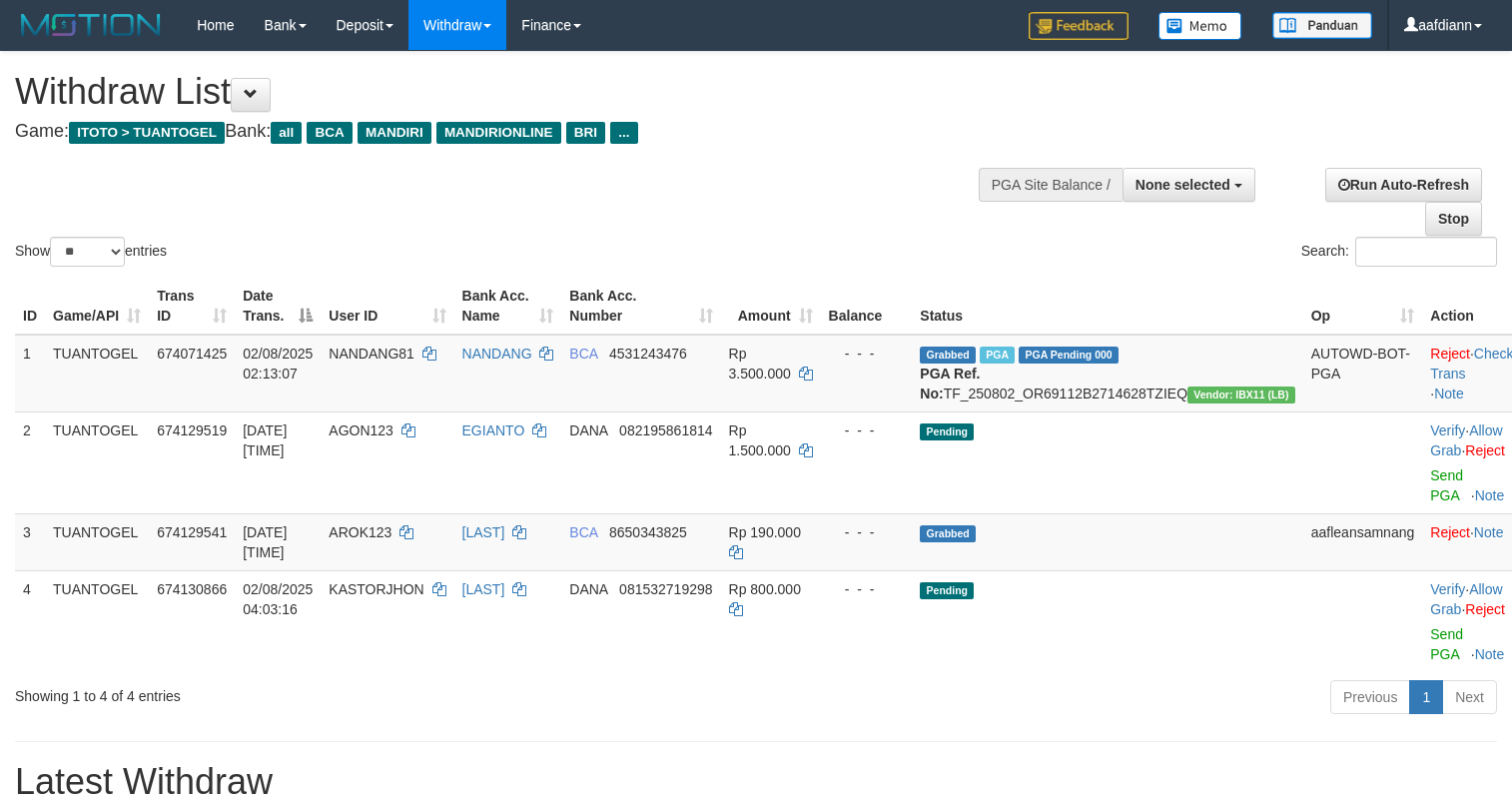 select 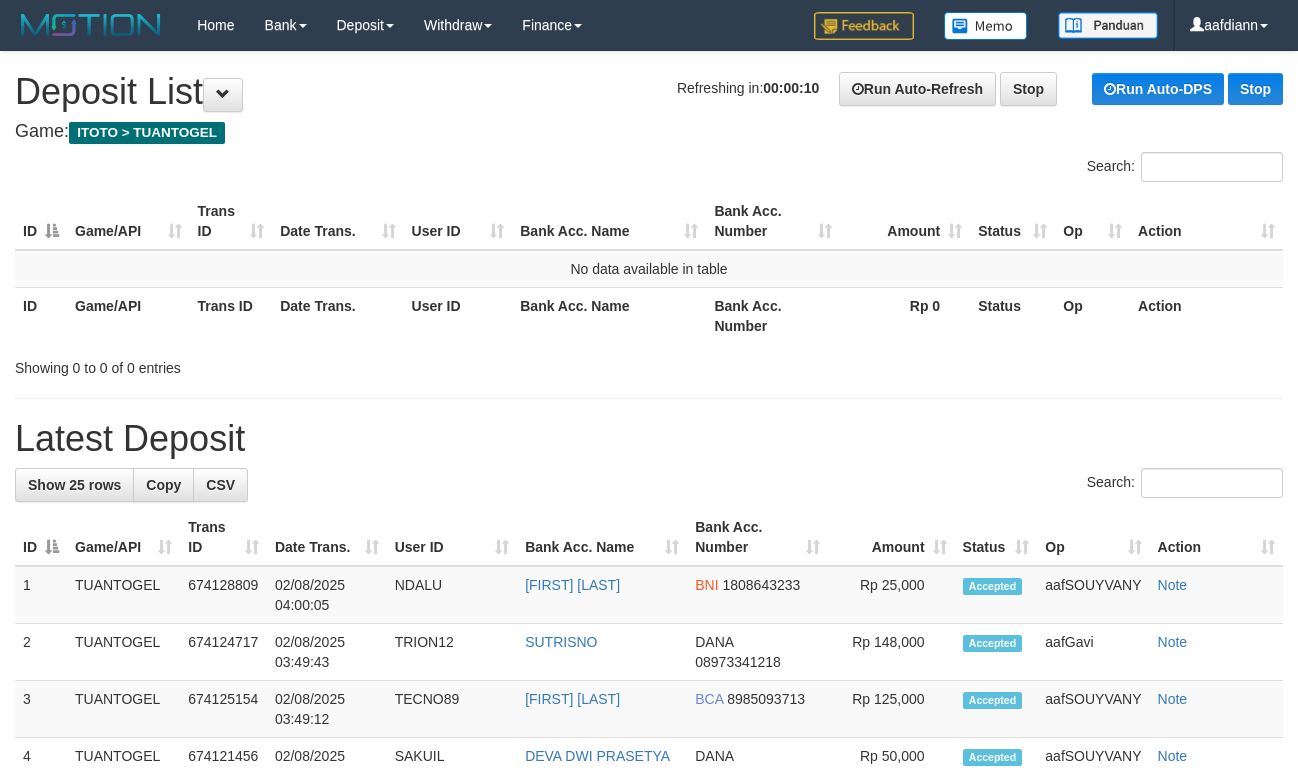 scroll, scrollTop: 0, scrollLeft: 0, axis: both 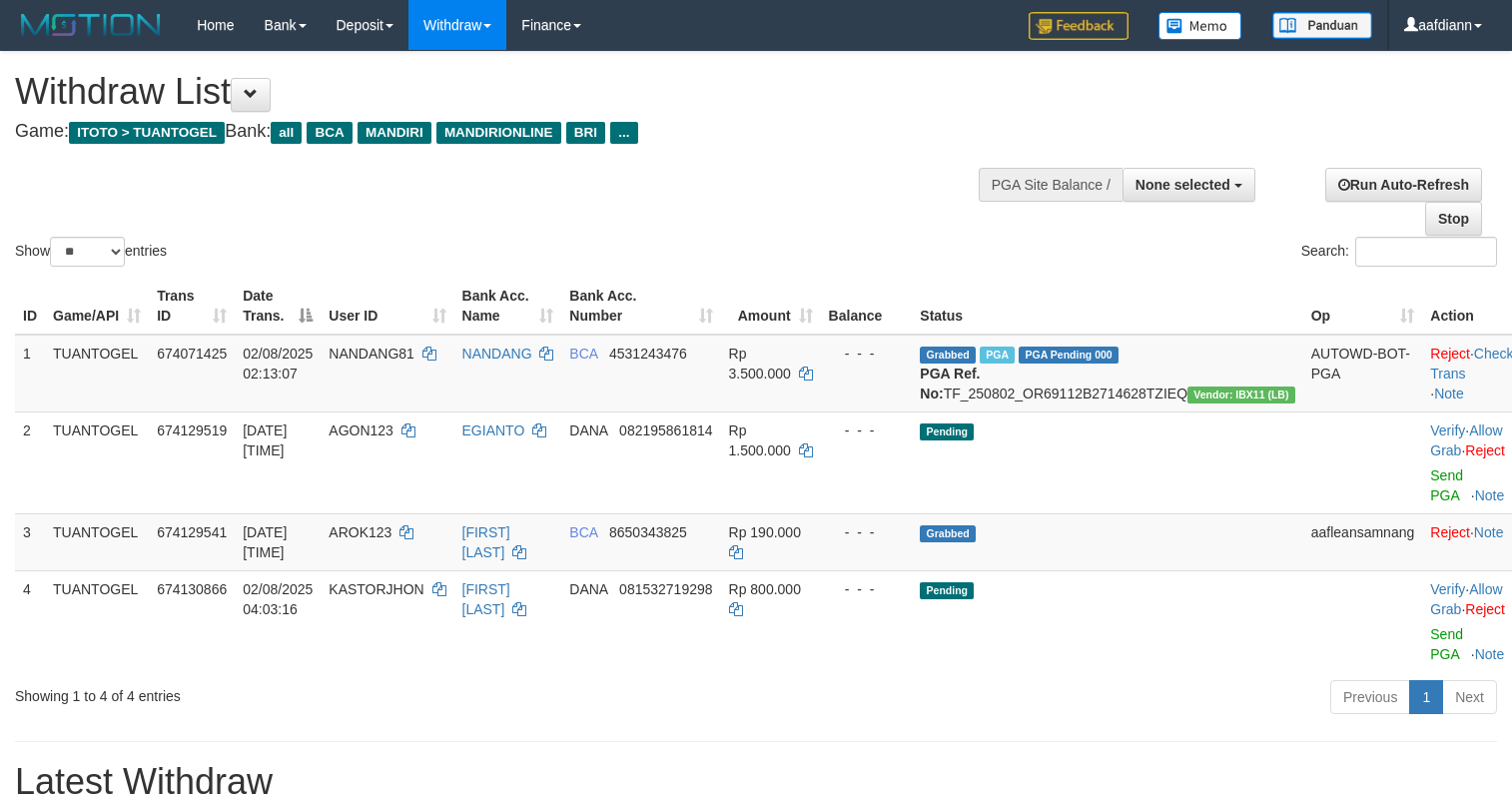 select 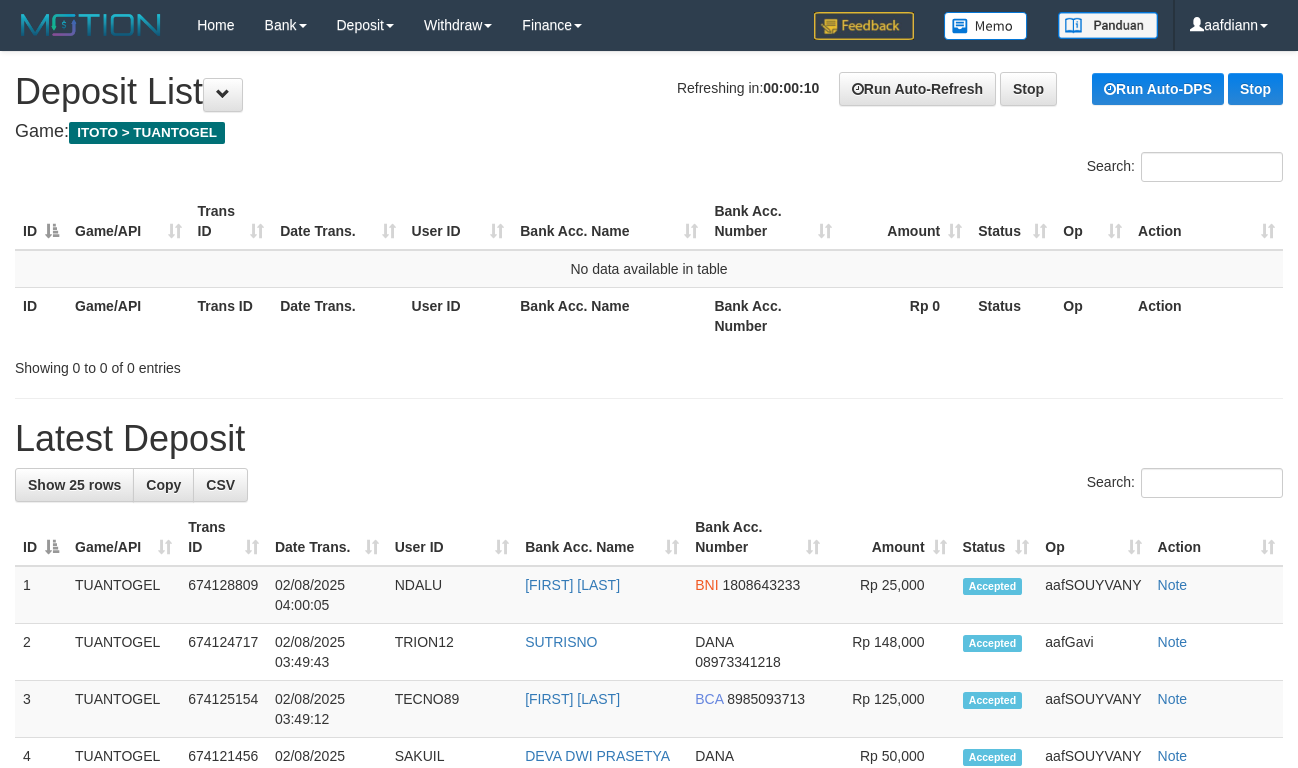 scroll, scrollTop: 0, scrollLeft: 0, axis: both 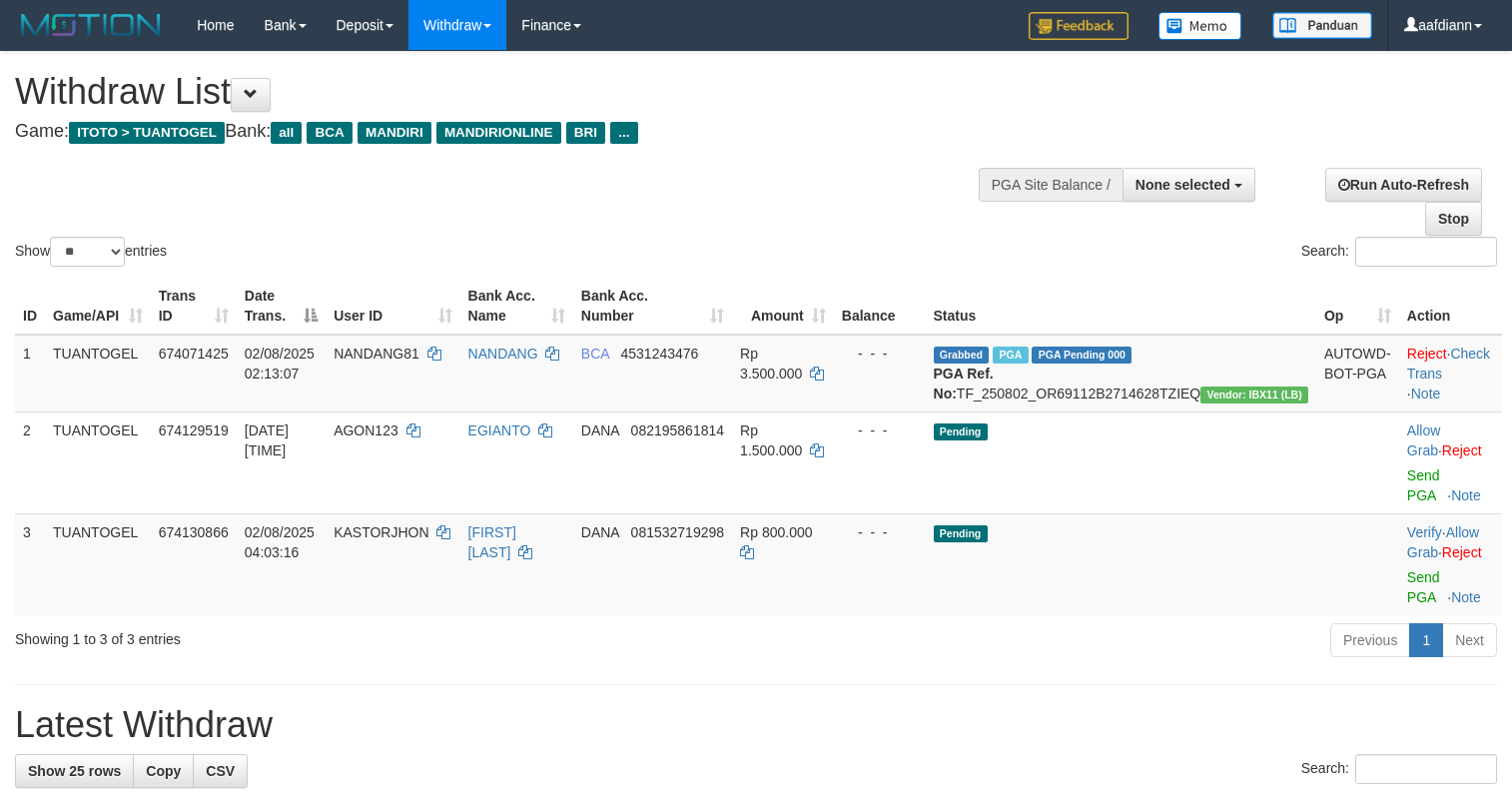 select 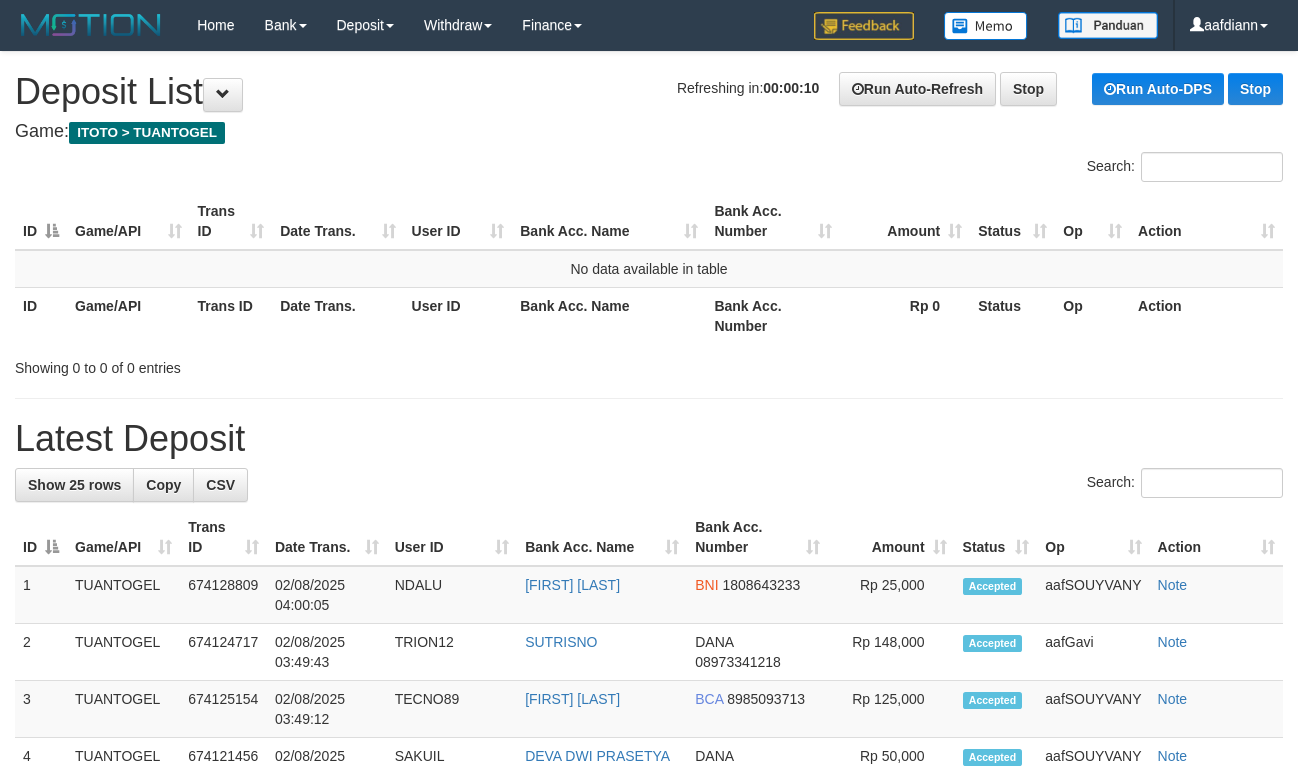 scroll, scrollTop: 0, scrollLeft: 0, axis: both 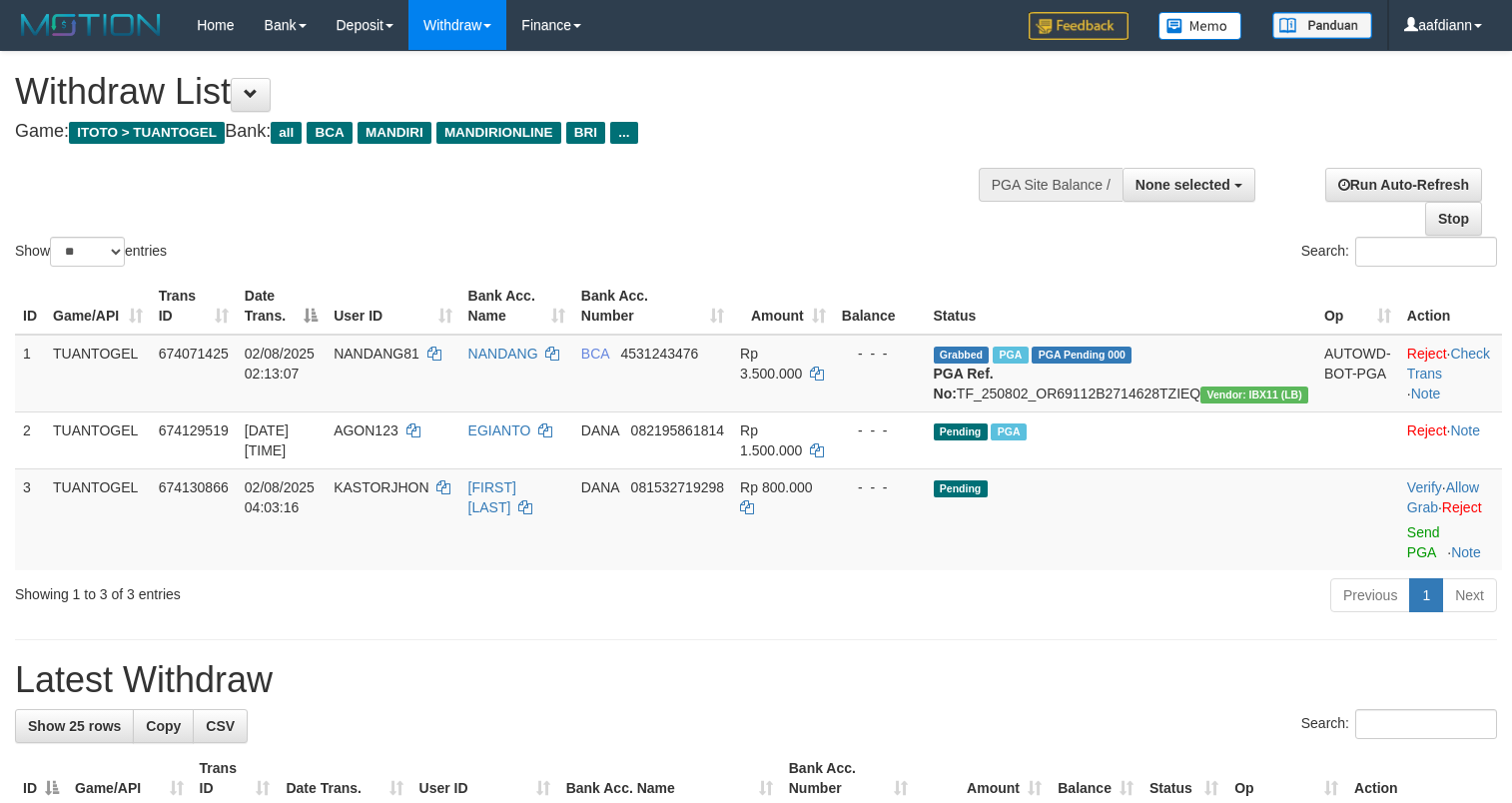select 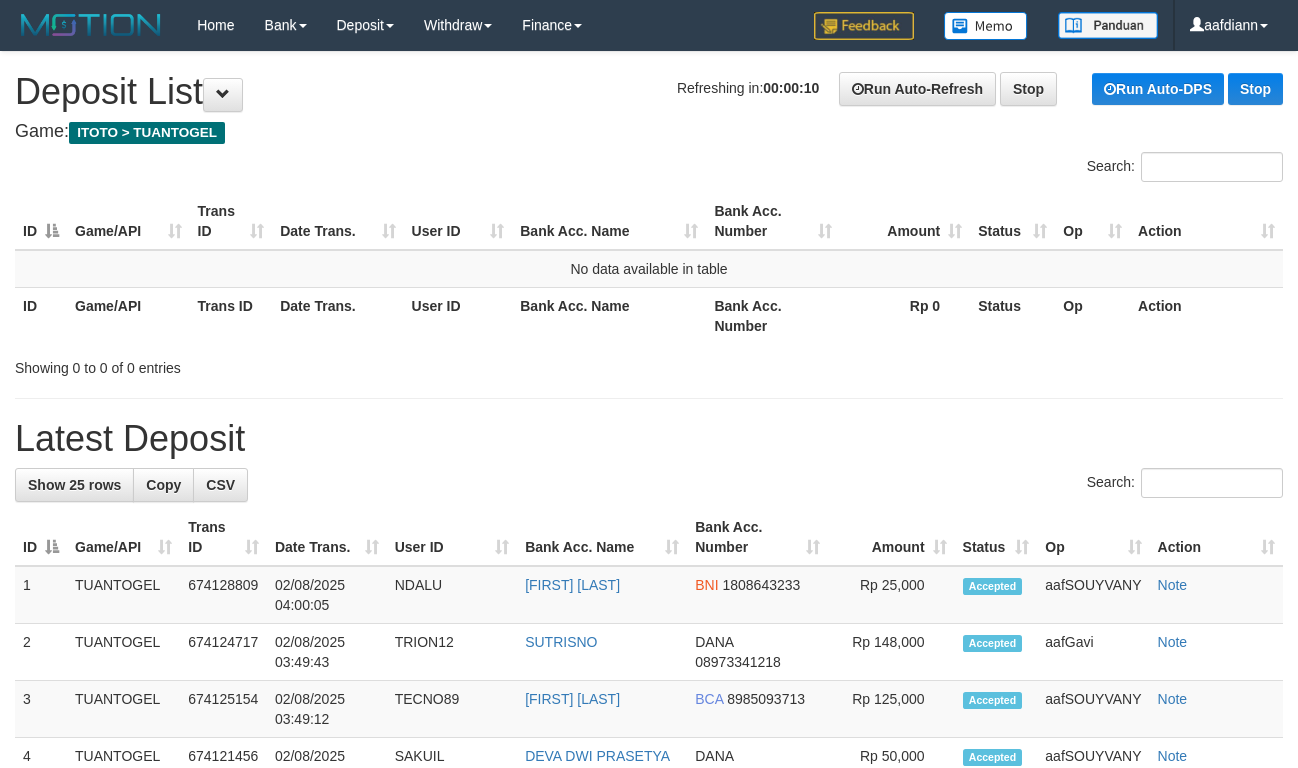 scroll, scrollTop: 0, scrollLeft: 0, axis: both 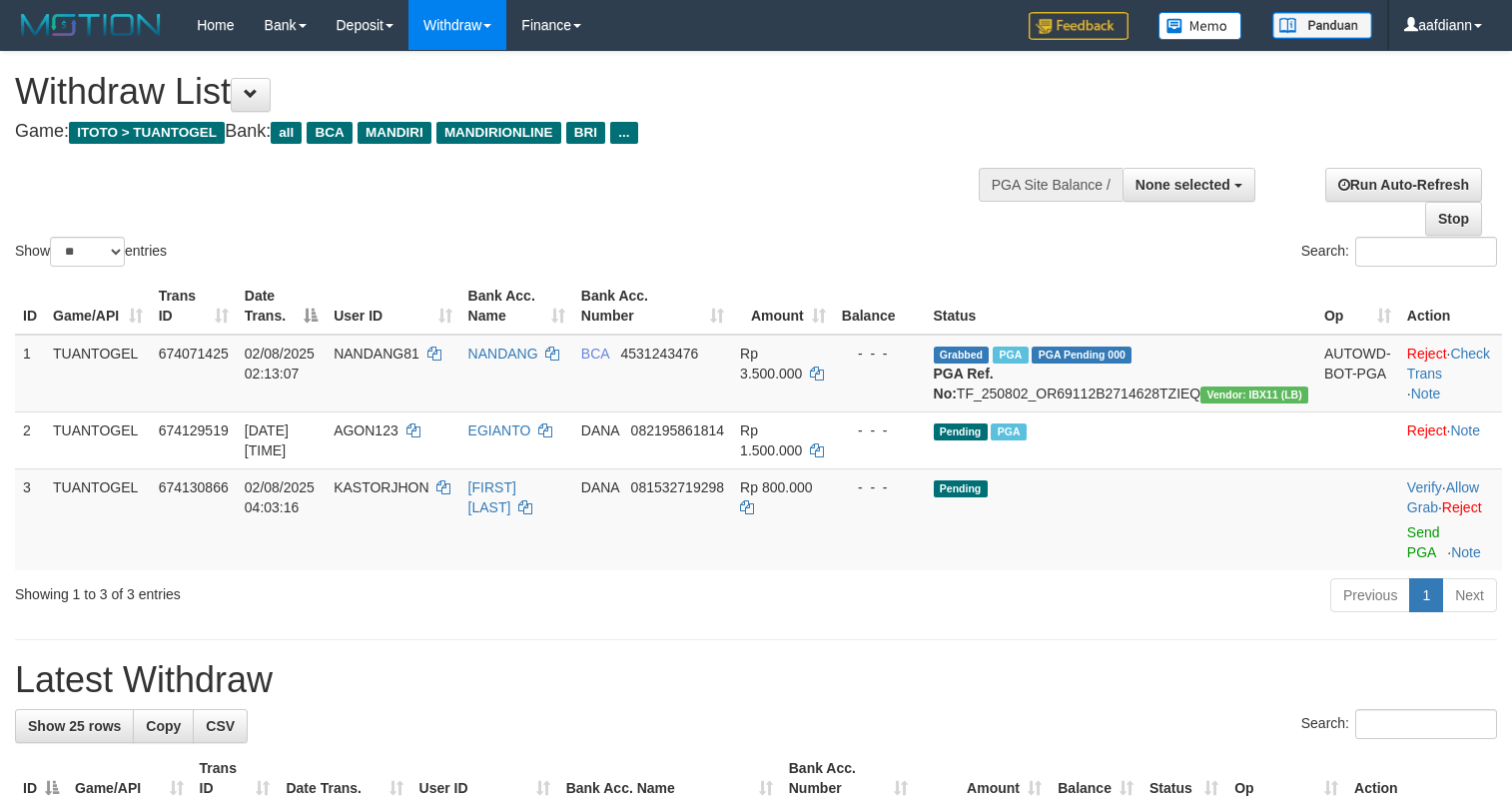 select 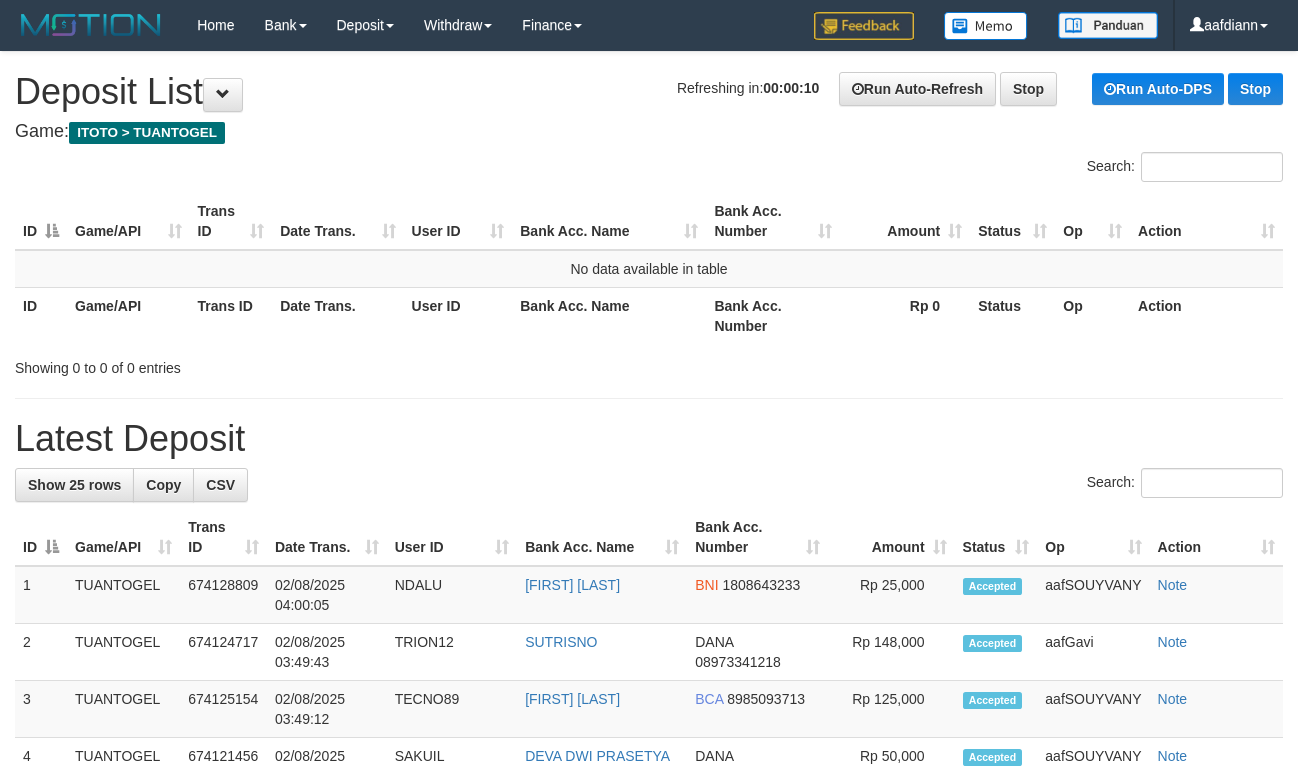 scroll, scrollTop: 0, scrollLeft: 0, axis: both 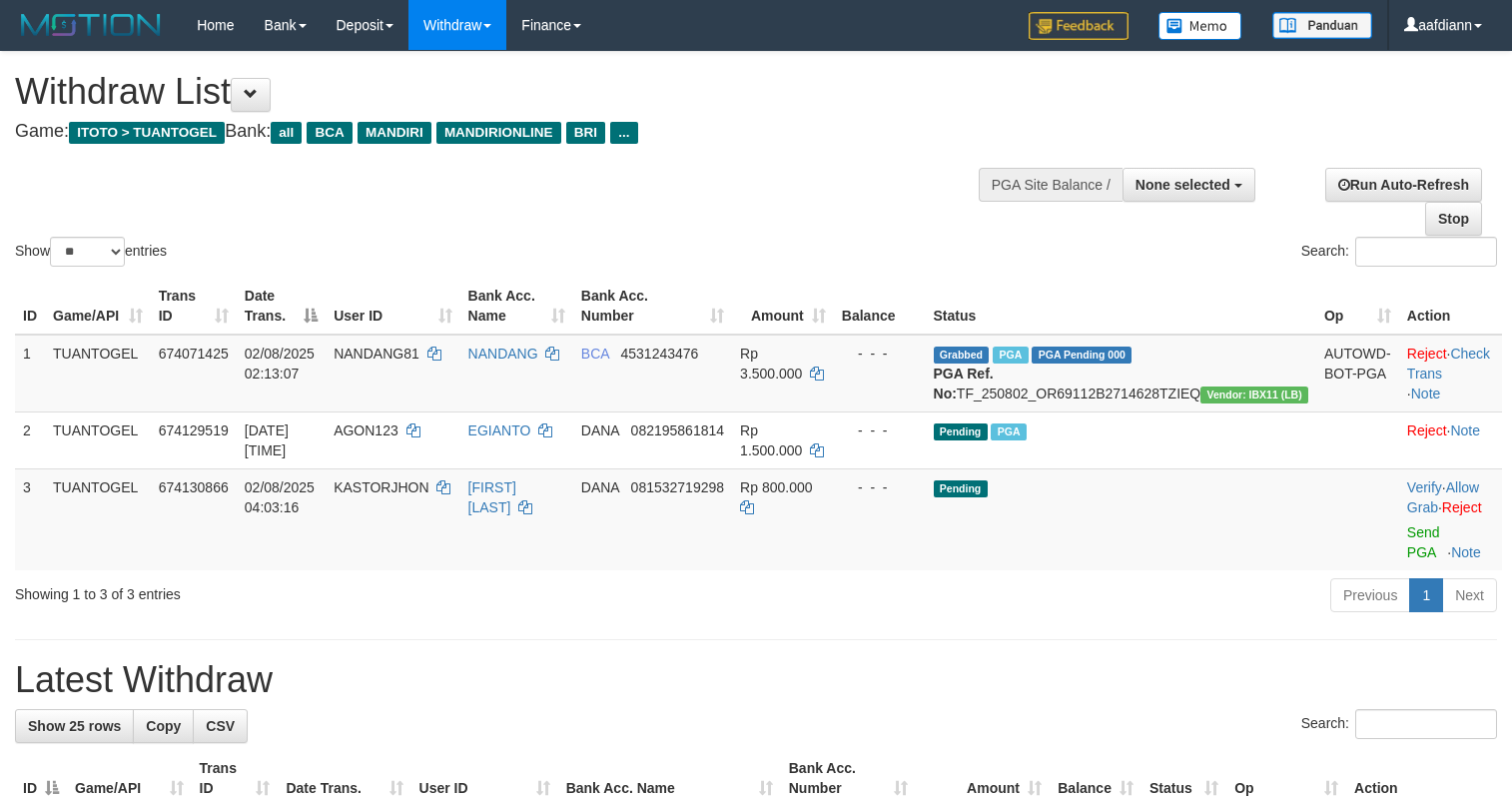 select 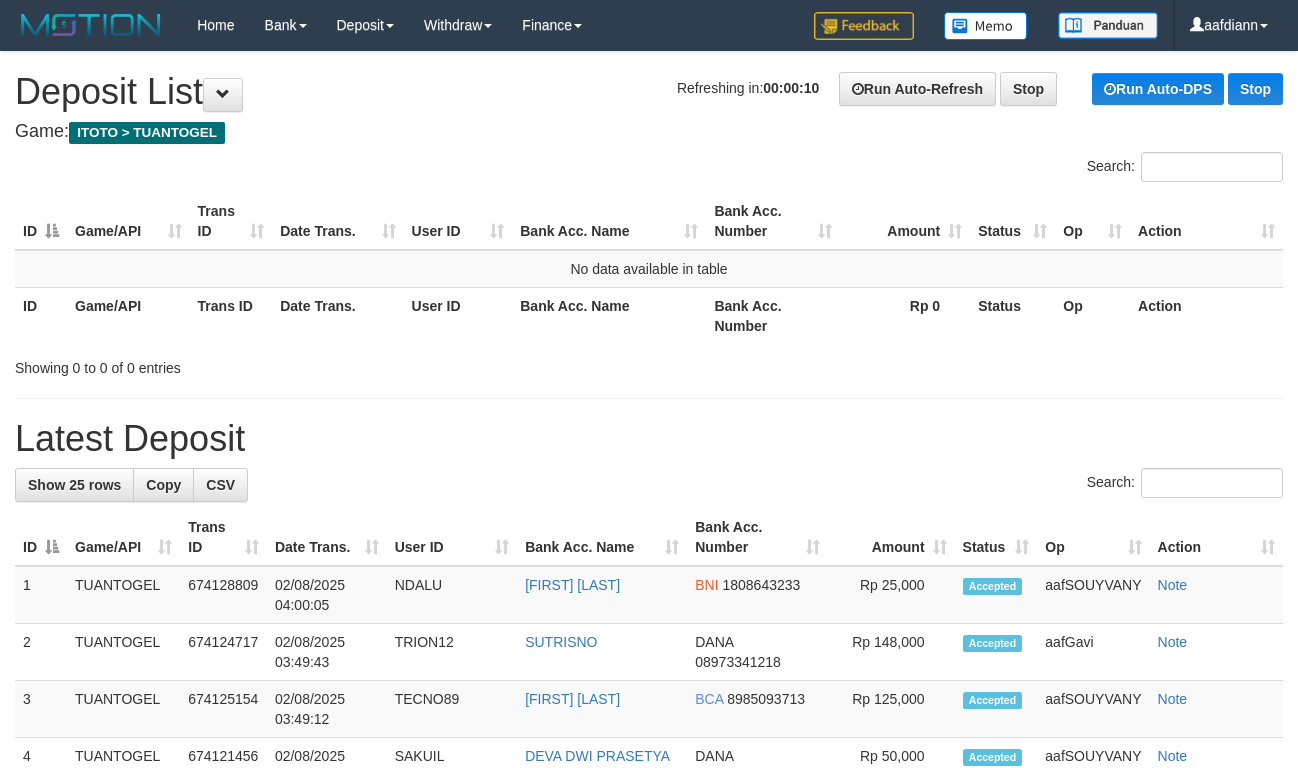 scroll, scrollTop: 0, scrollLeft: 0, axis: both 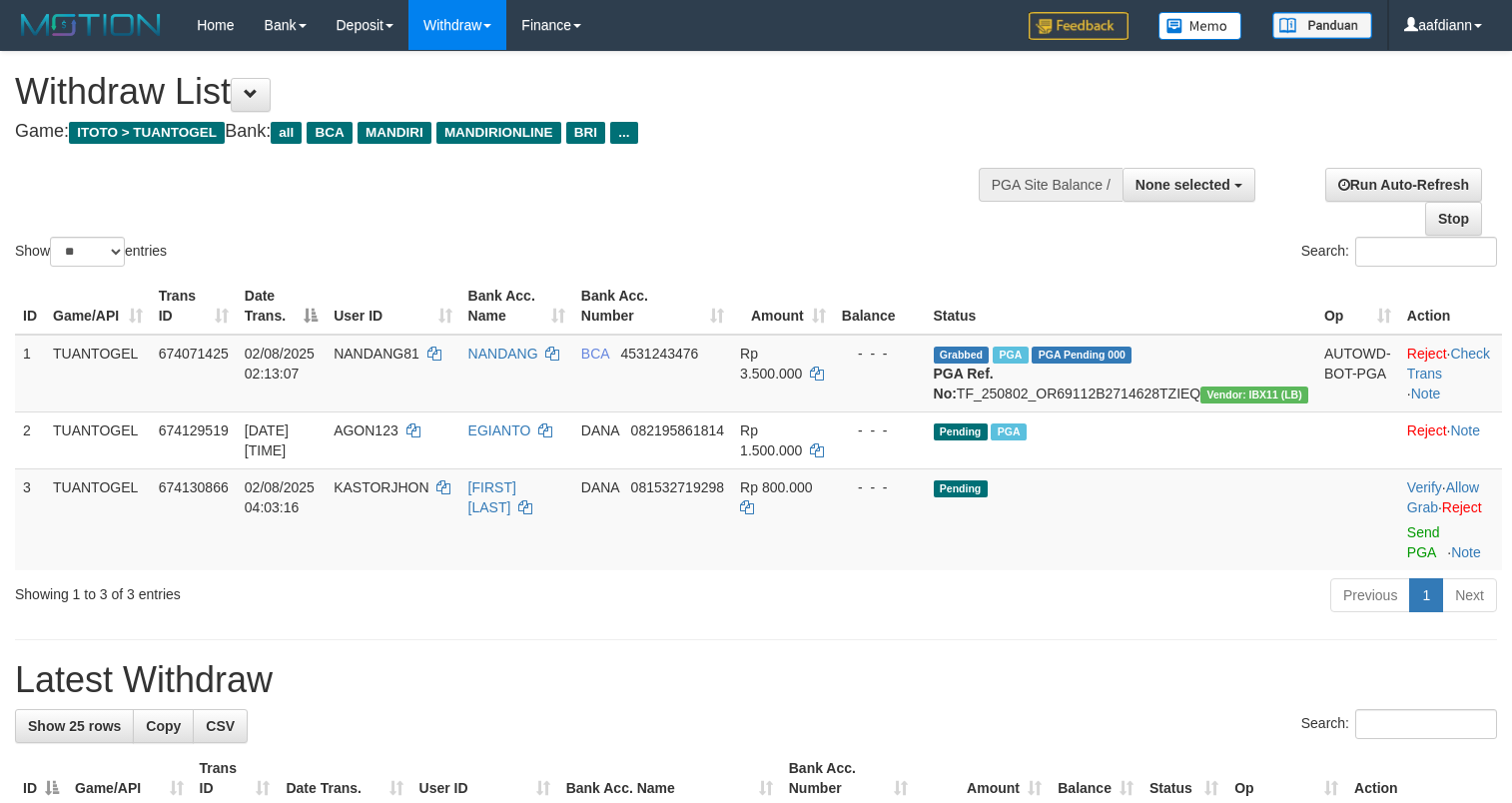 select 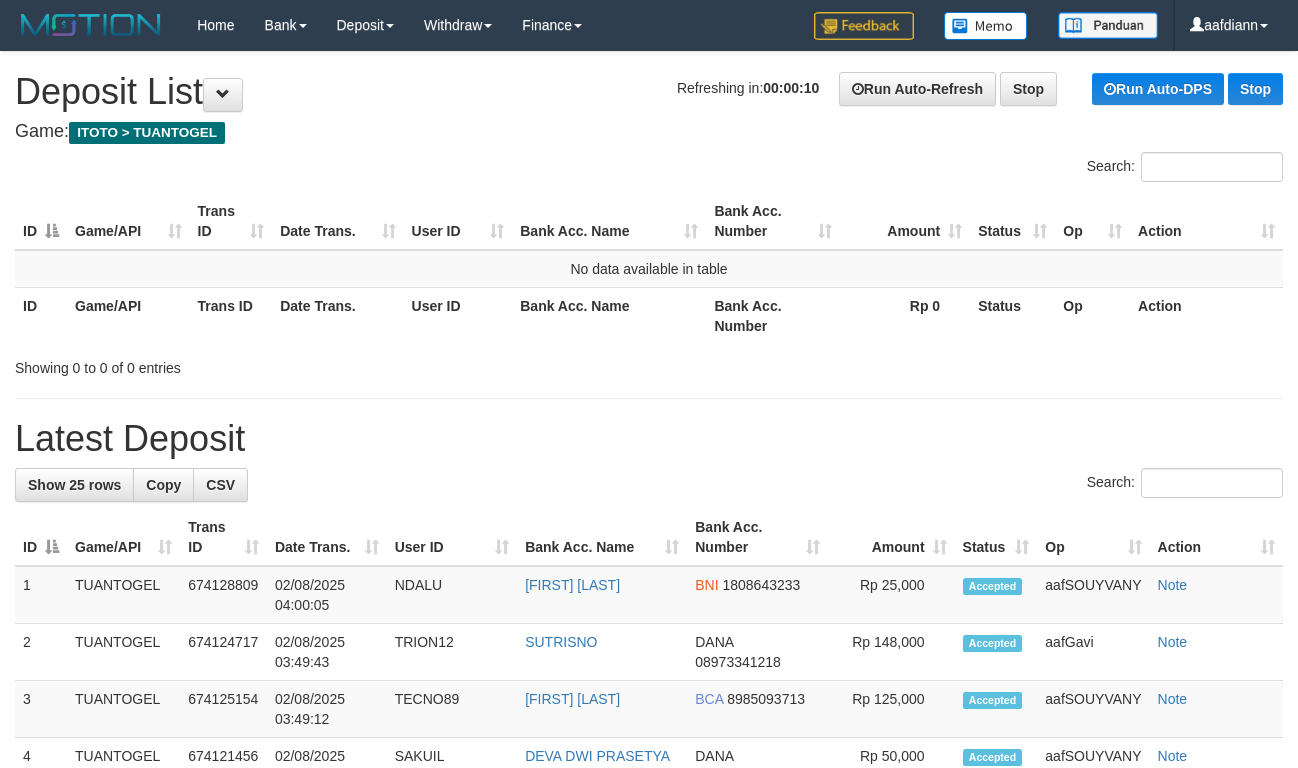 scroll, scrollTop: 0, scrollLeft: 0, axis: both 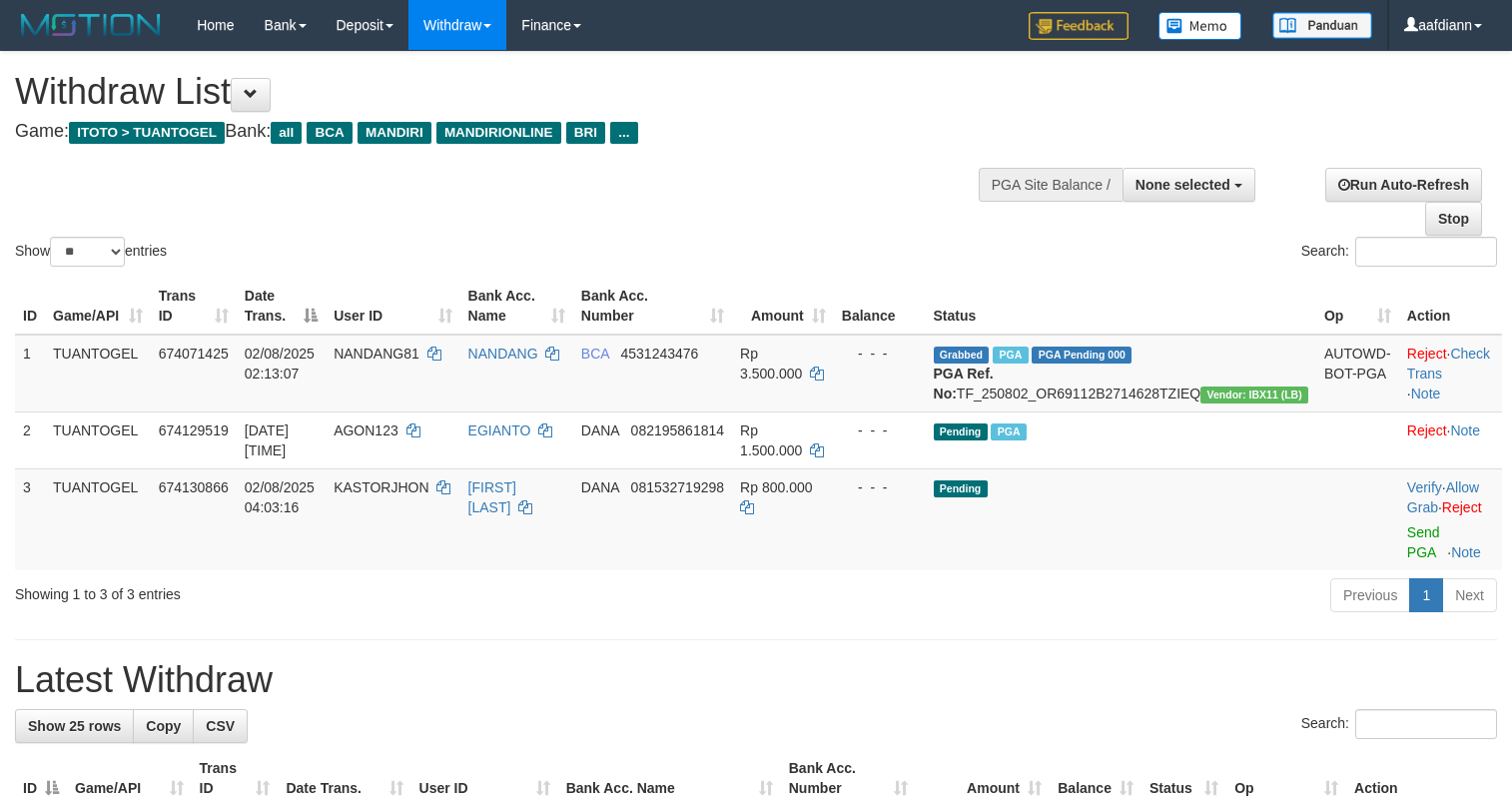 select 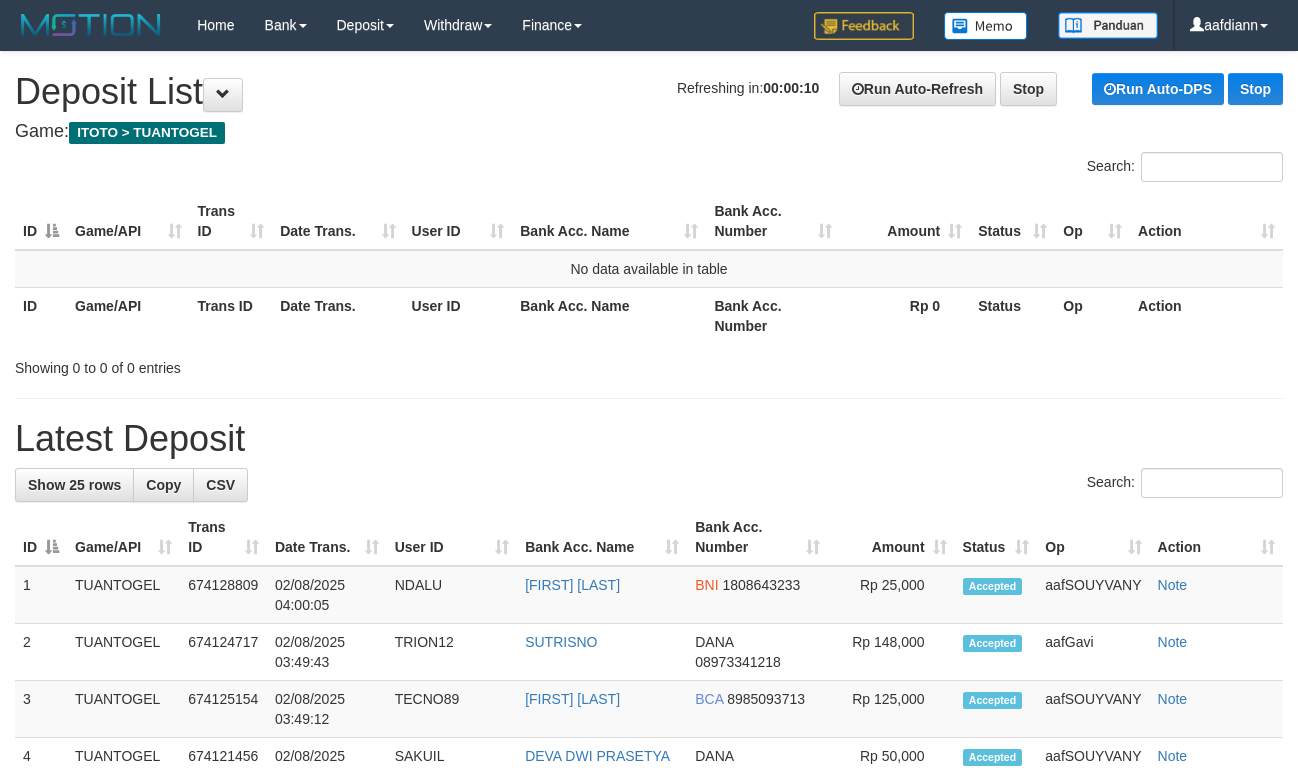 scroll, scrollTop: 0, scrollLeft: 0, axis: both 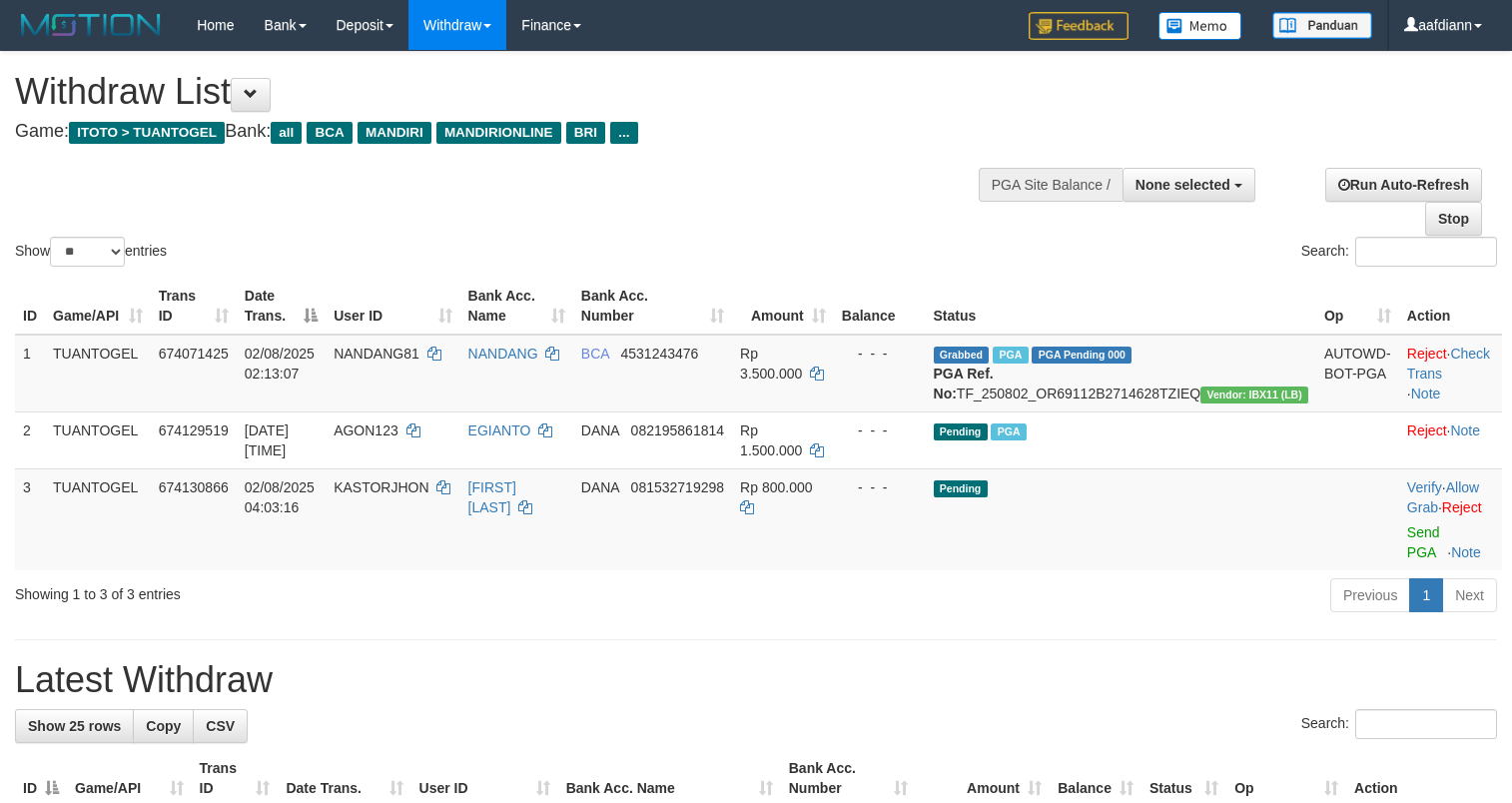 select 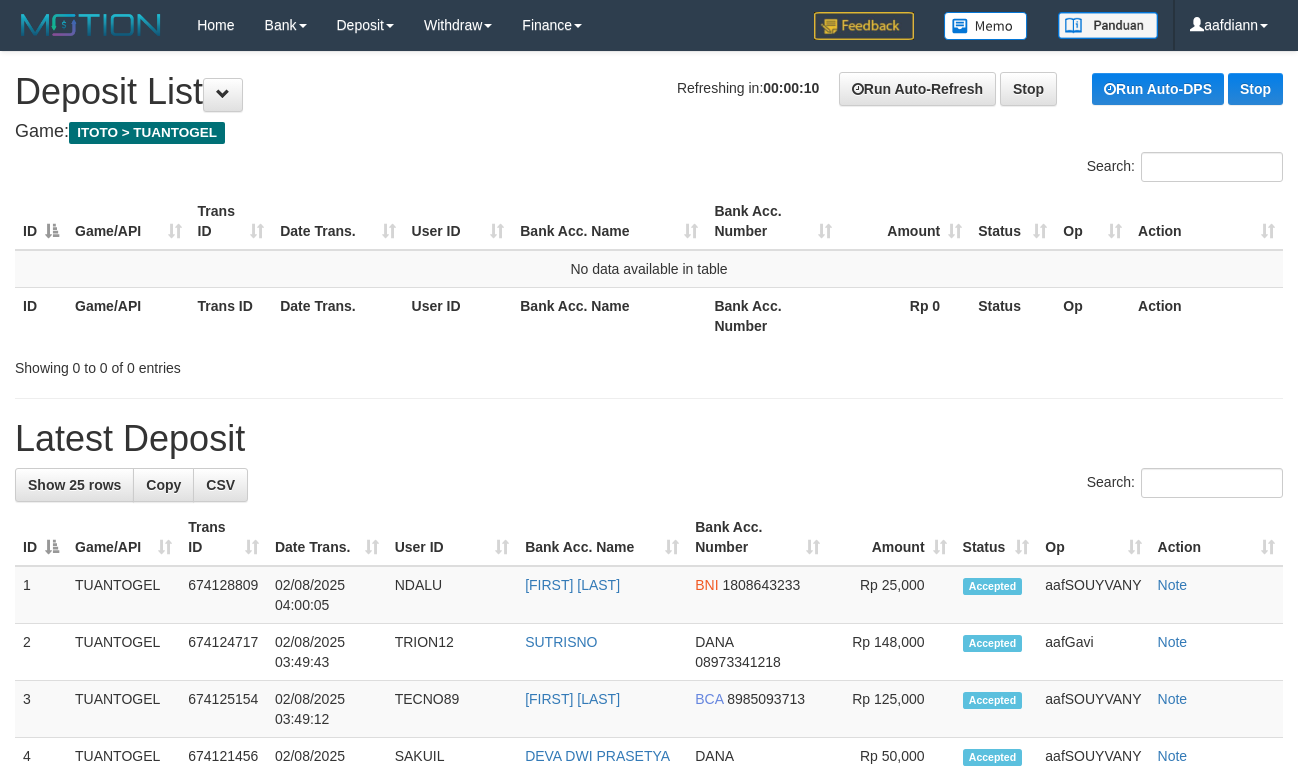 scroll, scrollTop: 0, scrollLeft: 0, axis: both 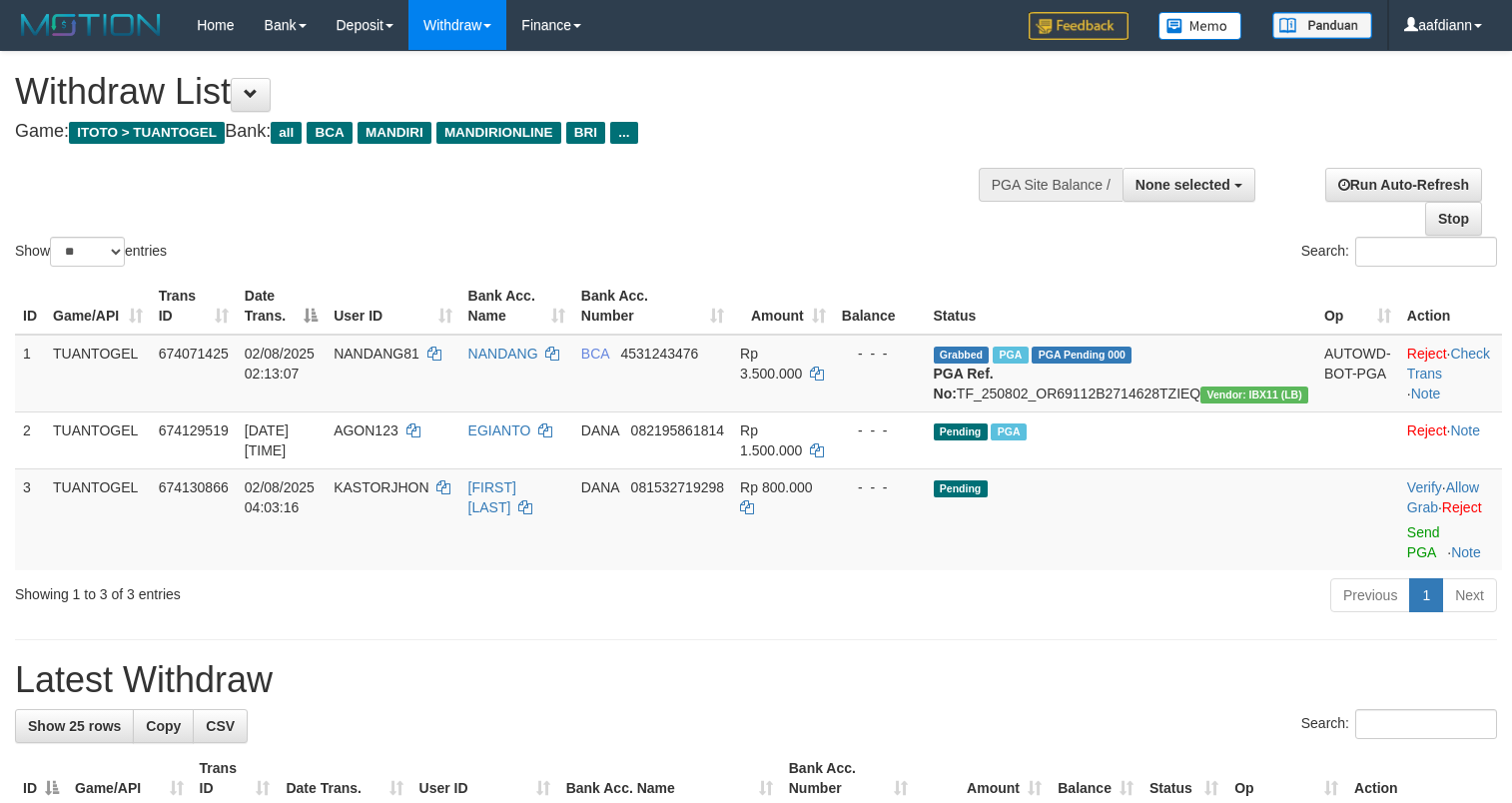 select 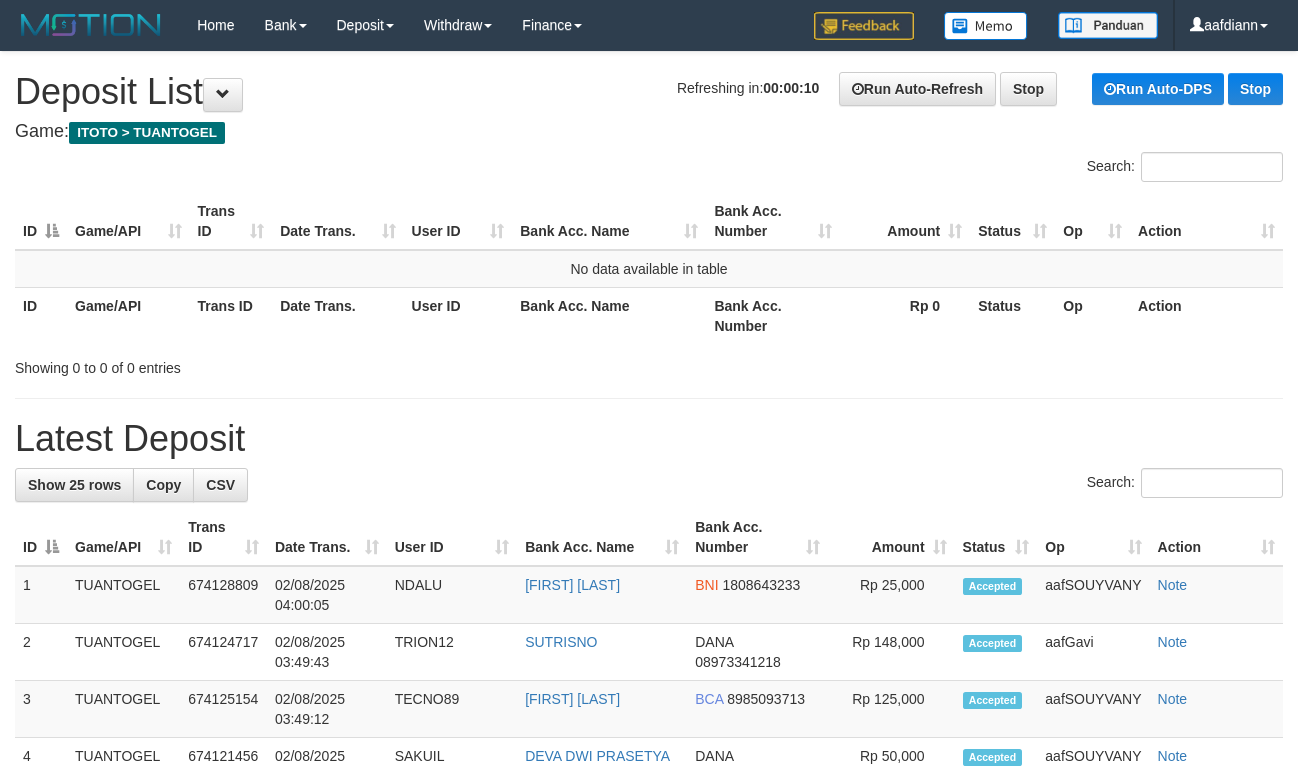 scroll, scrollTop: 0, scrollLeft: 0, axis: both 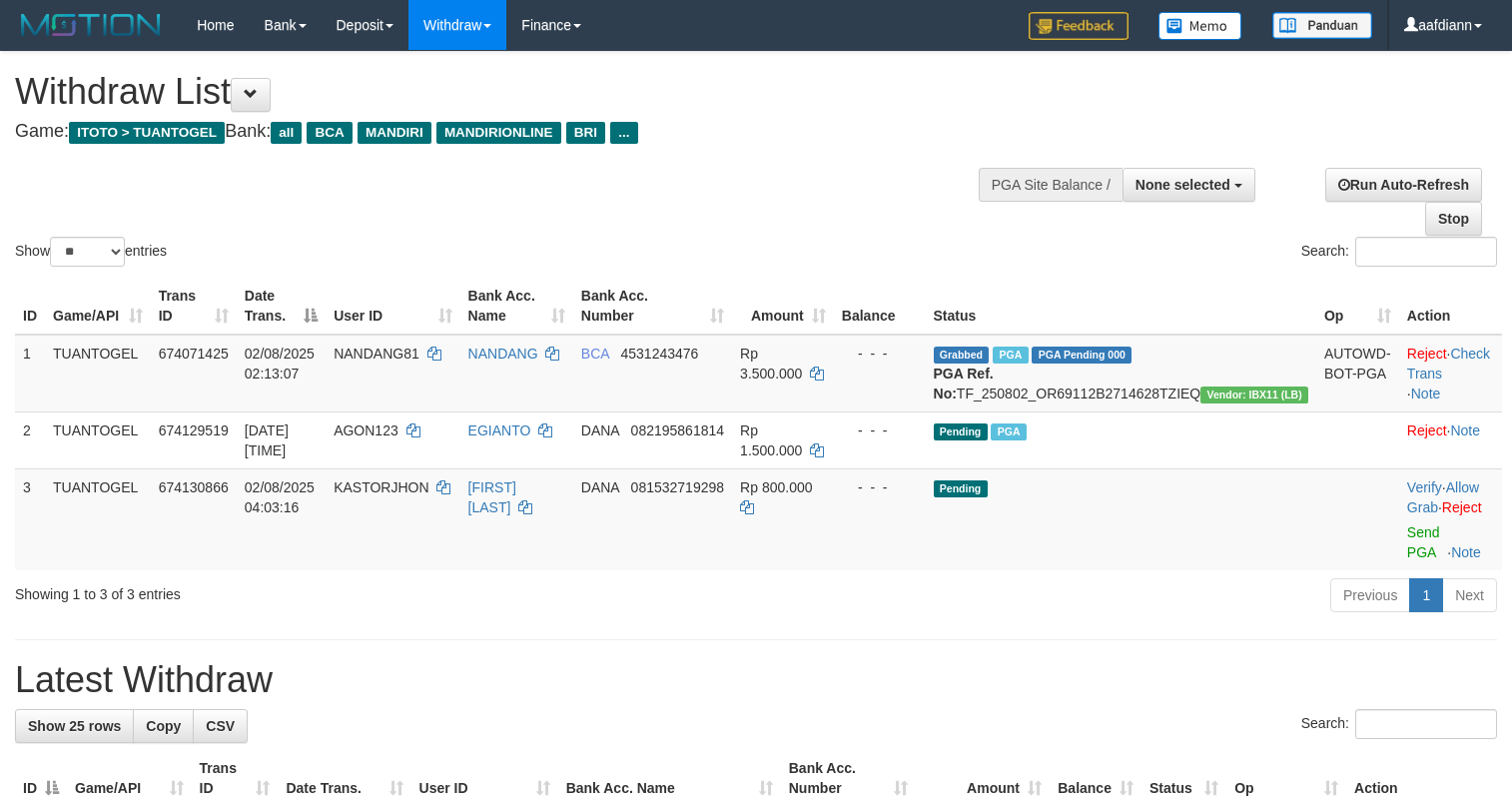 select 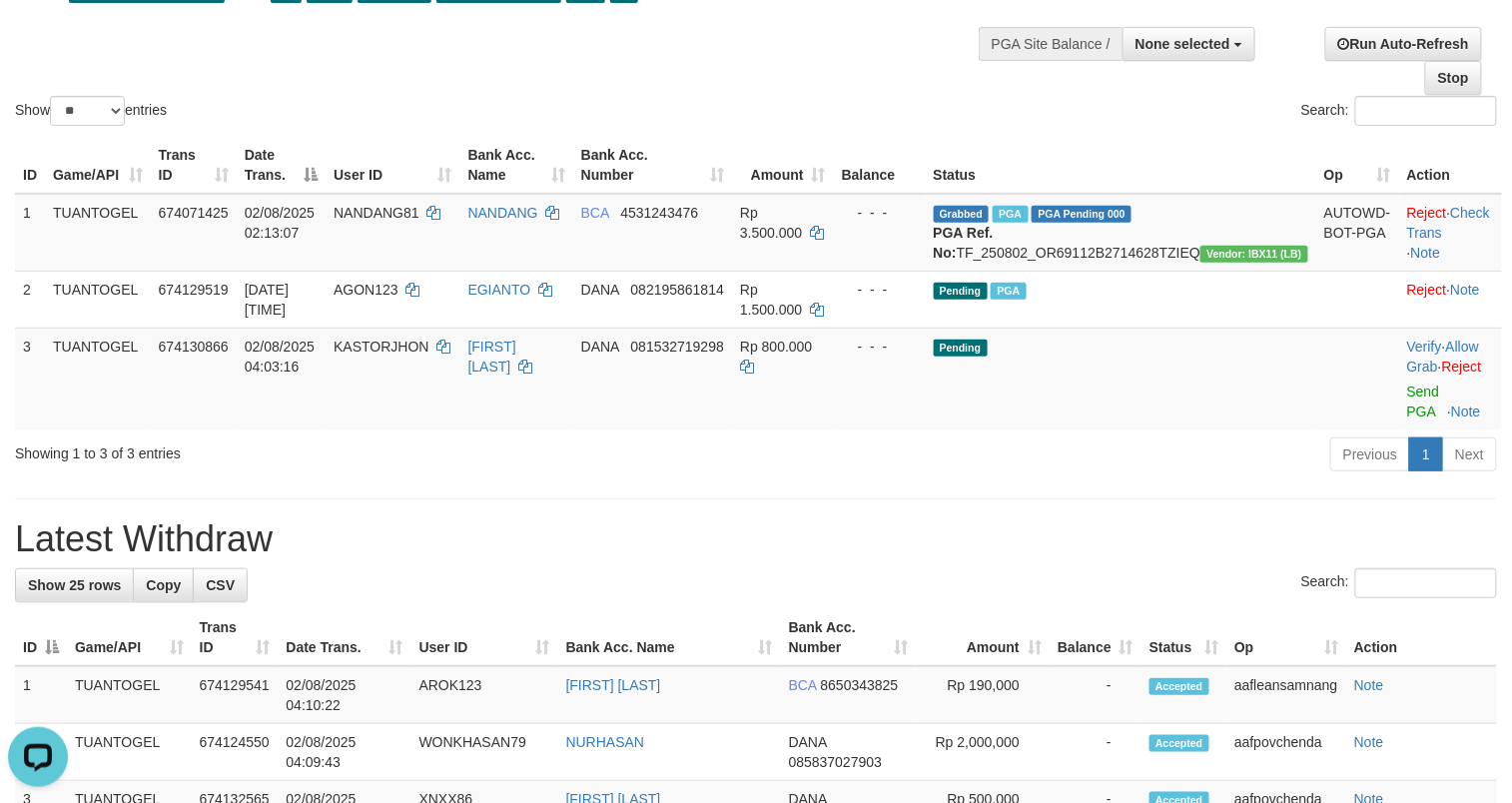 scroll, scrollTop: 141, scrollLeft: 0, axis: vertical 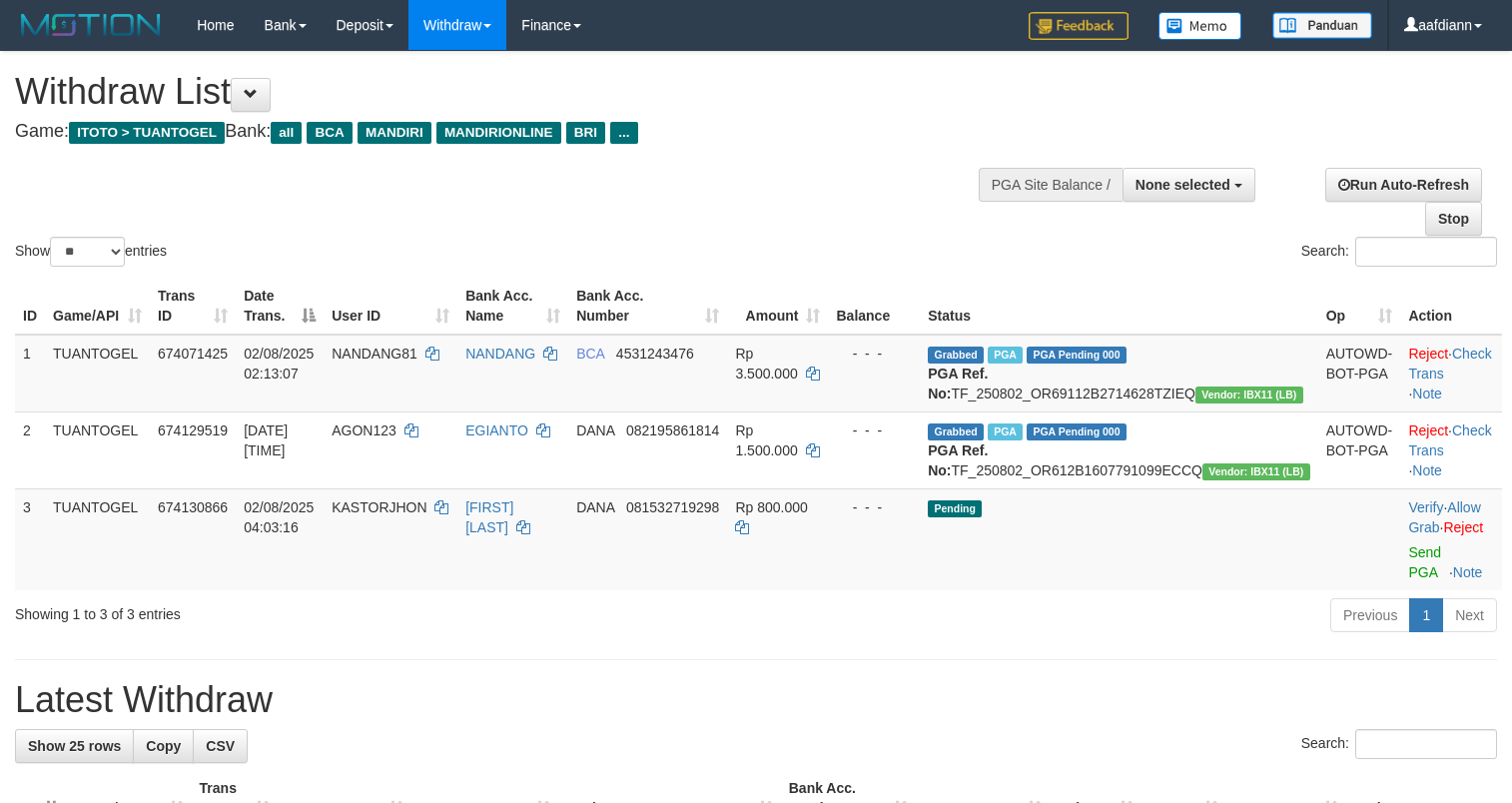 select 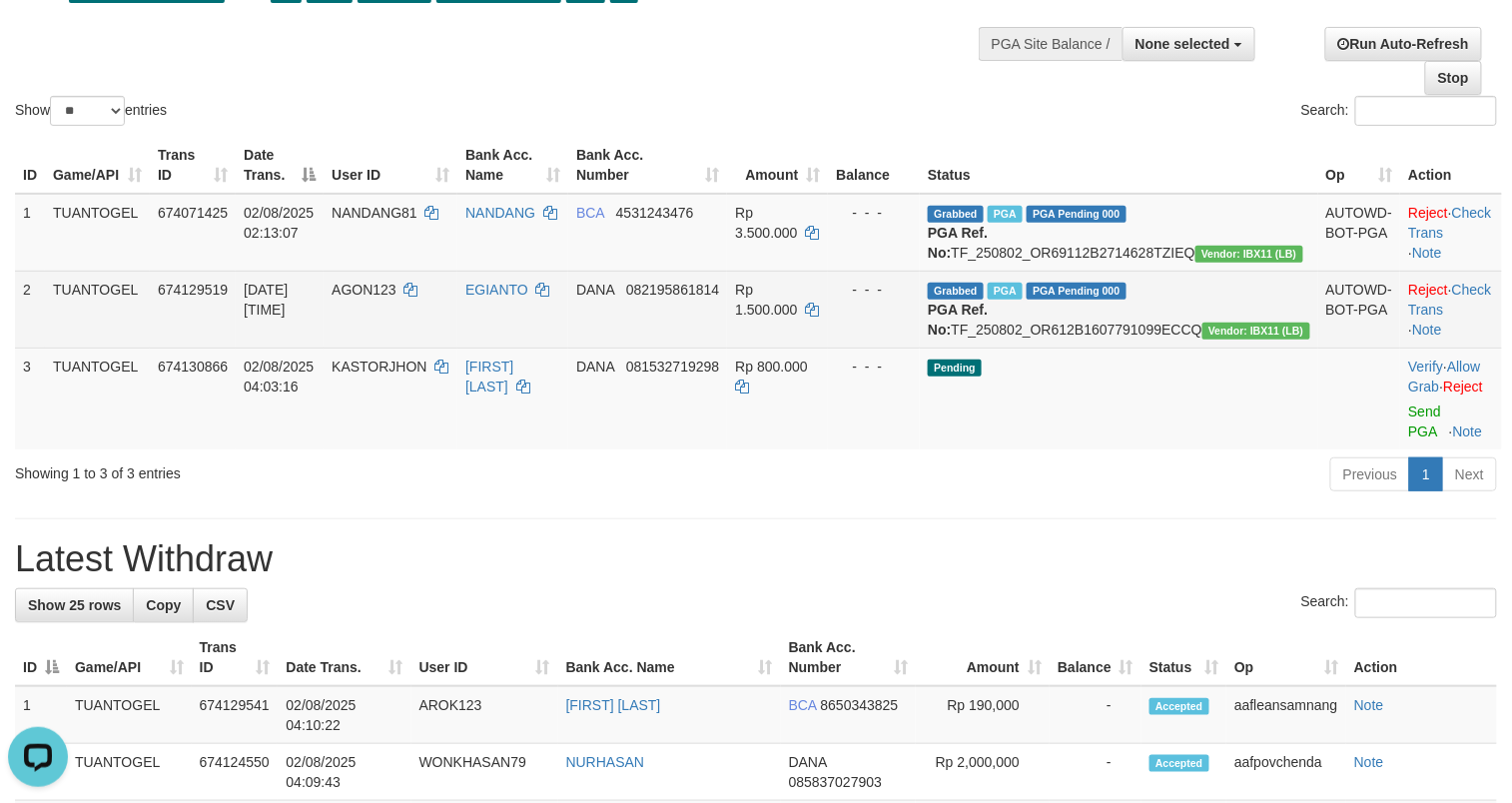 scroll, scrollTop: 0, scrollLeft: 0, axis: both 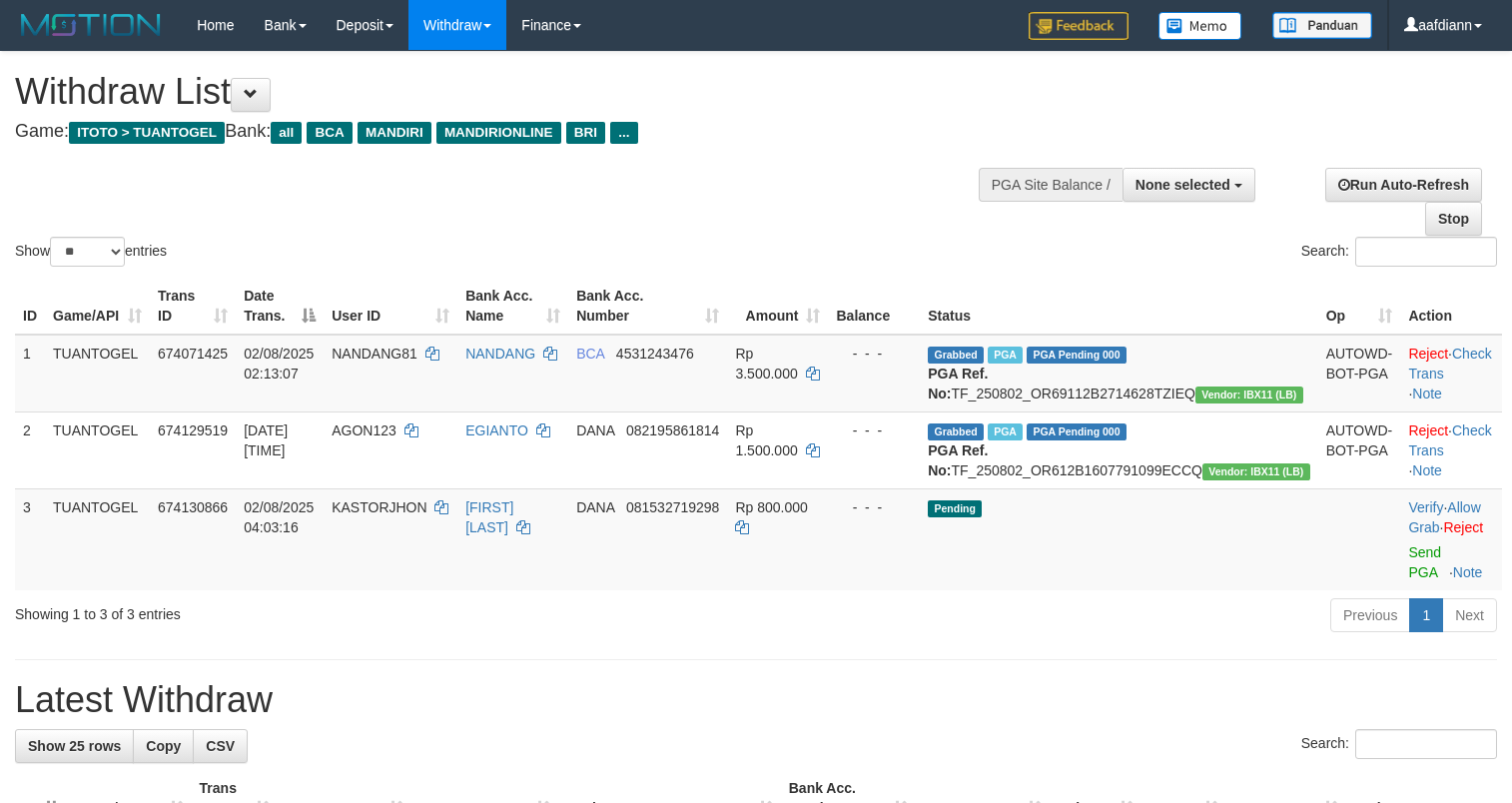 select 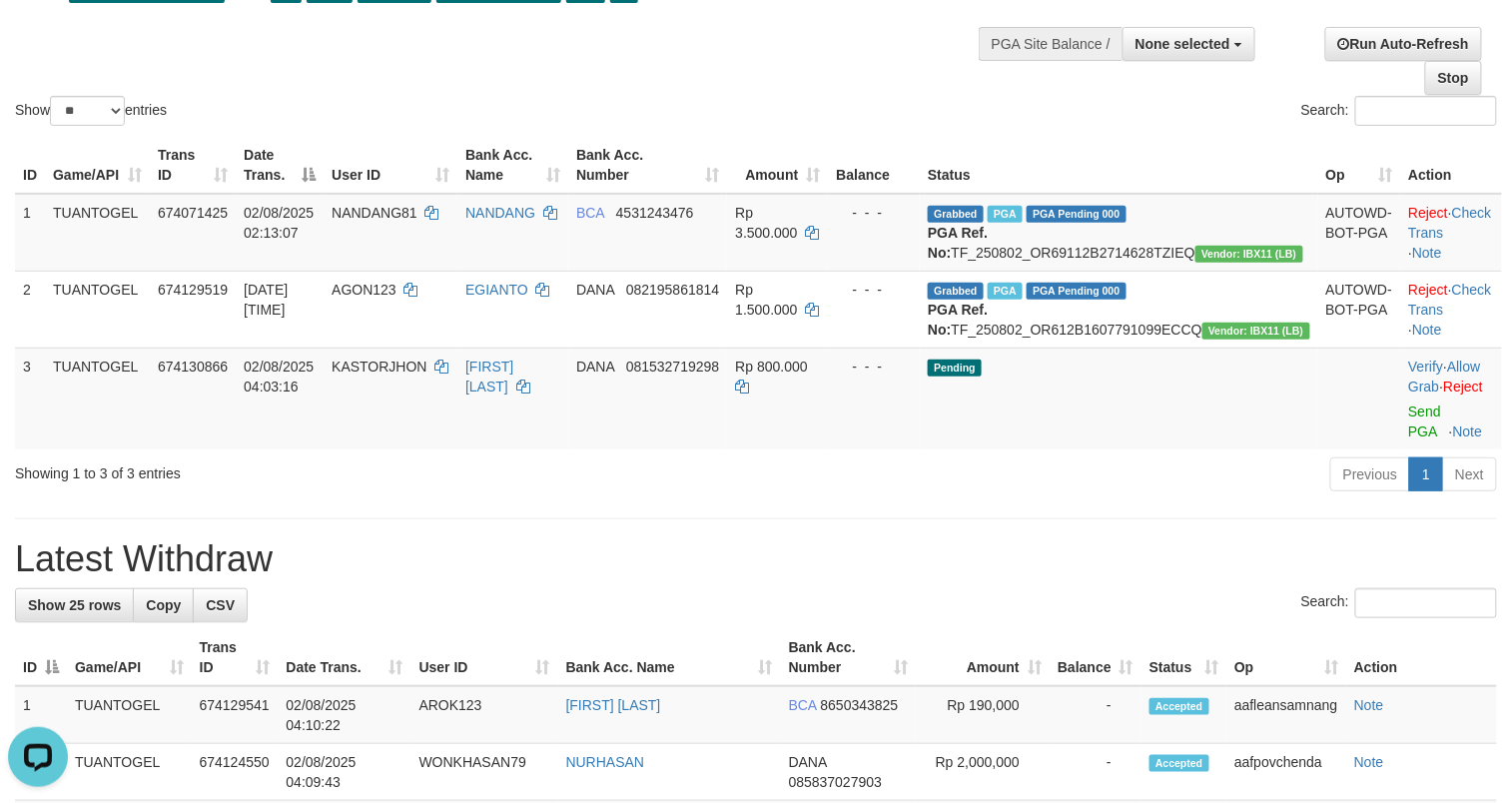 scroll, scrollTop: 0, scrollLeft: 0, axis: both 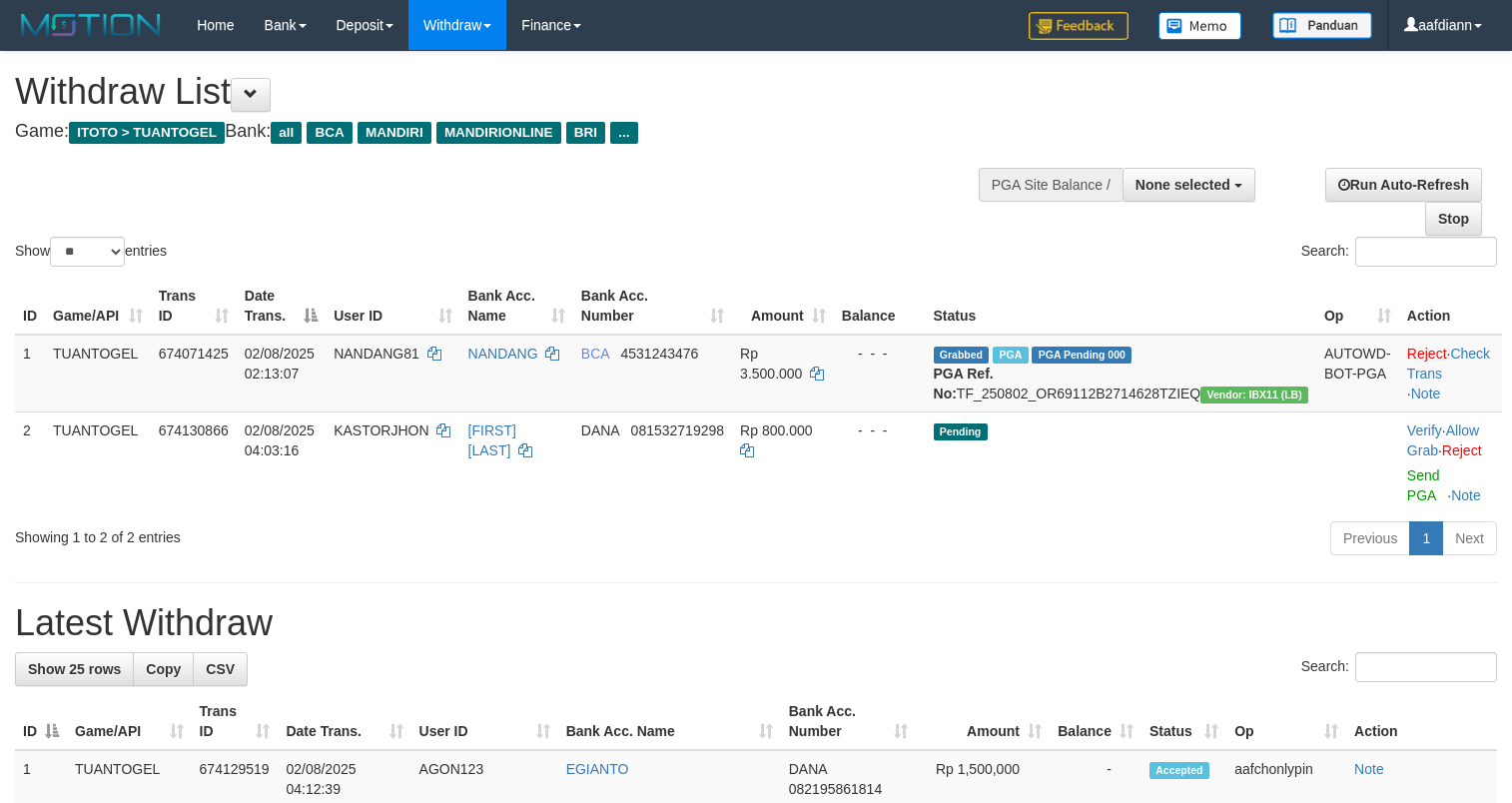select 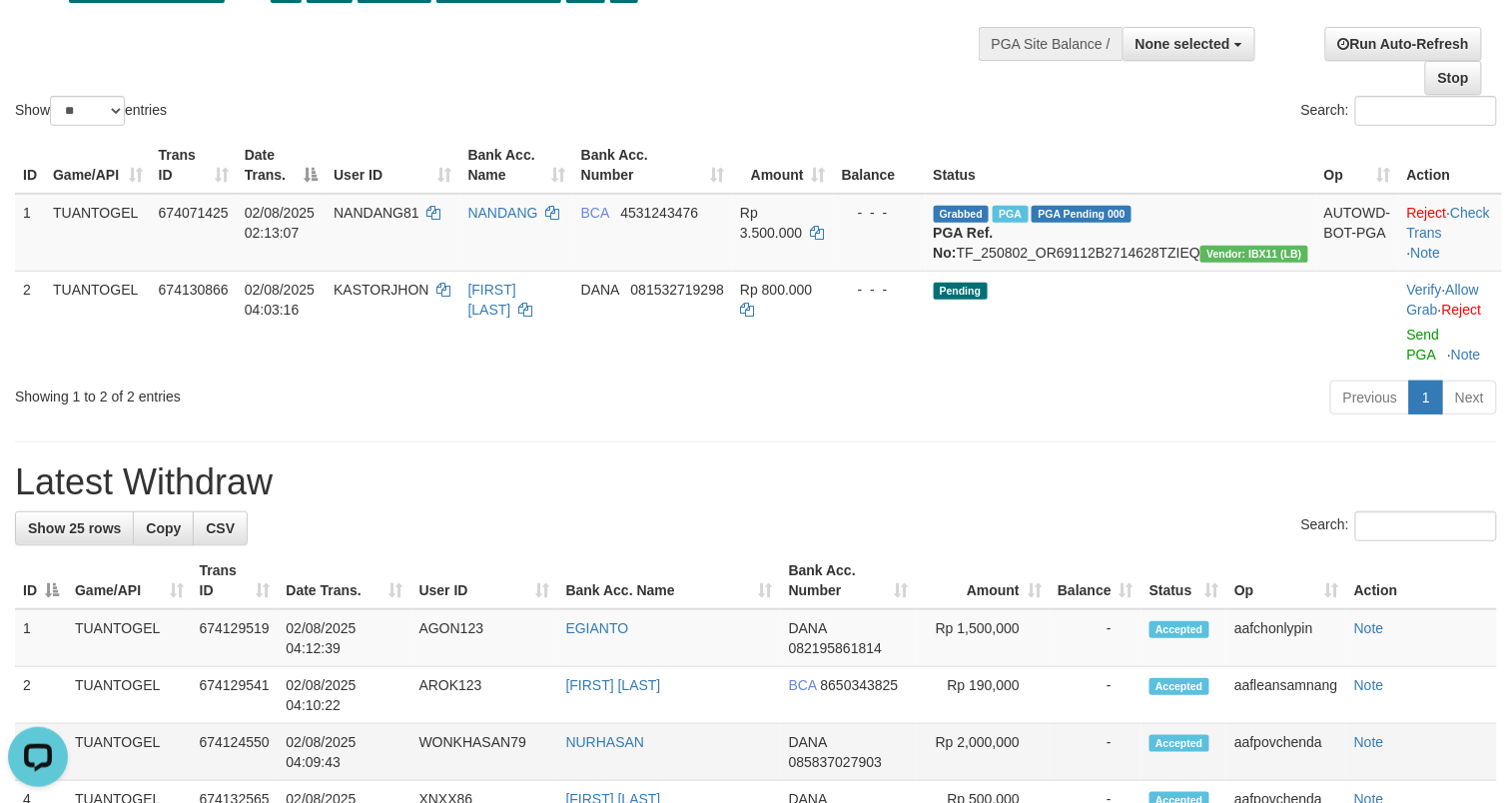 scroll, scrollTop: 0, scrollLeft: 0, axis: both 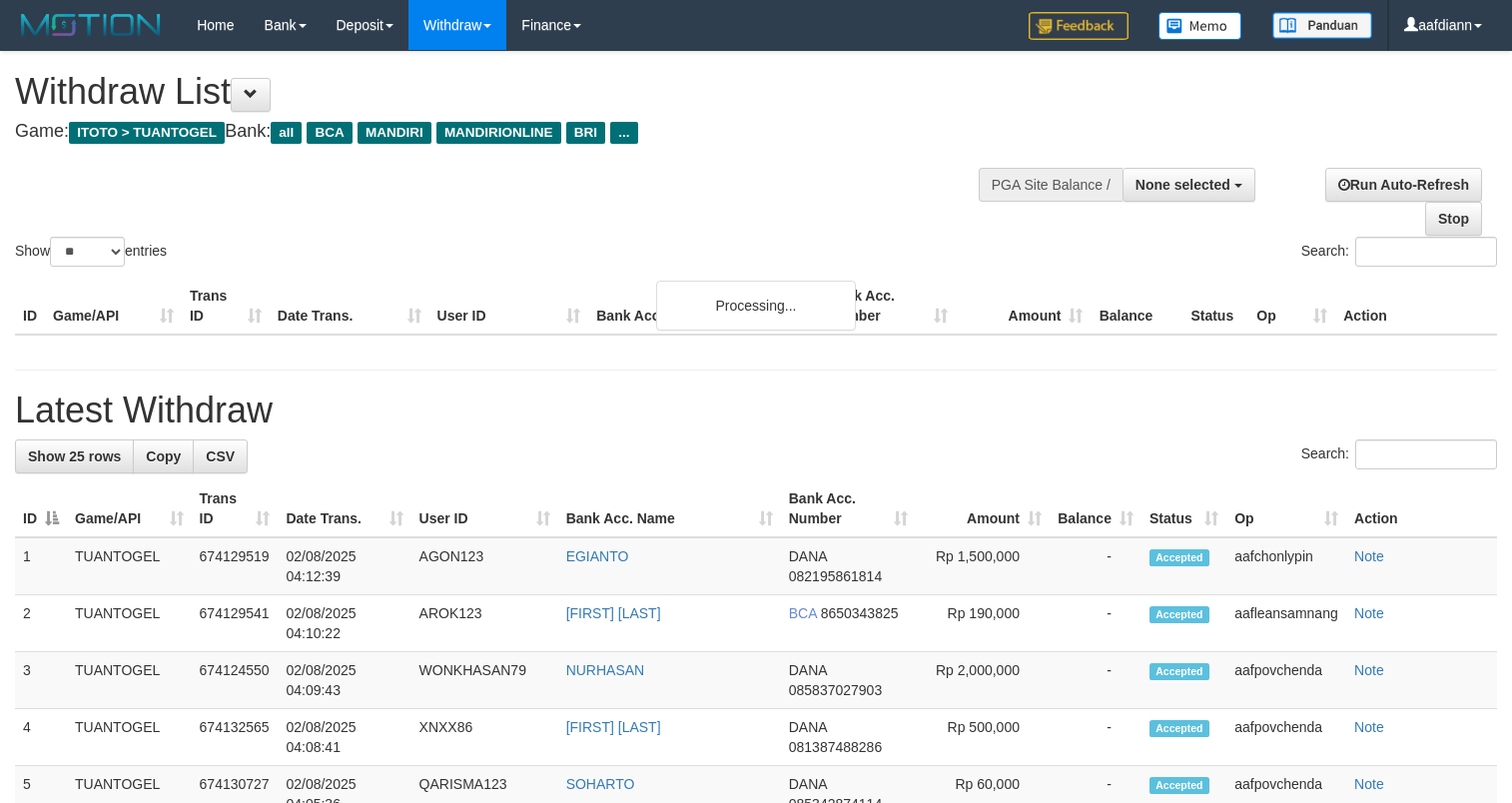 select 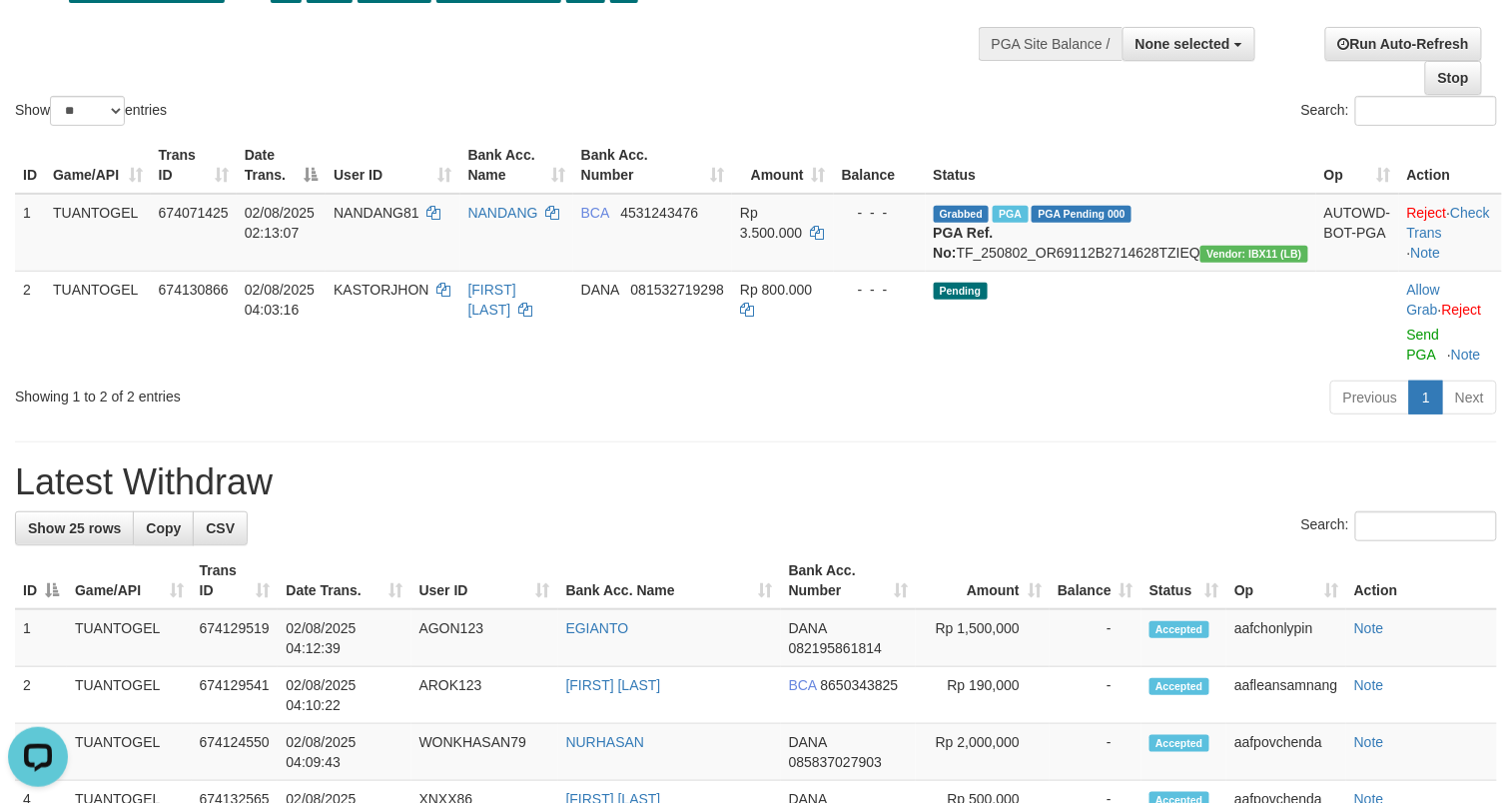 scroll, scrollTop: 0, scrollLeft: 0, axis: both 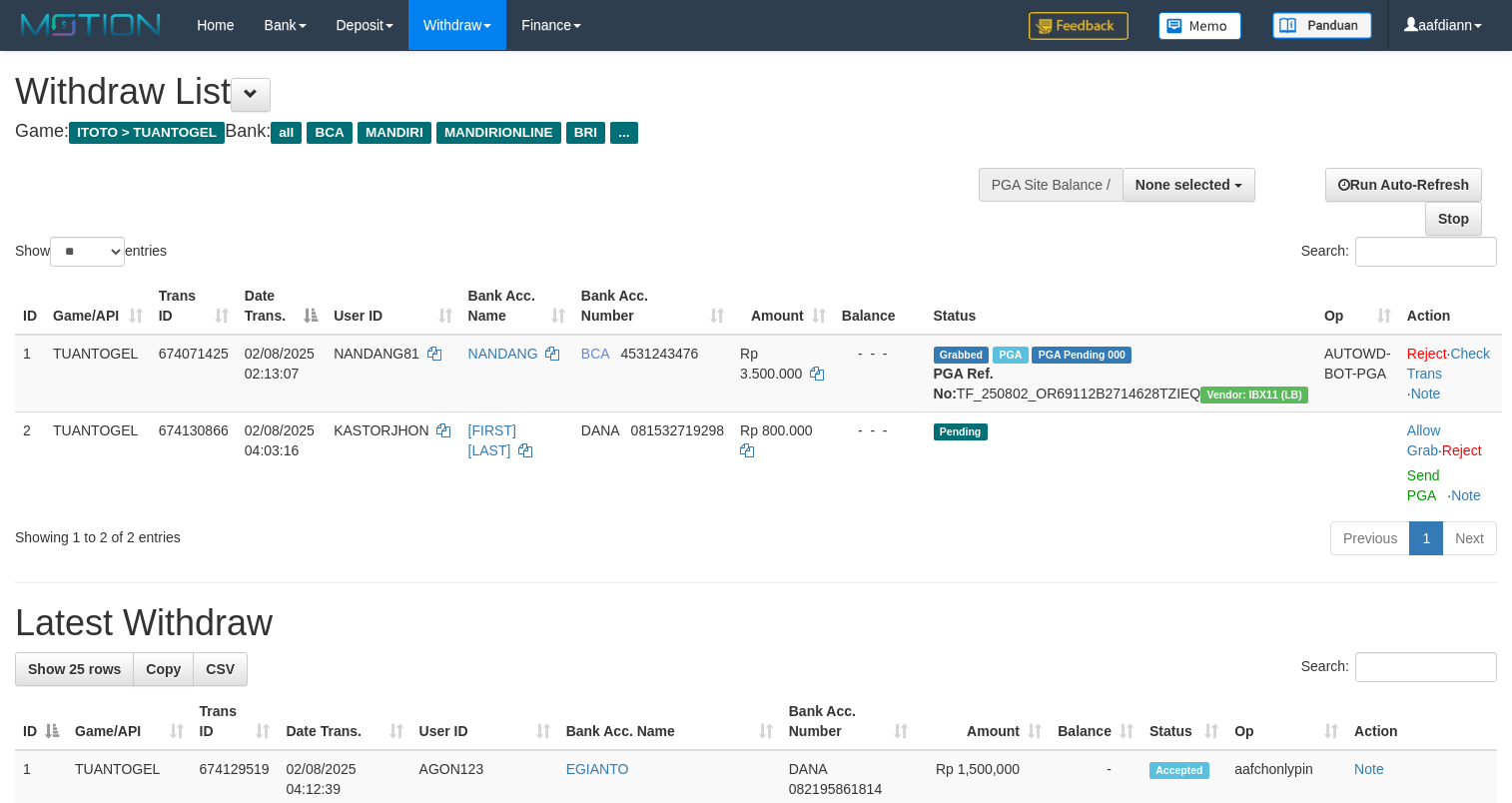 select 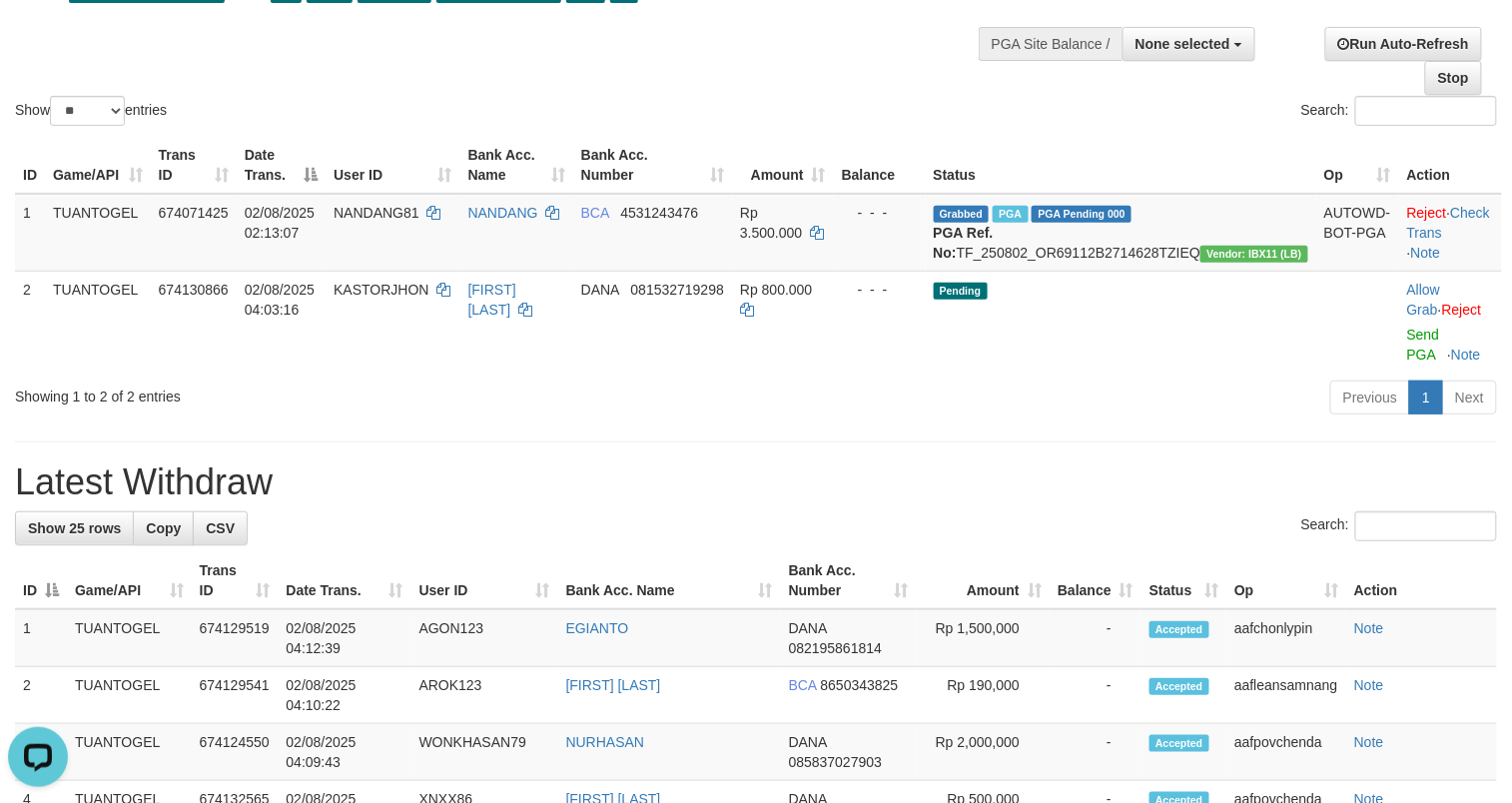 scroll, scrollTop: 0, scrollLeft: 0, axis: both 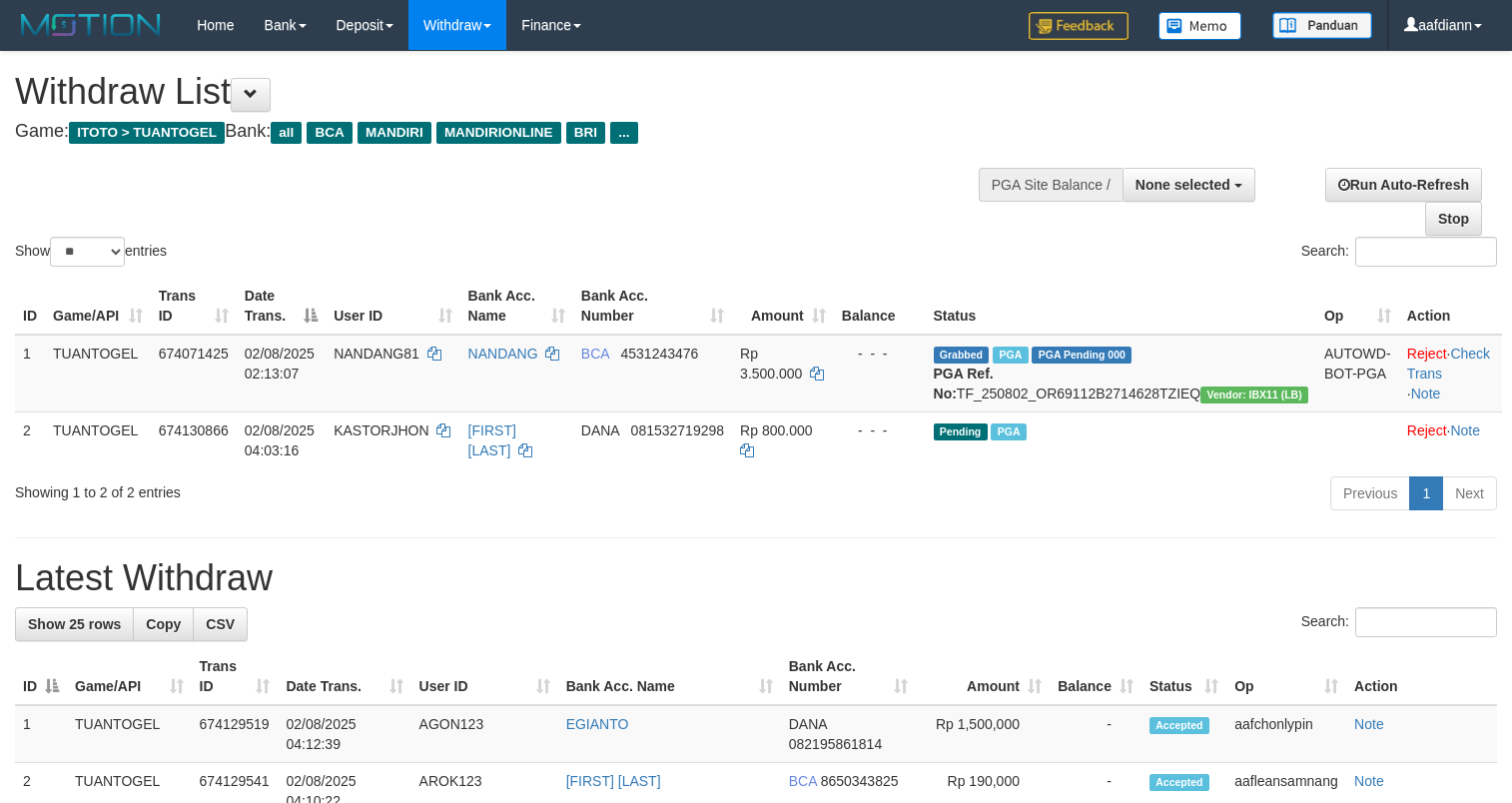 select 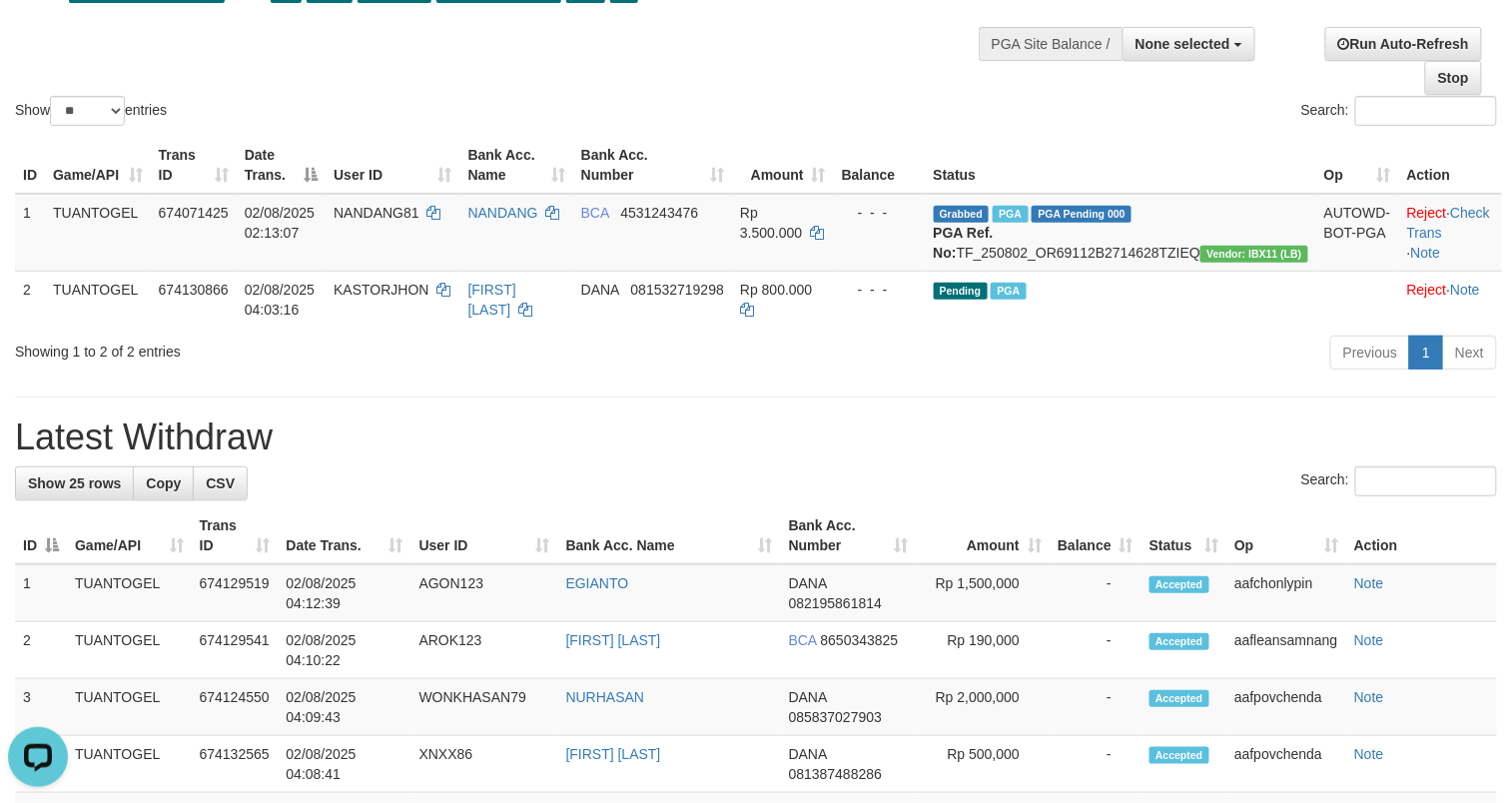 scroll, scrollTop: 0, scrollLeft: 0, axis: both 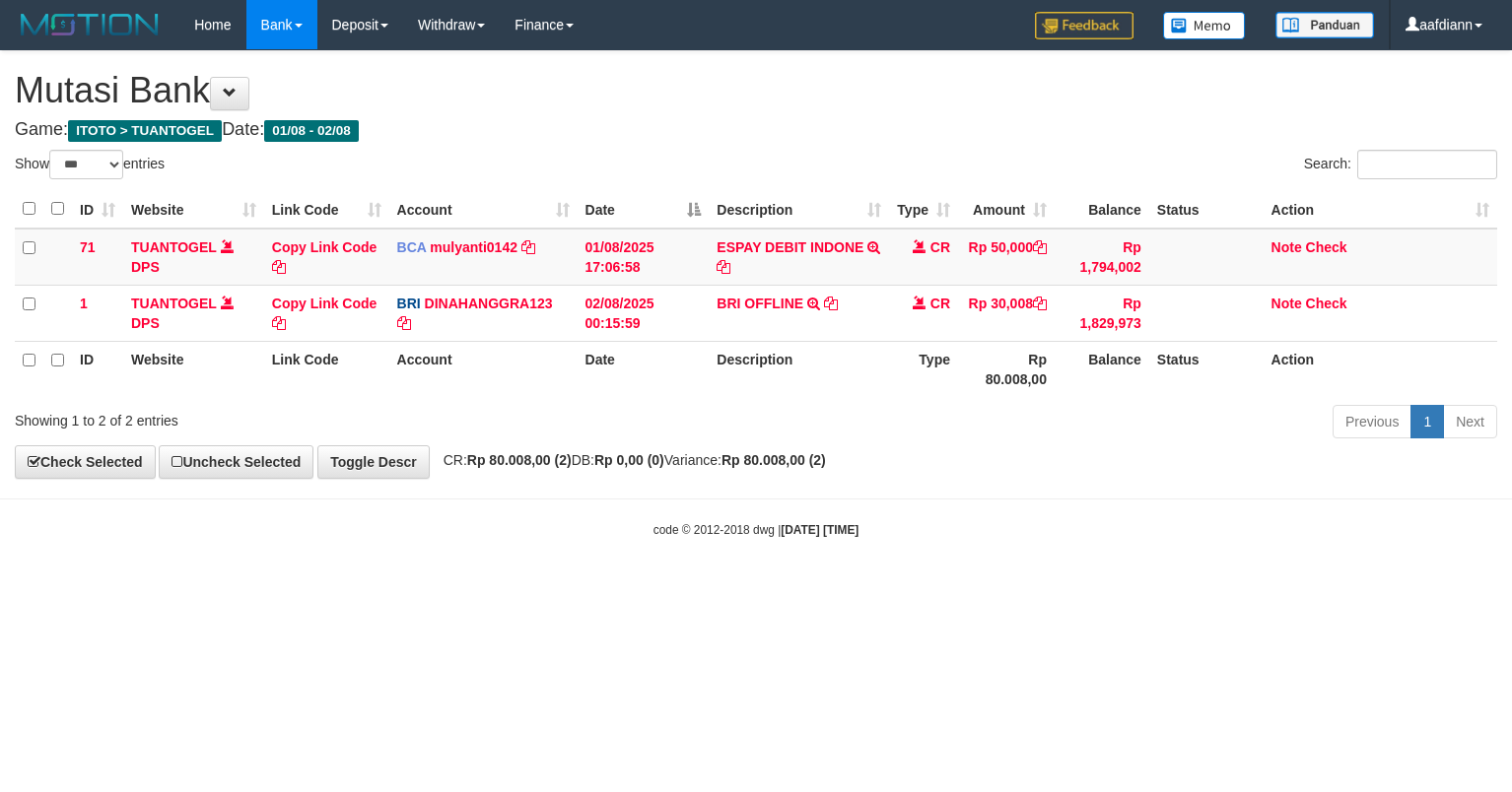 select on "***" 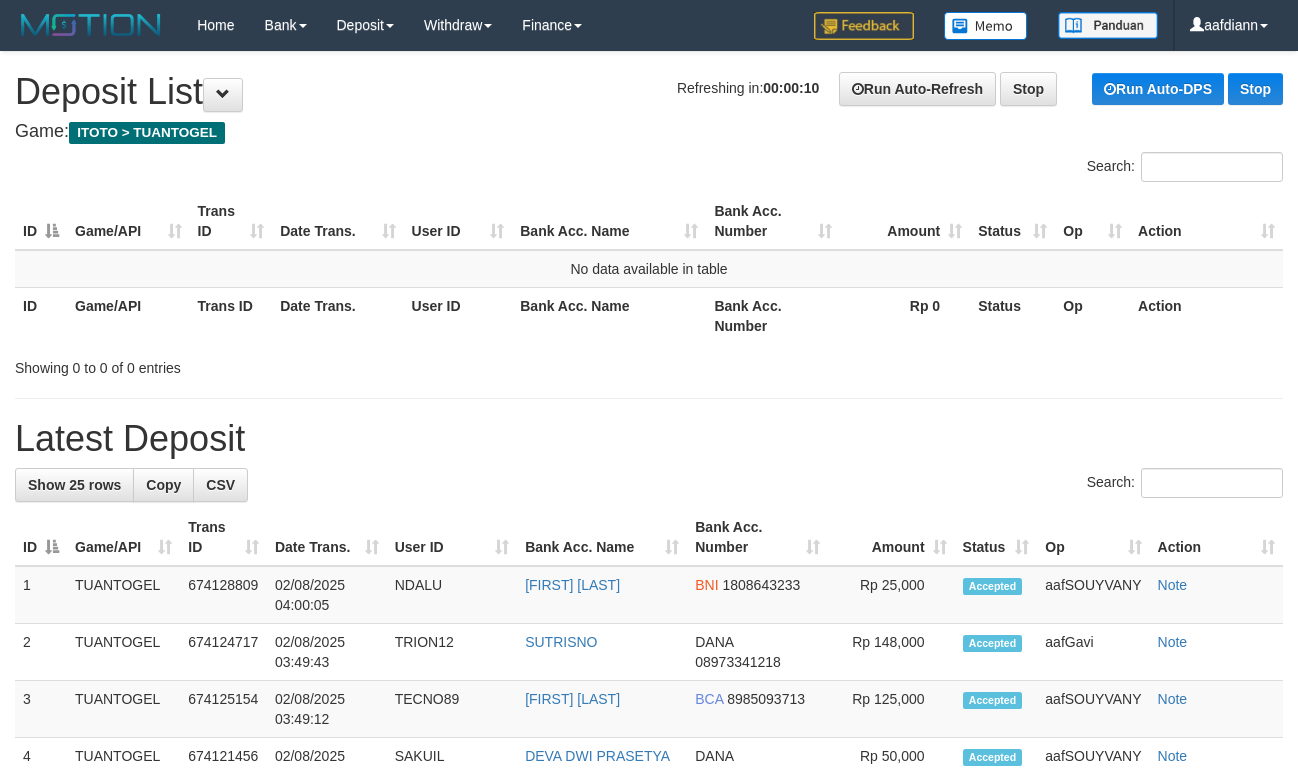 scroll, scrollTop: 0, scrollLeft: 0, axis: both 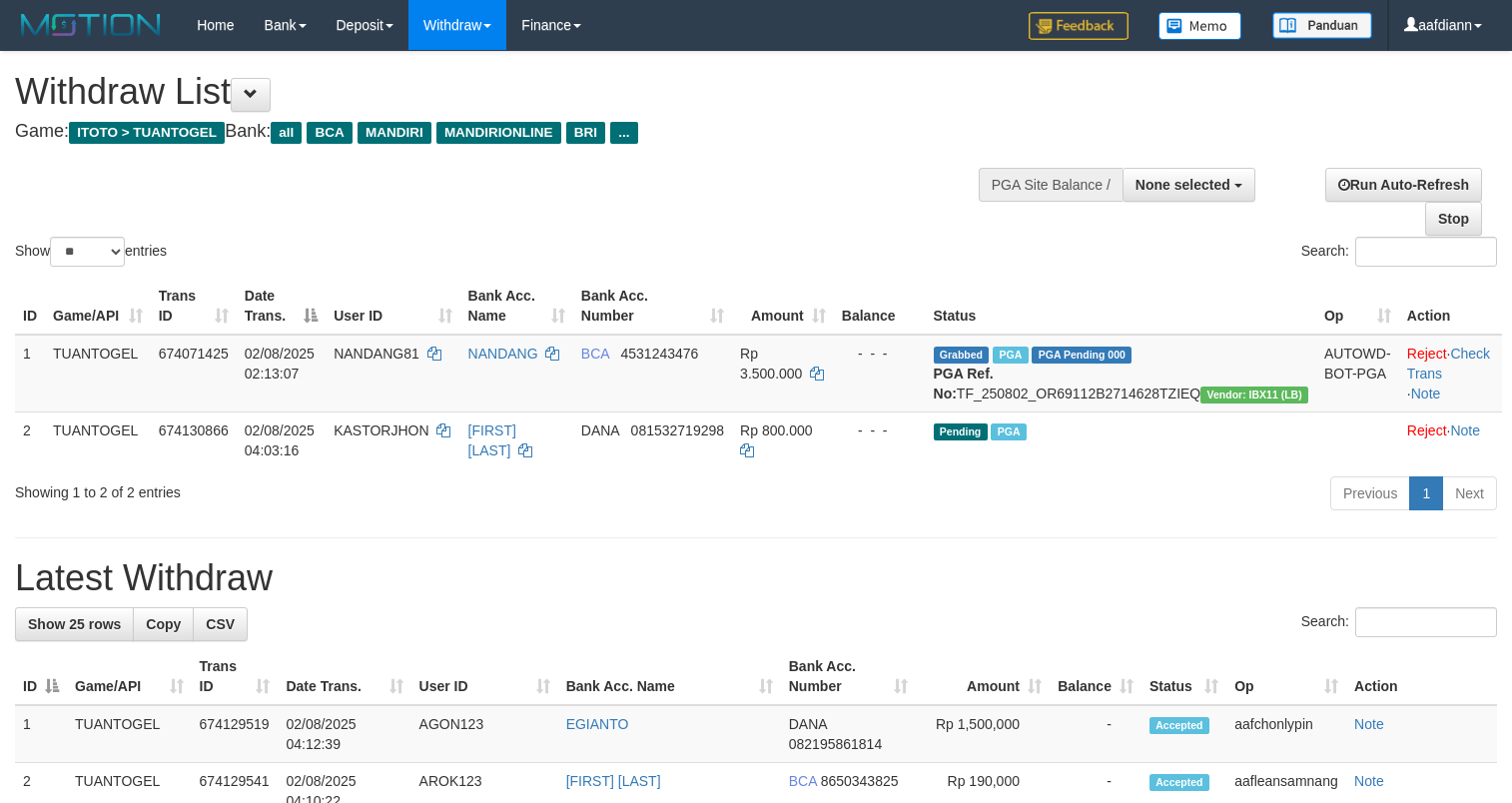 select 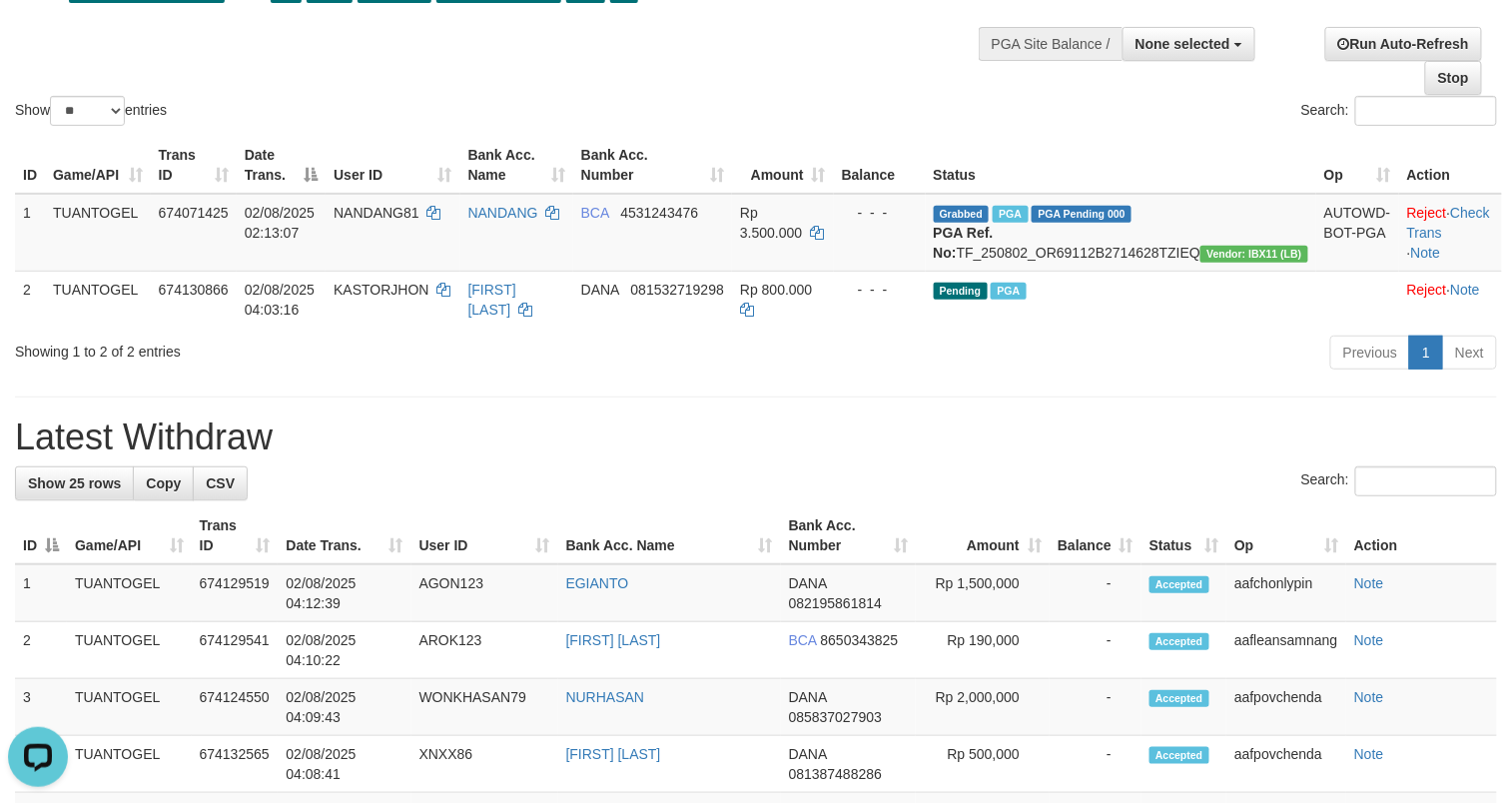 scroll, scrollTop: 0, scrollLeft: 0, axis: both 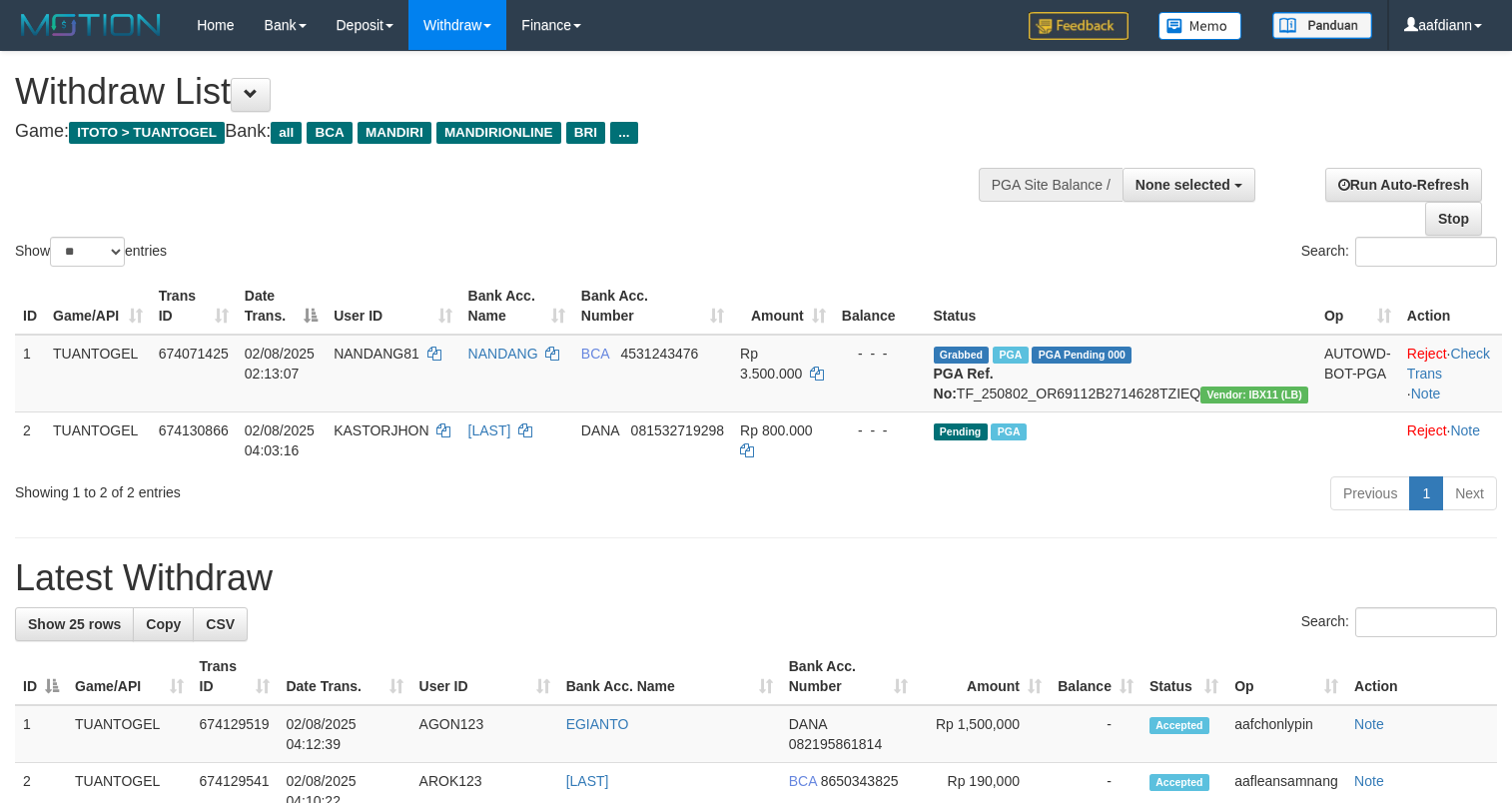 select 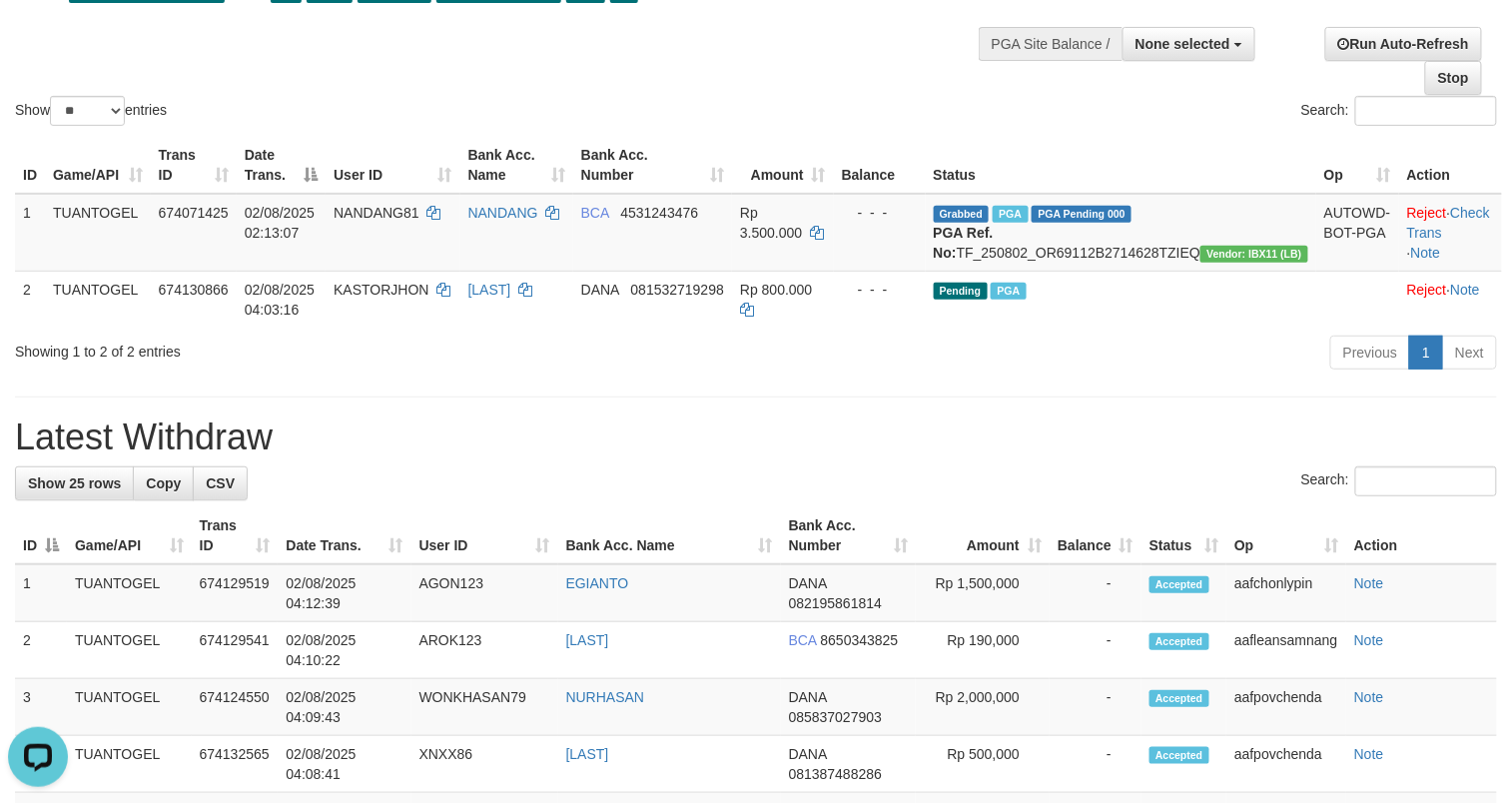 scroll, scrollTop: 0, scrollLeft: 0, axis: both 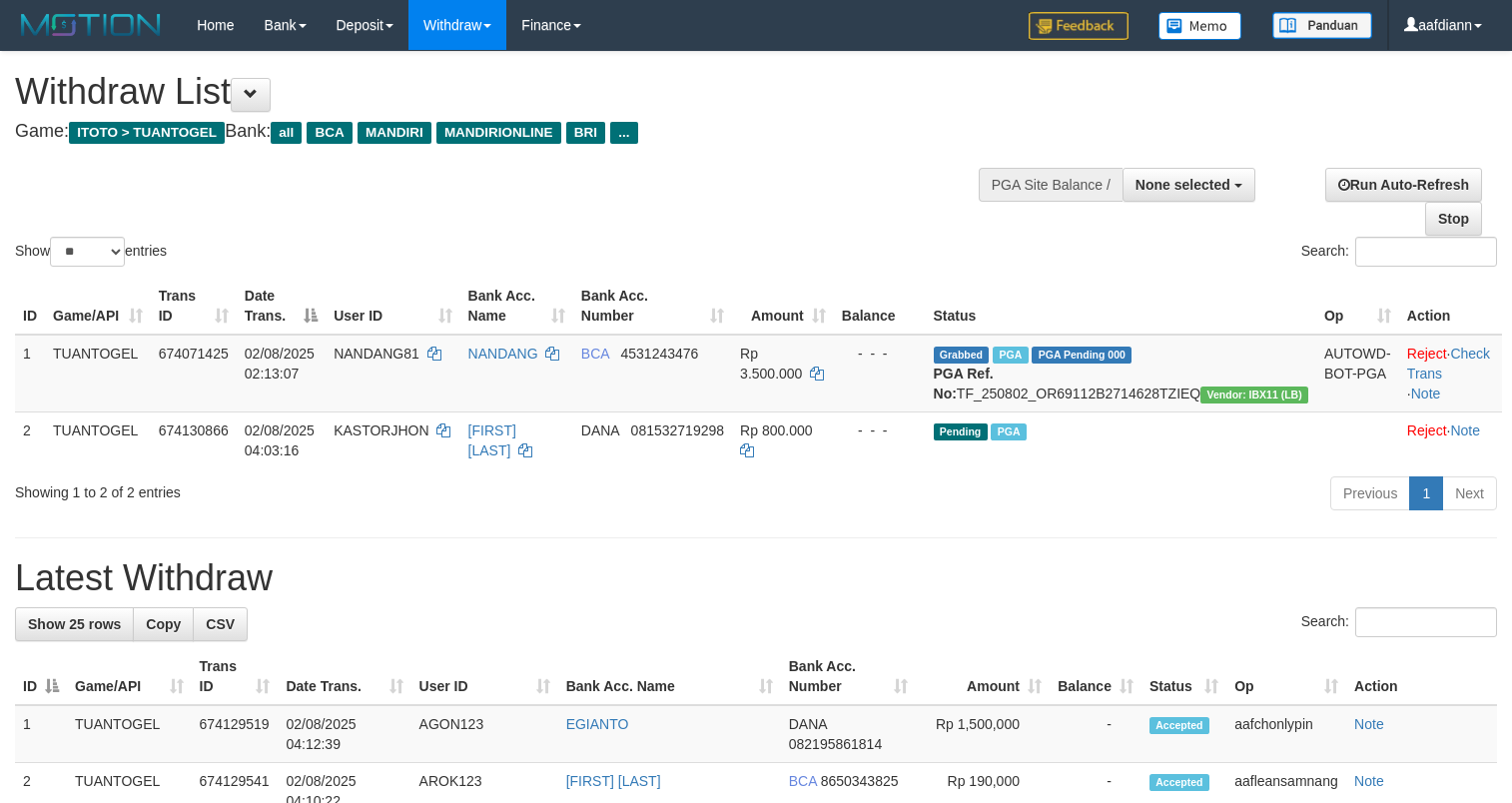 select 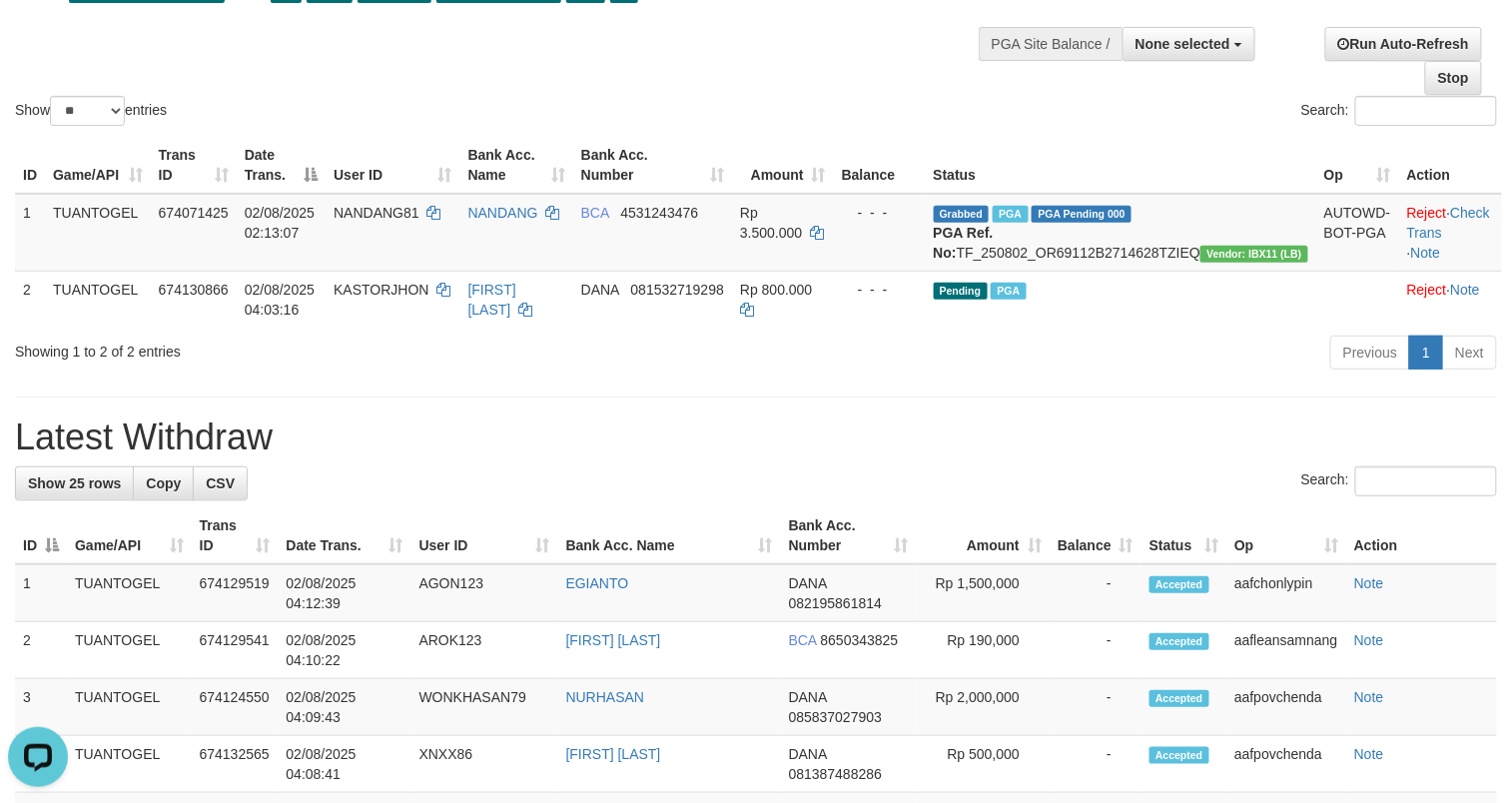 scroll, scrollTop: 0, scrollLeft: 0, axis: both 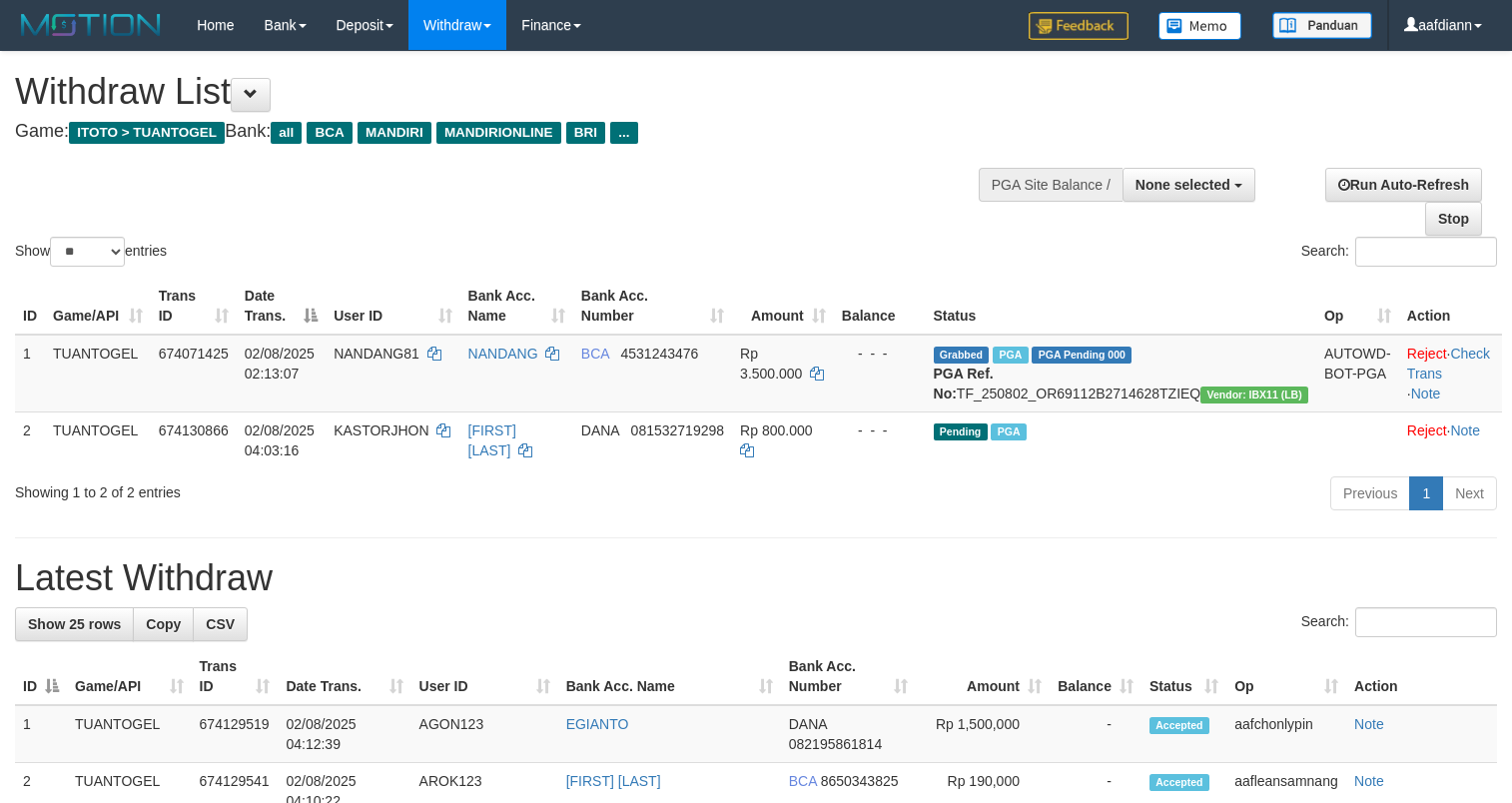 select 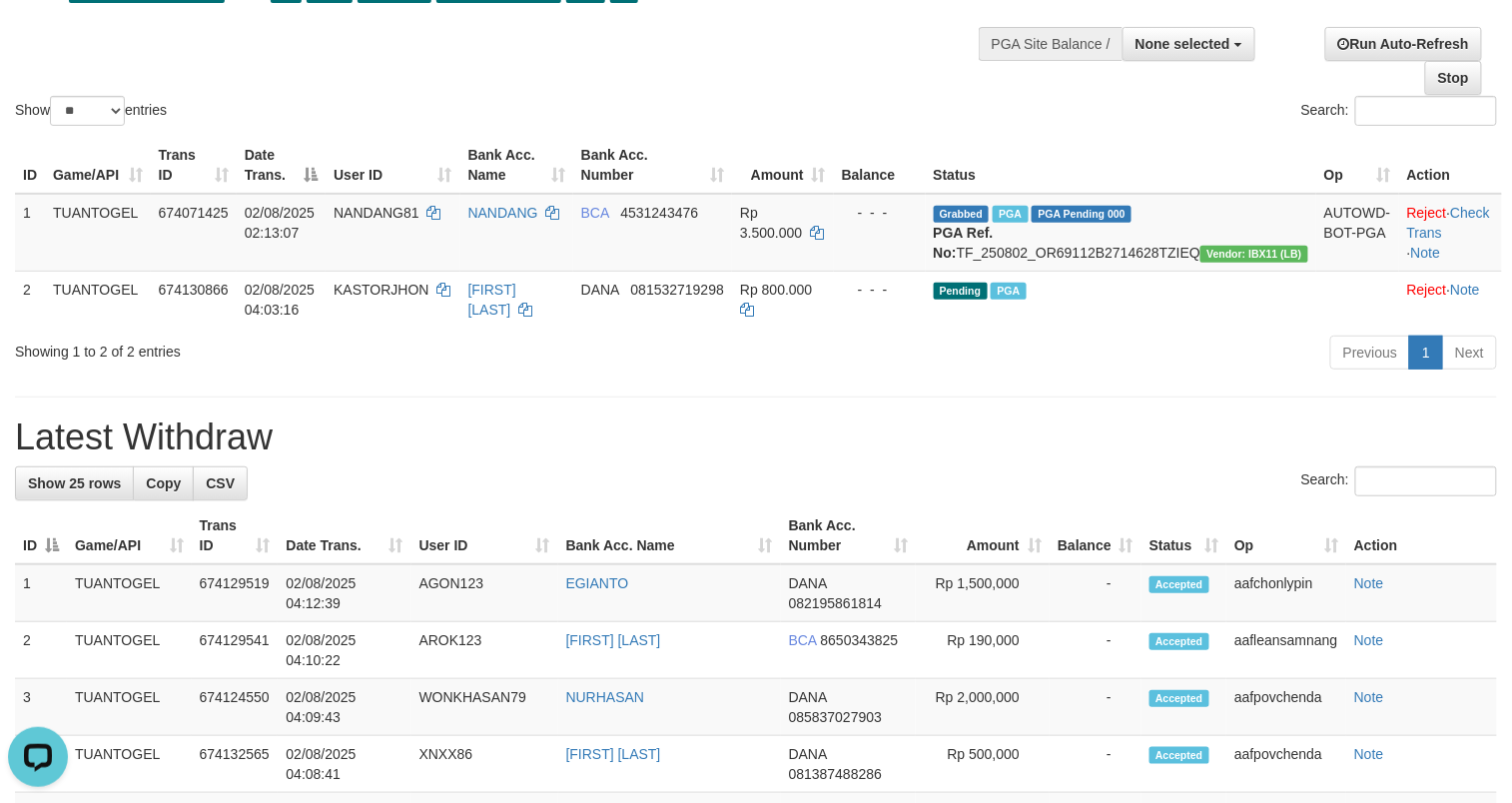 scroll, scrollTop: 0, scrollLeft: 0, axis: both 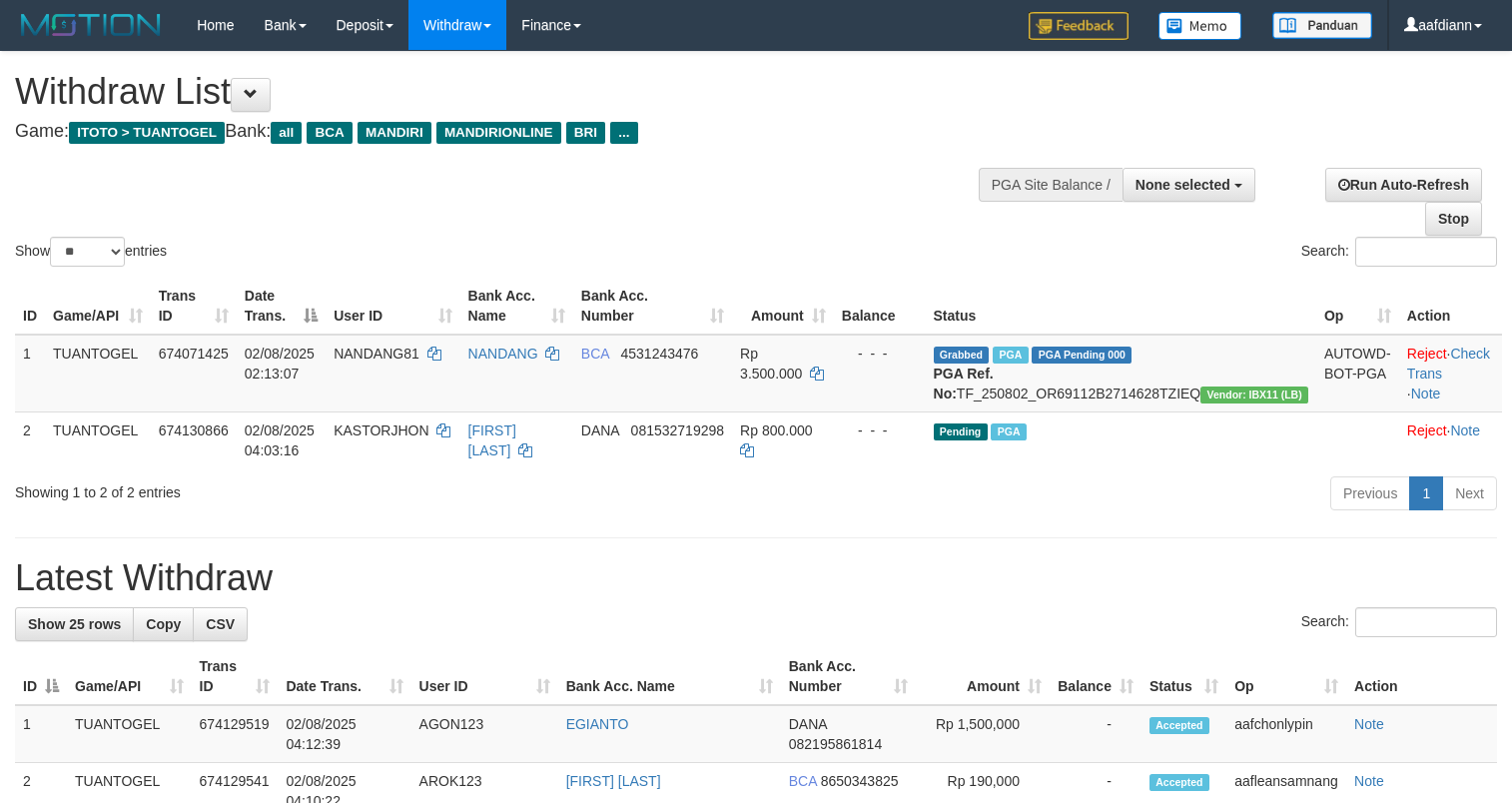 select 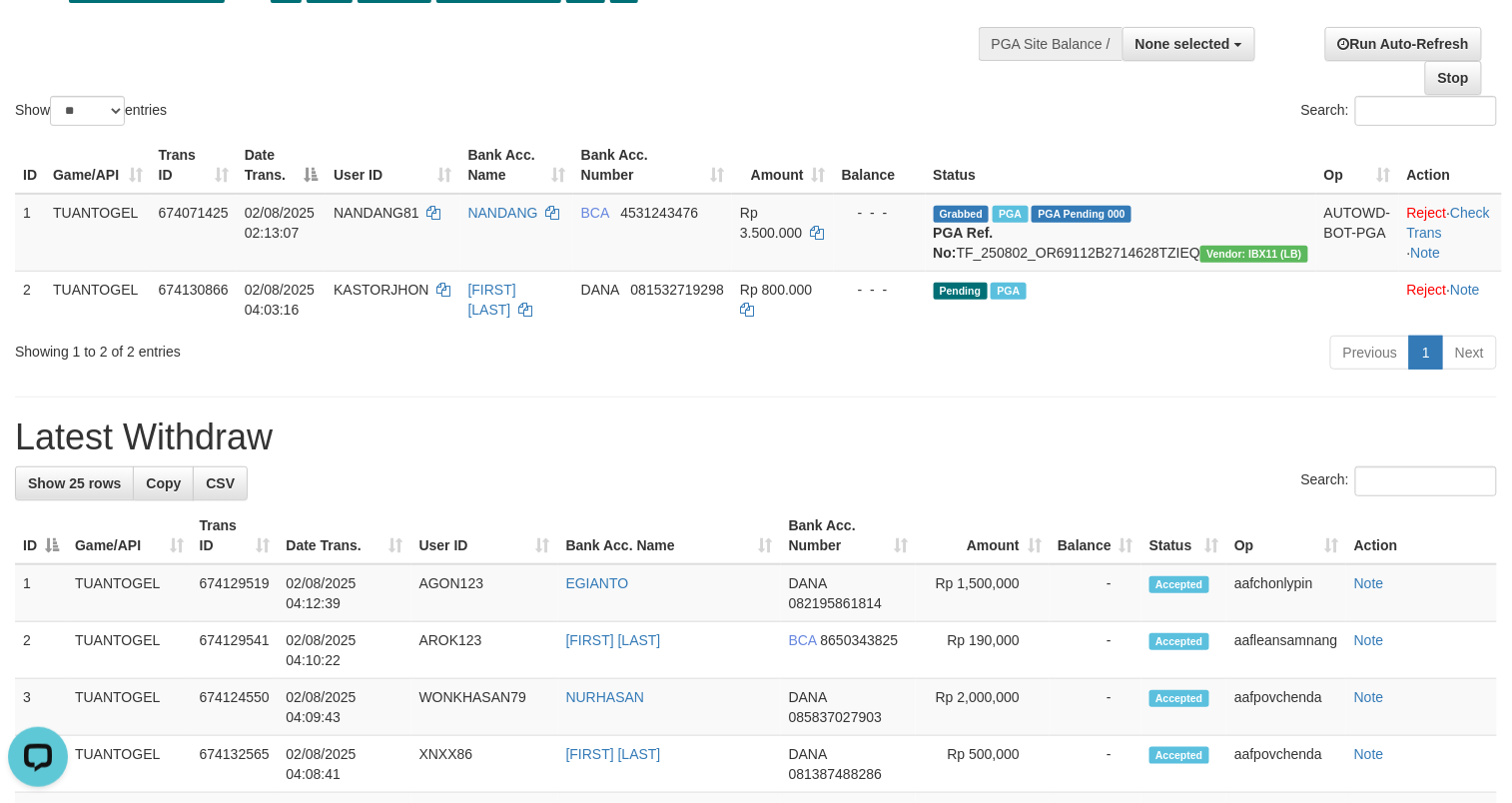 scroll, scrollTop: 0, scrollLeft: 0, axis: both 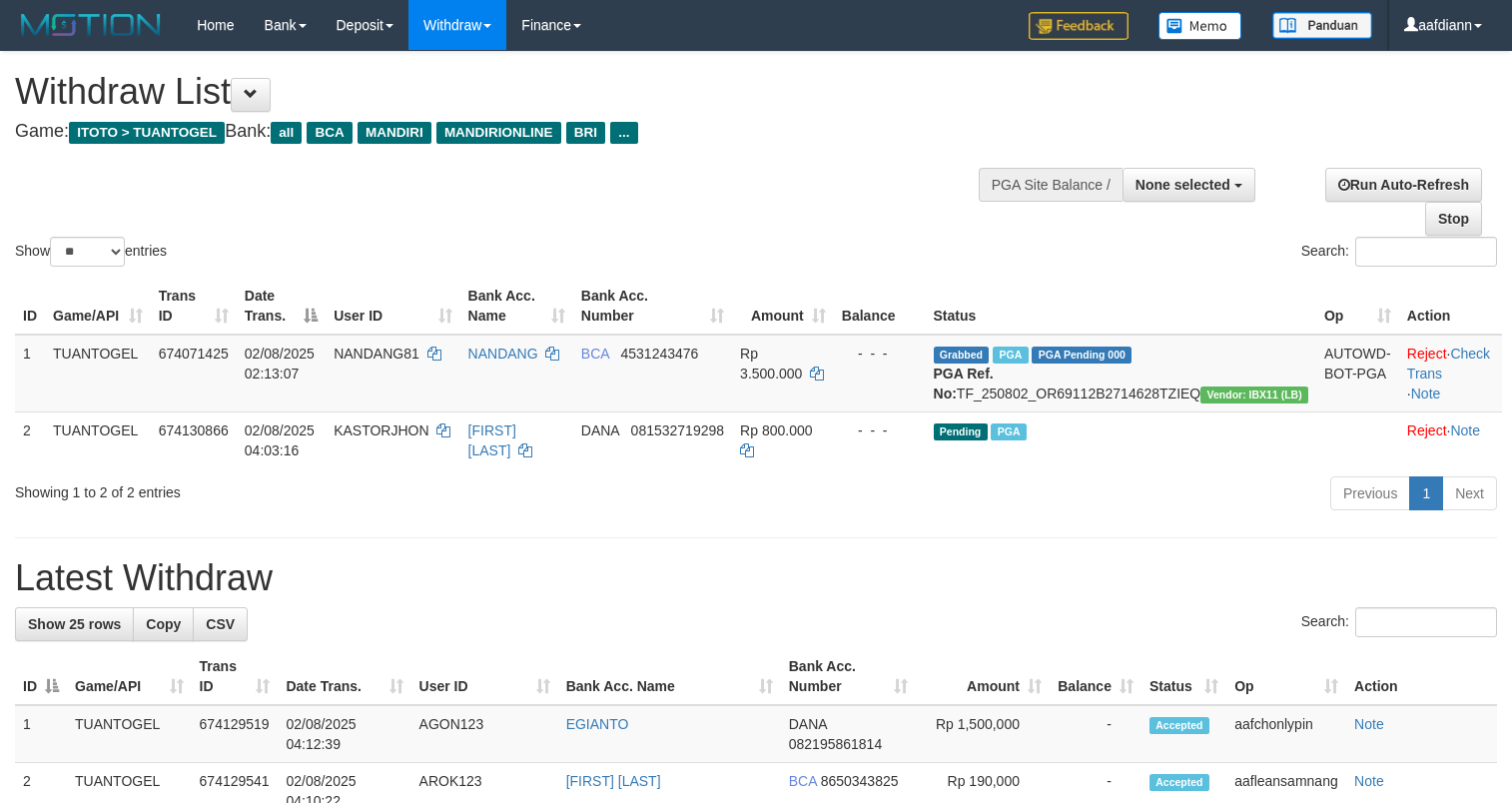 select 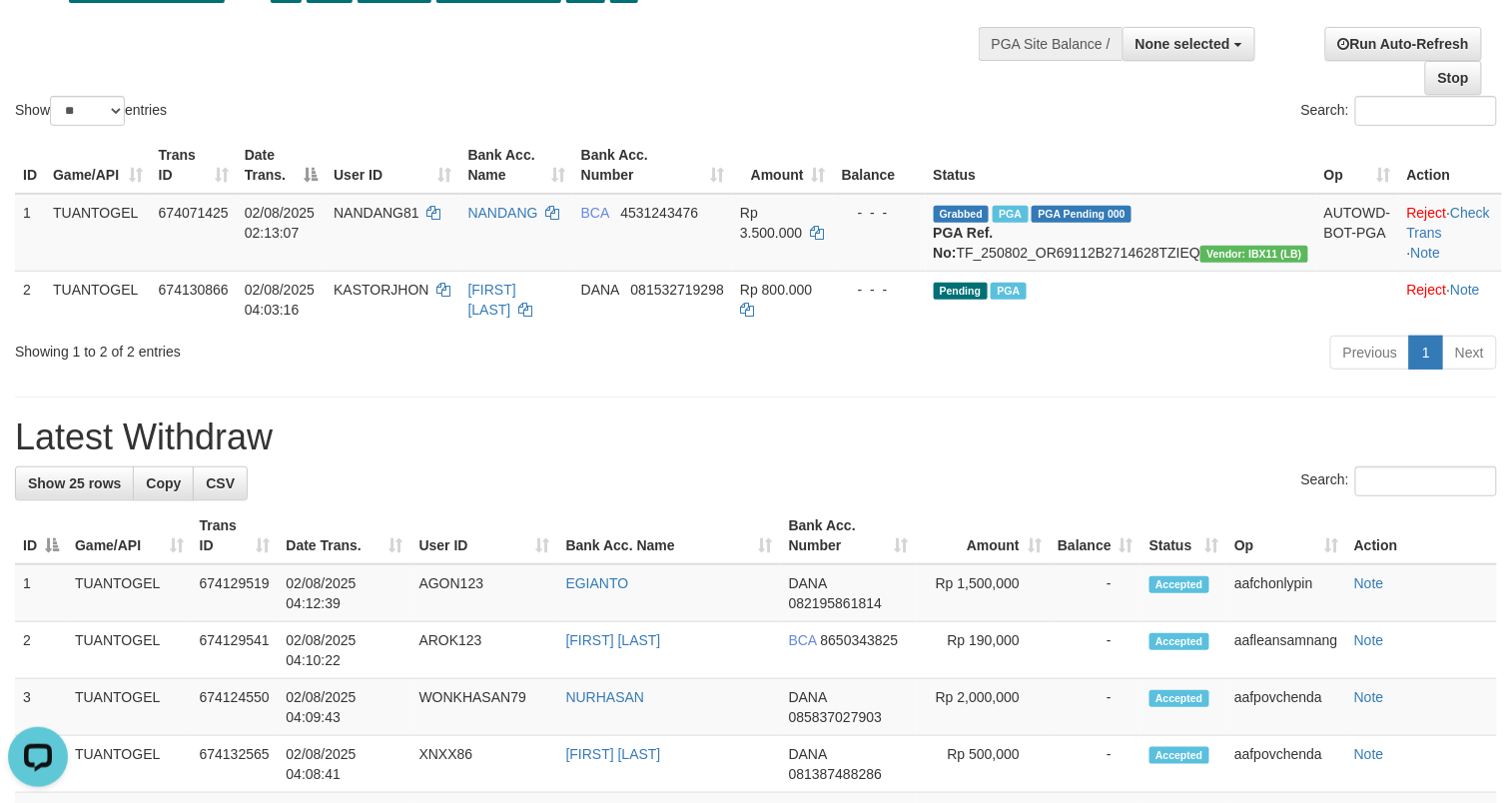 scroll, scrollTop: 0, scrollLeft: 0, axis: both 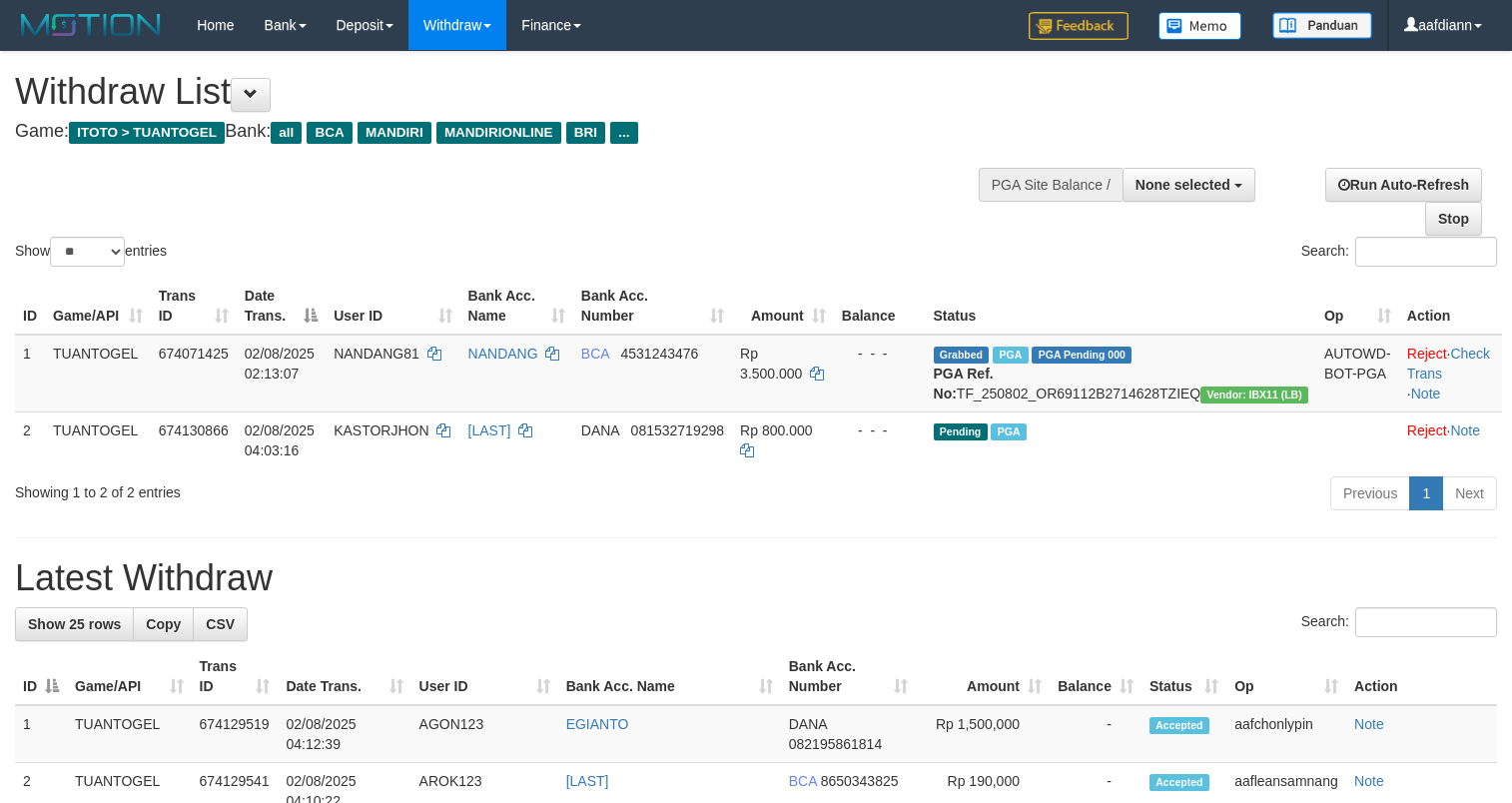 select 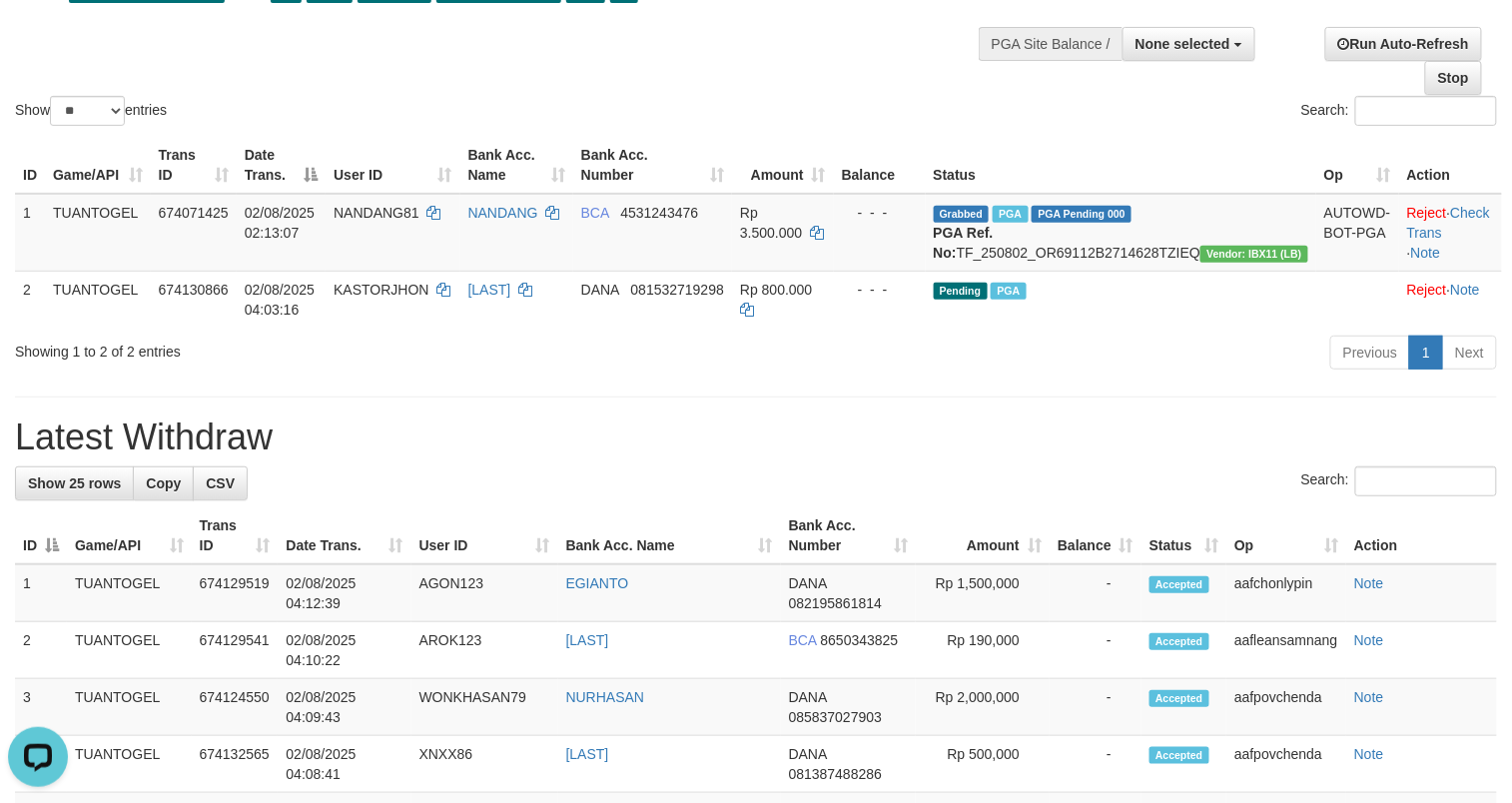 scroll, scrollTop: 0, scrollLeft: 0, axis: both 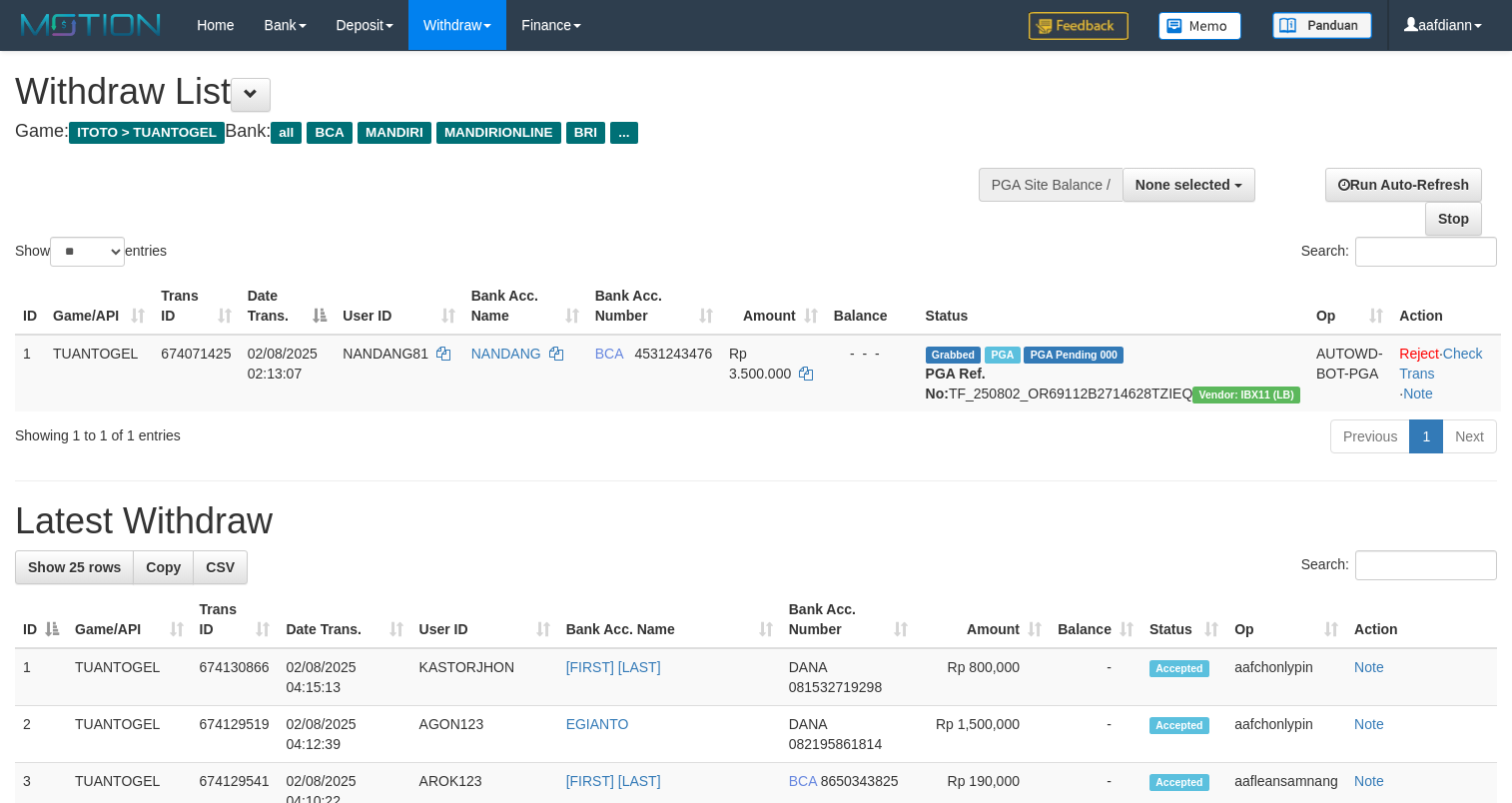 select 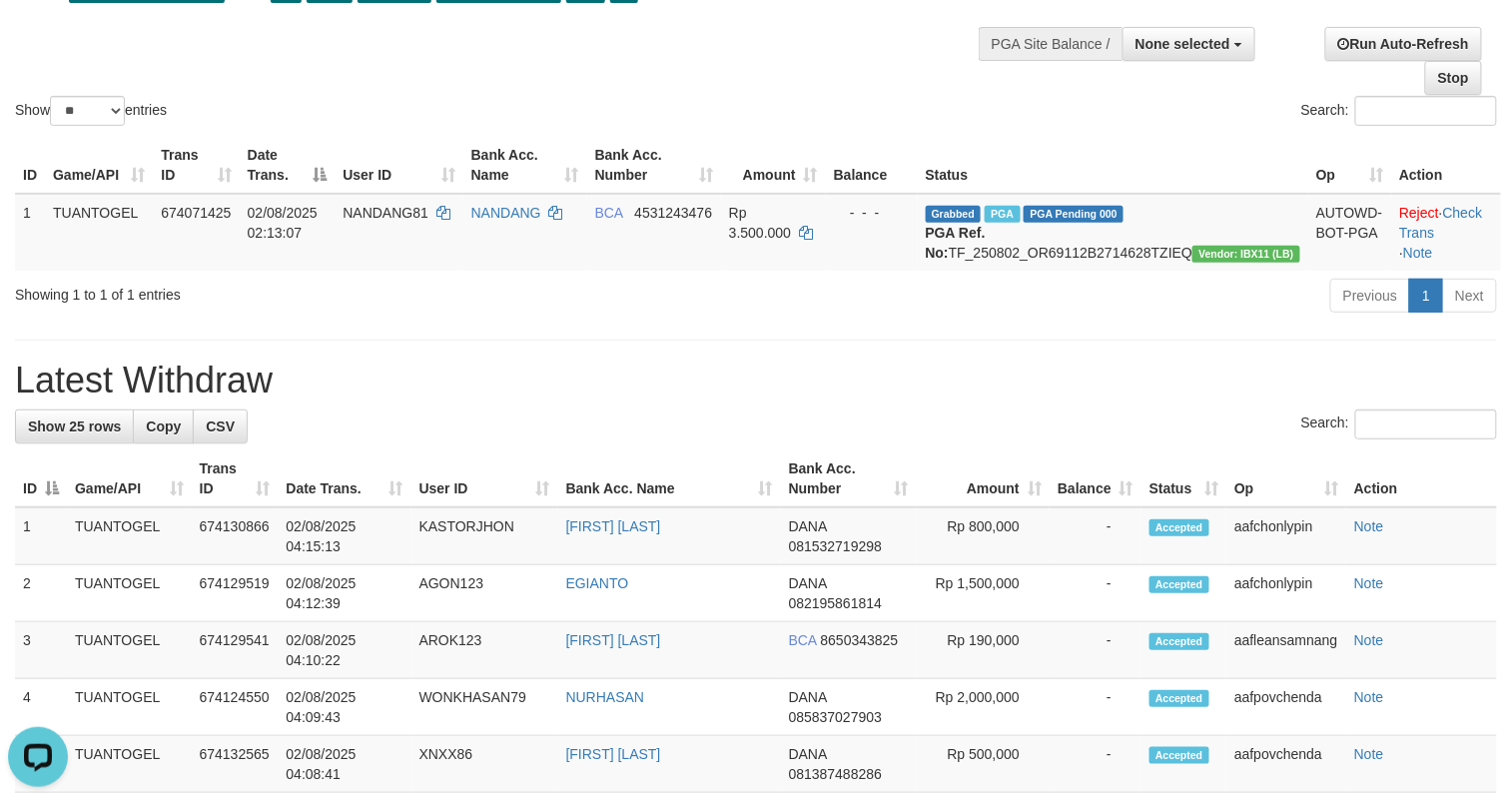 scroll, scrollTop: 0, scrollLeft: 0, axis: both 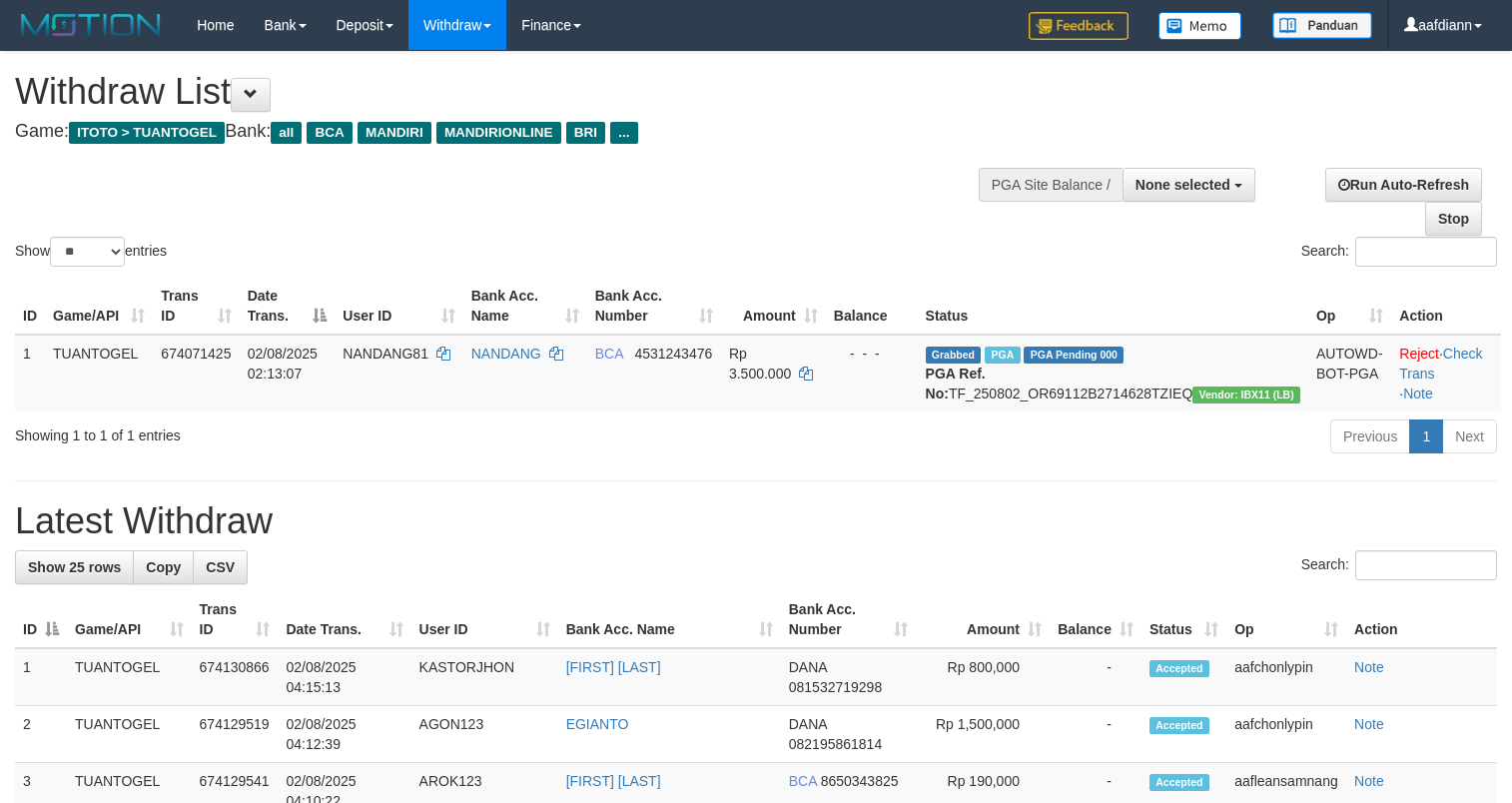 select 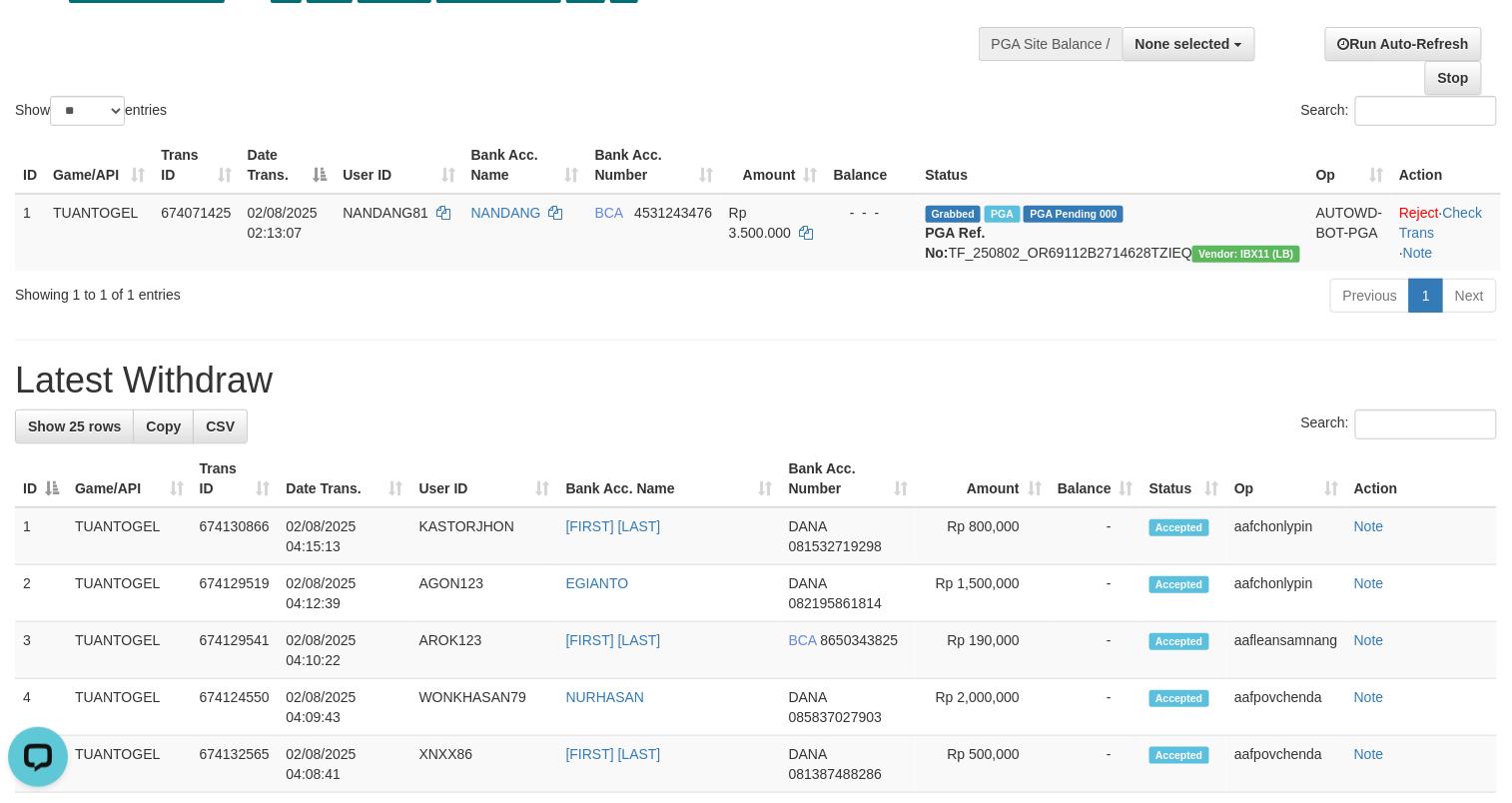 scroll, scrollTop: 0, scrollLeft: 0, axis: both 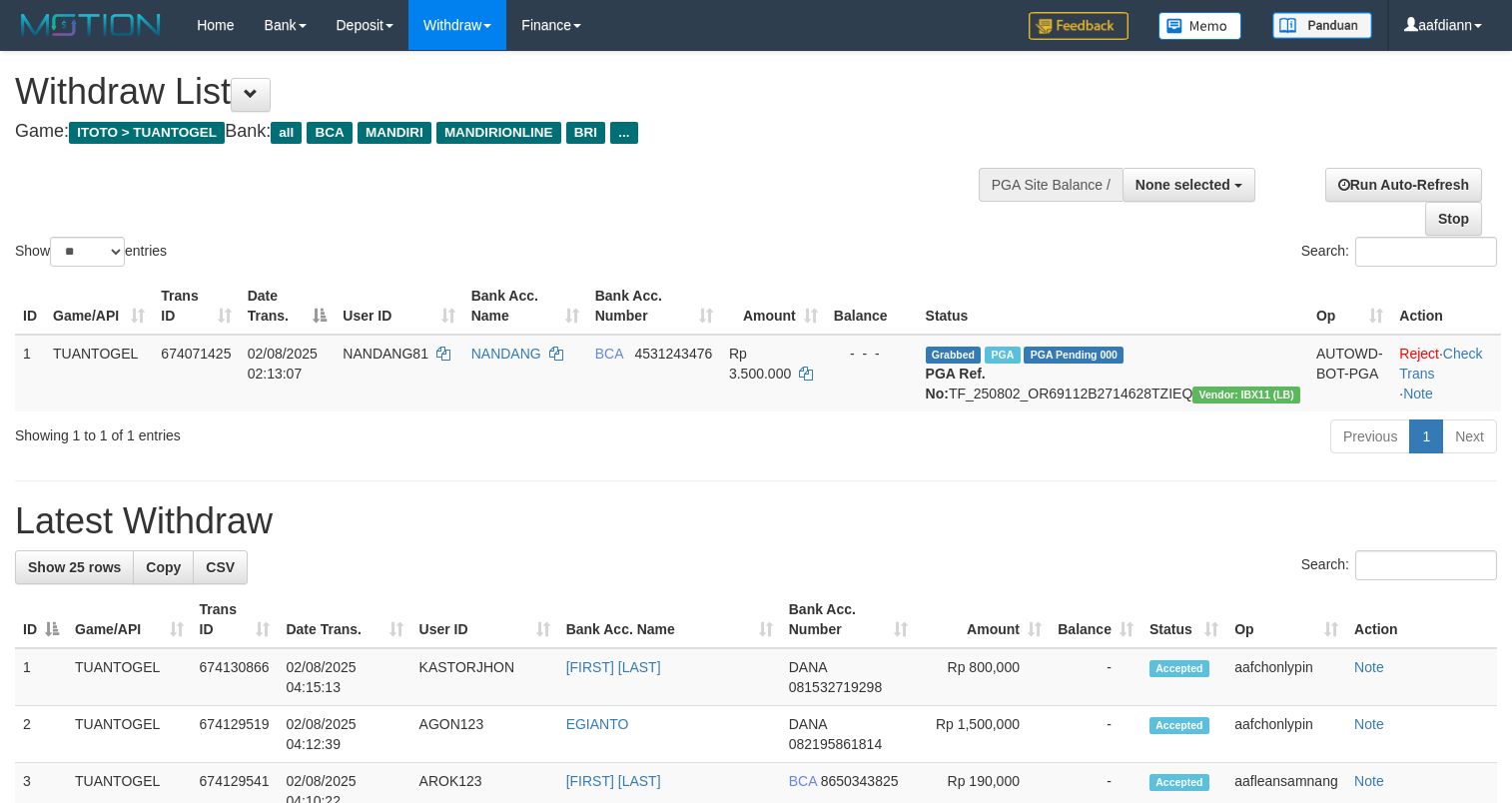 select 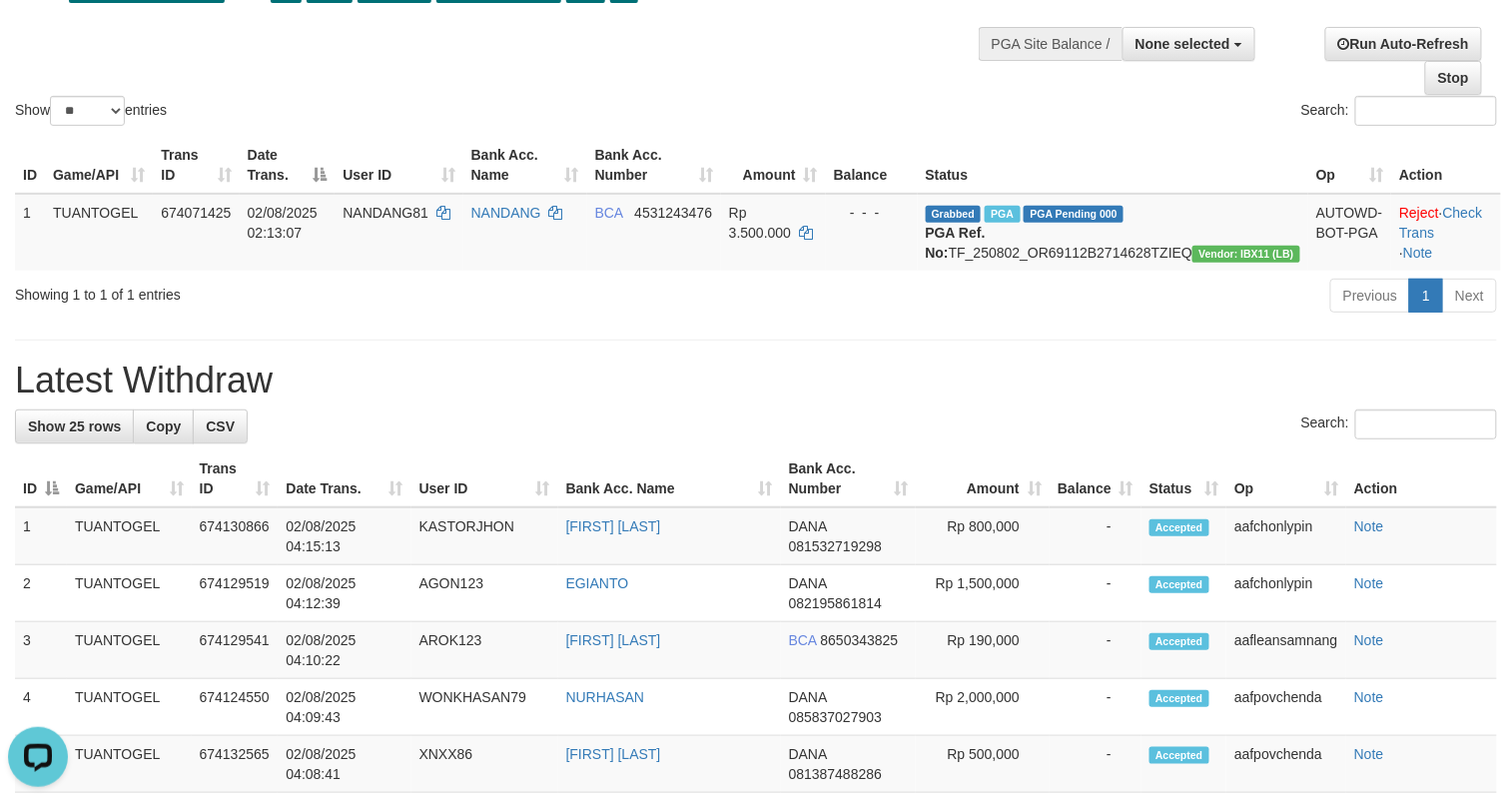 scroll, scrollTop: 0, scrollLeft: 0, axis: both 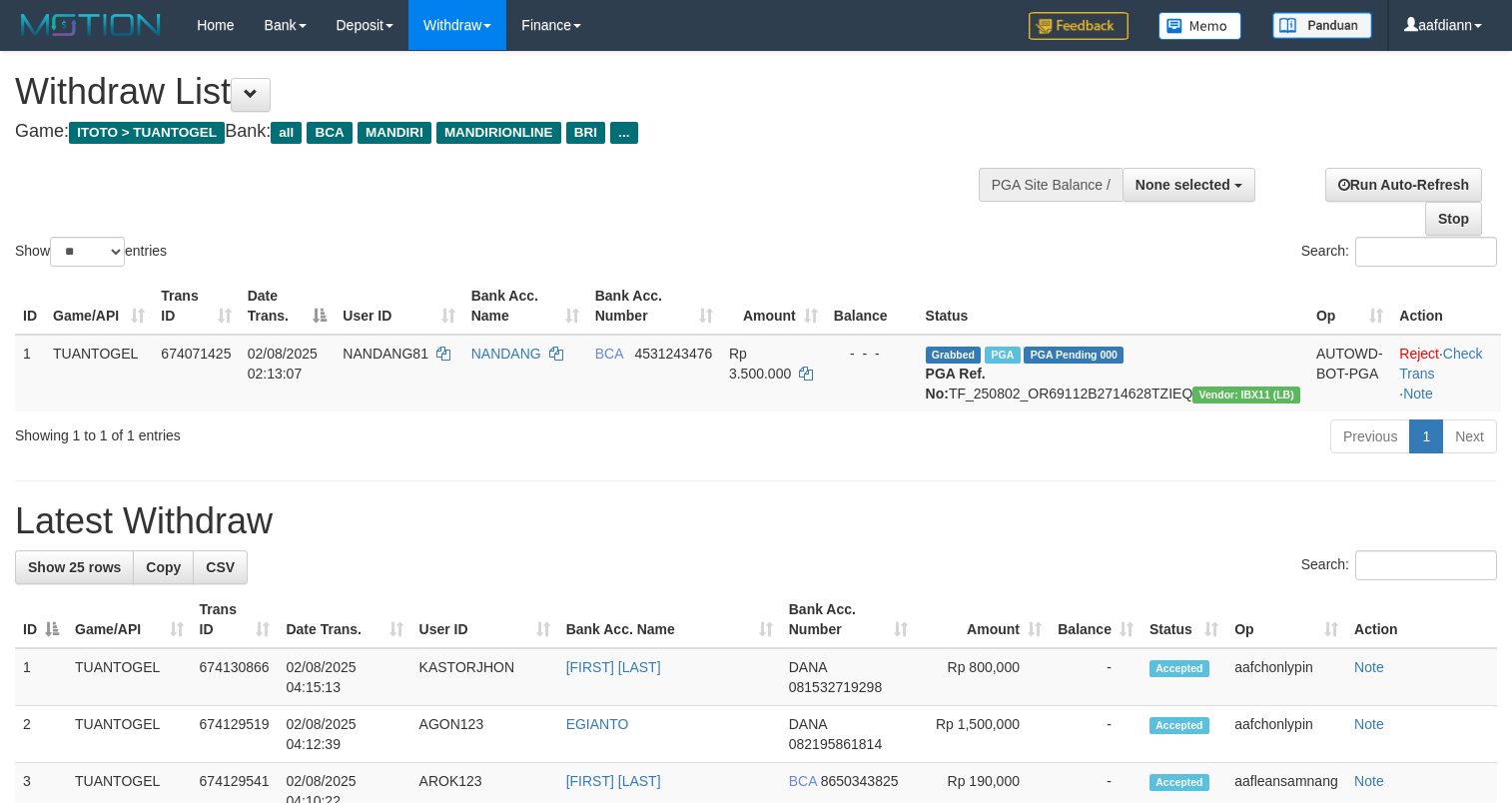 select 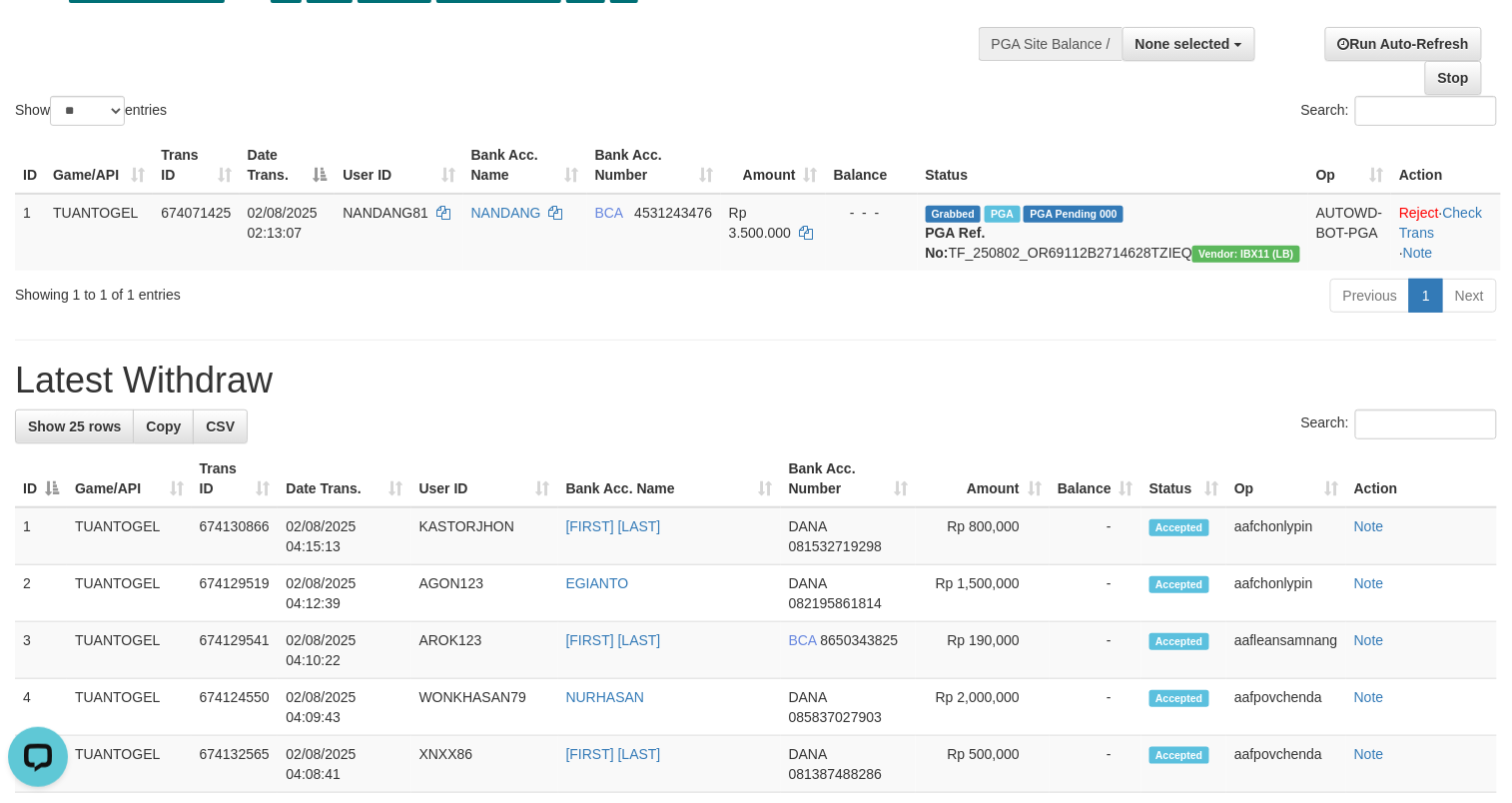 scroll, scrollTop: 0, scrollLeft: 0, axis: both 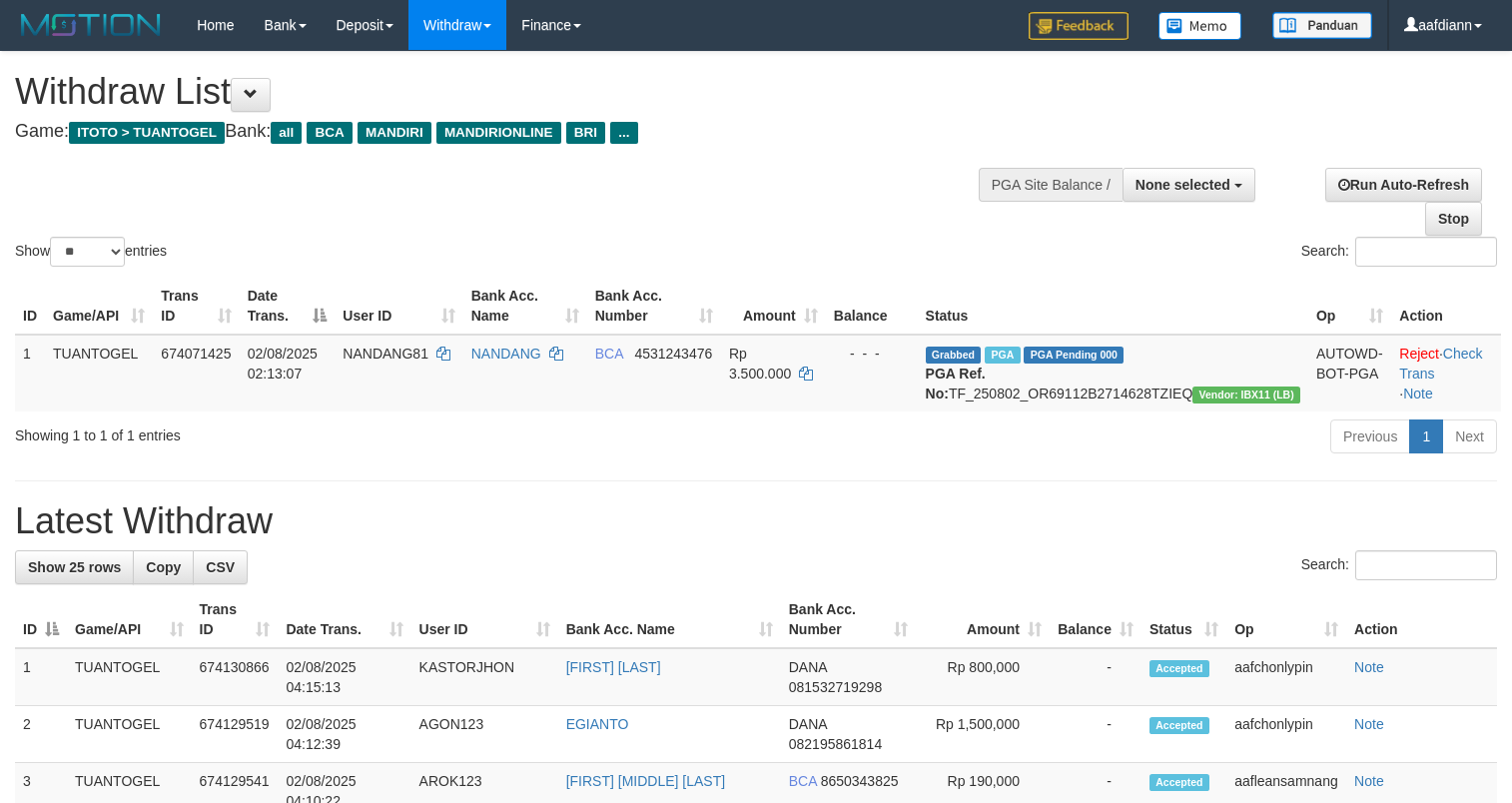 select 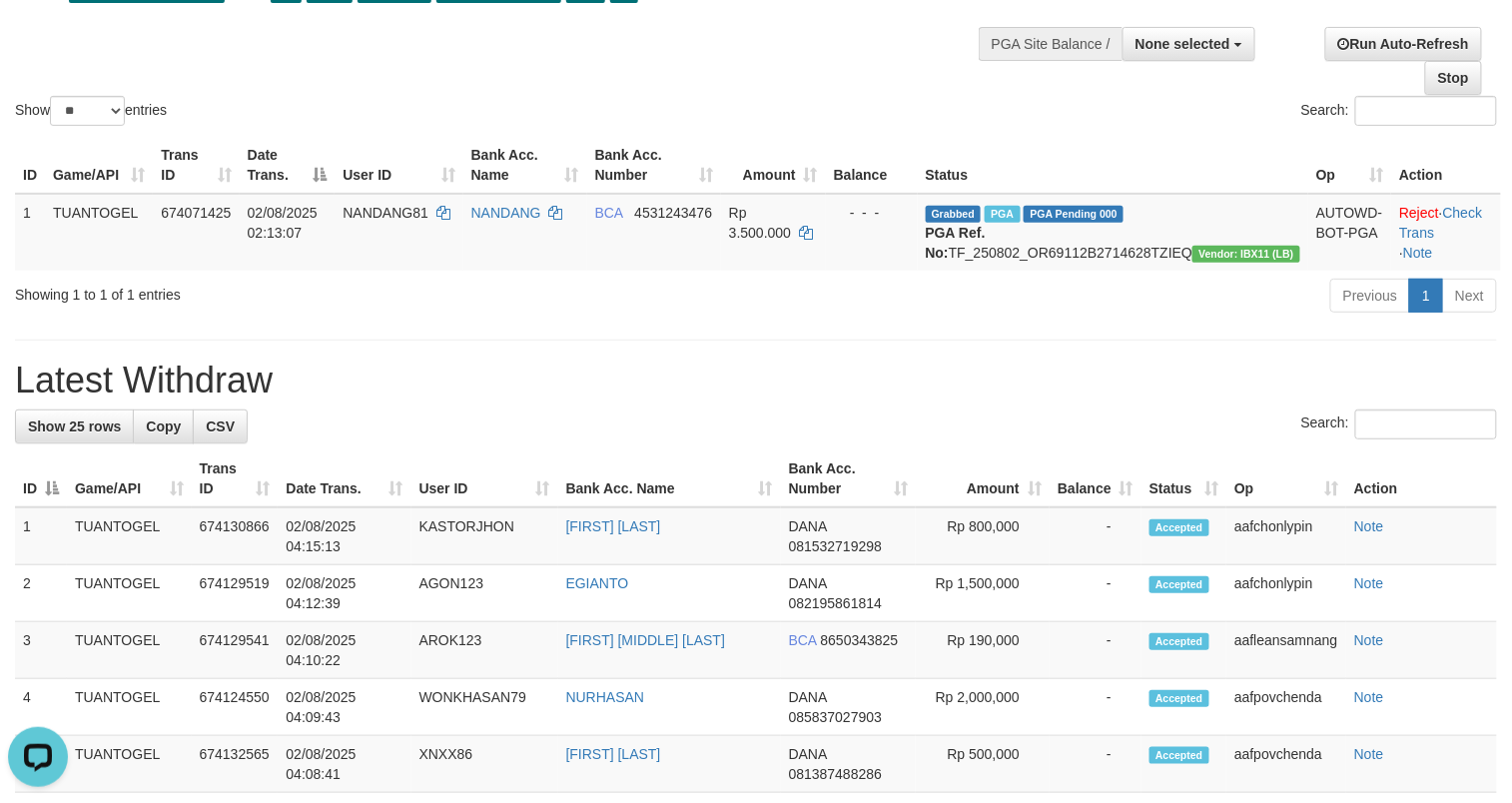 scroll, scrollTop: 0, scrollLeft: 0, axis: both 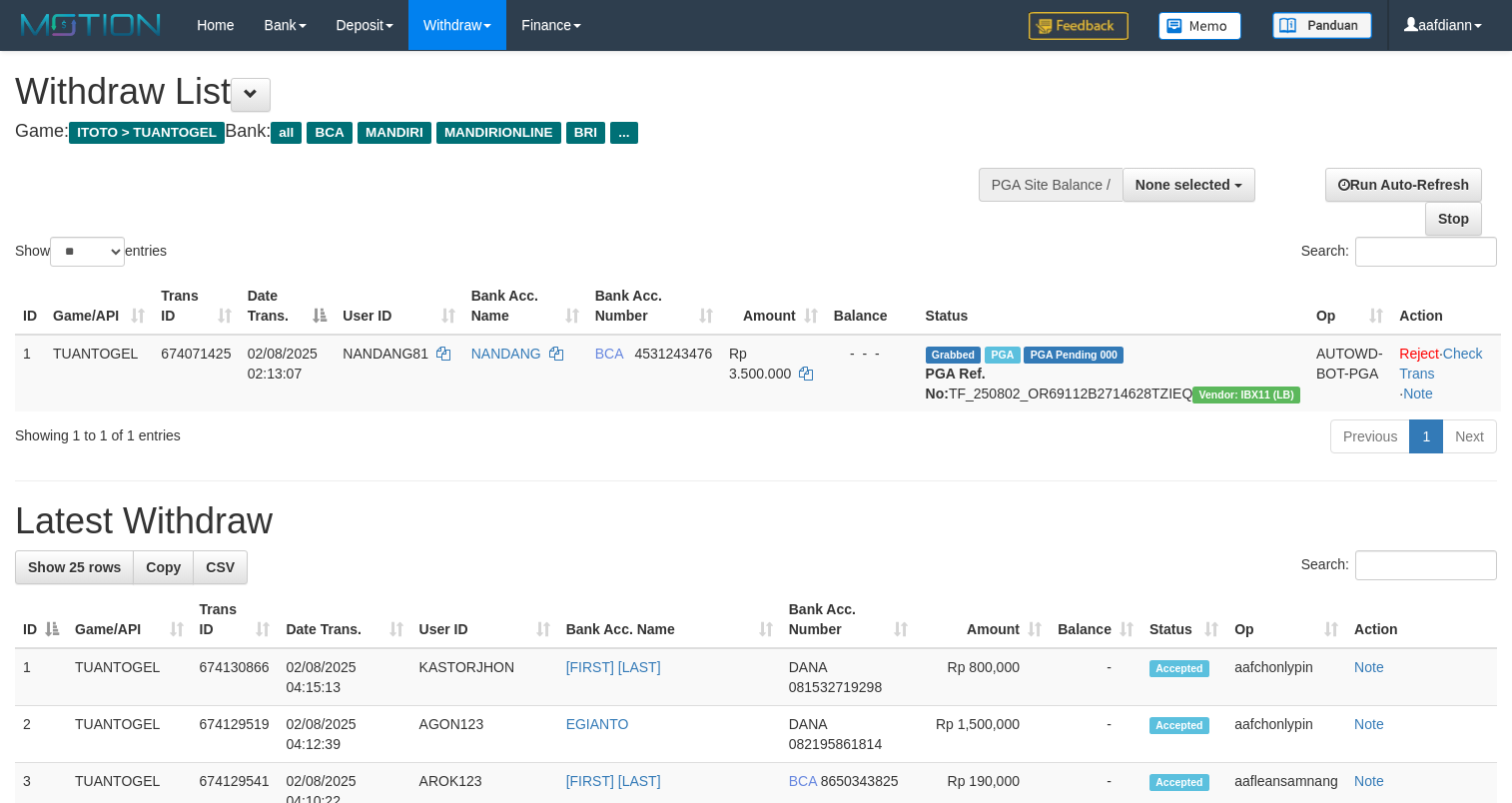 select 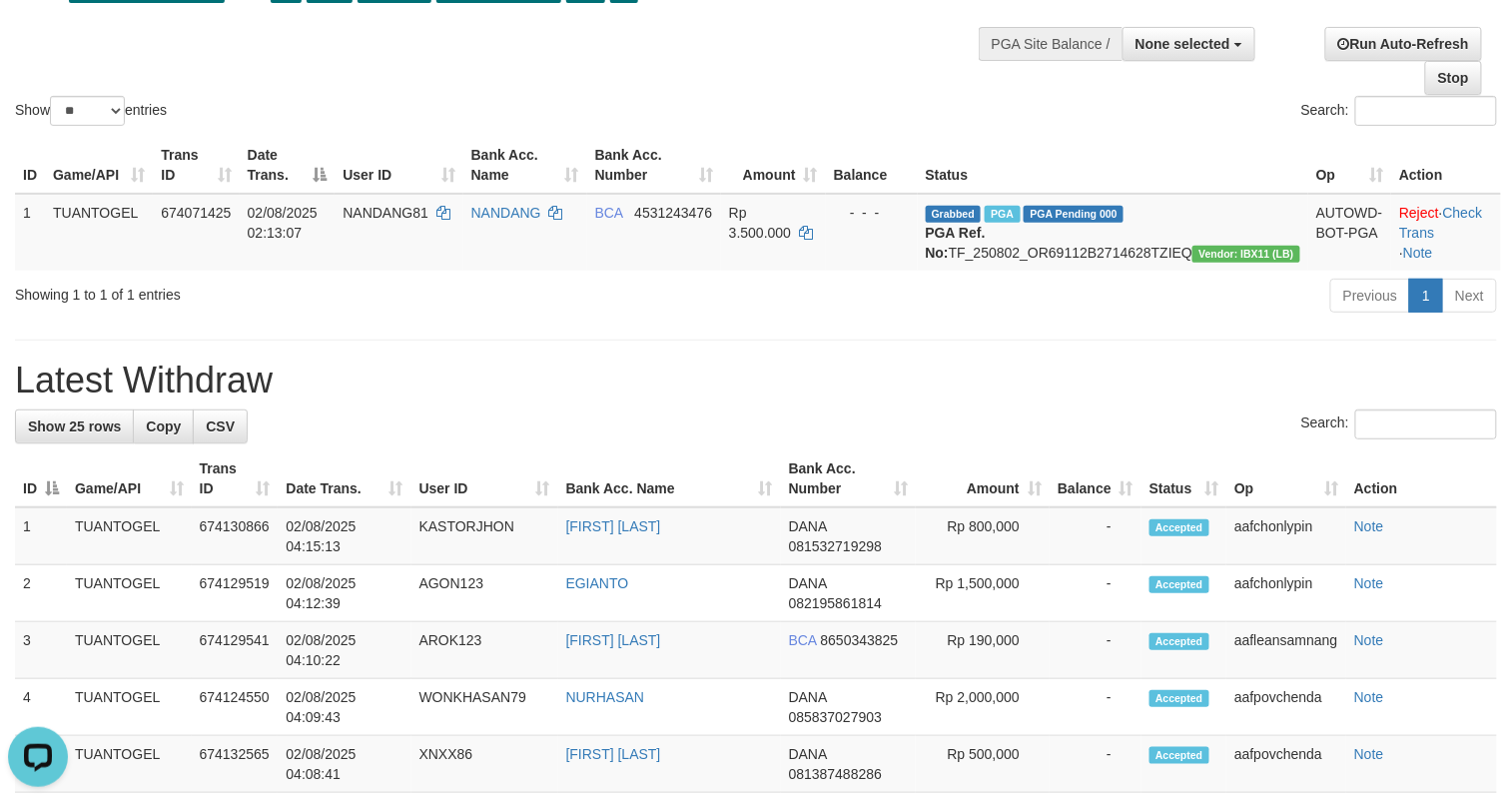 scroll, scrollTop: 0, scrollLeft: 0, axis: both 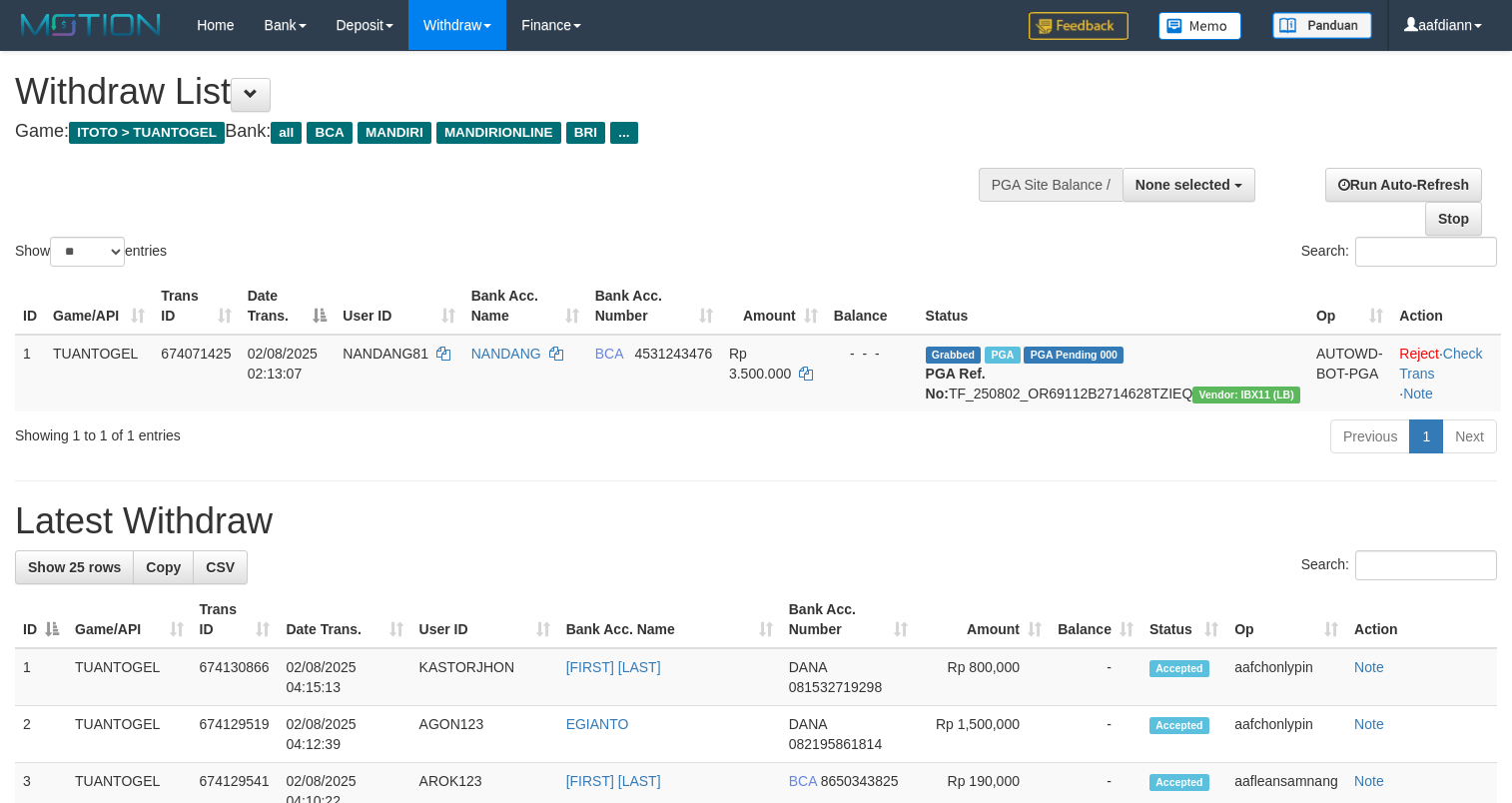 select 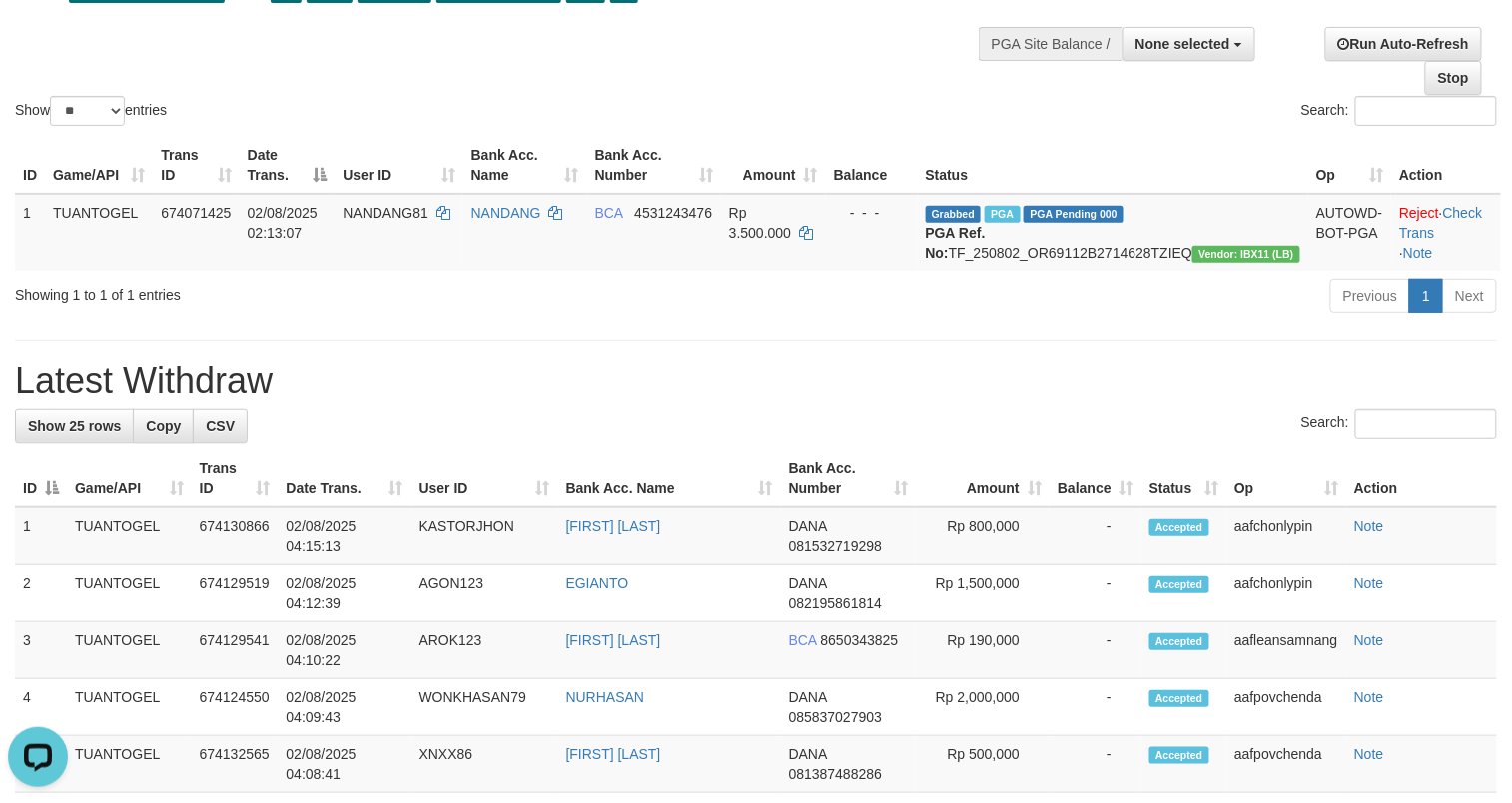 scroll, scrollTop: 0, scrollLeft: 0, axis: both 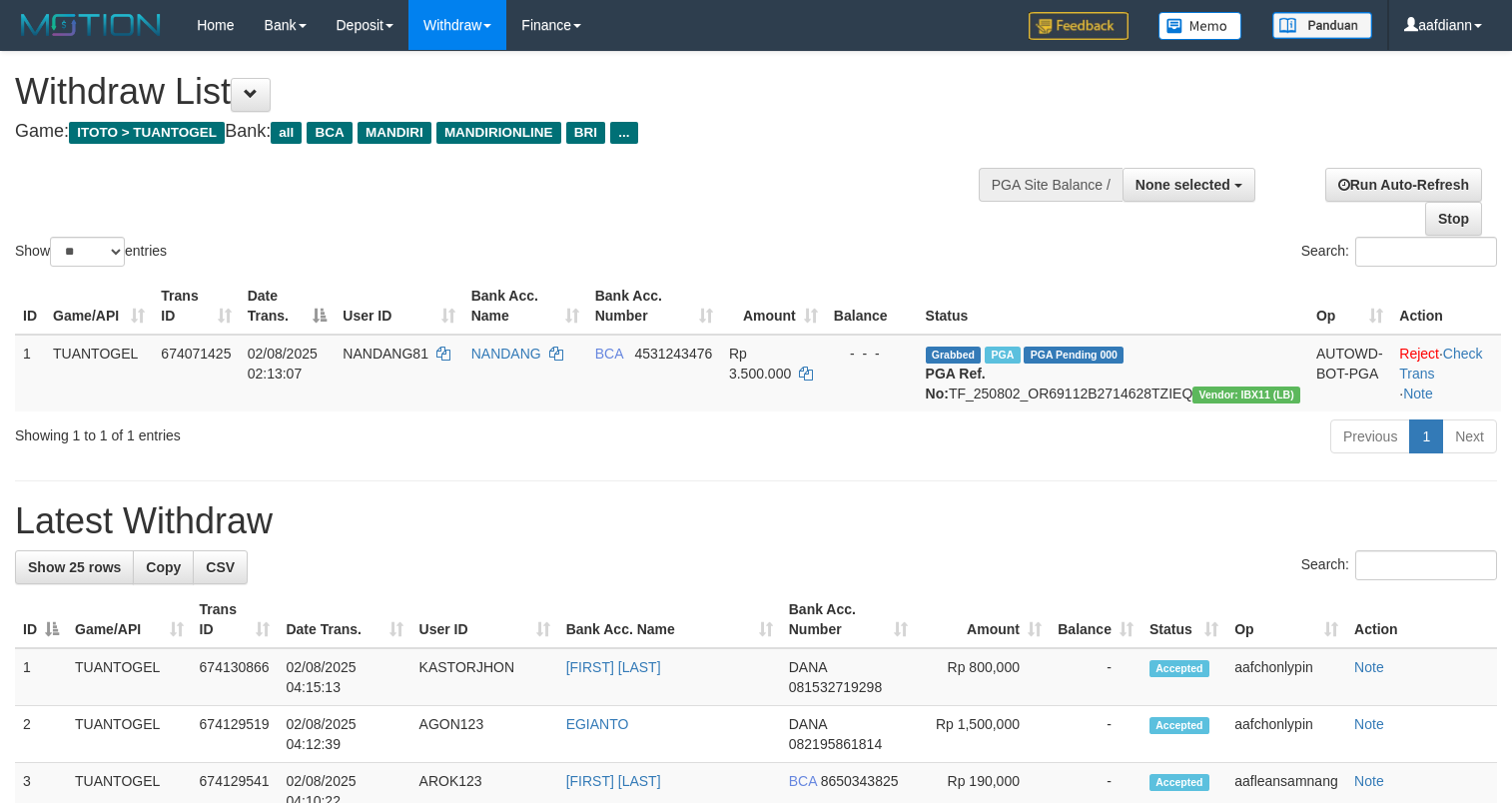 select 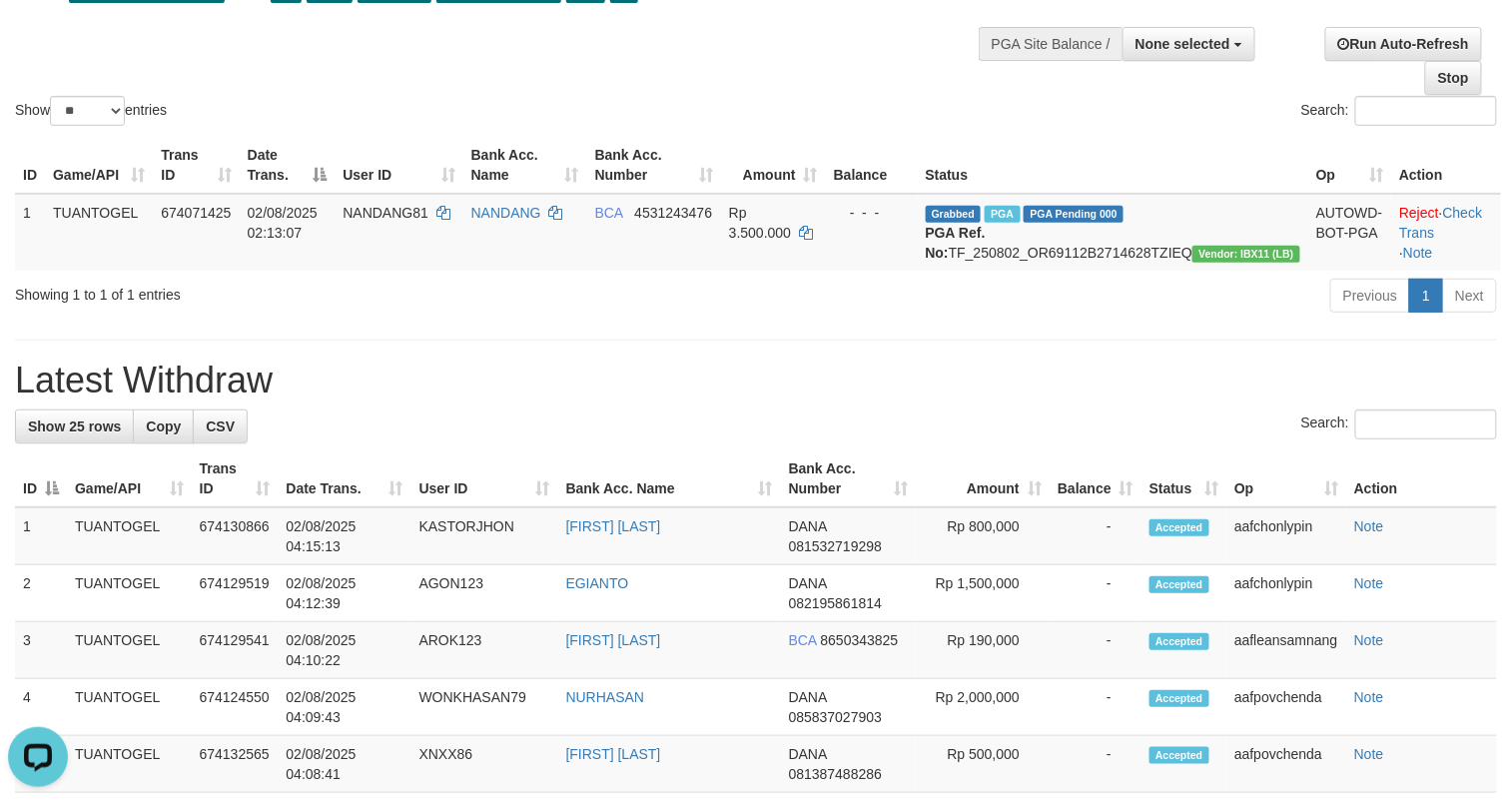 scroll, scrollTop: 0, scrollLeft: 0, axis: both 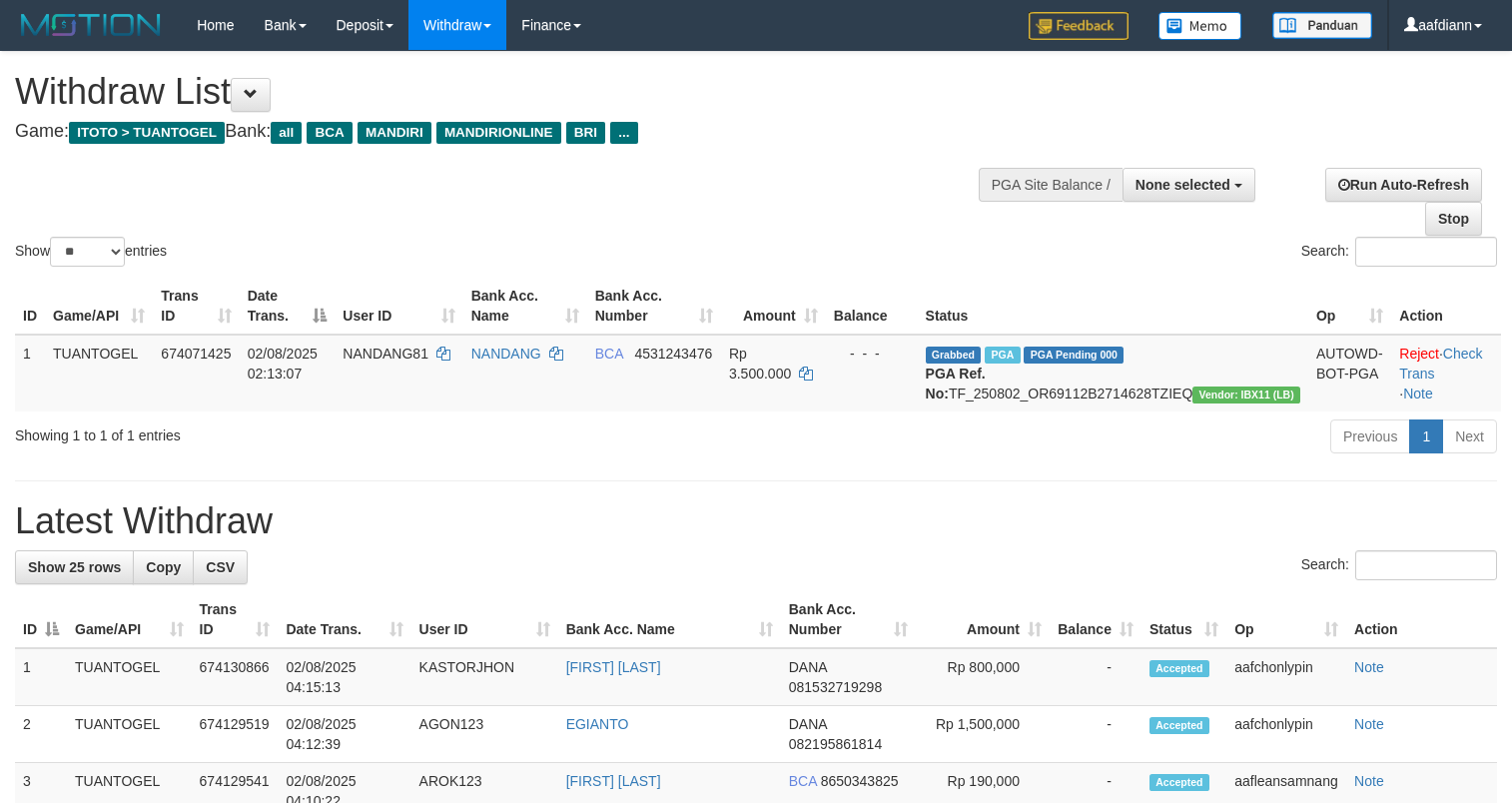 select 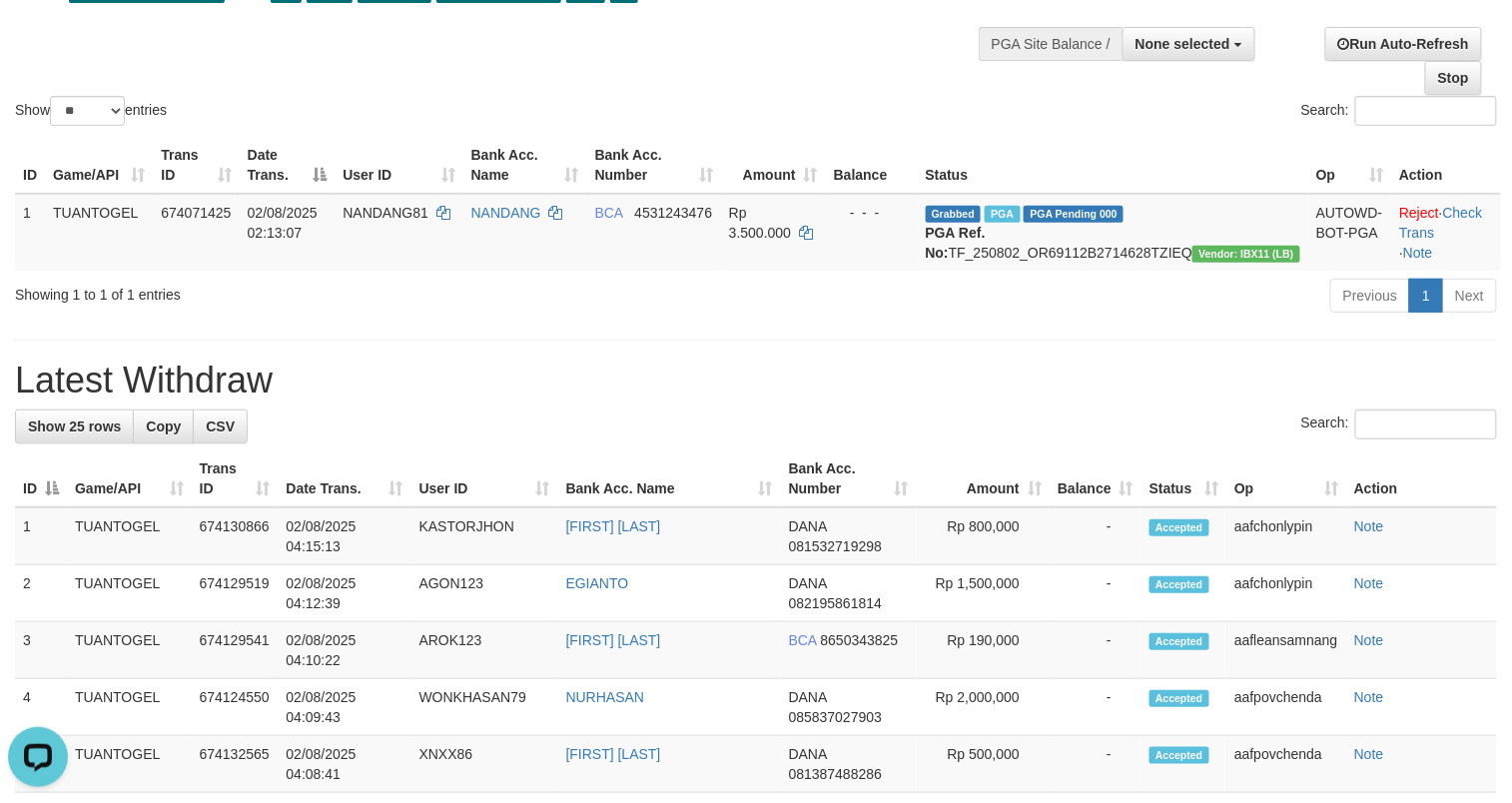 scroll, scrollTop: 0, scrollLeft: 0, axis: both 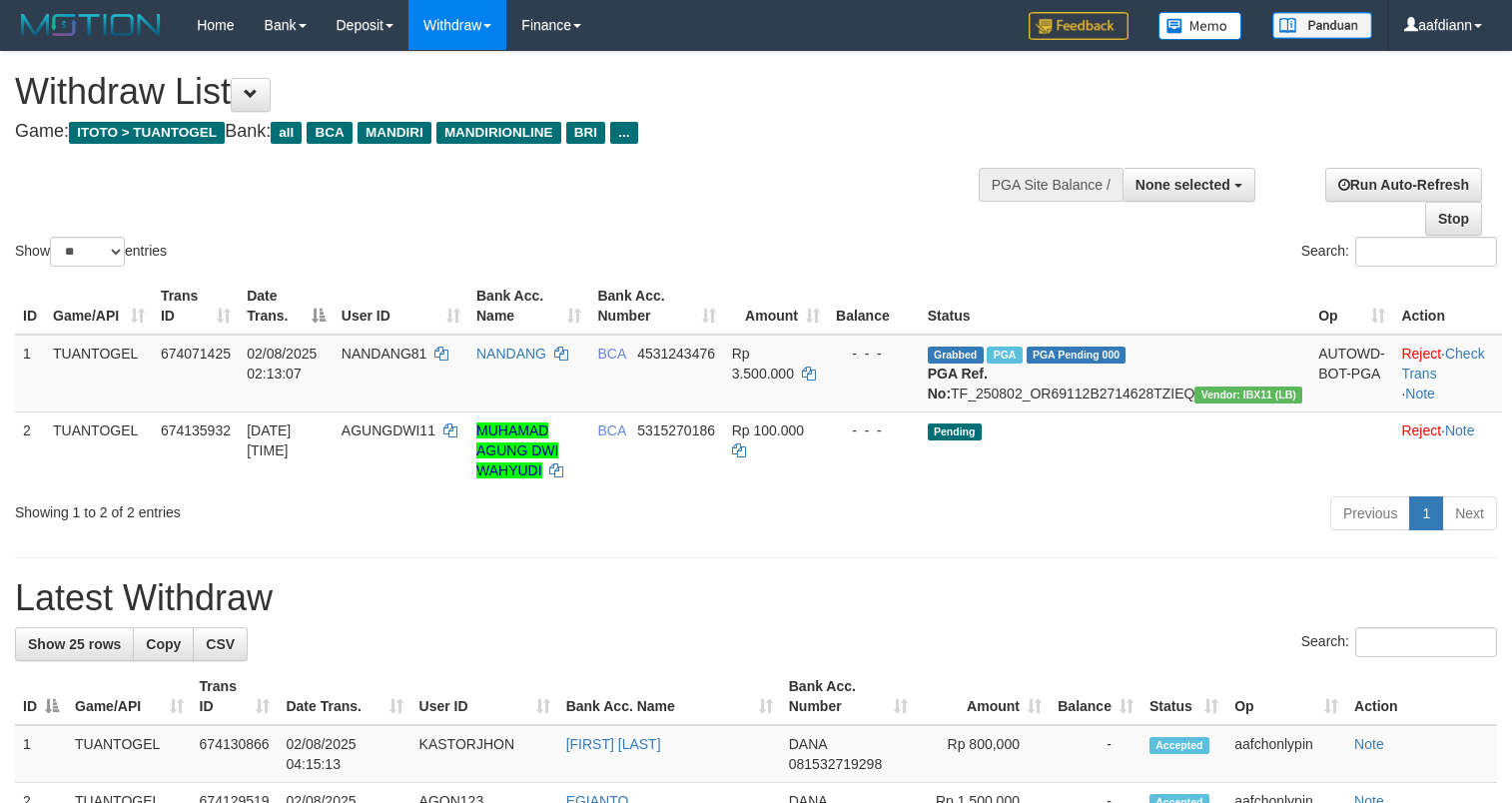 select 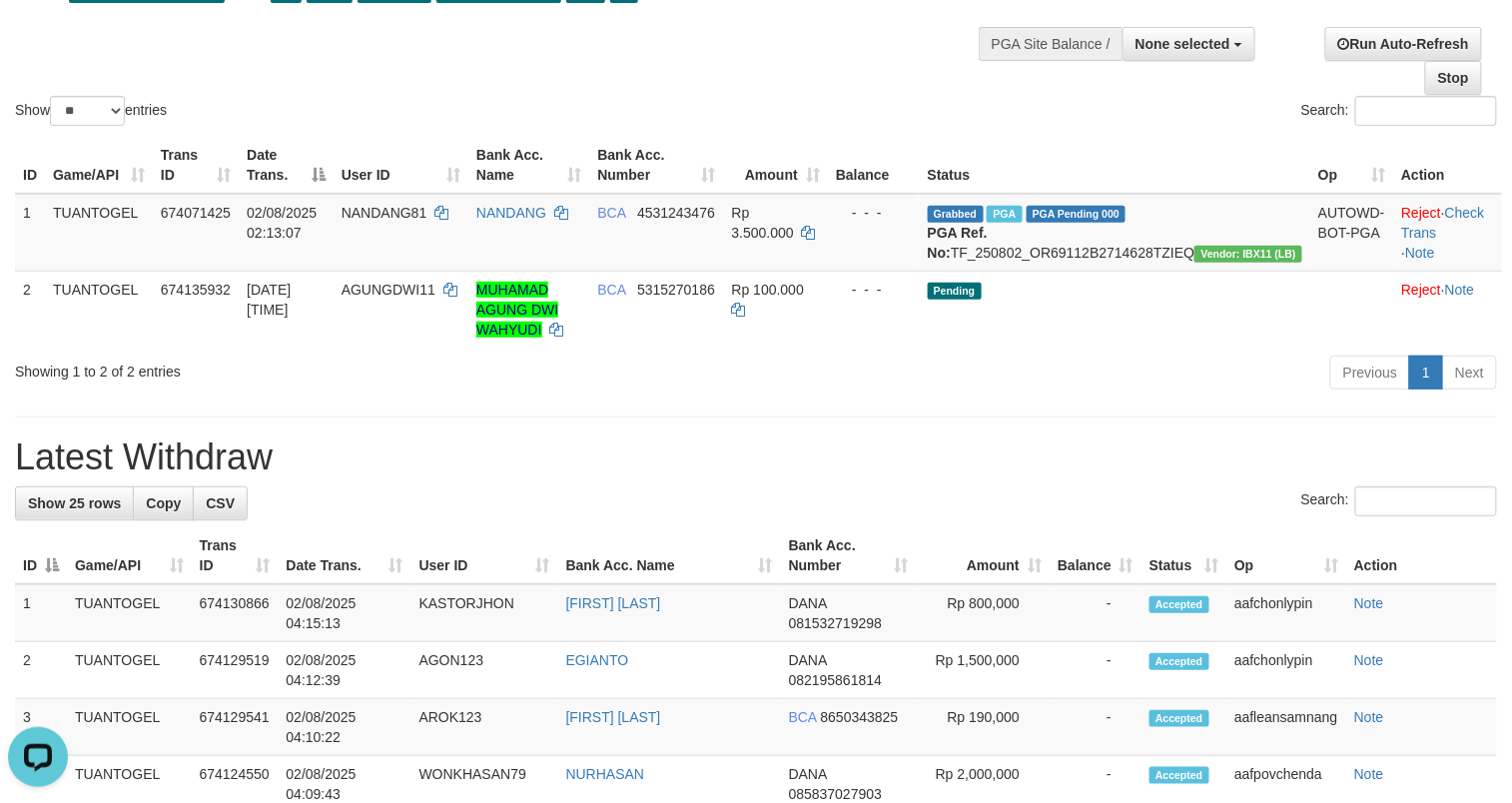 scroll, scrollTop: 0, scrollLeft: 0, axis: both 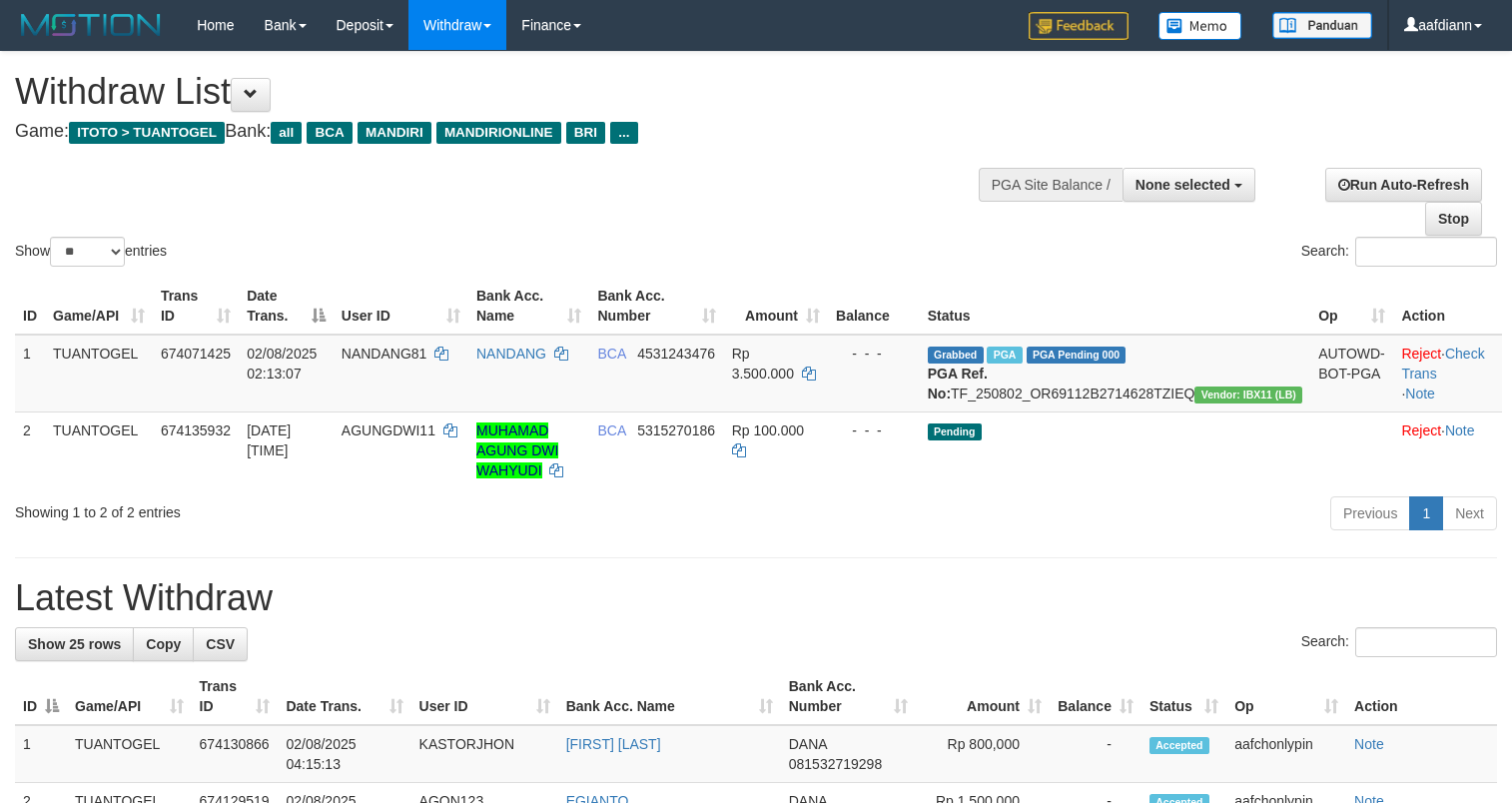 select 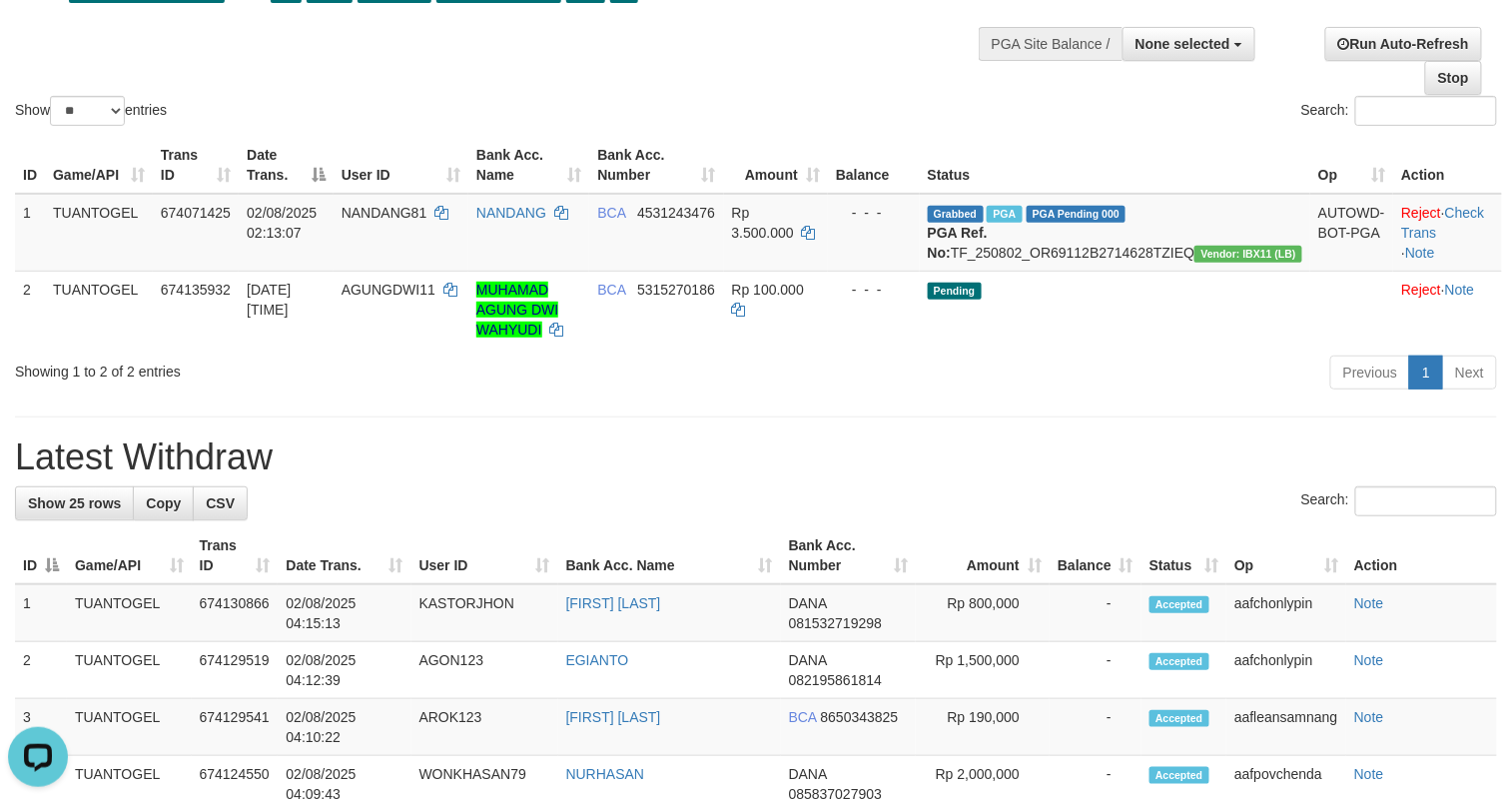 scroll, scrollTop: 0, scrollLeft: 0, axis: both 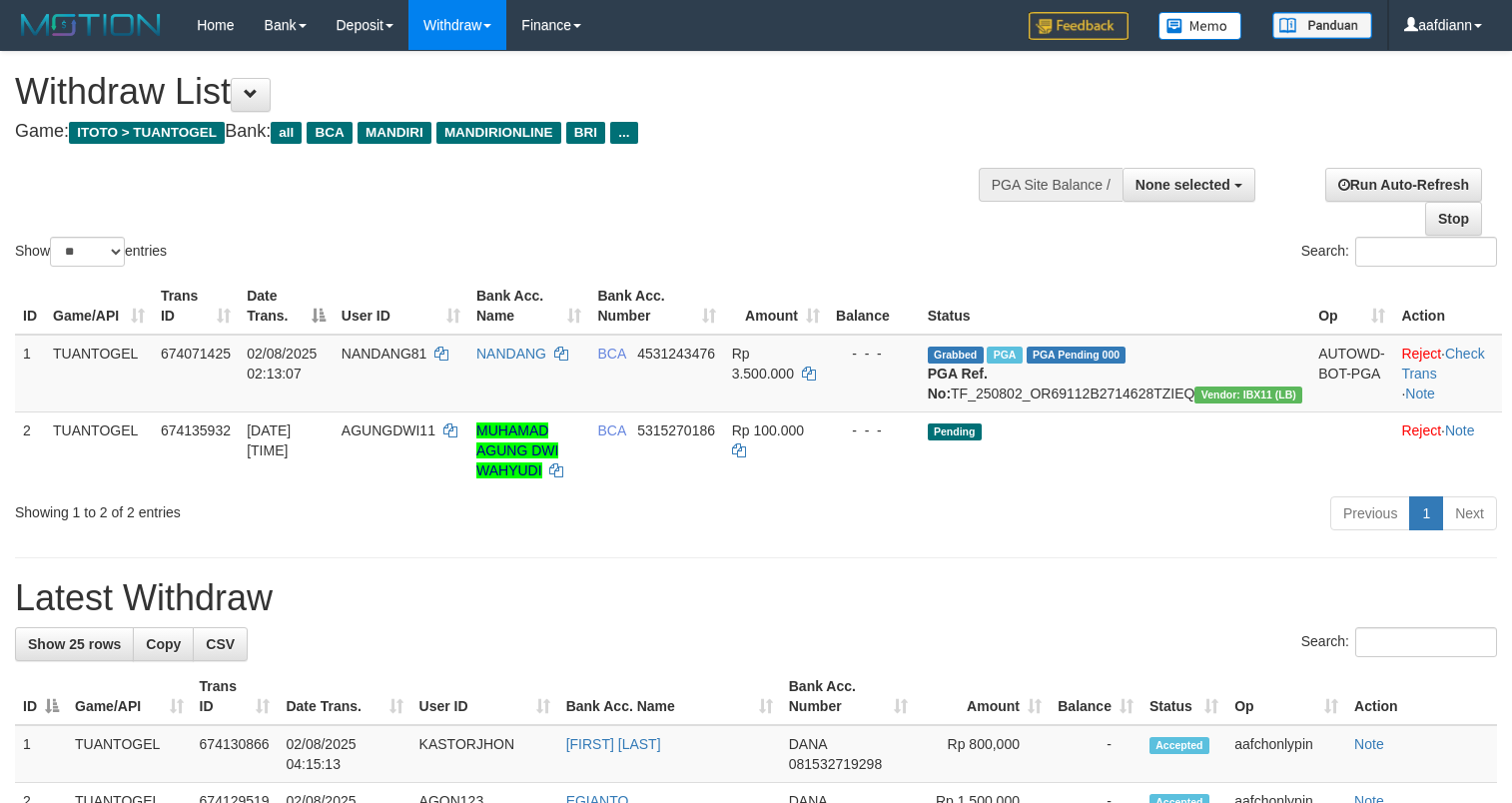 select 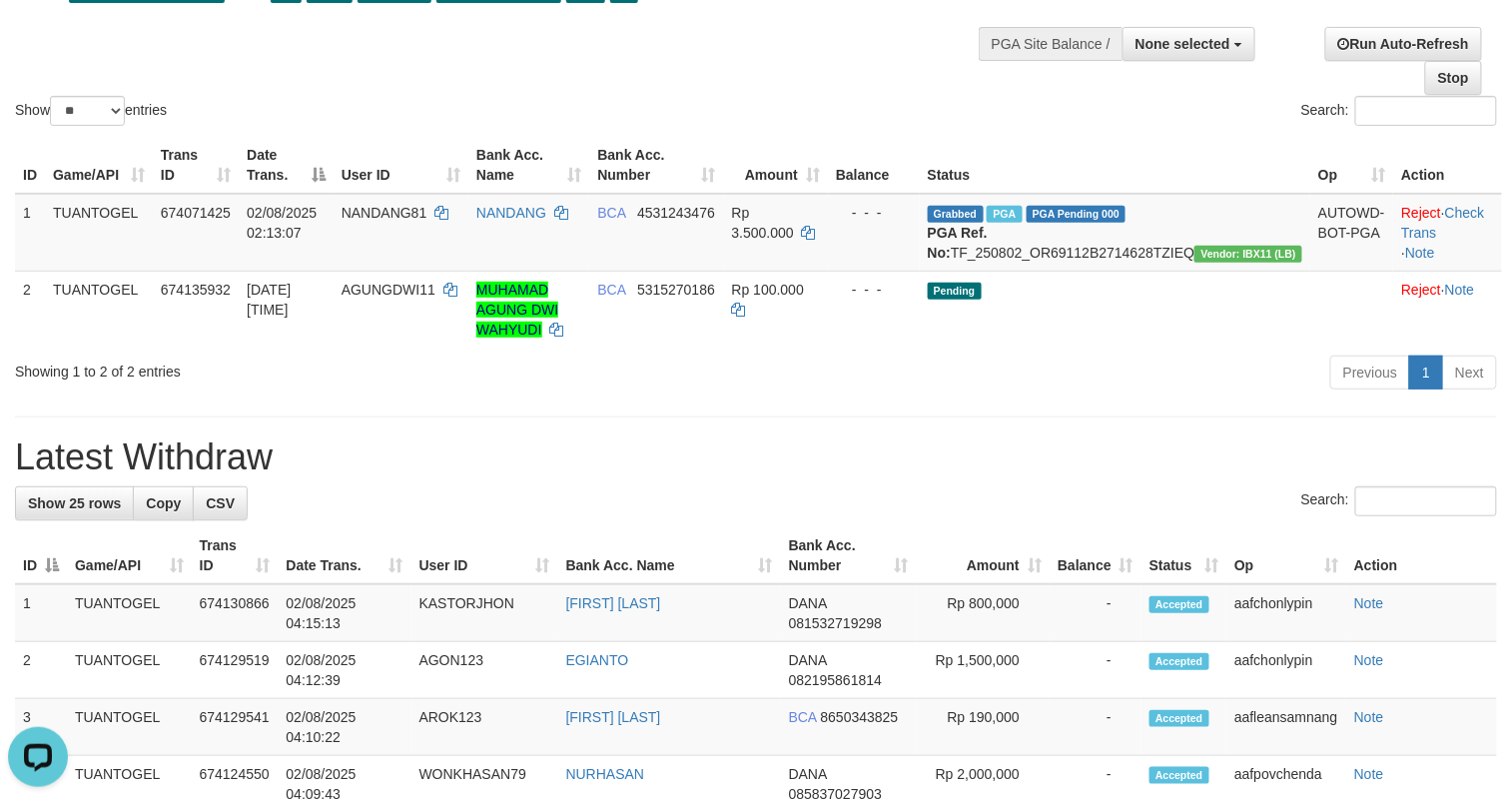 scroll, scrollTop: 0, scrollLeft: 0, axis: both 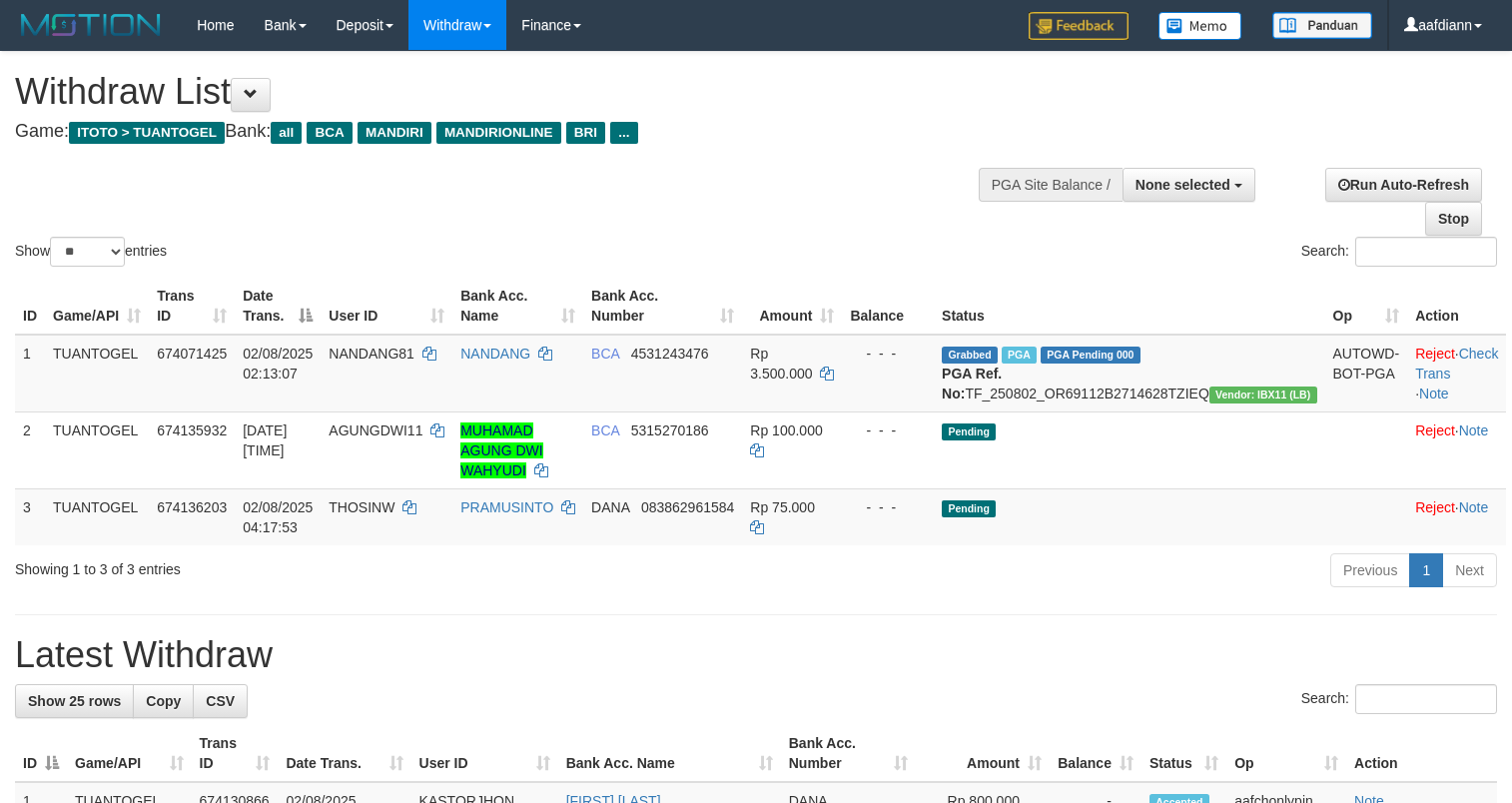 select 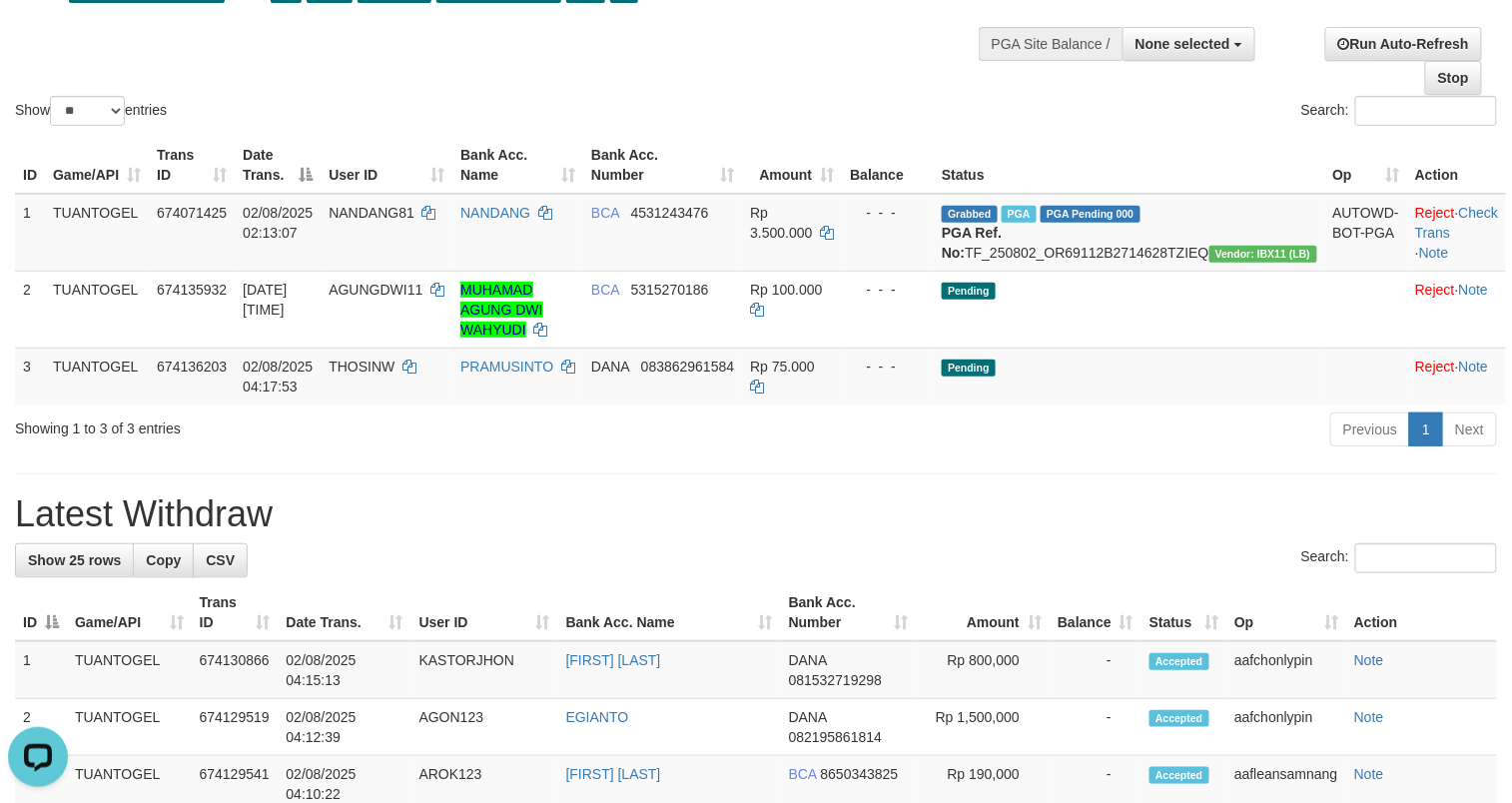 scroll, scrollTop: 0, scrollLeft: 0, axis: both 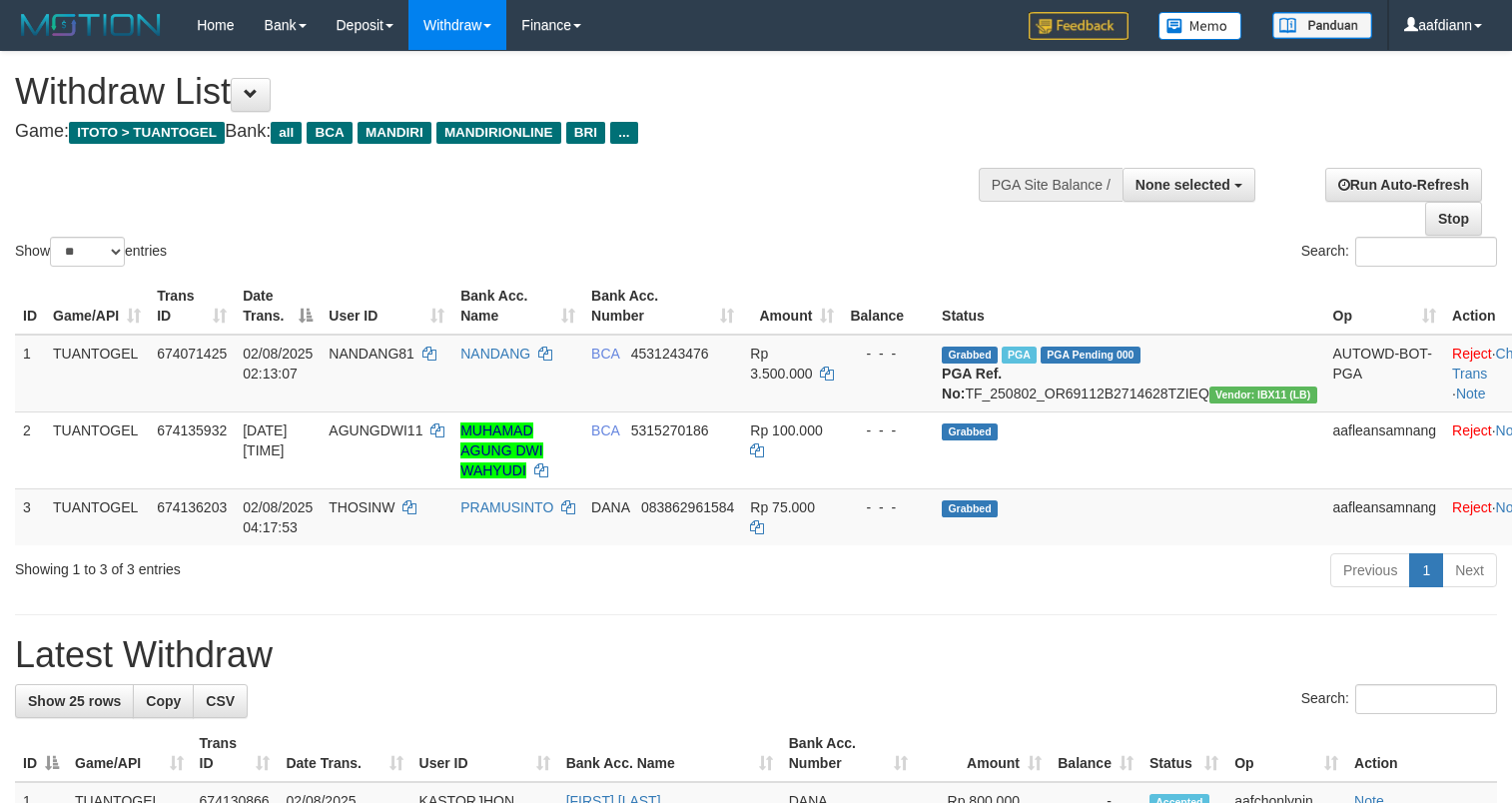 select 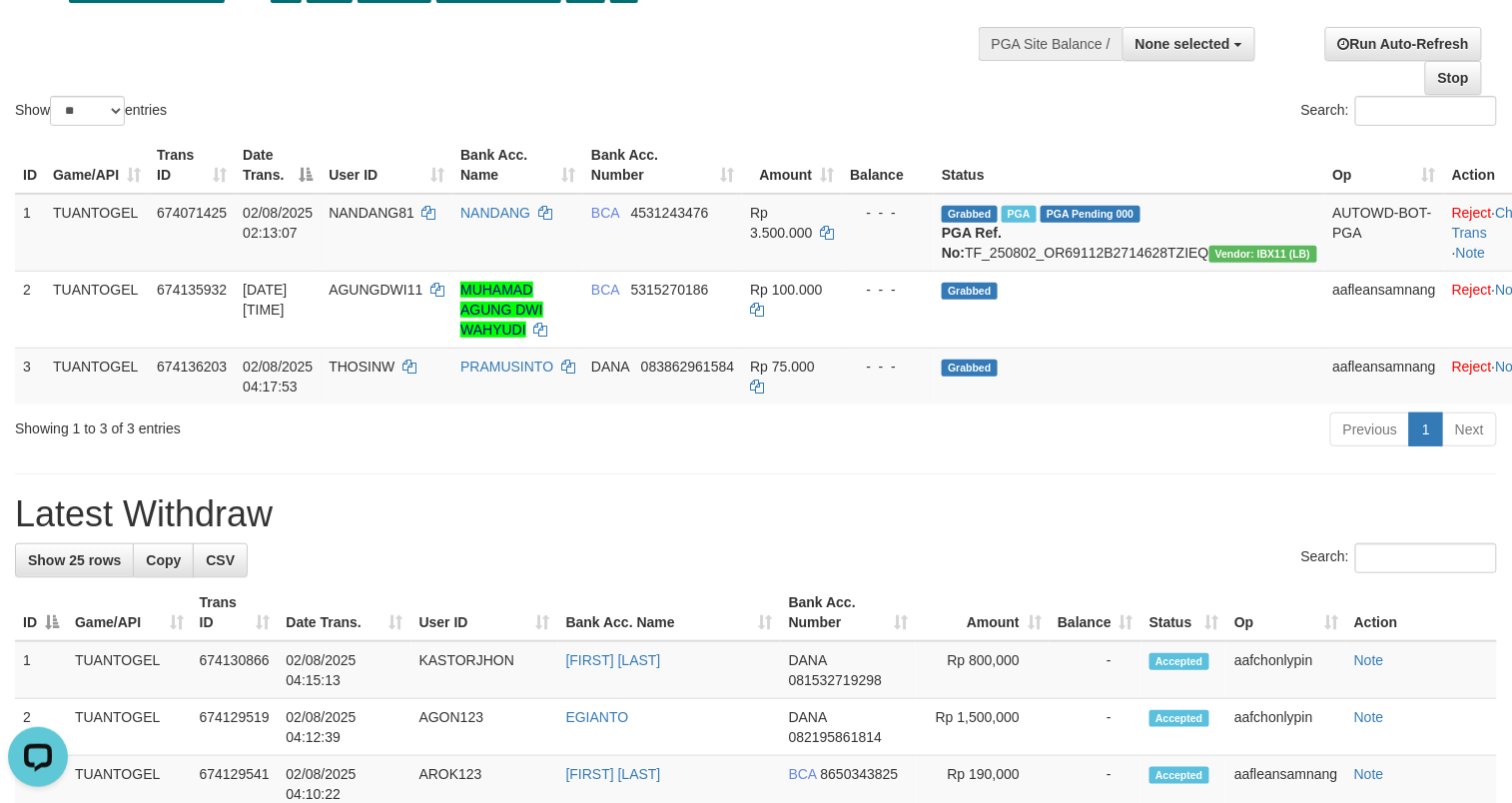 scroll, scrollTop: 0, scrollLeft: 0, axis: both 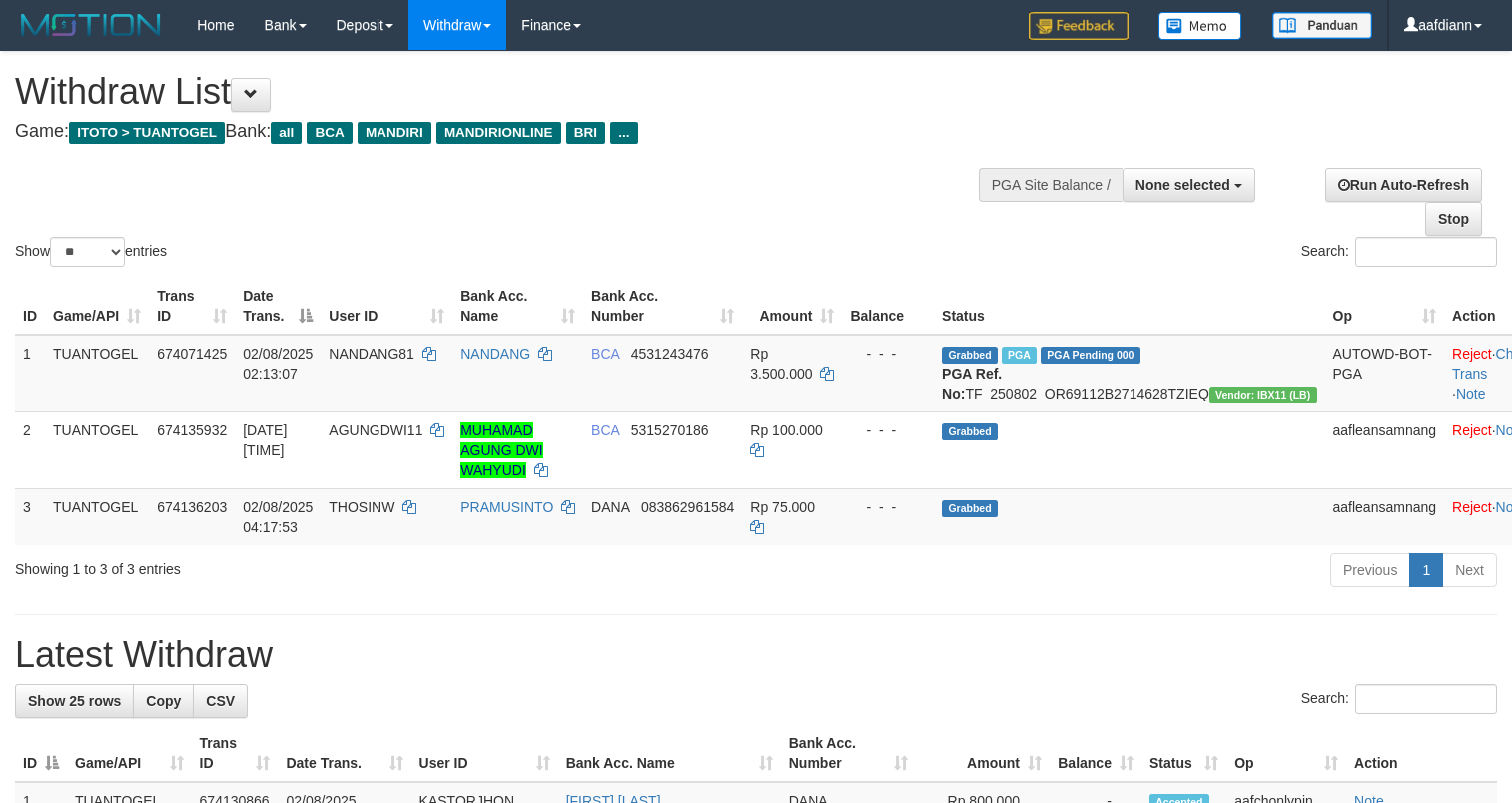 select 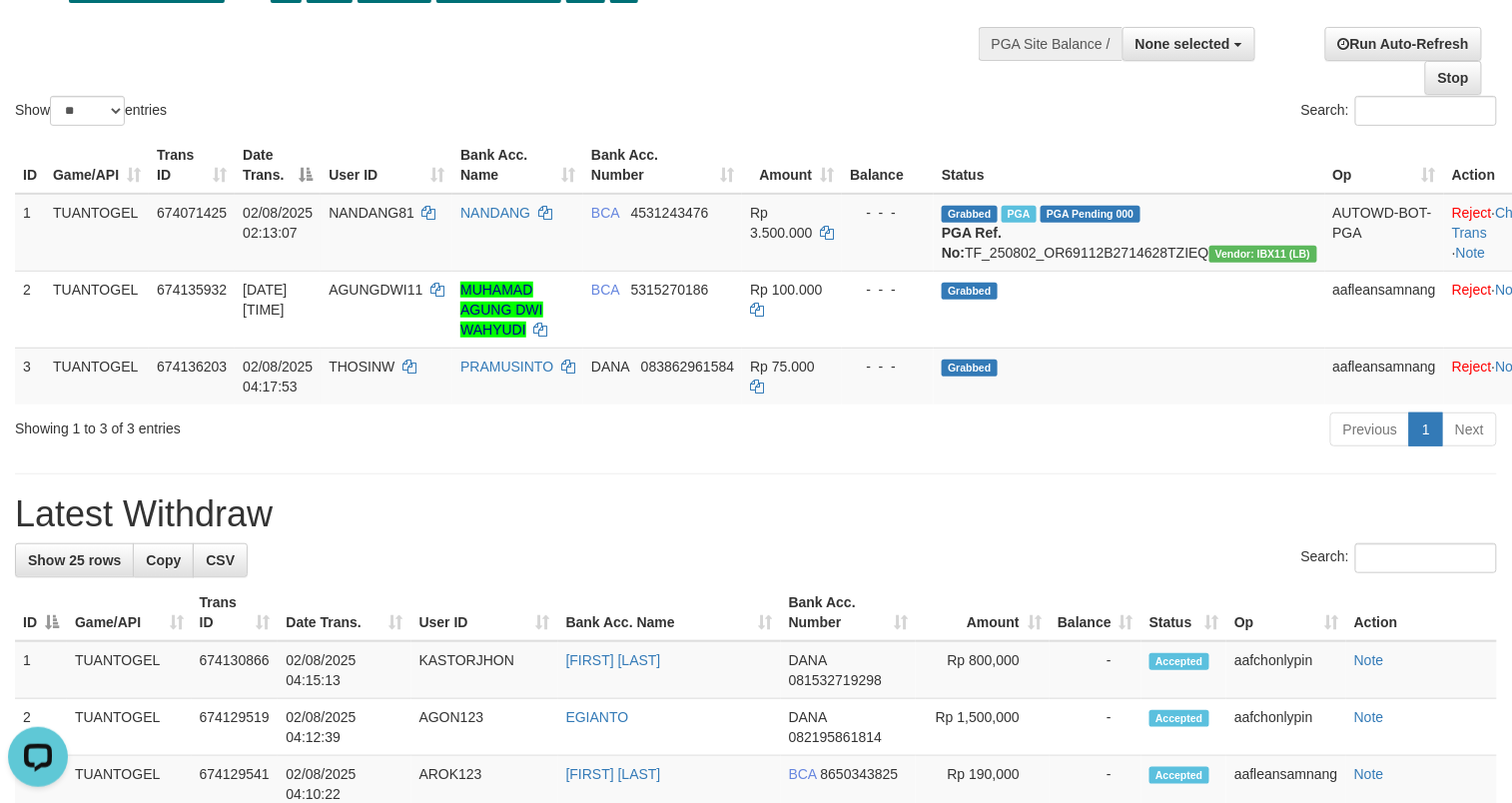 scroll, scrollTop: 0, scrollLeft: 0, axis: both 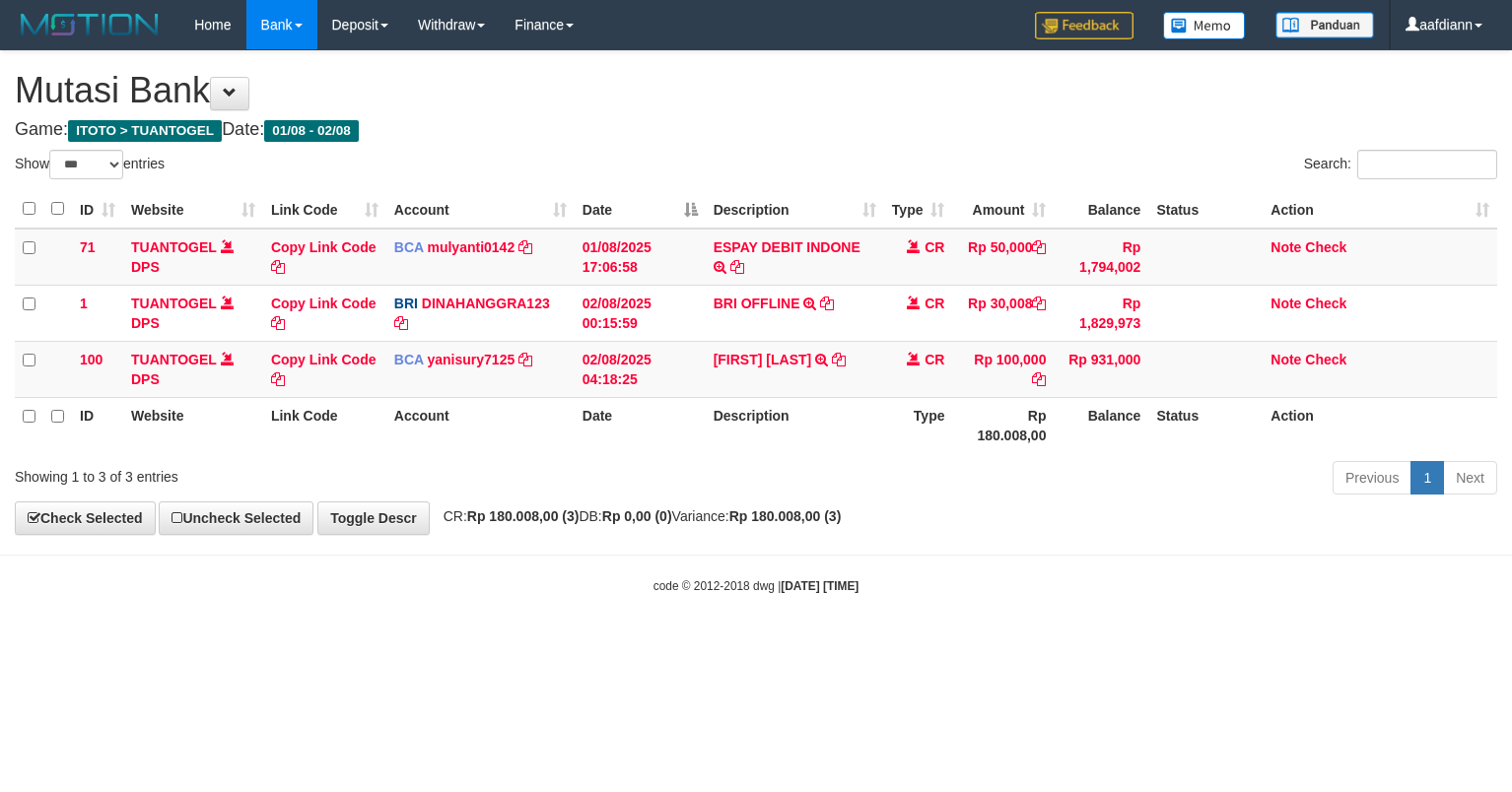 select on "***" 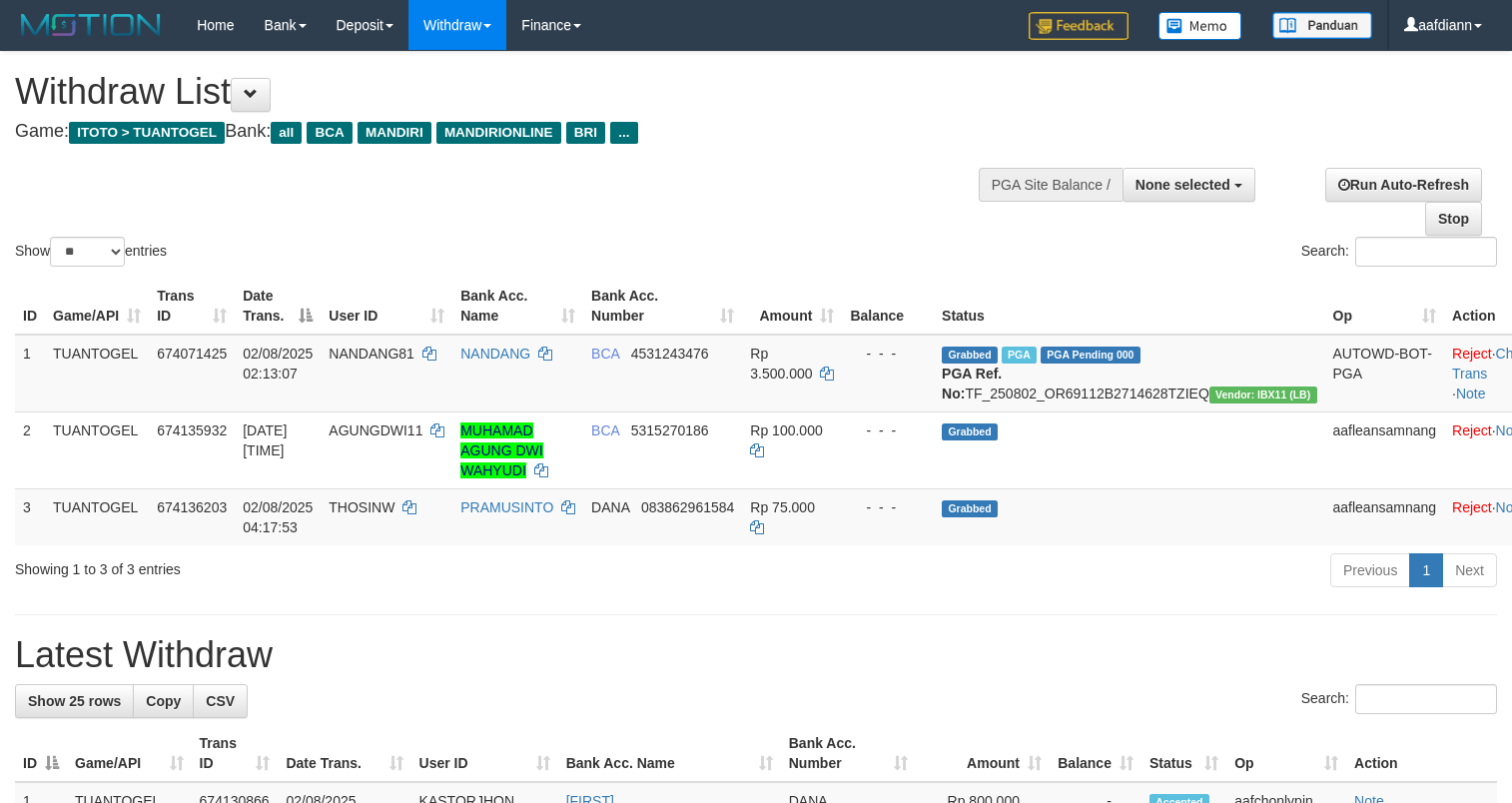 select 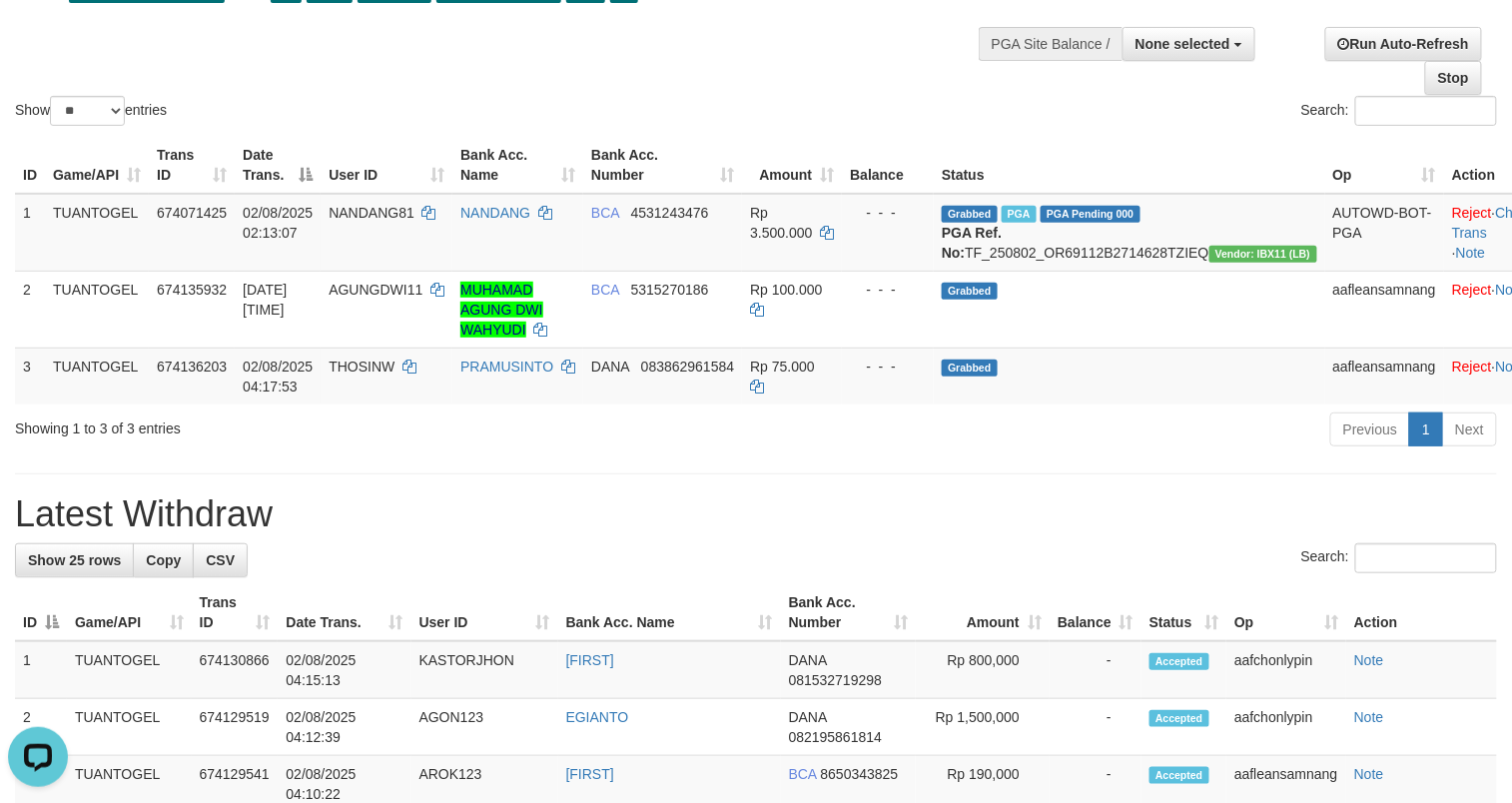 scroll, scrollTop: 0, scrollLeft: 0, axis: both 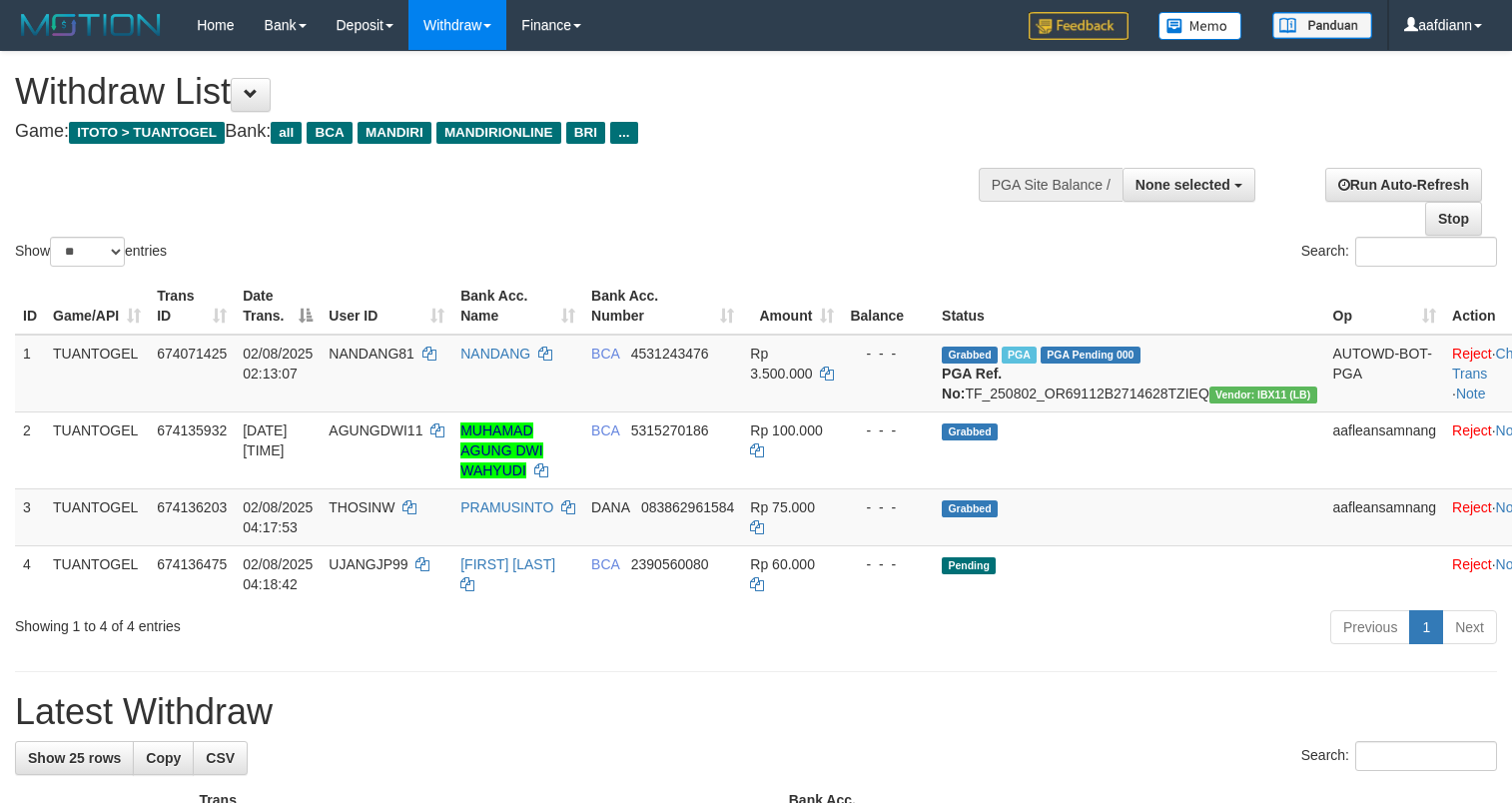 select 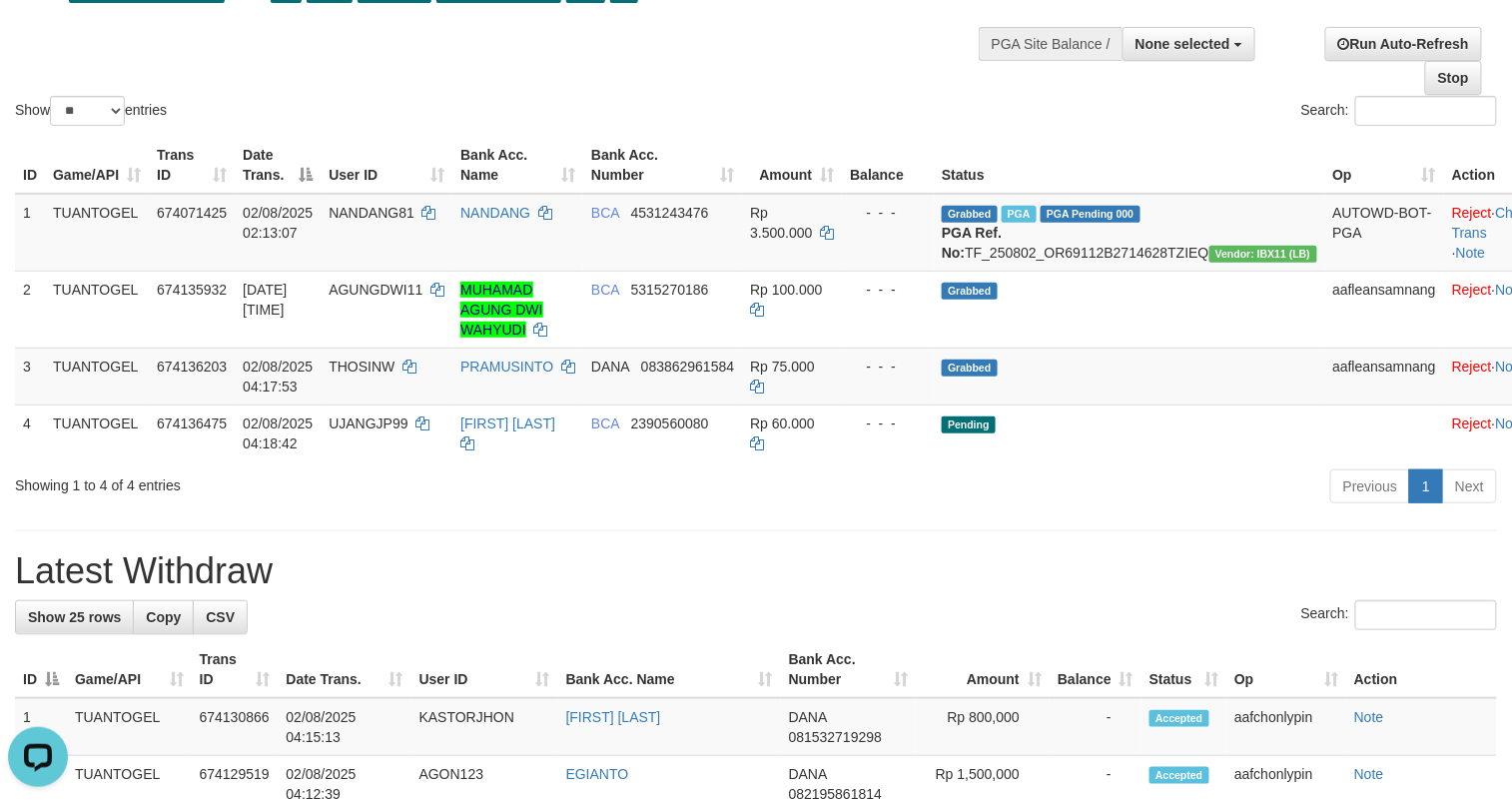 scroll, scrollTop: 0, scrollLeft: 0, axis: both 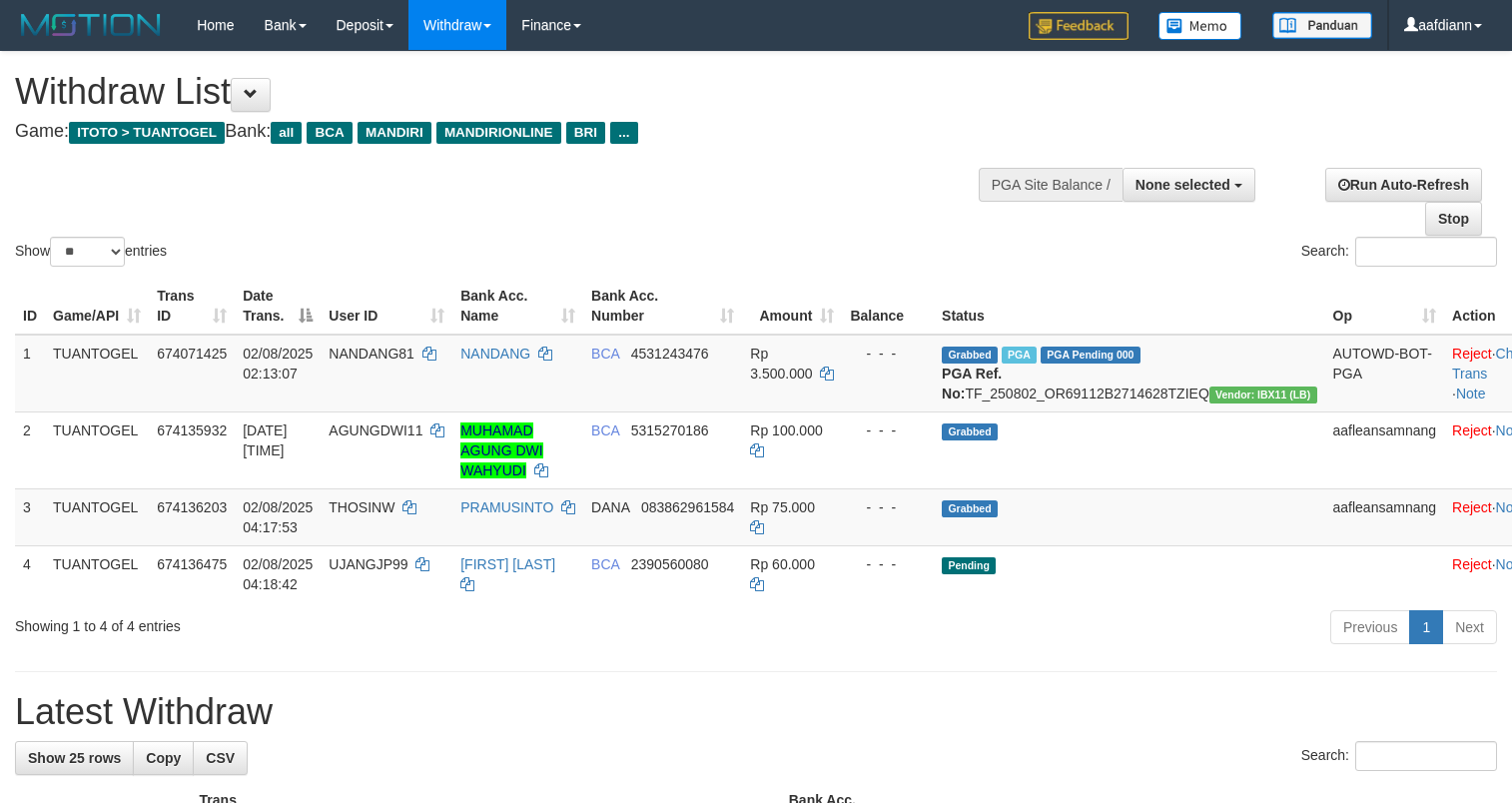 select 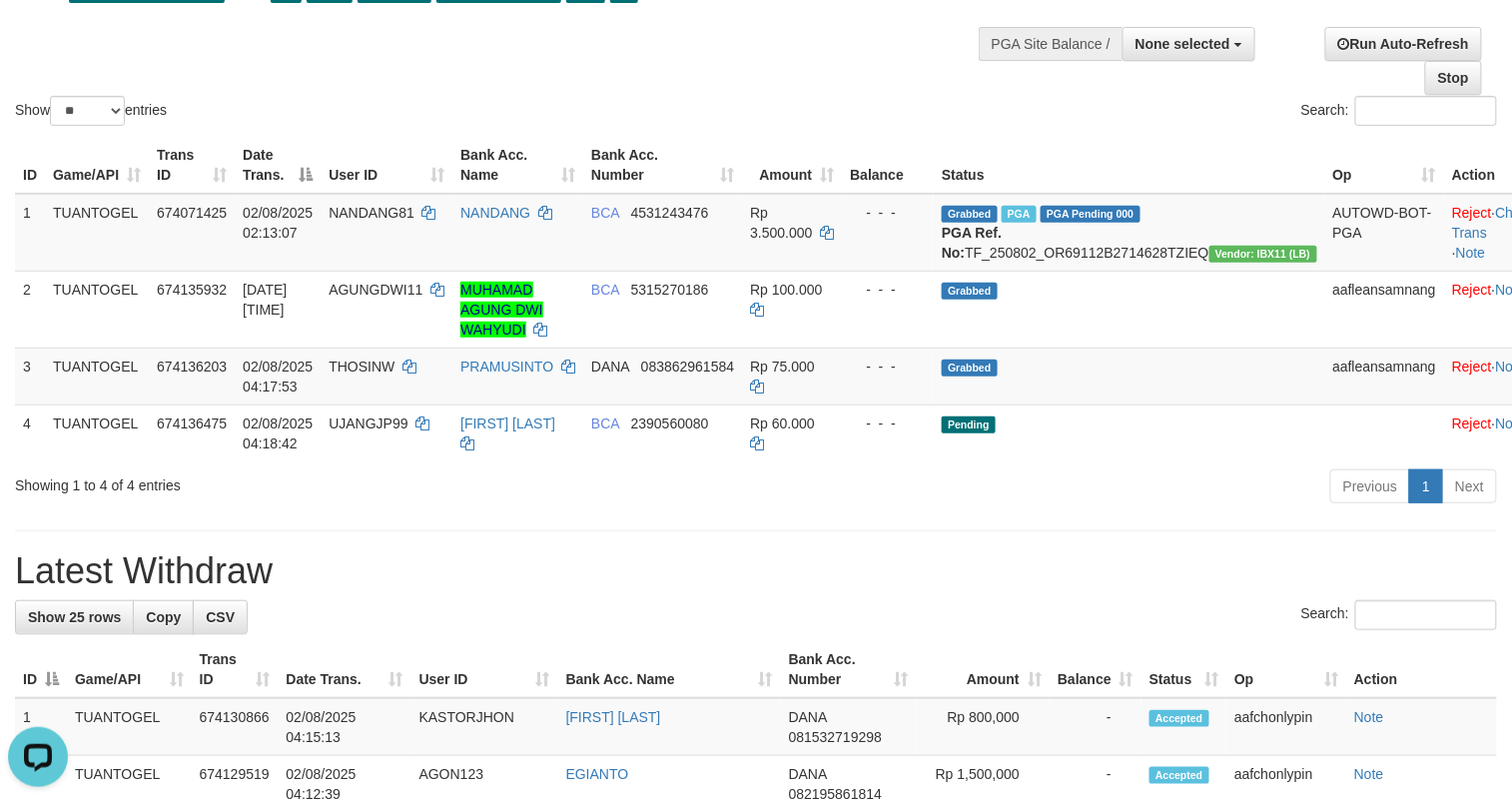 scroll, scrollTop: 0, scrollLeft: 0, axis: both 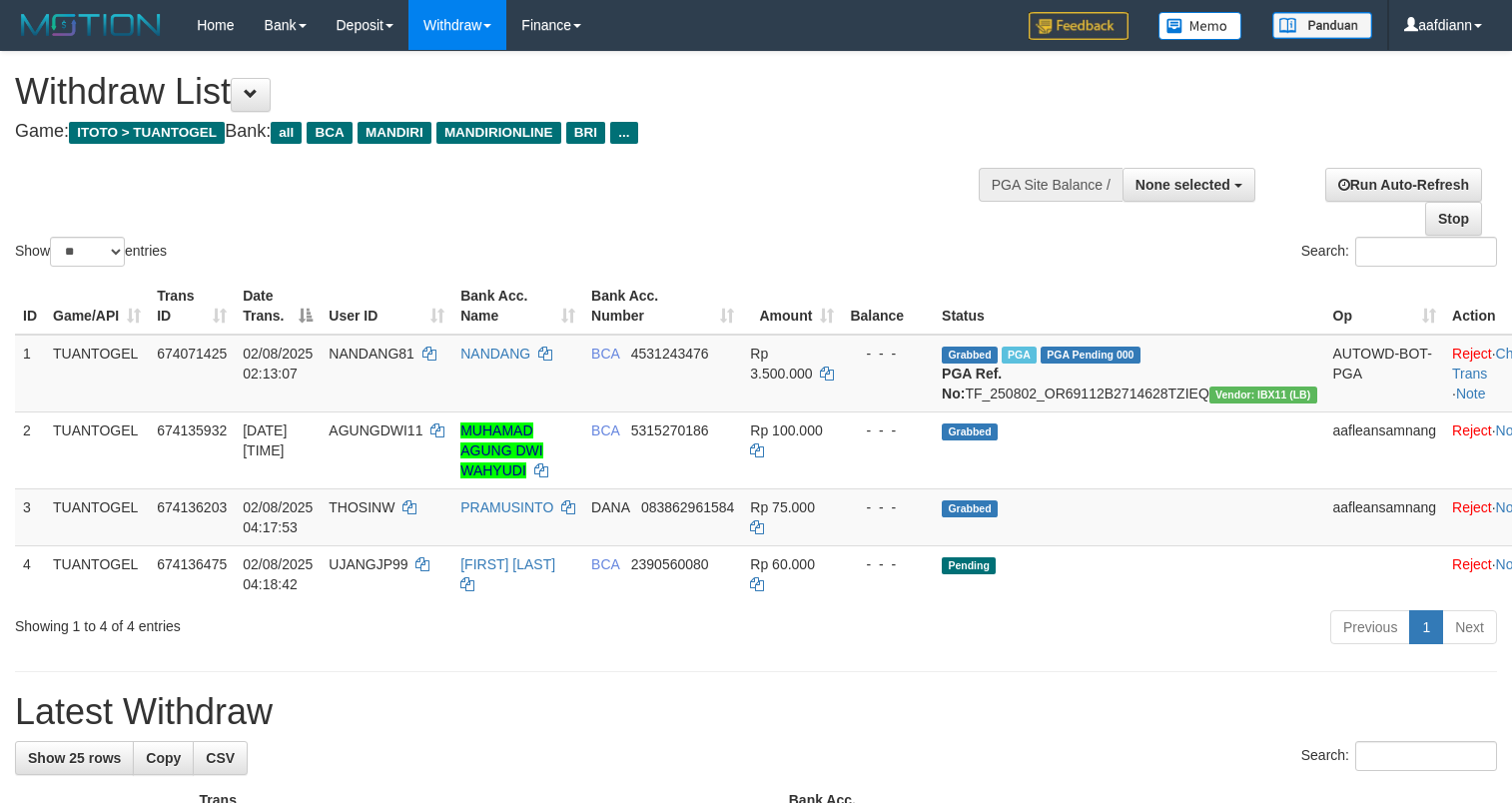 select 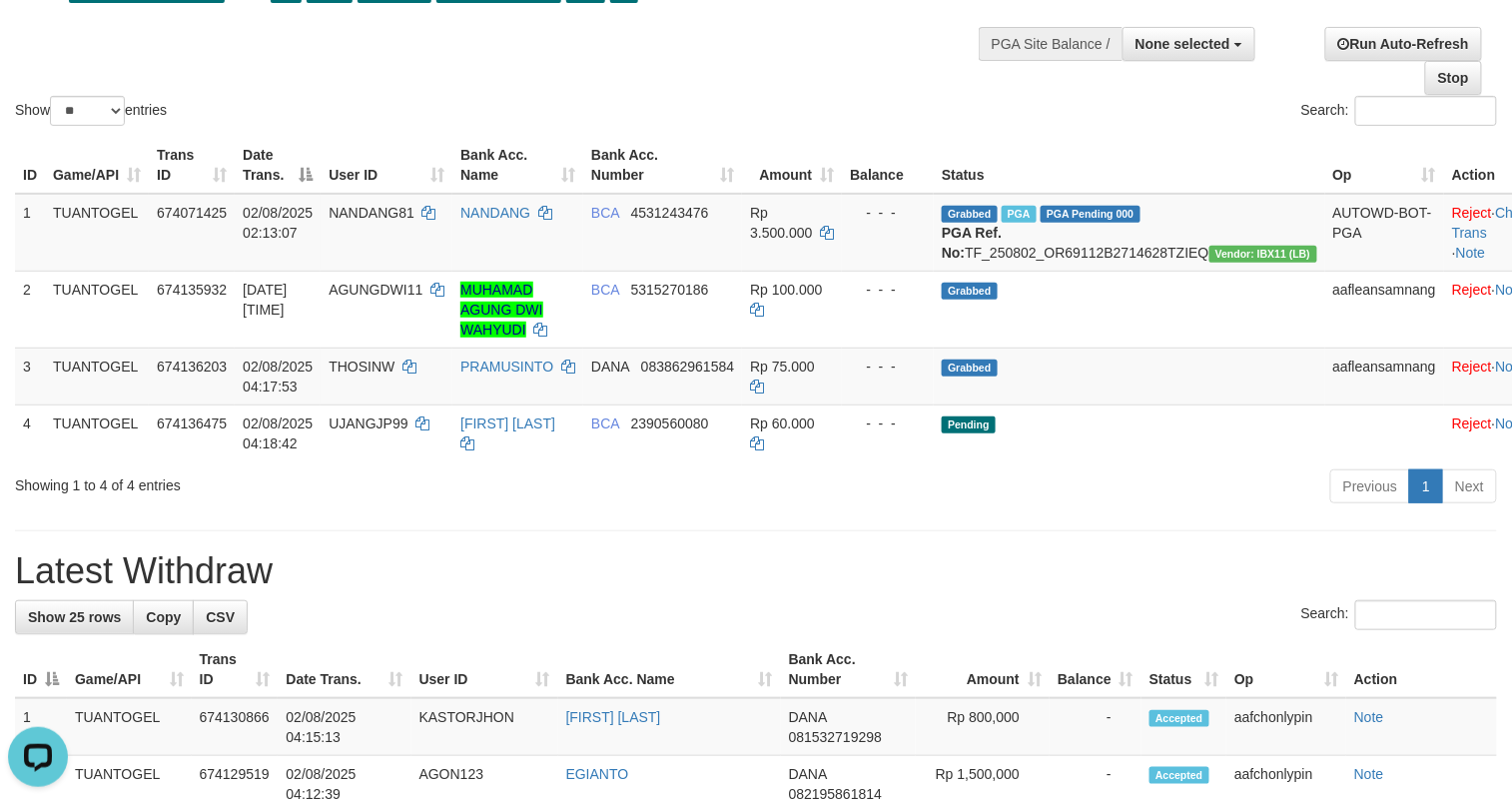 scroll, scrollTop: 0, scrollLeft: 0, axis: both 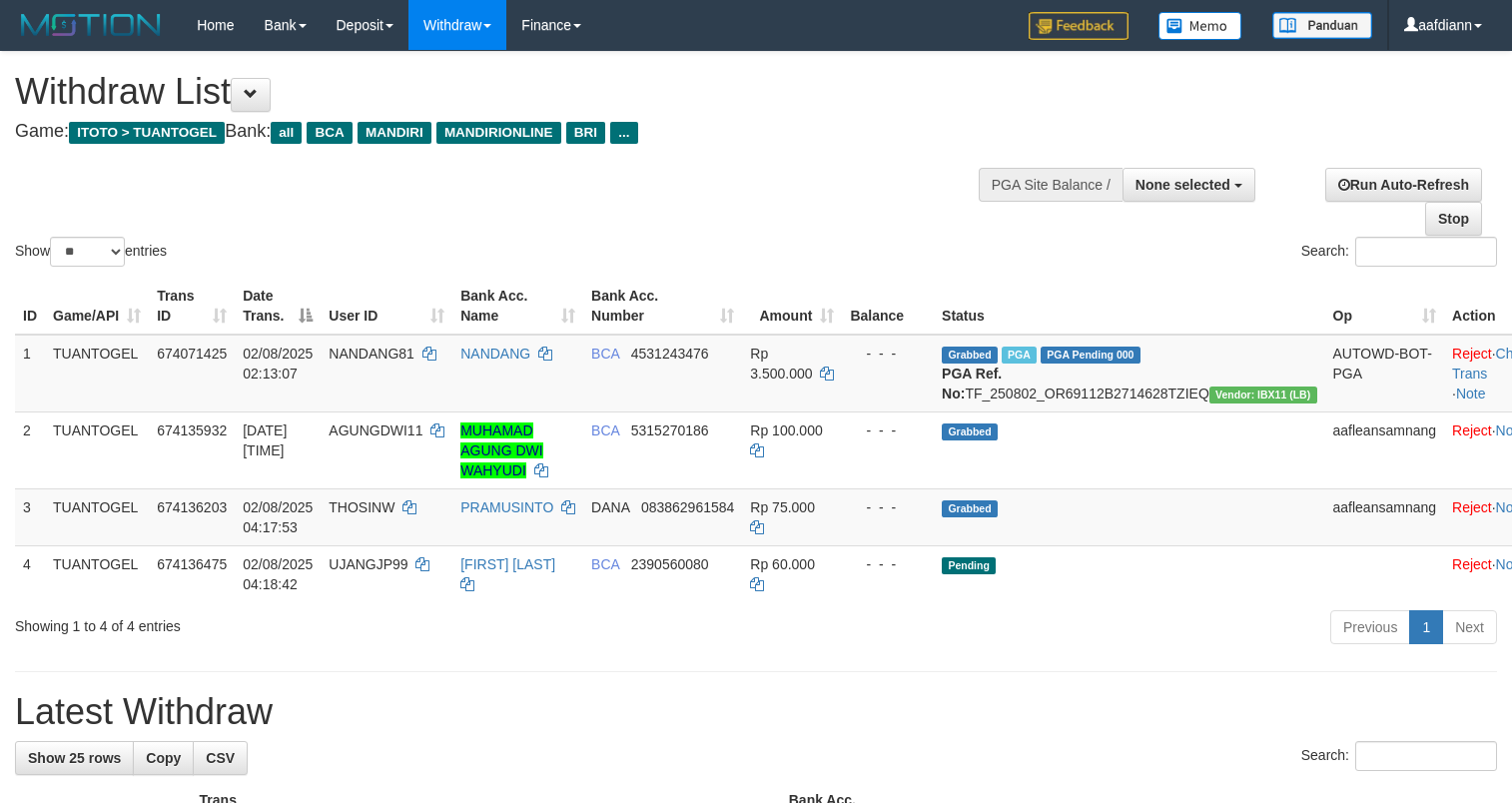 select 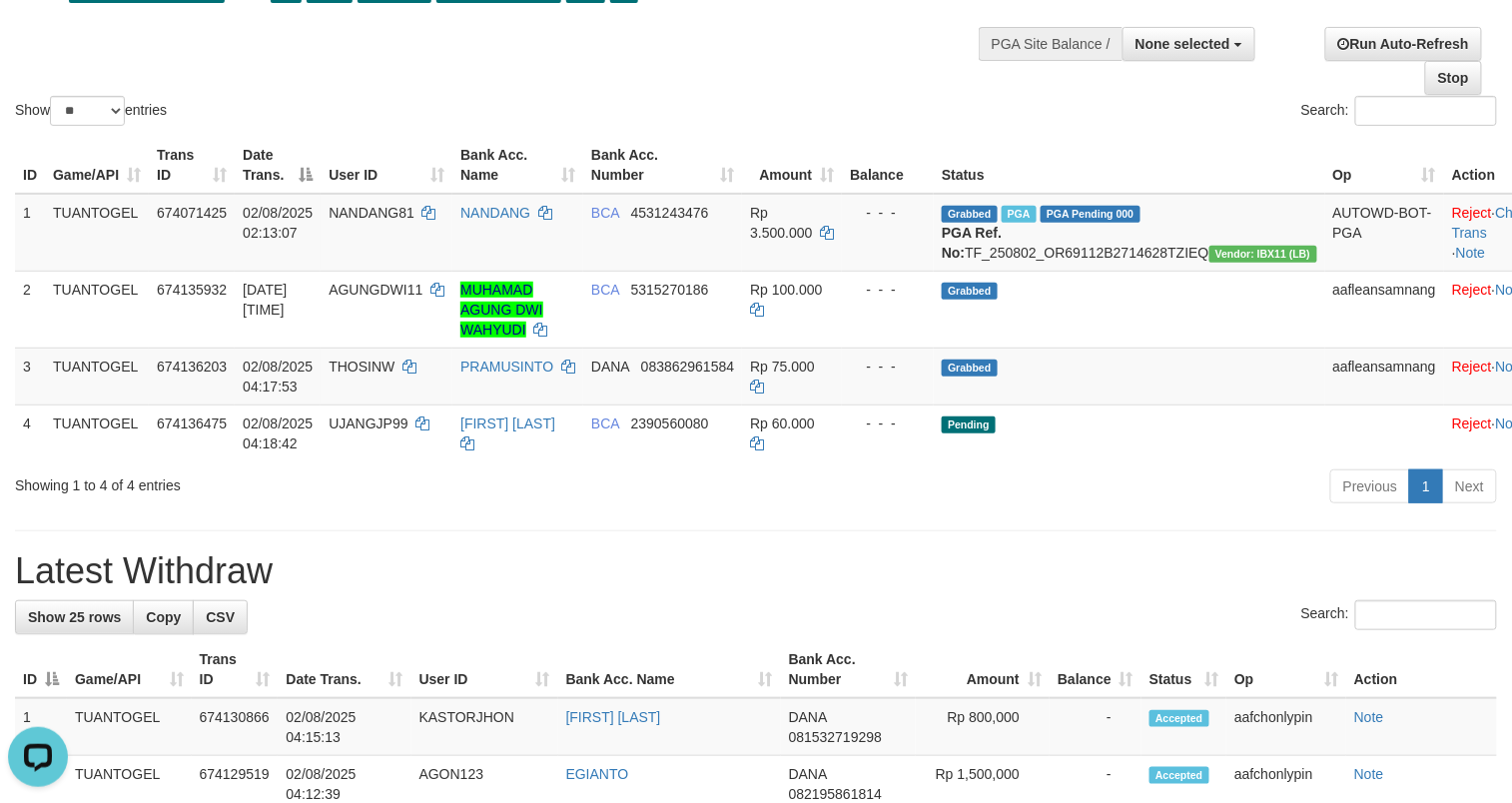 scroll, scrollTop: 0, scrollLeft: 0, axis: both 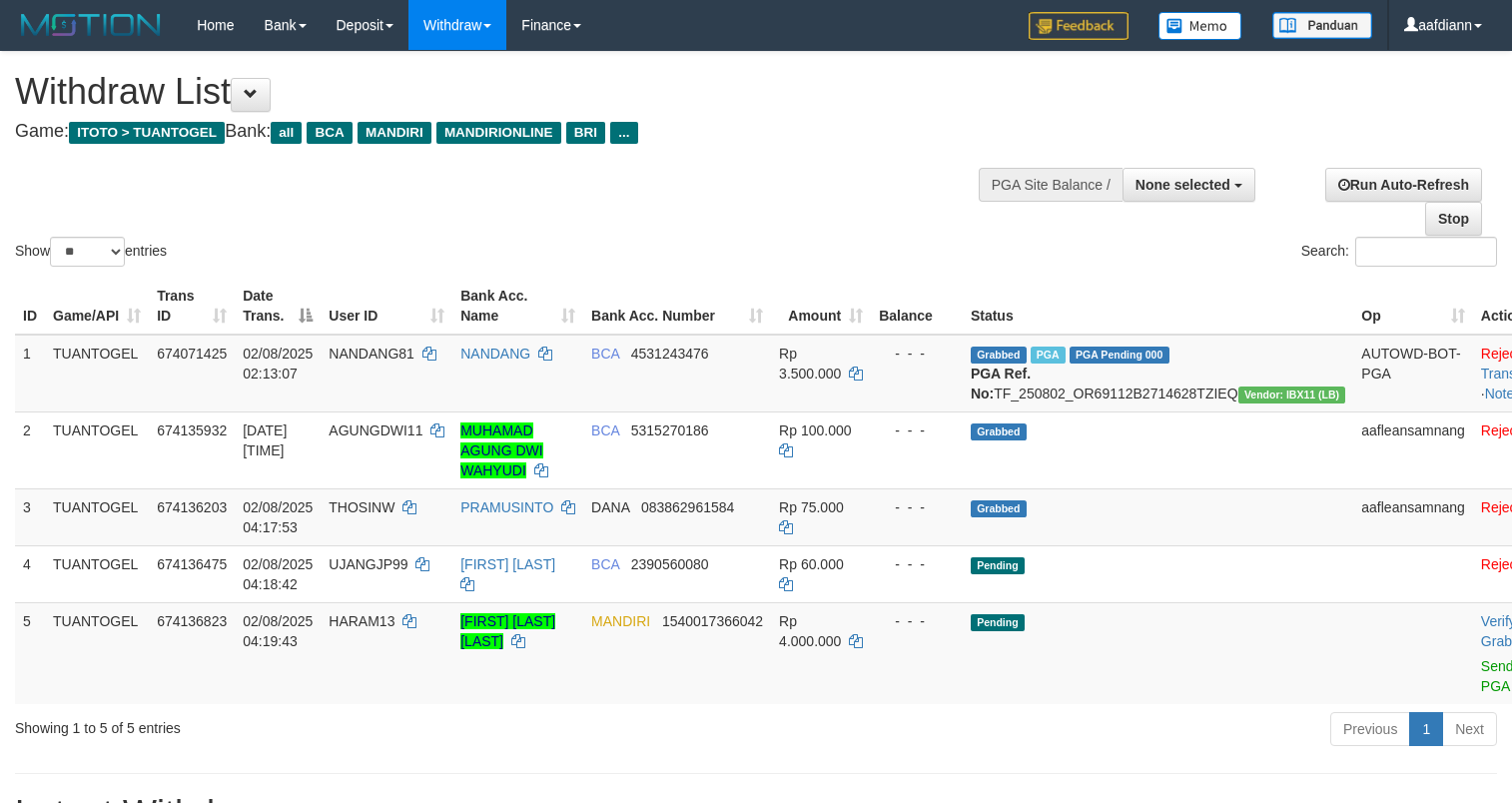 select 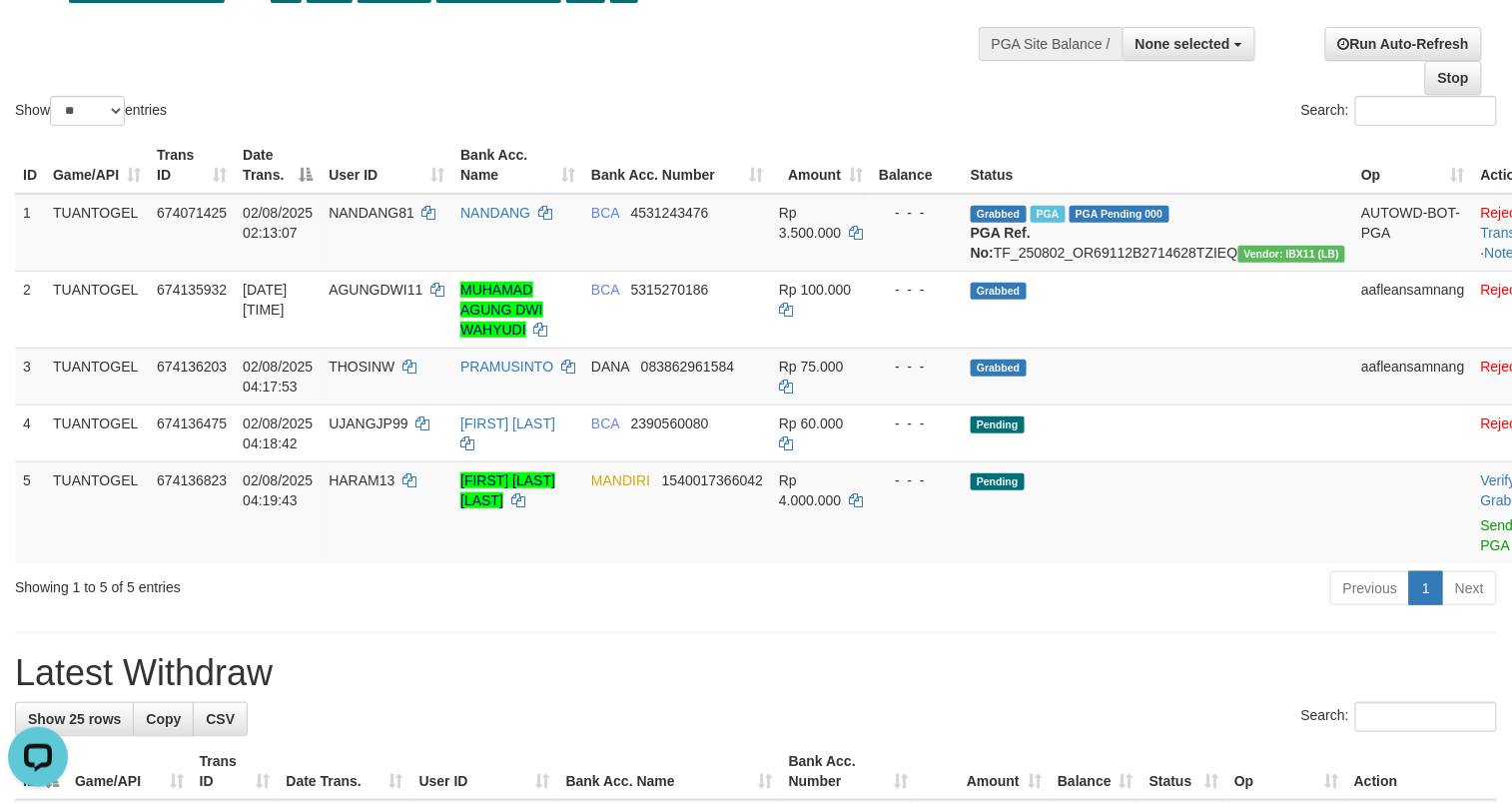 scroll, scrollTop: 0, scrollLeft: 0, axis: both 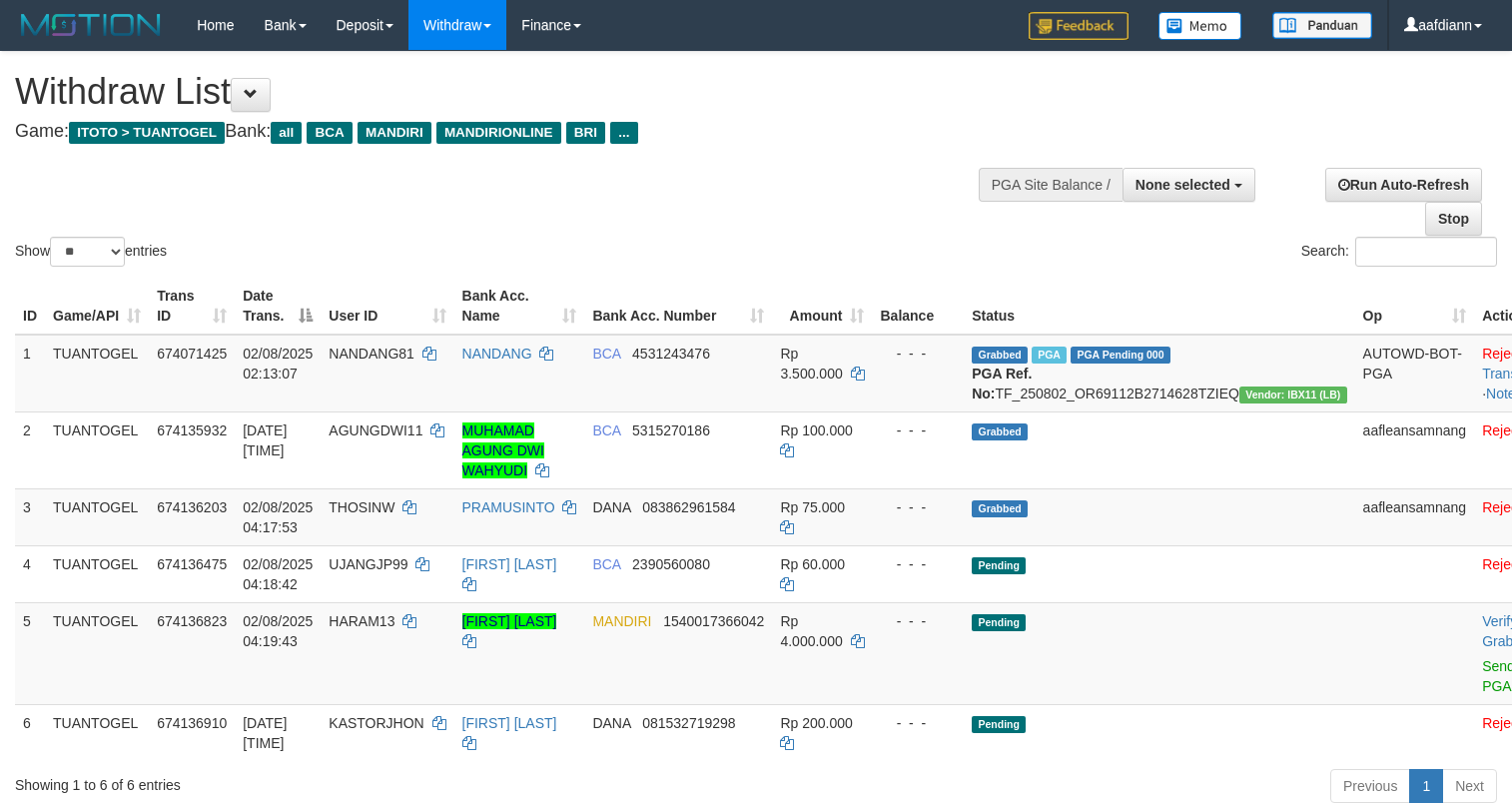 select 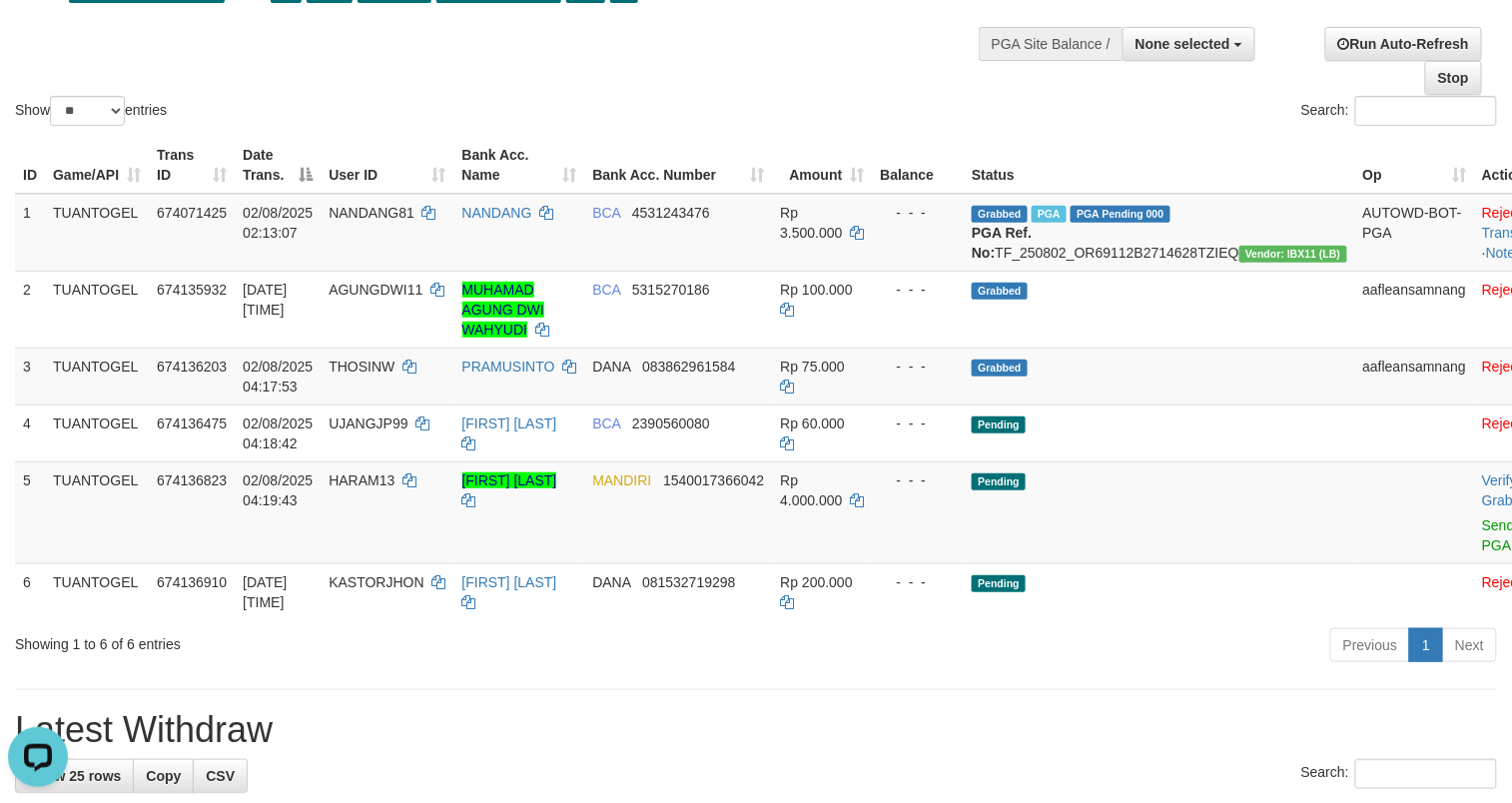 scroll, scrollTop: 0, scrollLeft: 0, axis: both 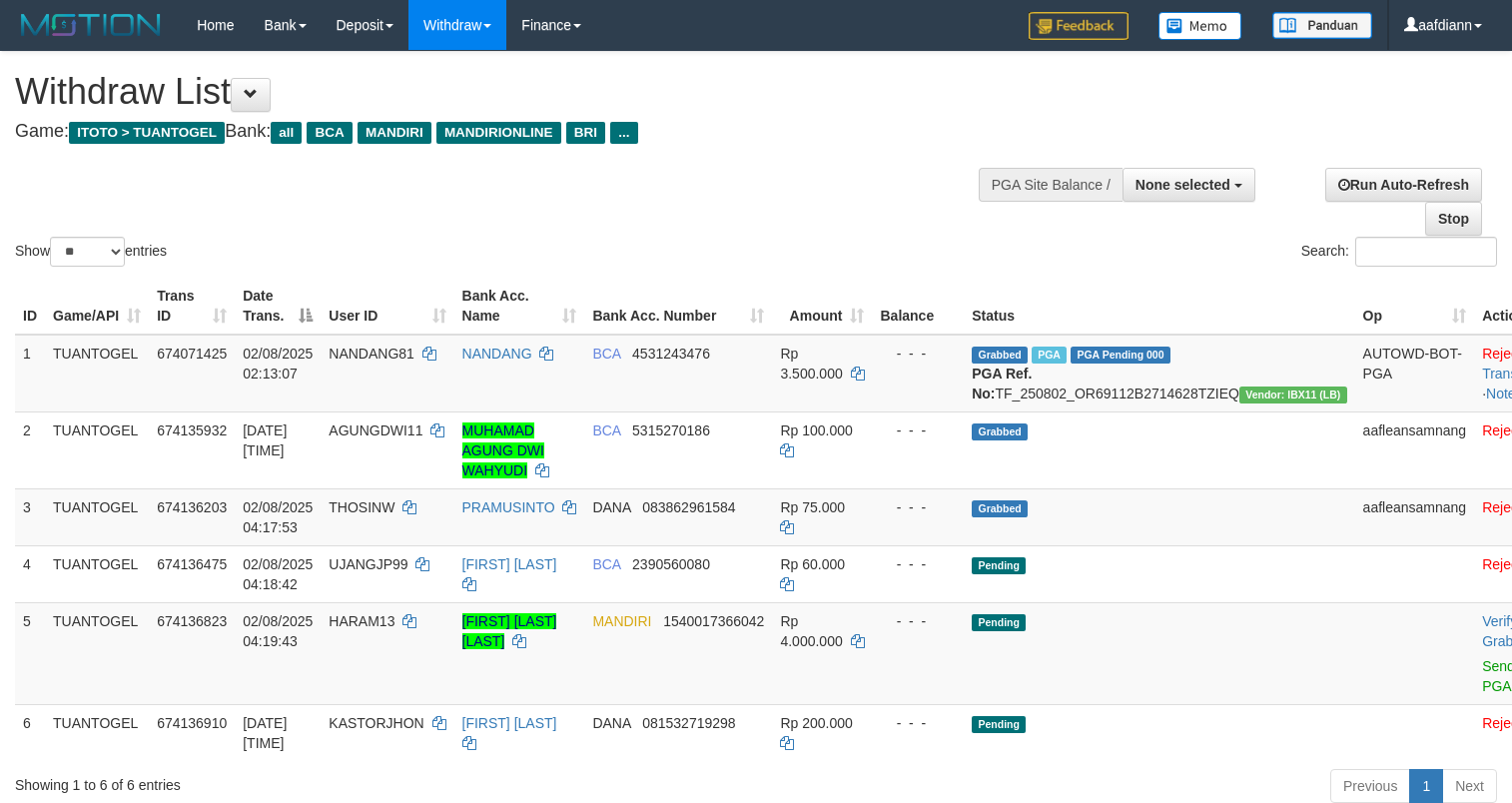 select 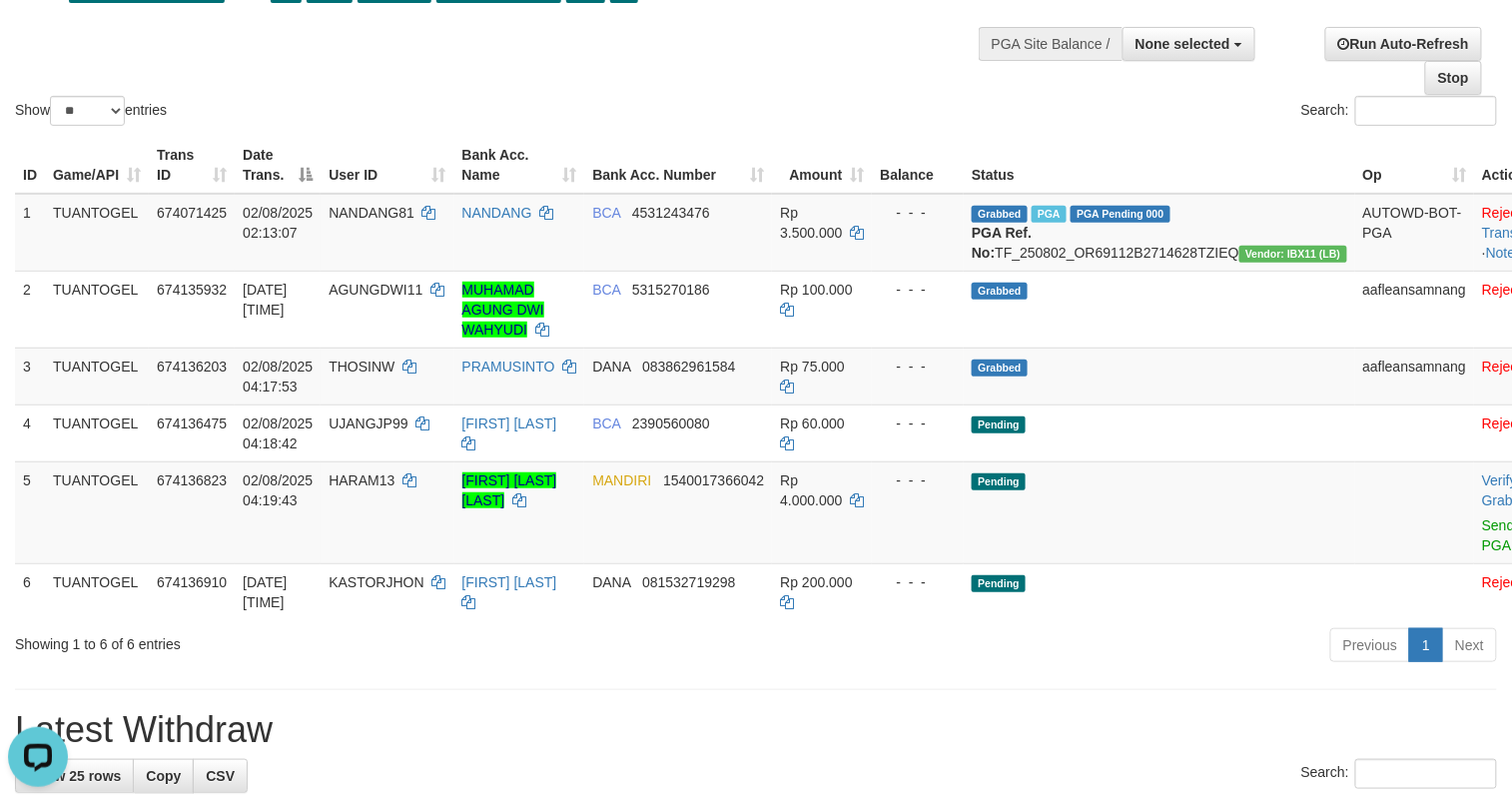 scroll, scrollTop: 0, scrollLeft: 0, axis: both 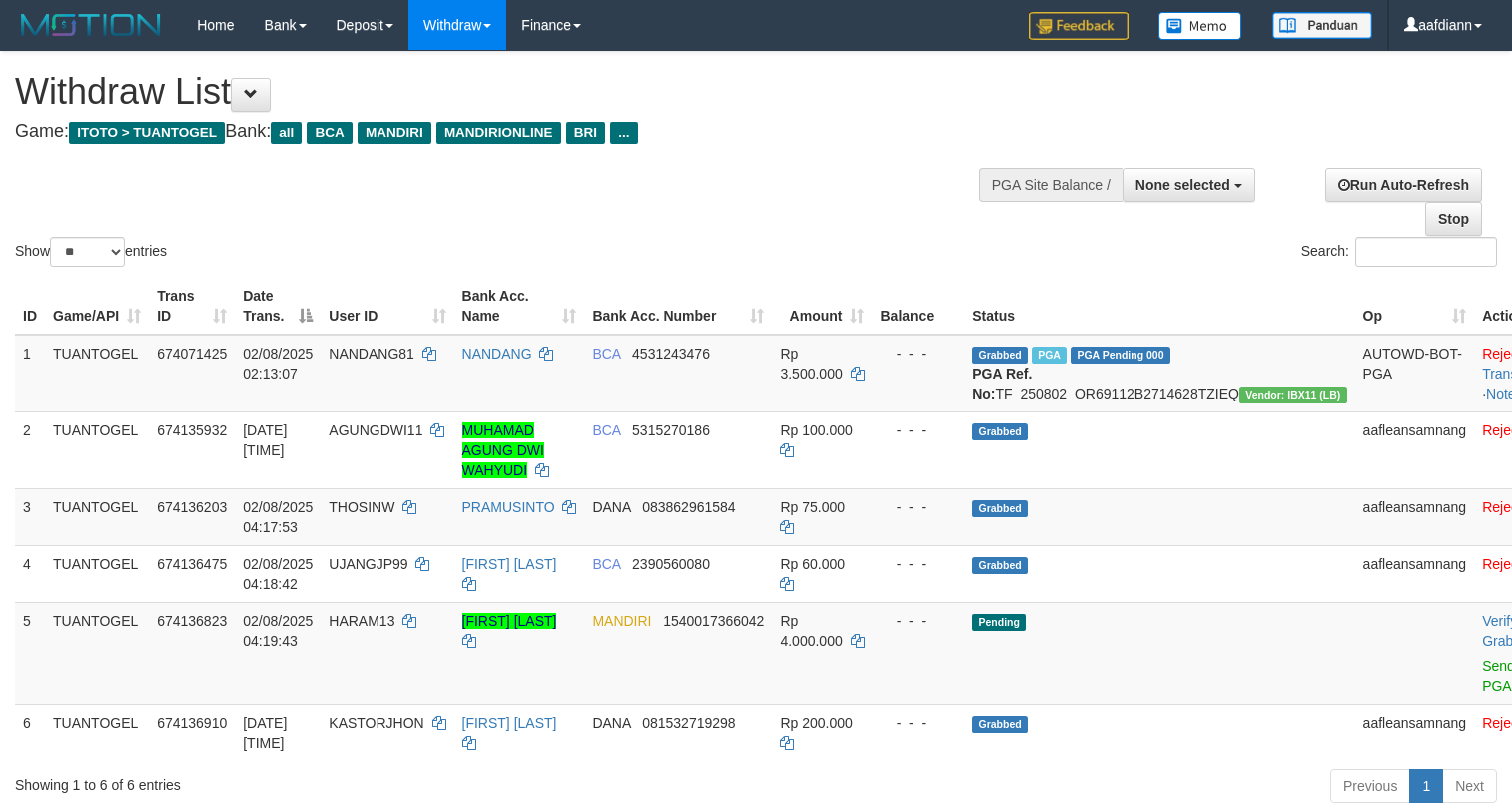 select 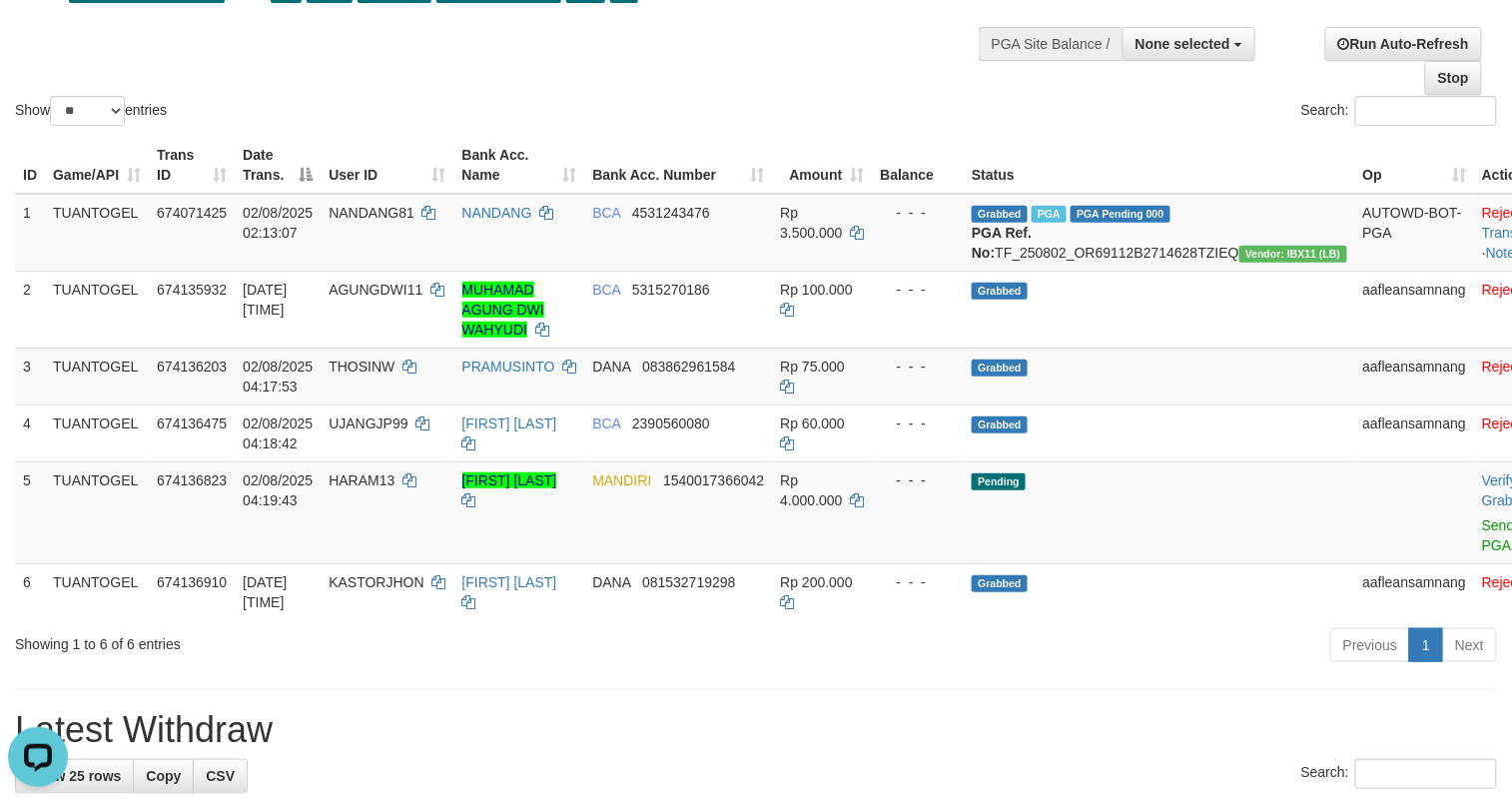 scroll, scrollTop: 0, scrollLeft: 0, axis: both 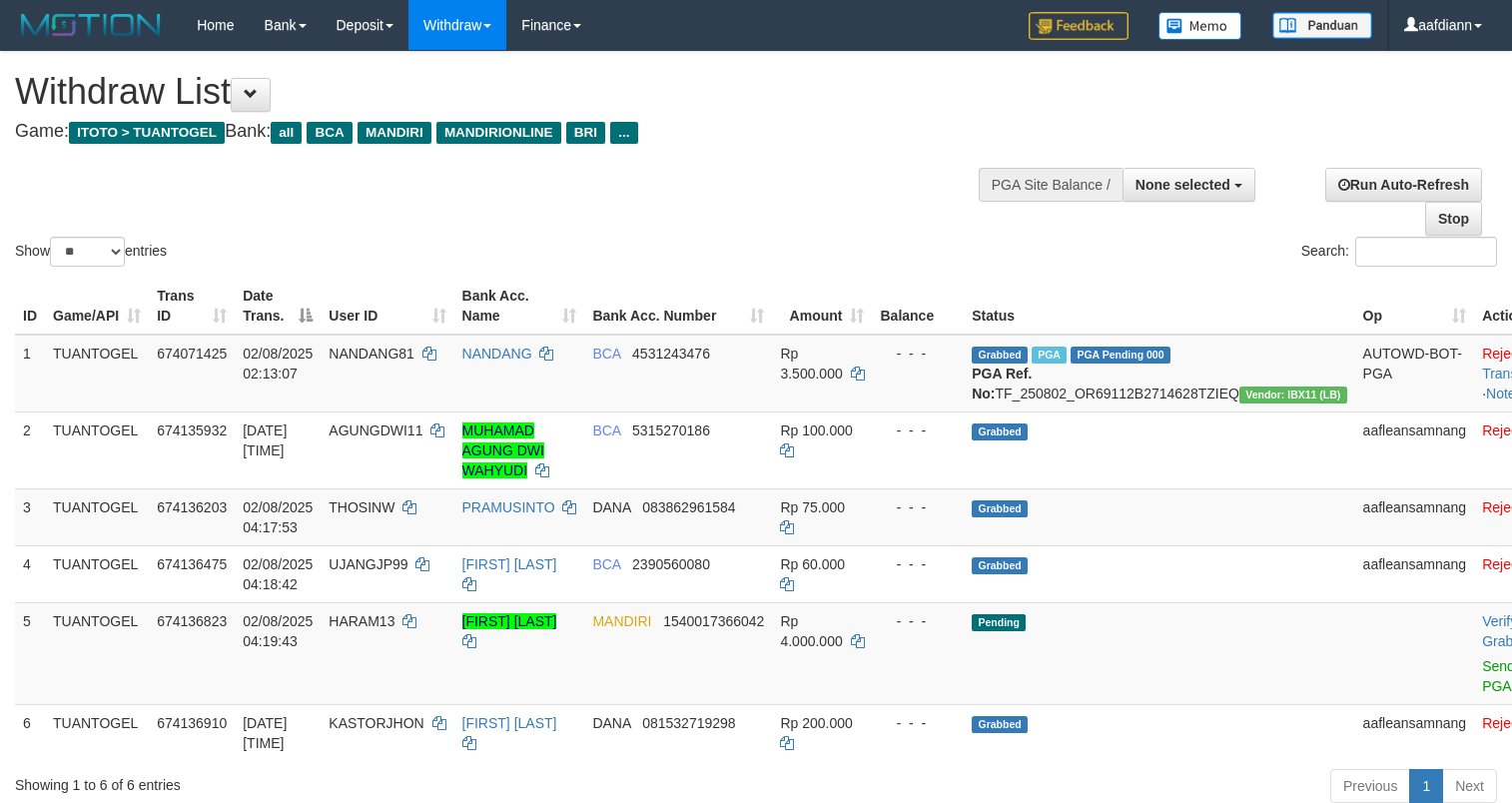 select 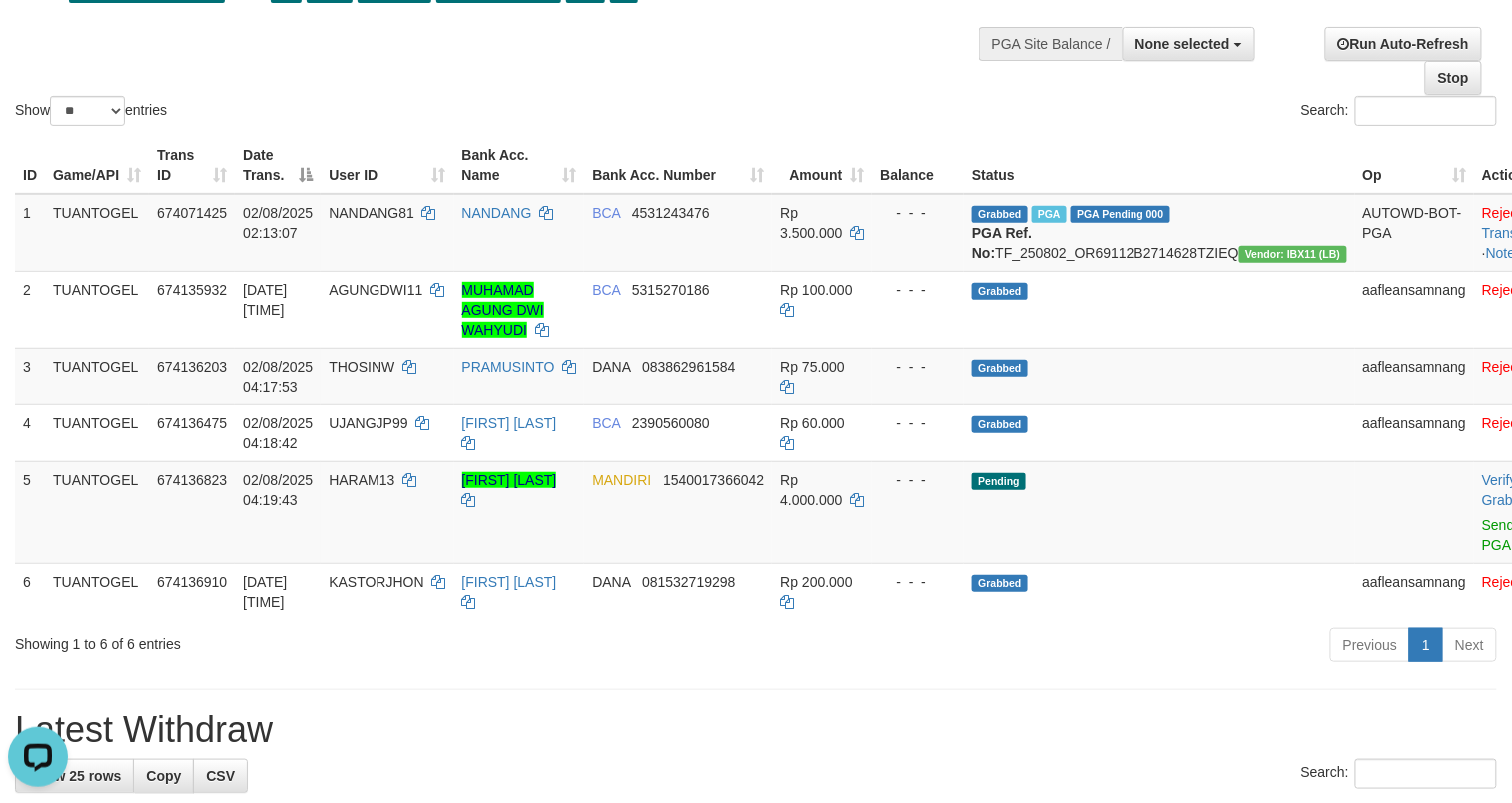 scroll, scrollTop: 0, scrollLeft: 0, axis: both 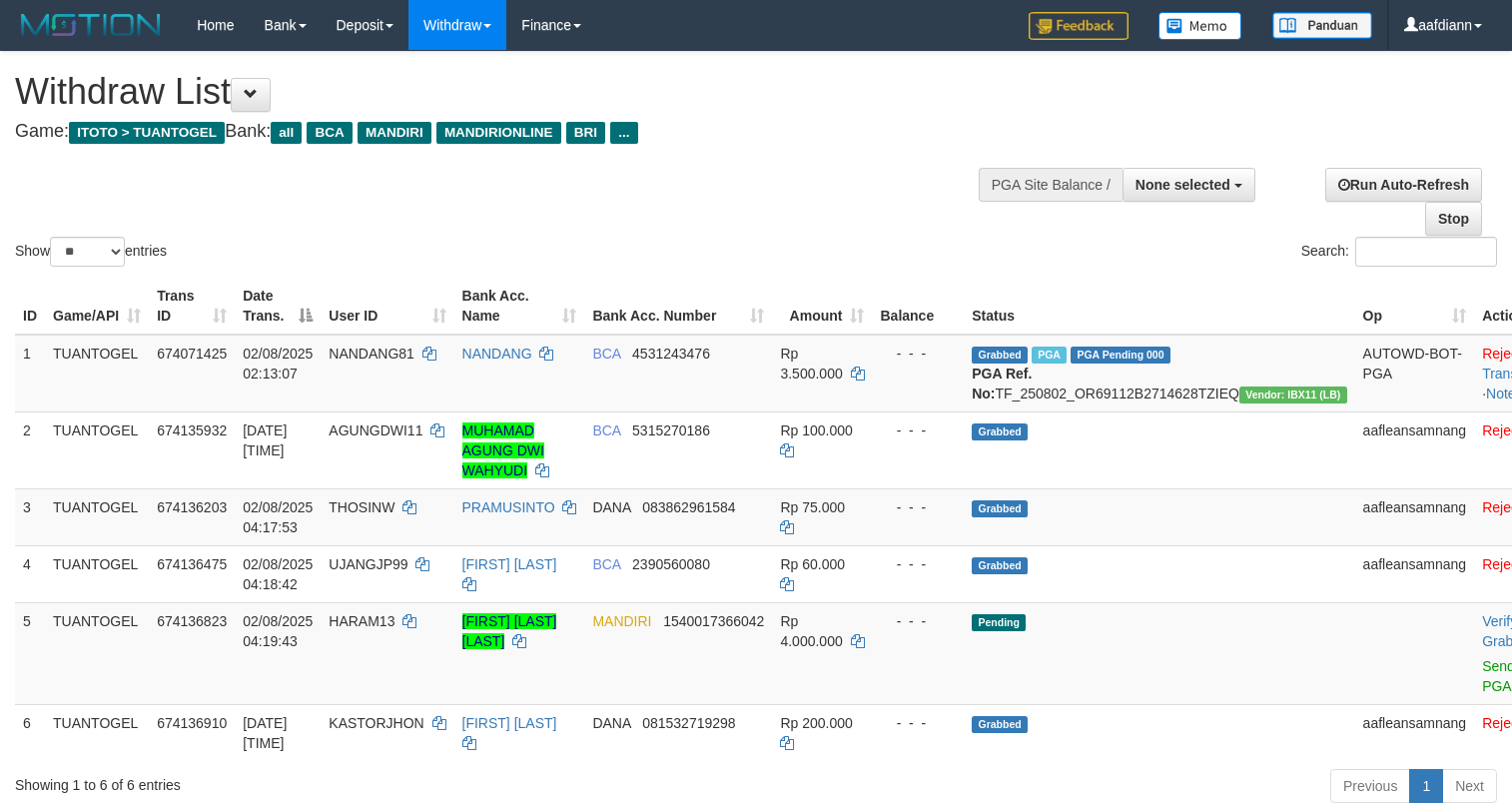 select 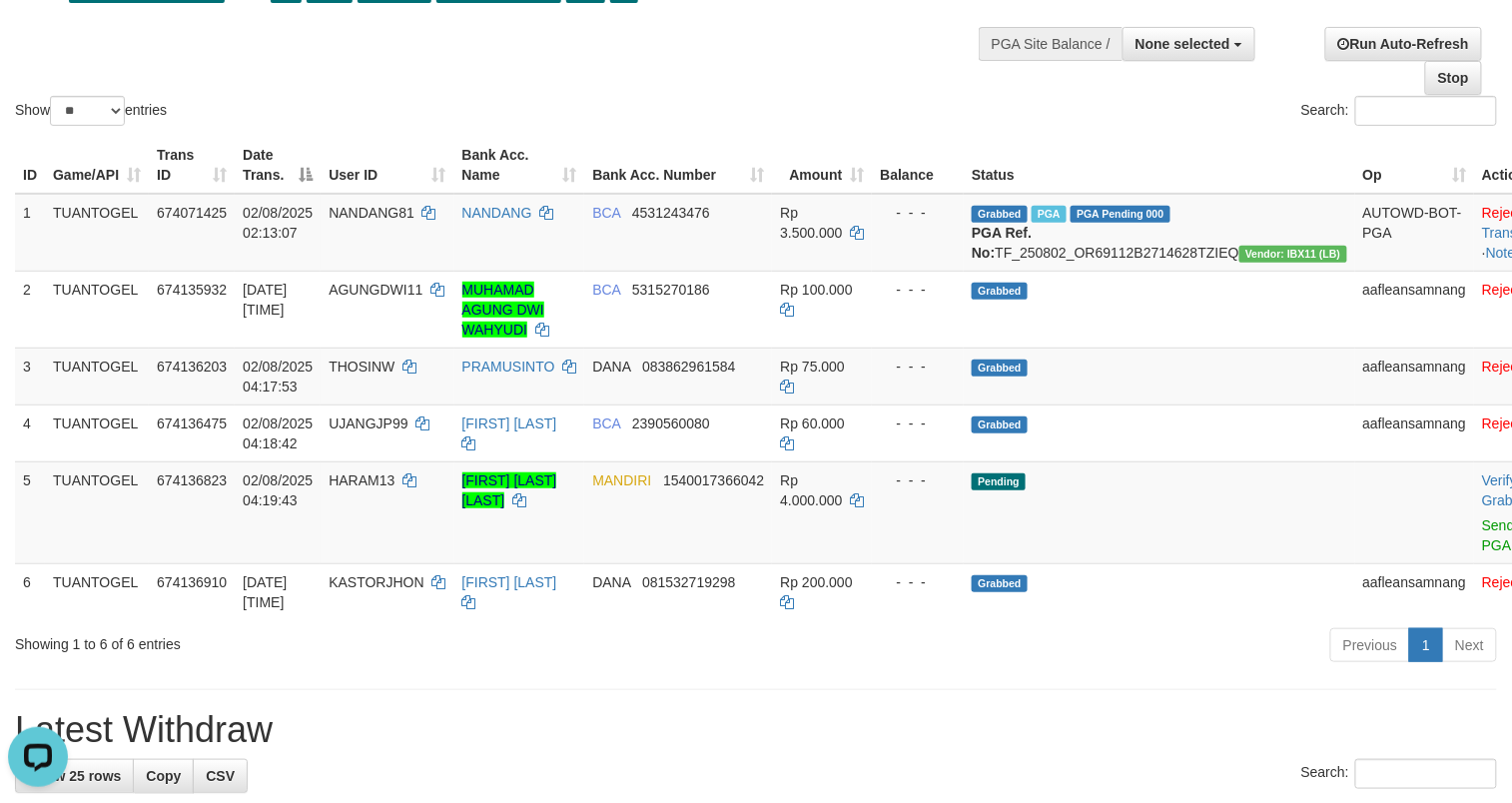 scroll, scrollTop: 0, scrollLeft: 0, axis: both 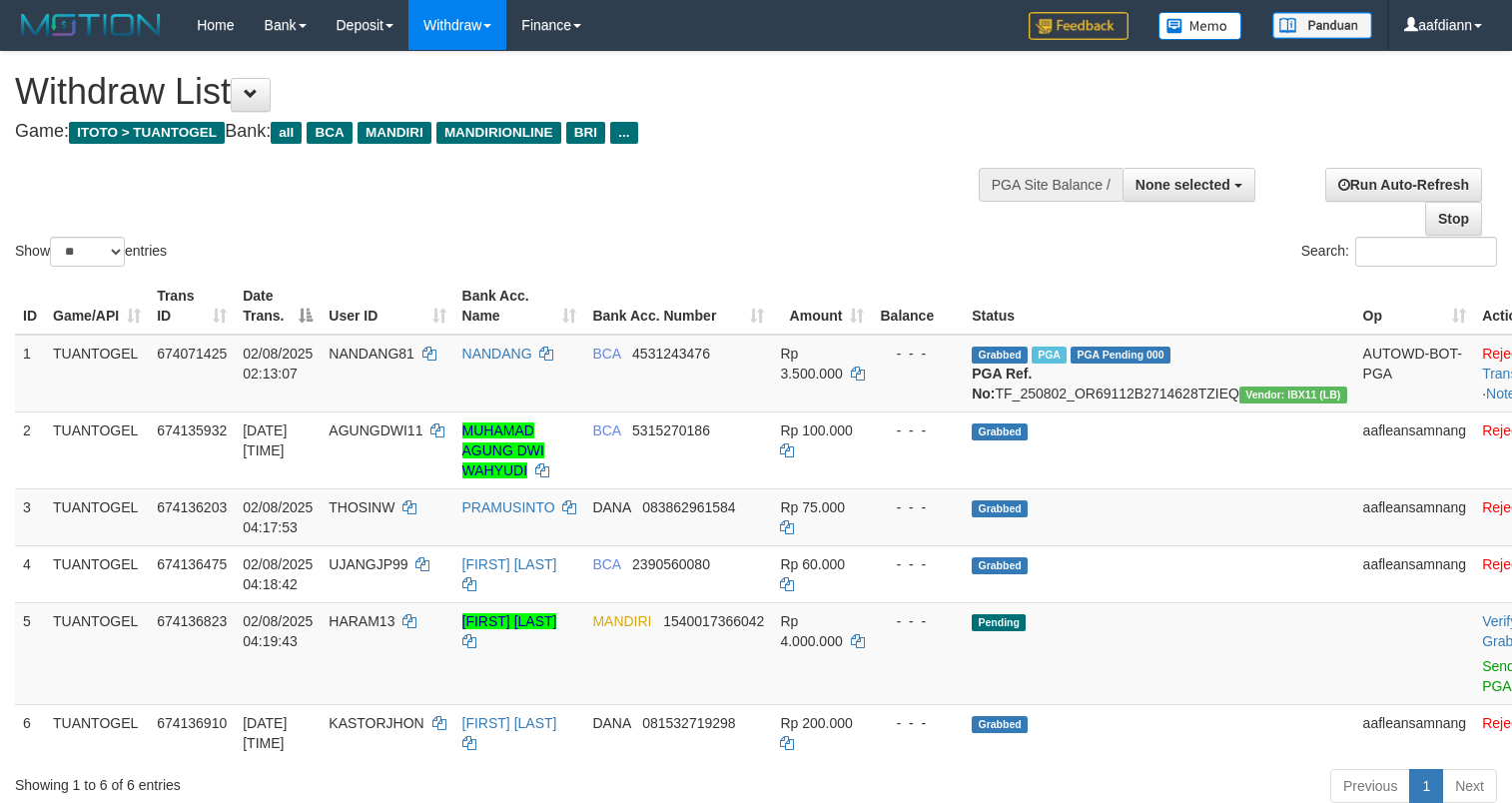select 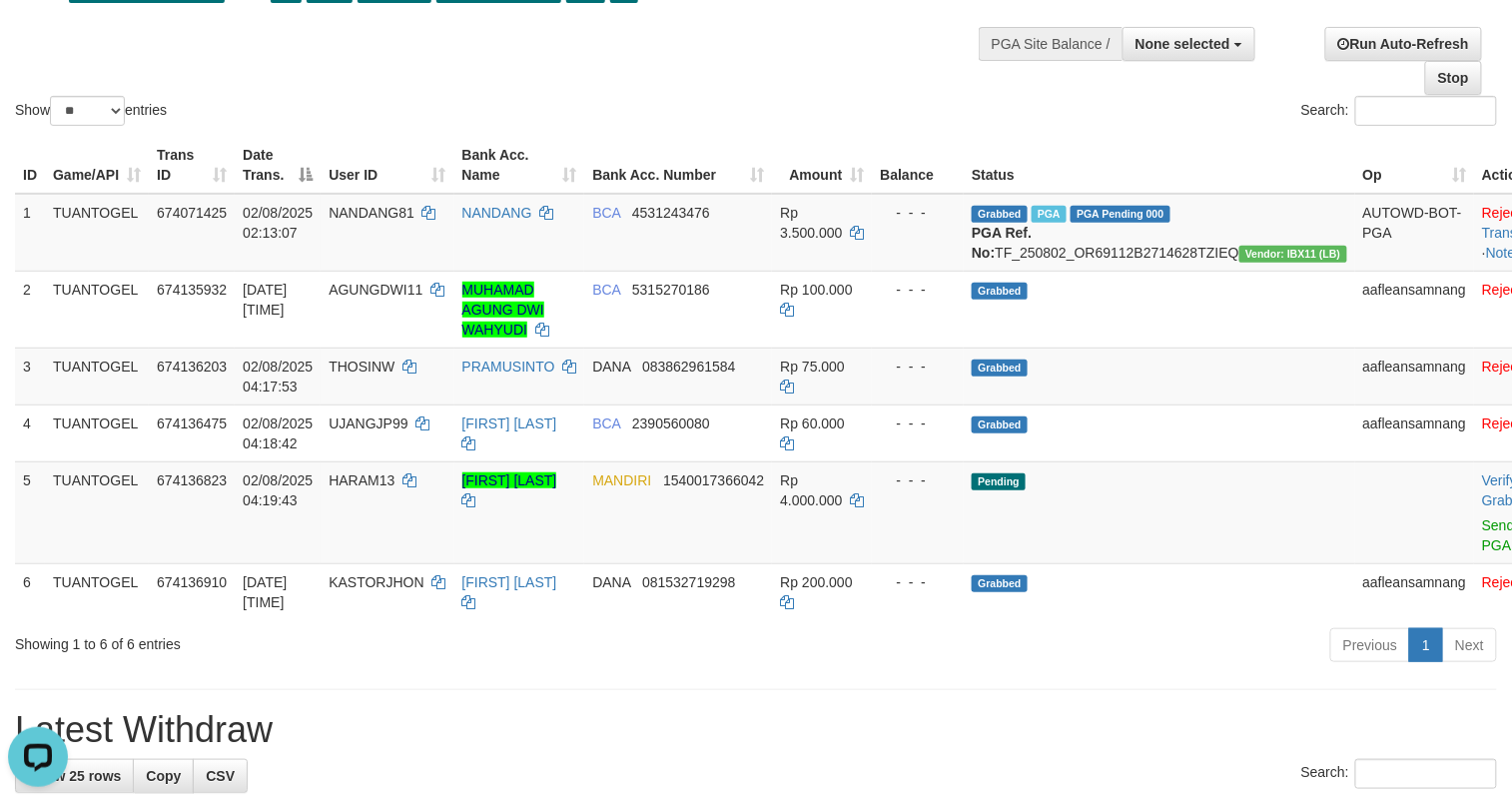 scroll, scrollTop: 0, scrollLeft: 0, axis: both 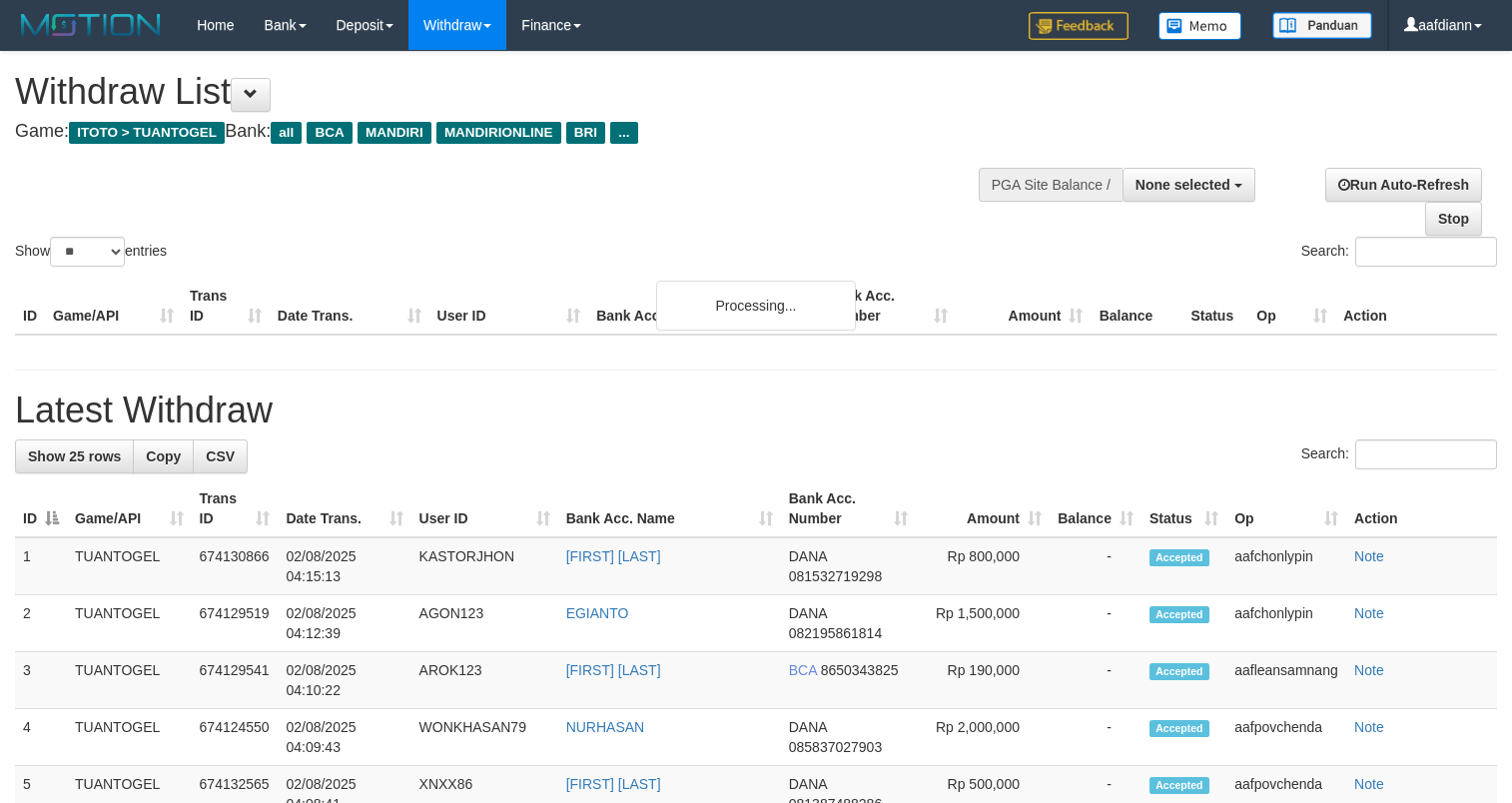 select 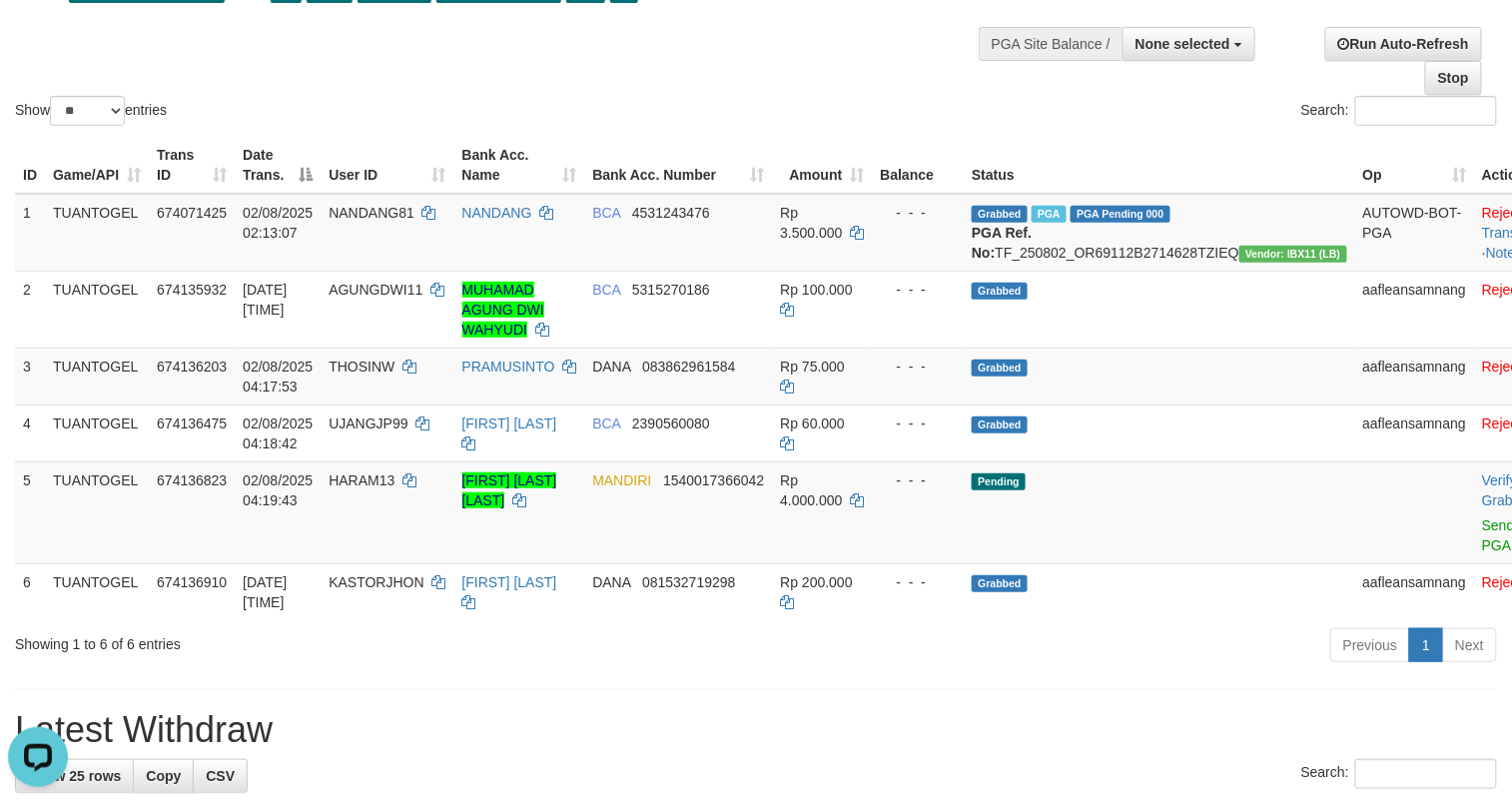 scroll, scrollTop: 0, scrollLeft: 0, axis: both 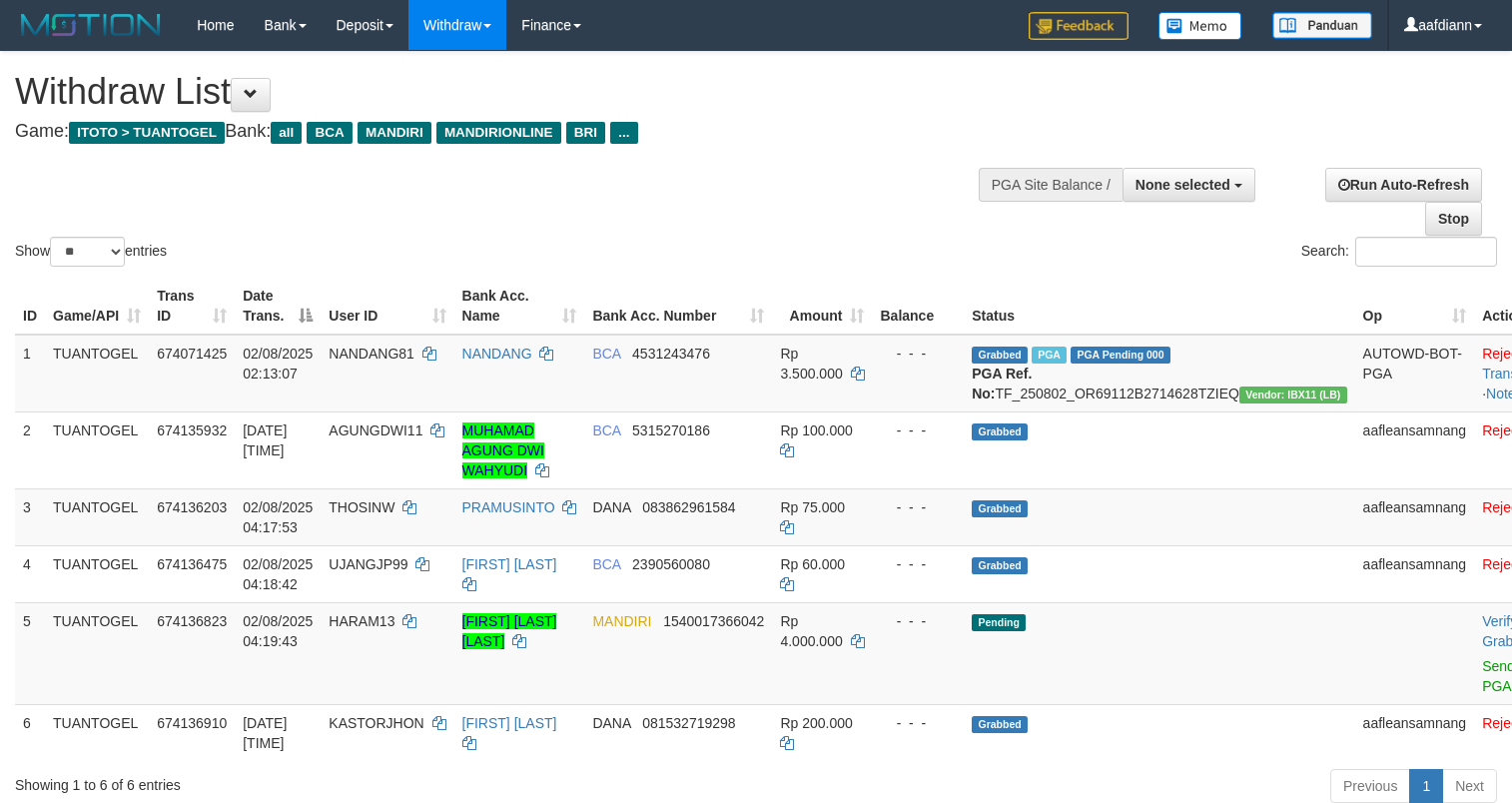 select 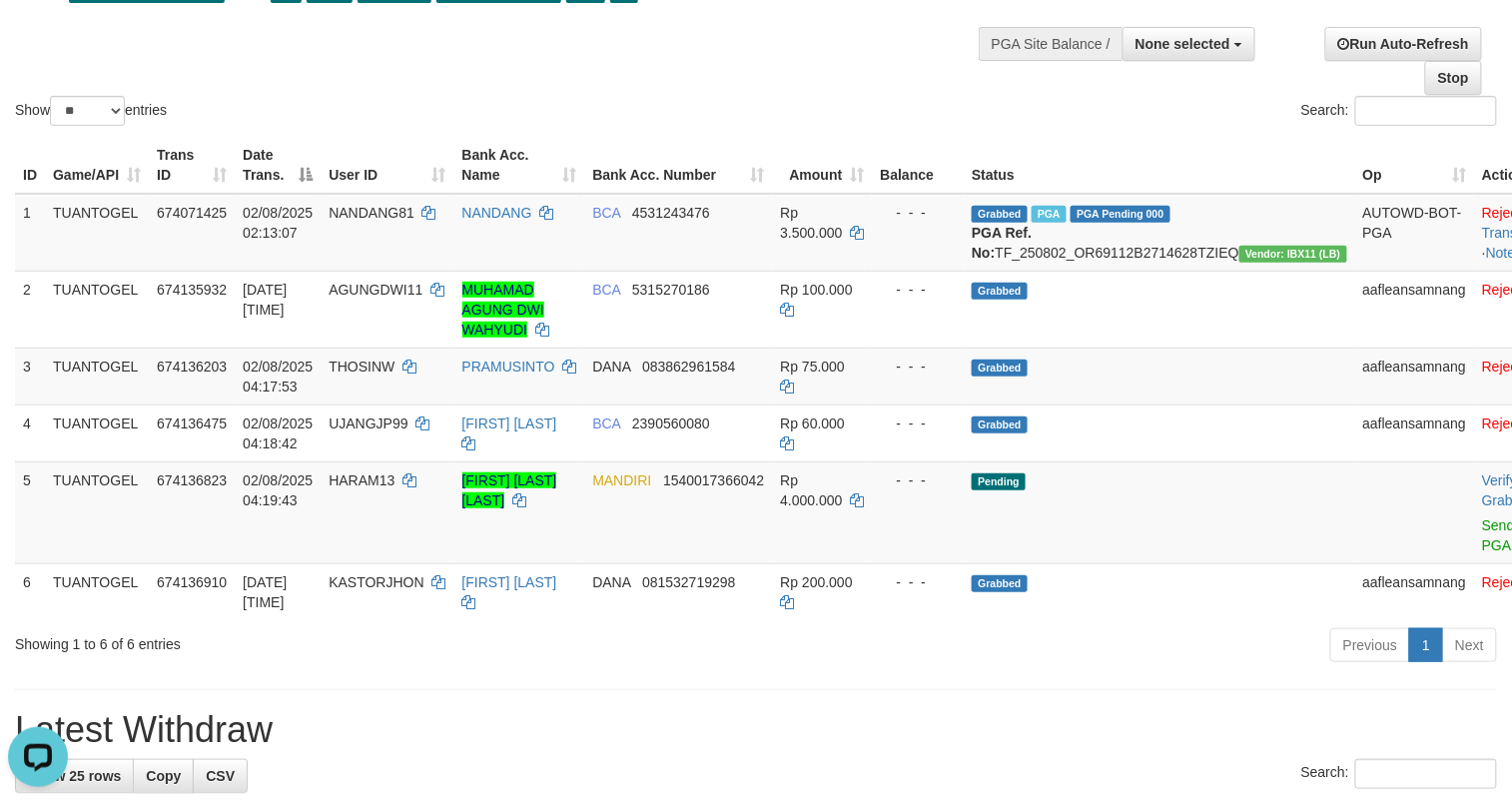scroll, scrollTop: 0, scrollLeft: 0, axis: both 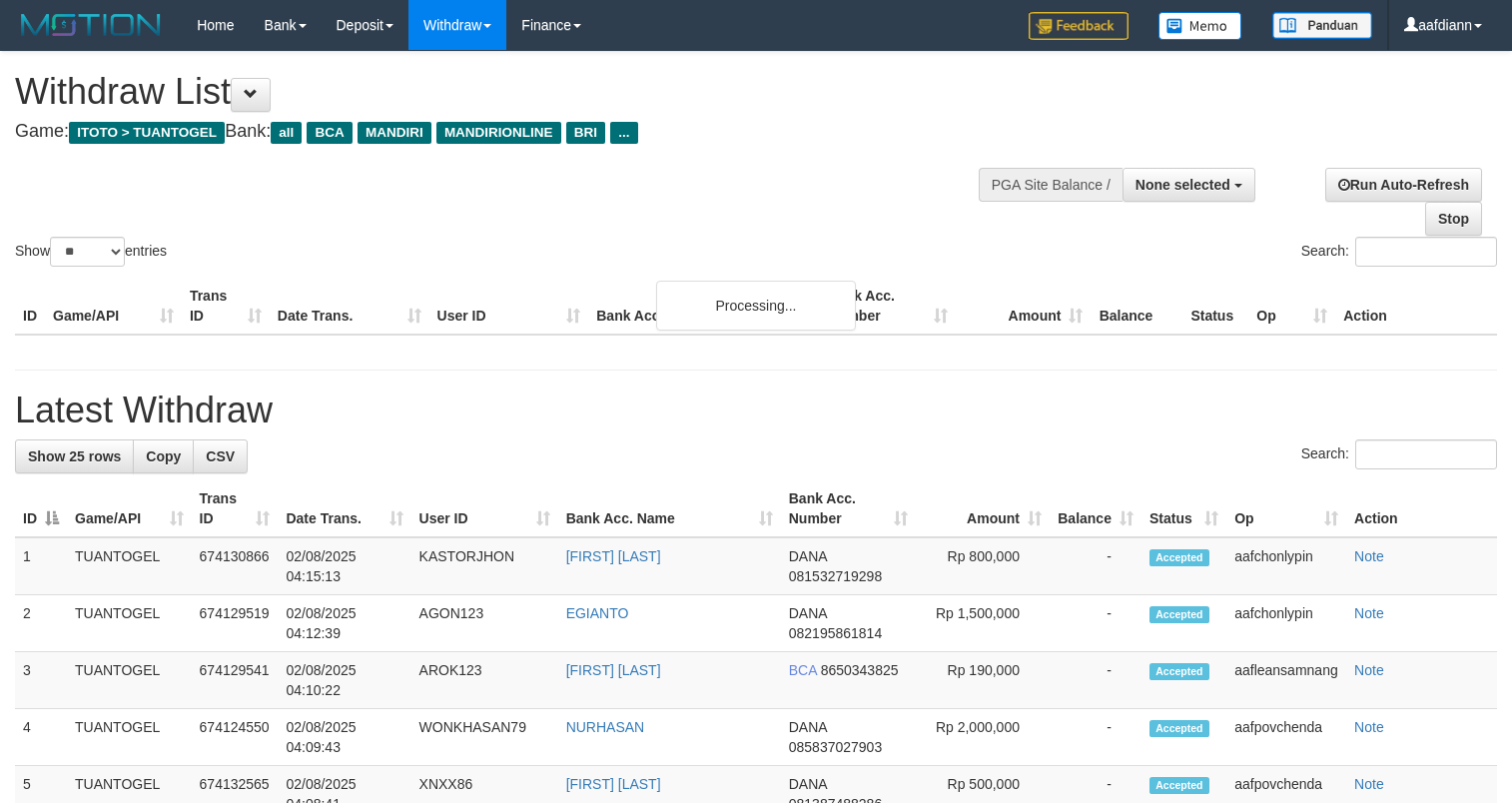 select 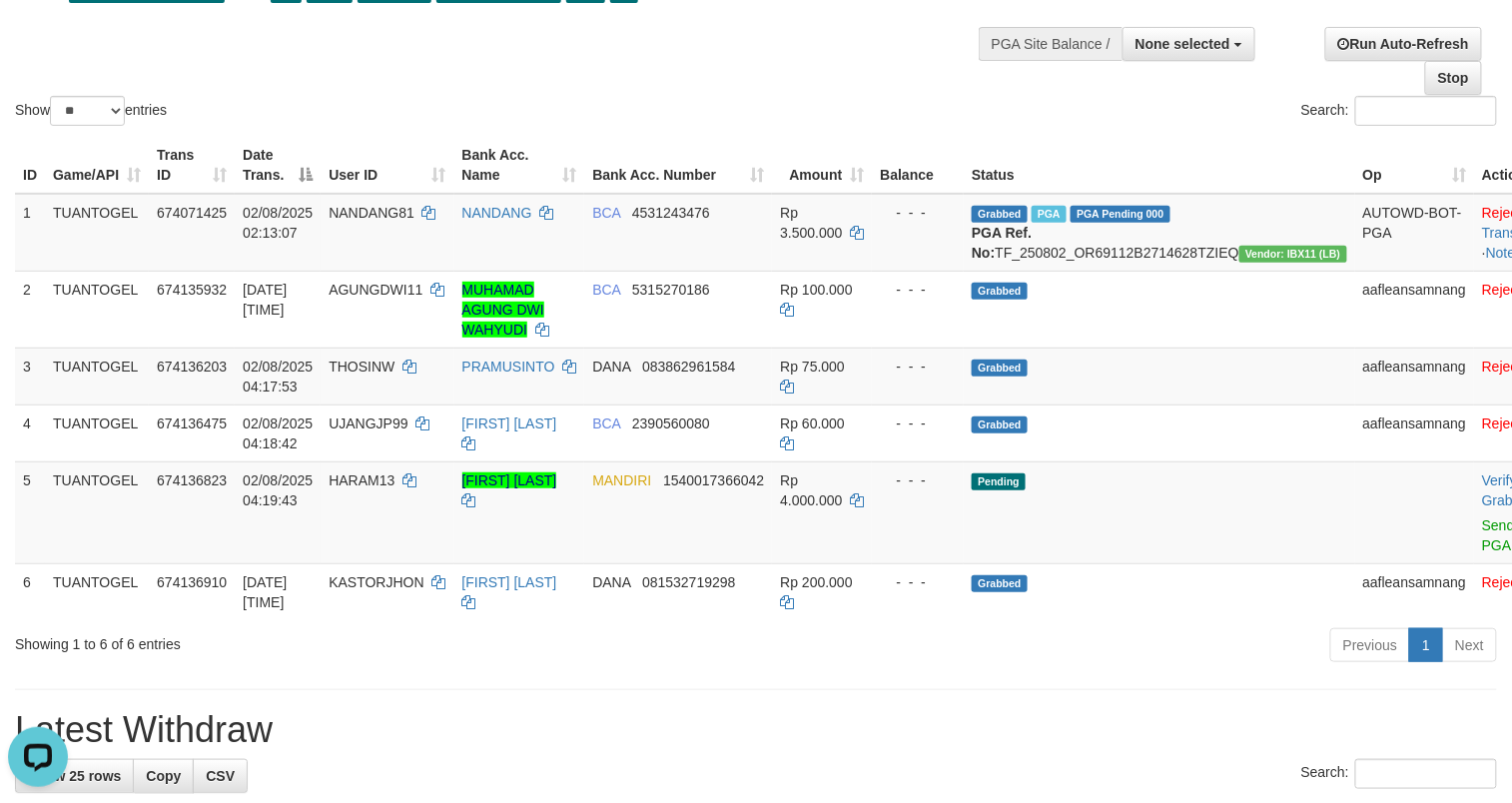 scroll, scrollTop: 0, scrollLeft: 0, axis: both 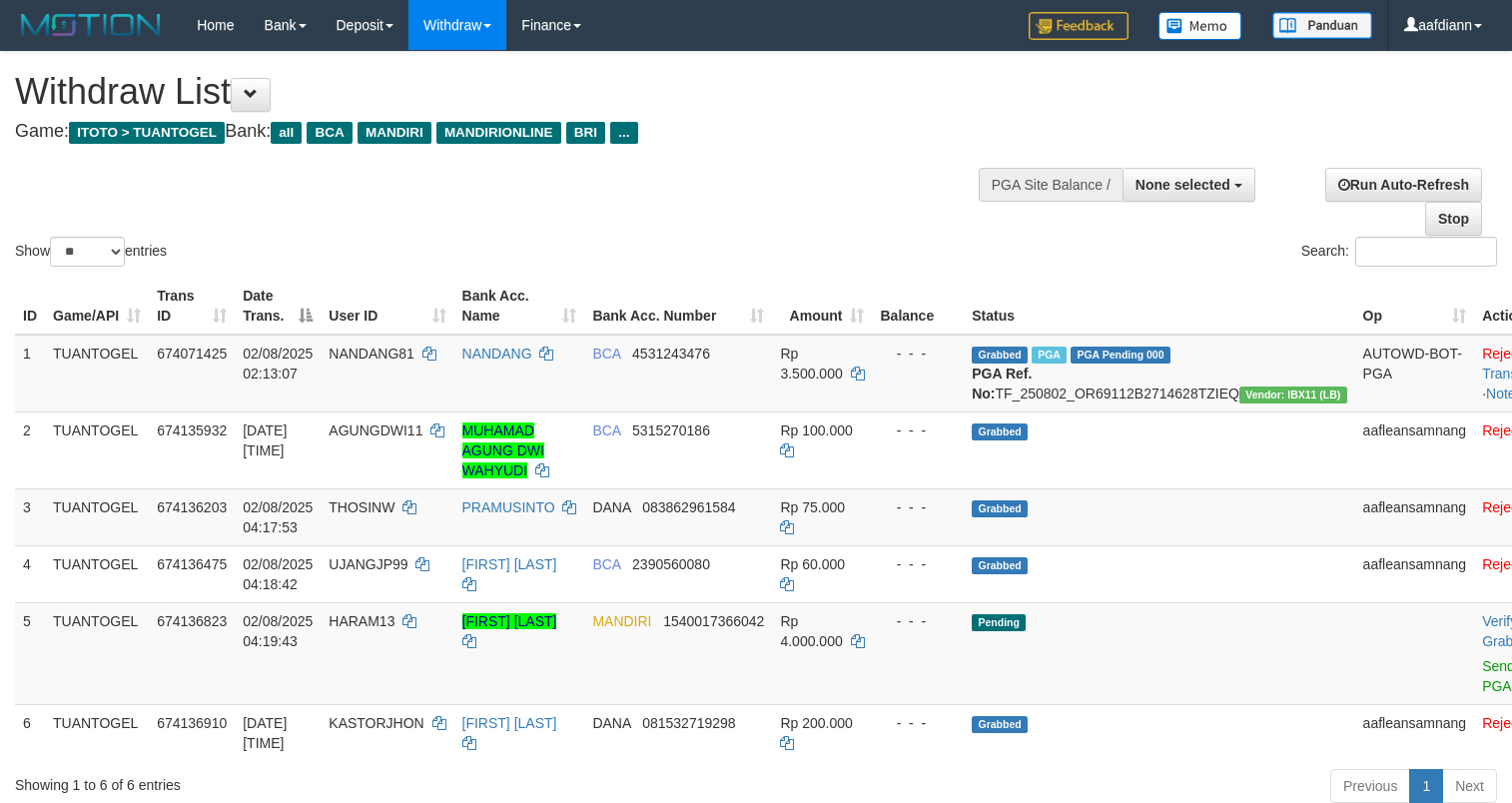 select 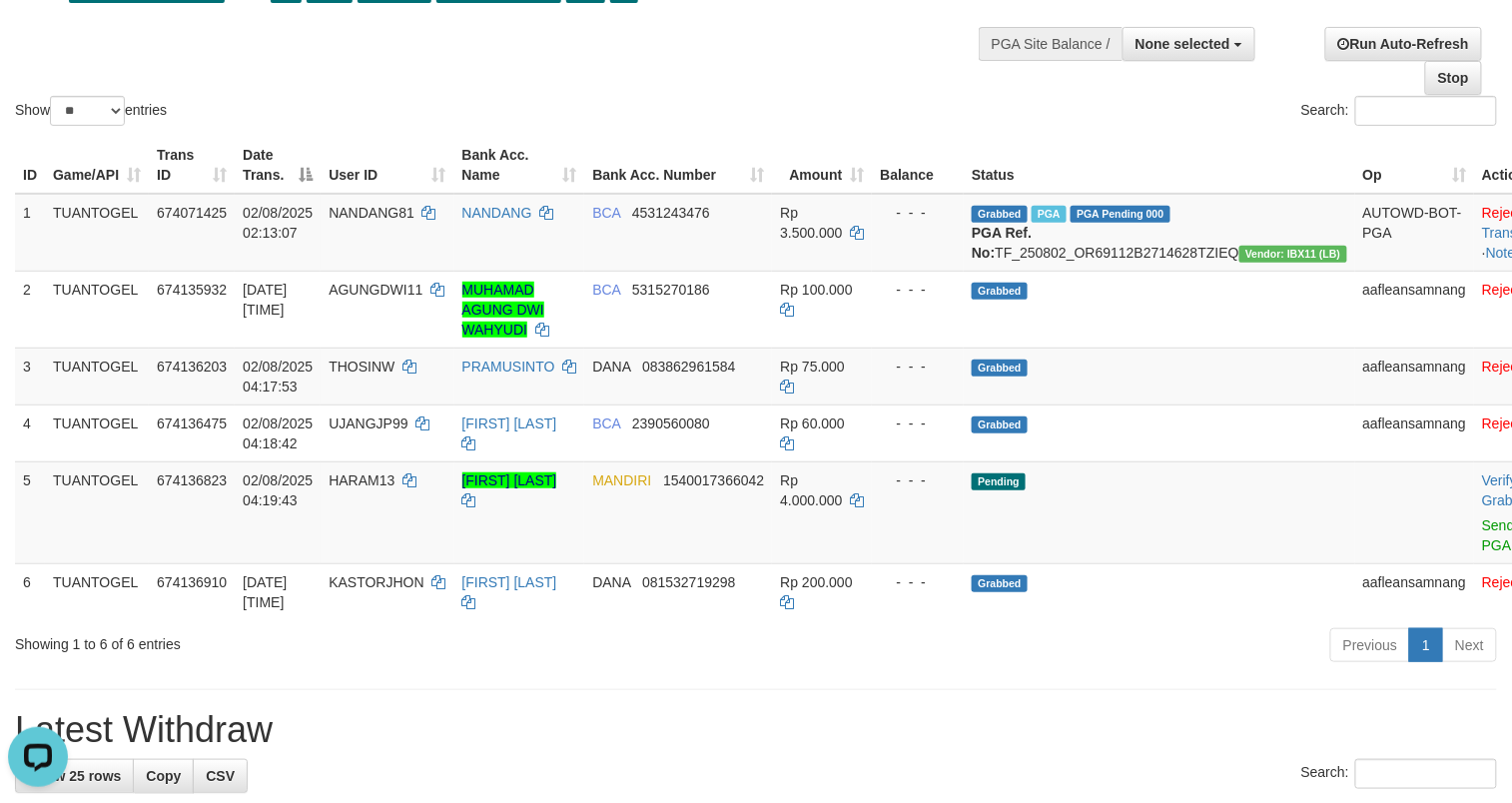 scroll, scrollTop: 0, scrollLeft: 0, axis: both 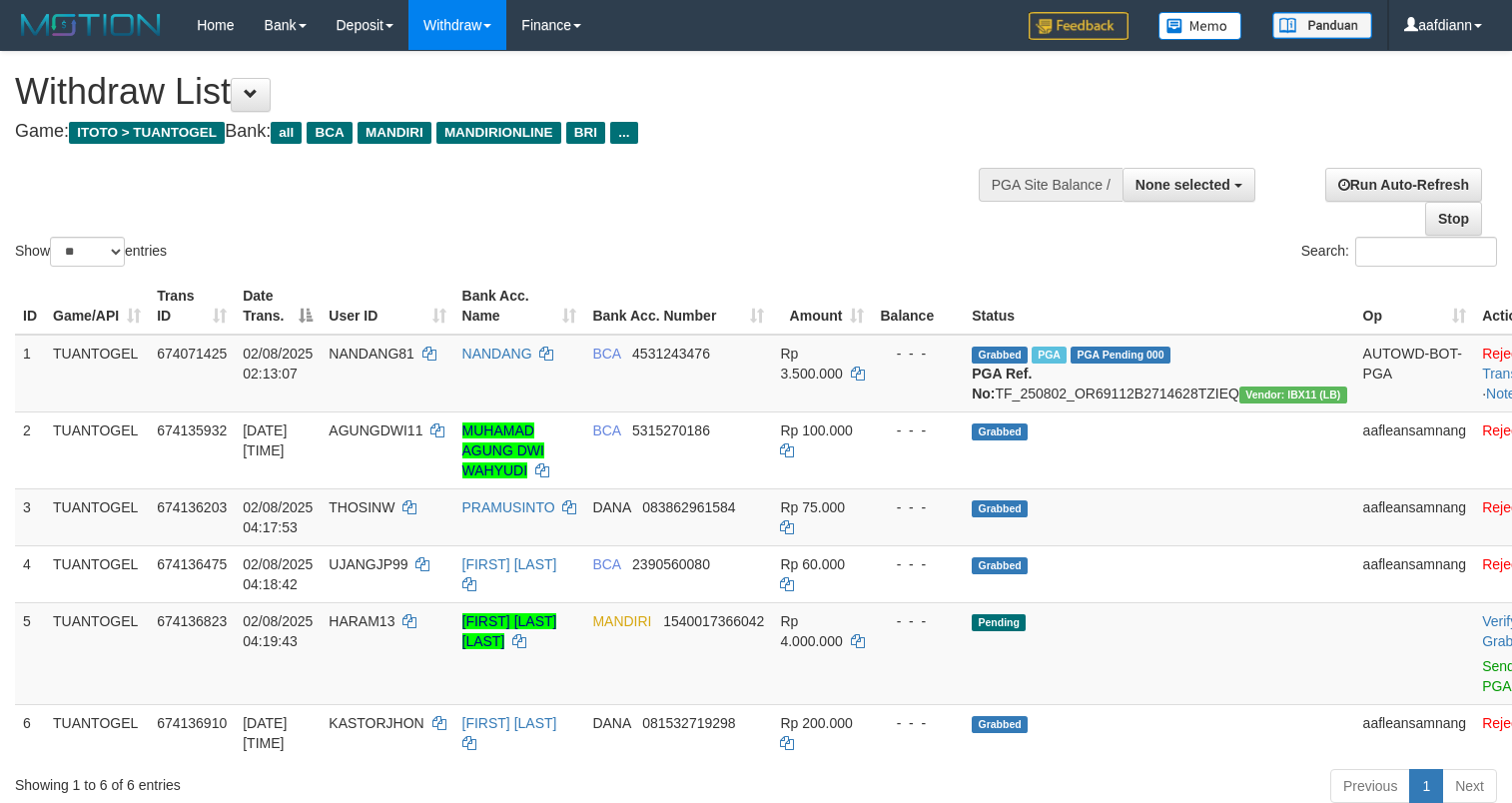 select 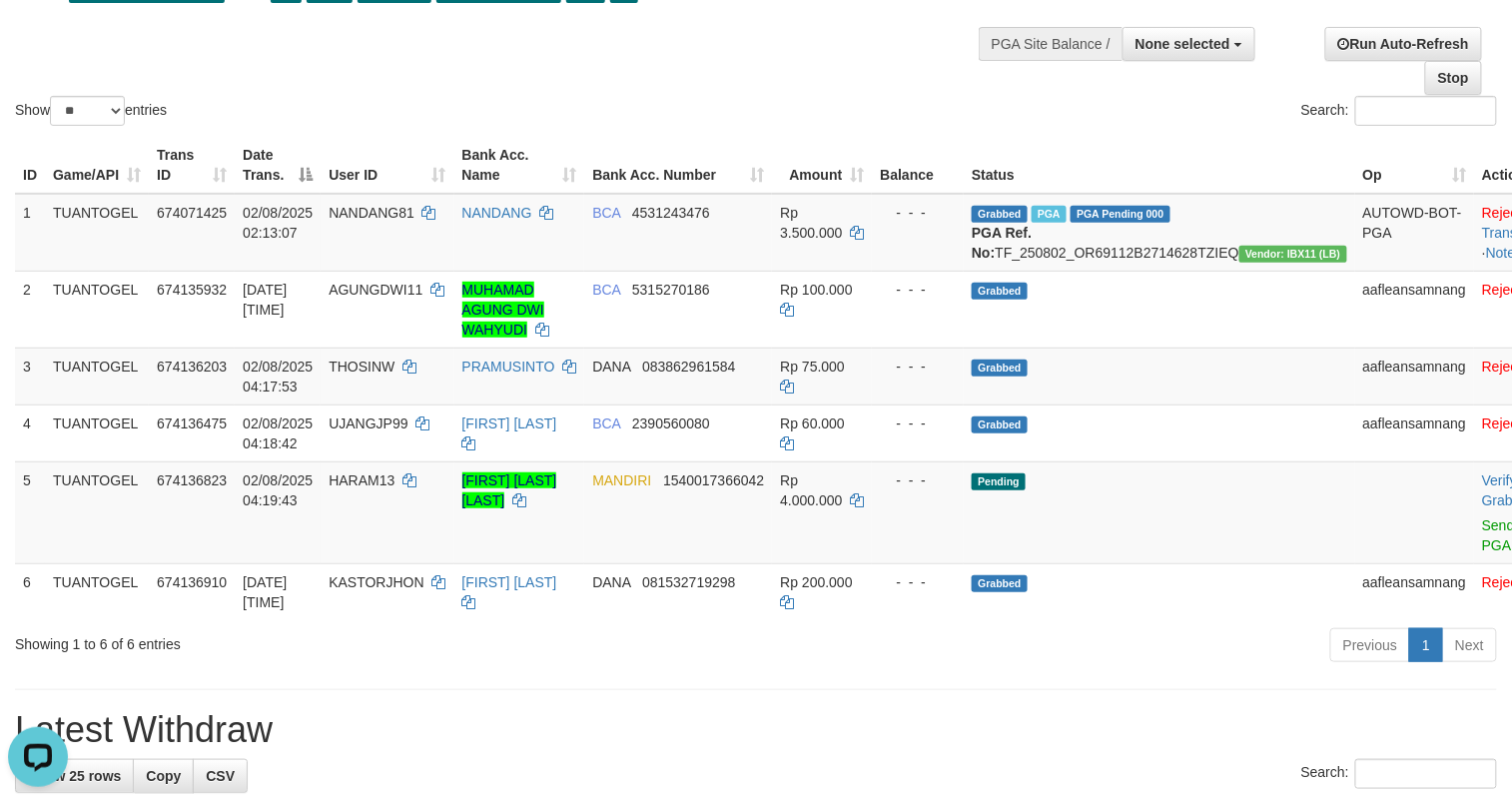 scroll, scrollTop: 0, scrollLeft: 0, axis: both 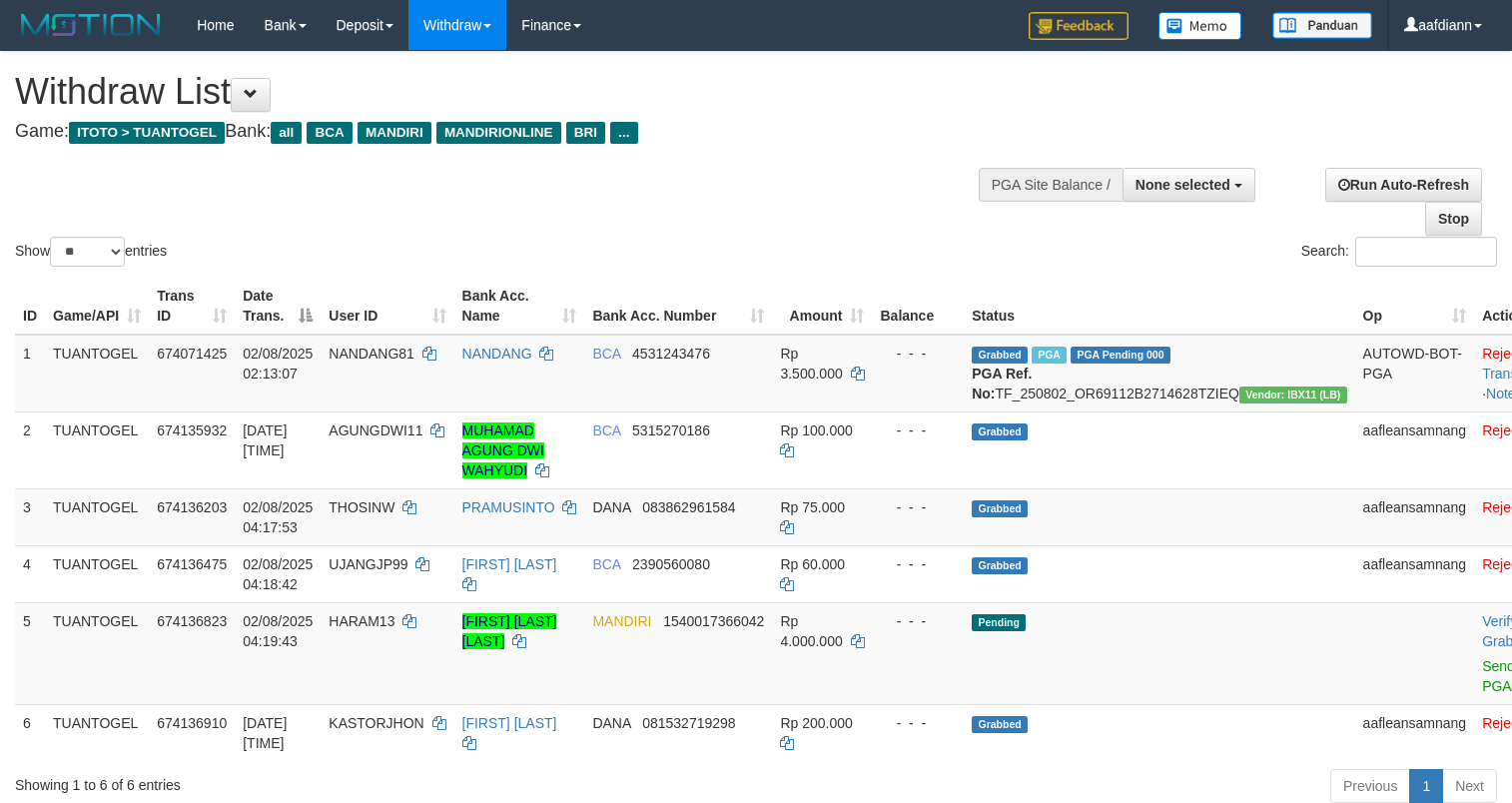 select 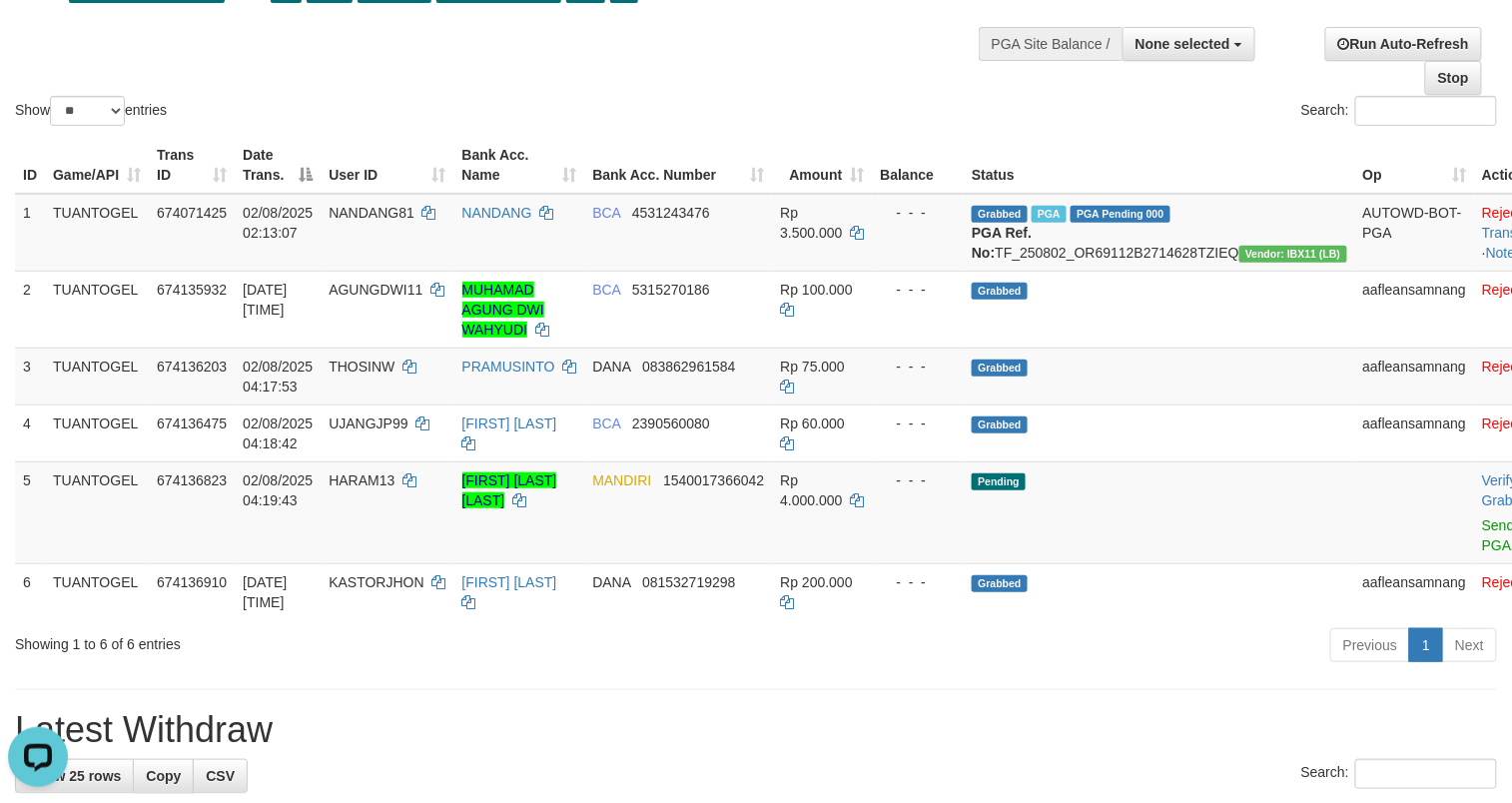 scroll, scrollTop: 0, scrollLeft: 0, axis: both 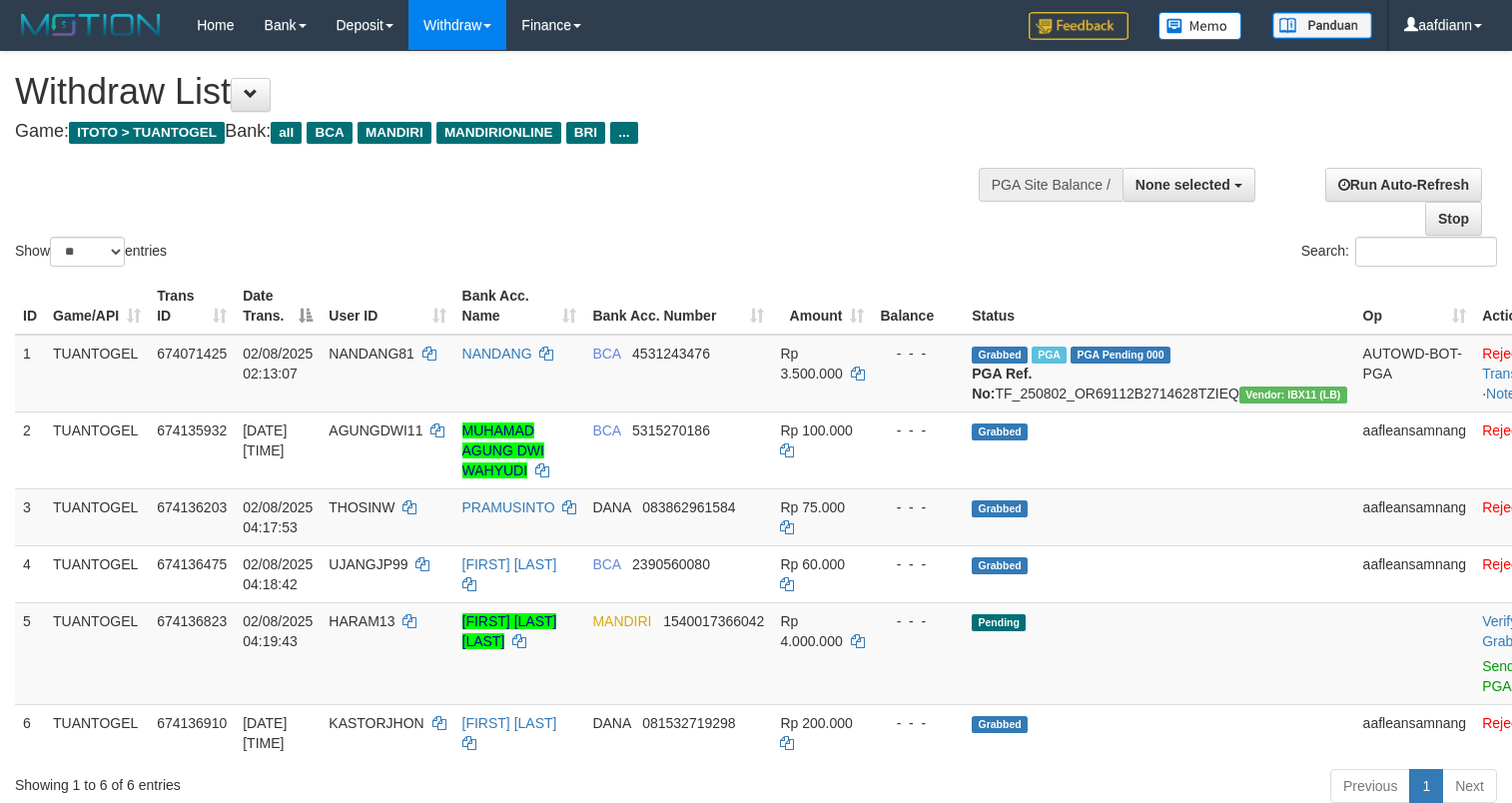 select 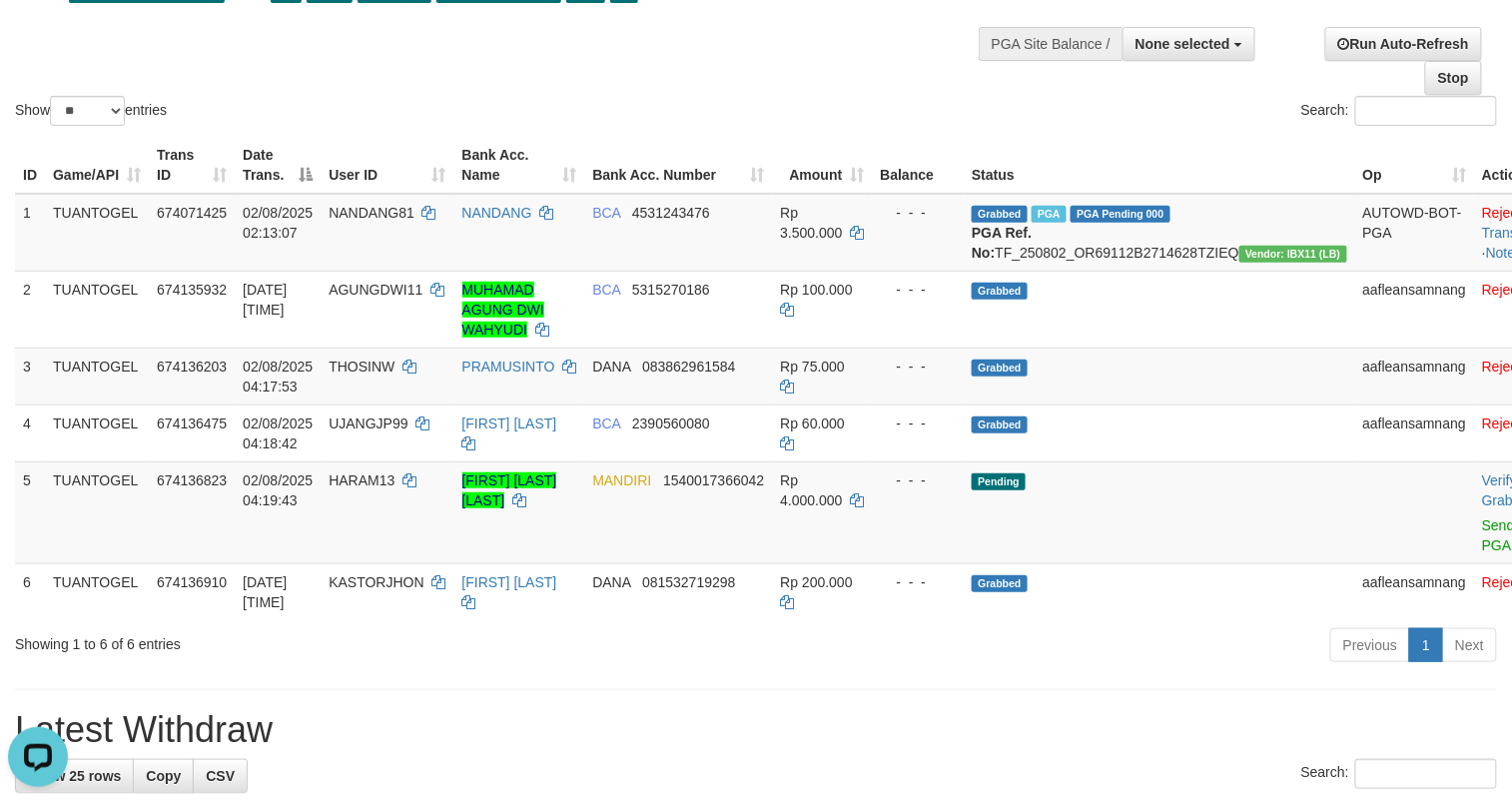 scroll, scrollTop: 0, scrollLeft: 0, axis: both 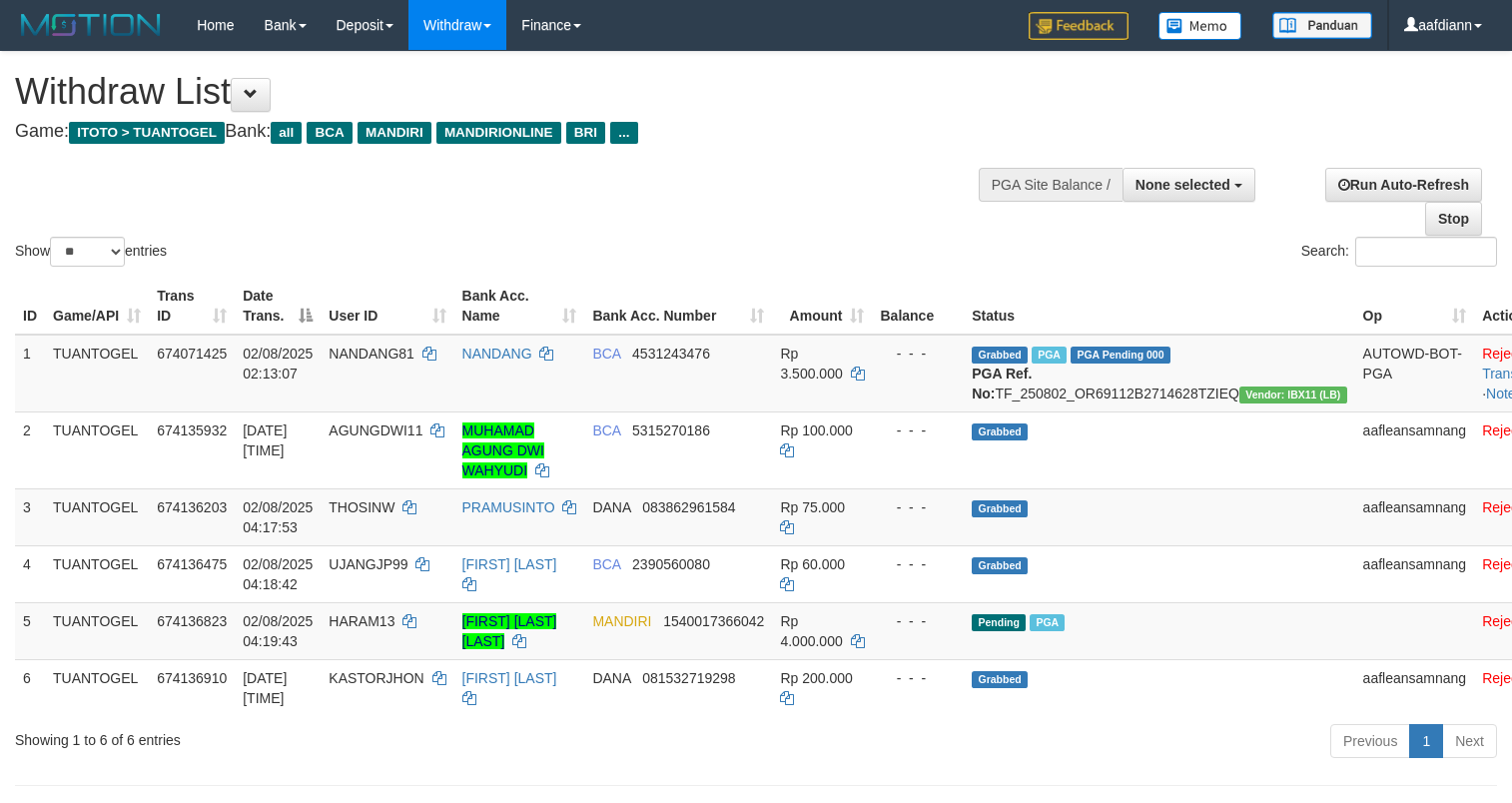 select 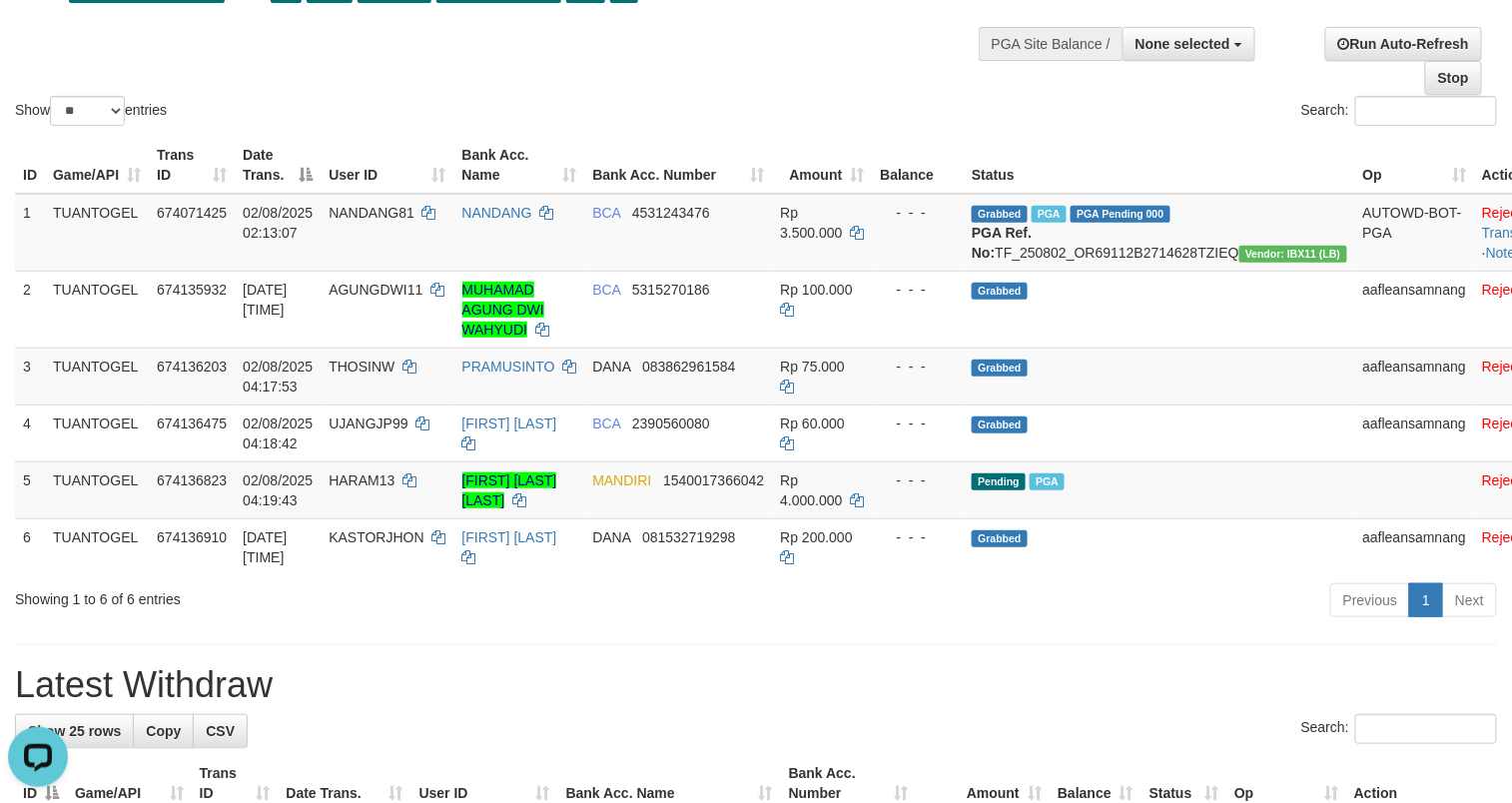 scroll, scrollTop: 0, scrollLeft: 0, axis: both 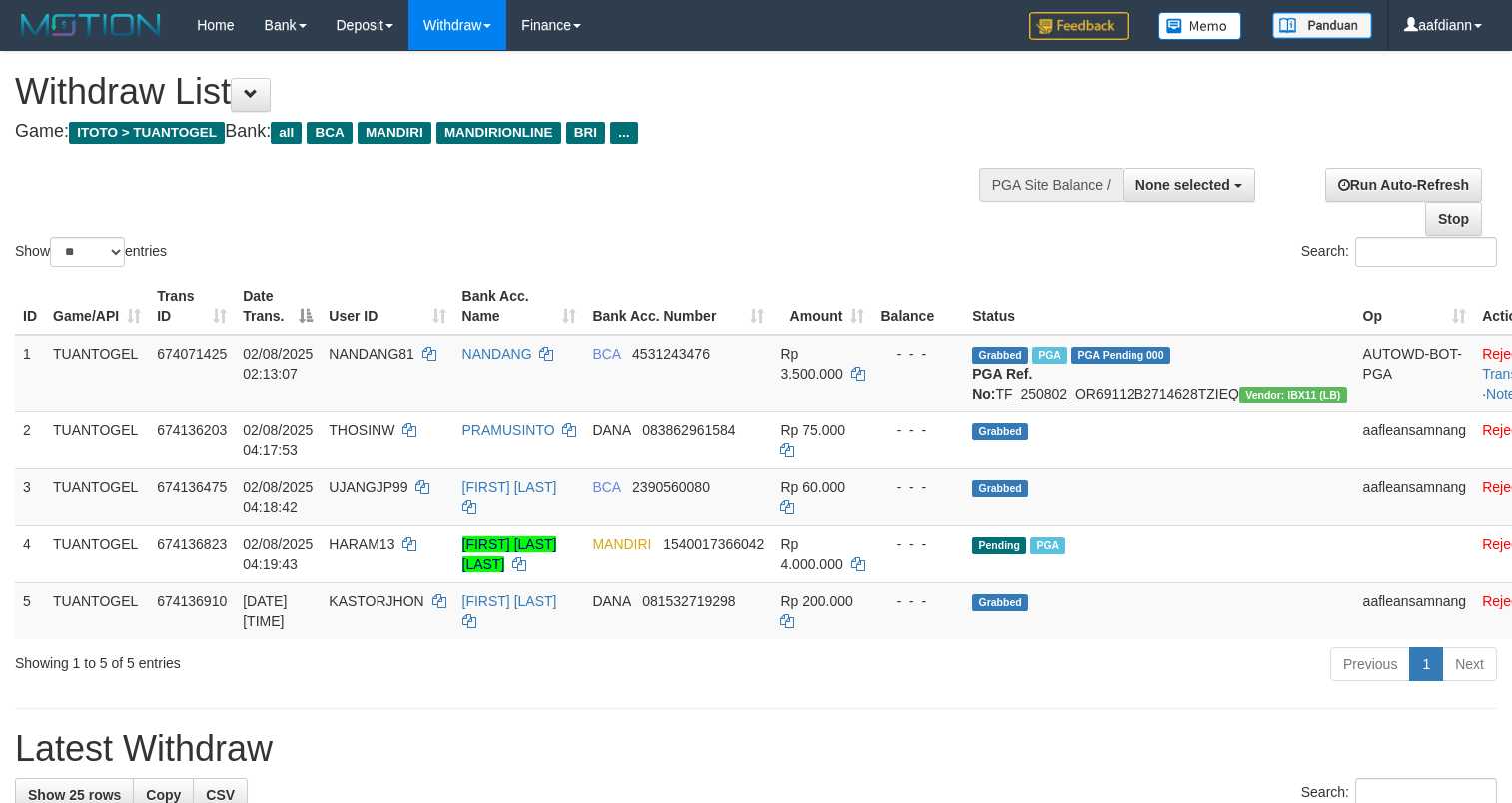 select 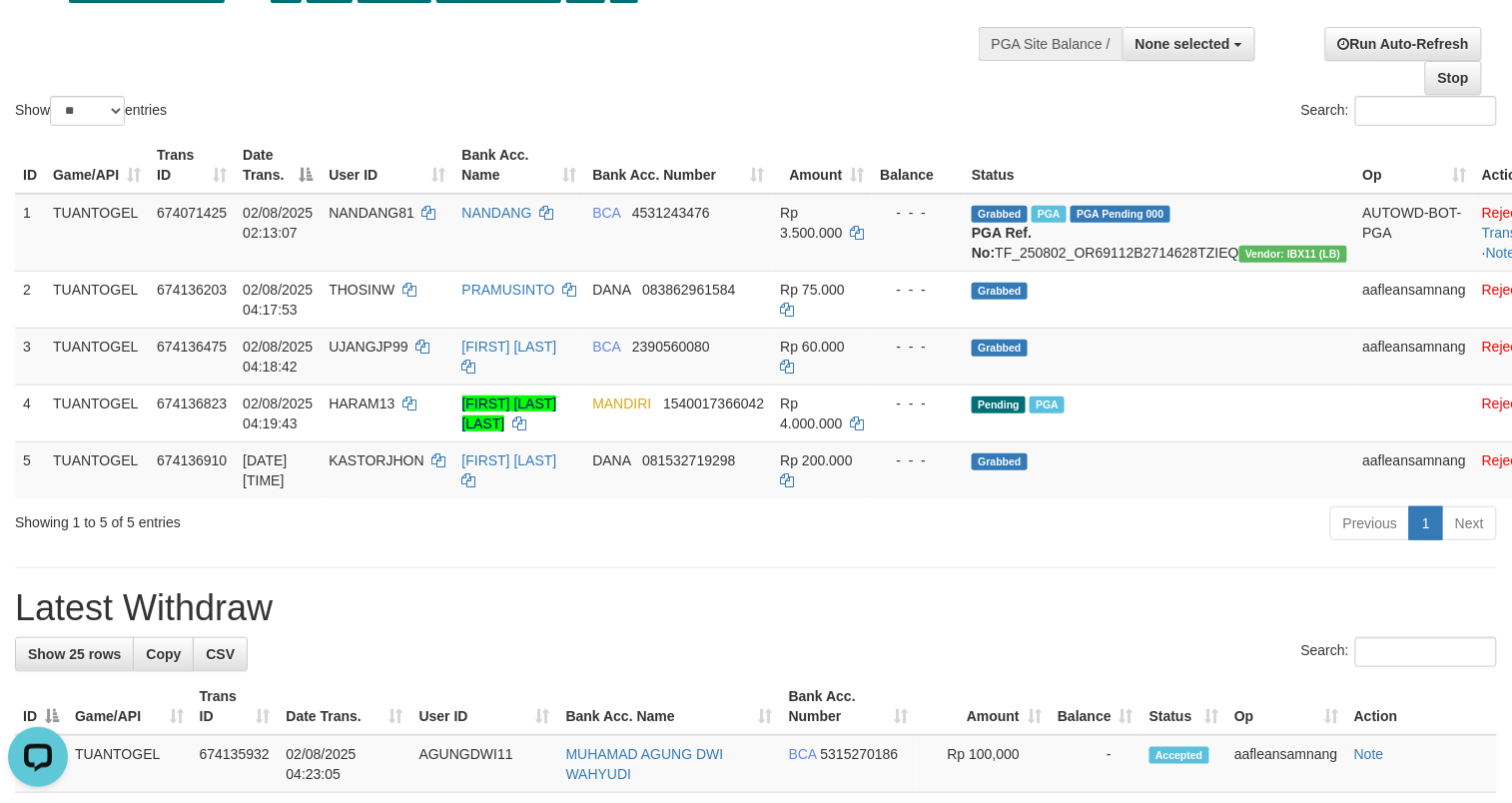 scroll, scrollTop: 0, scrollLeft: 0, axis: both 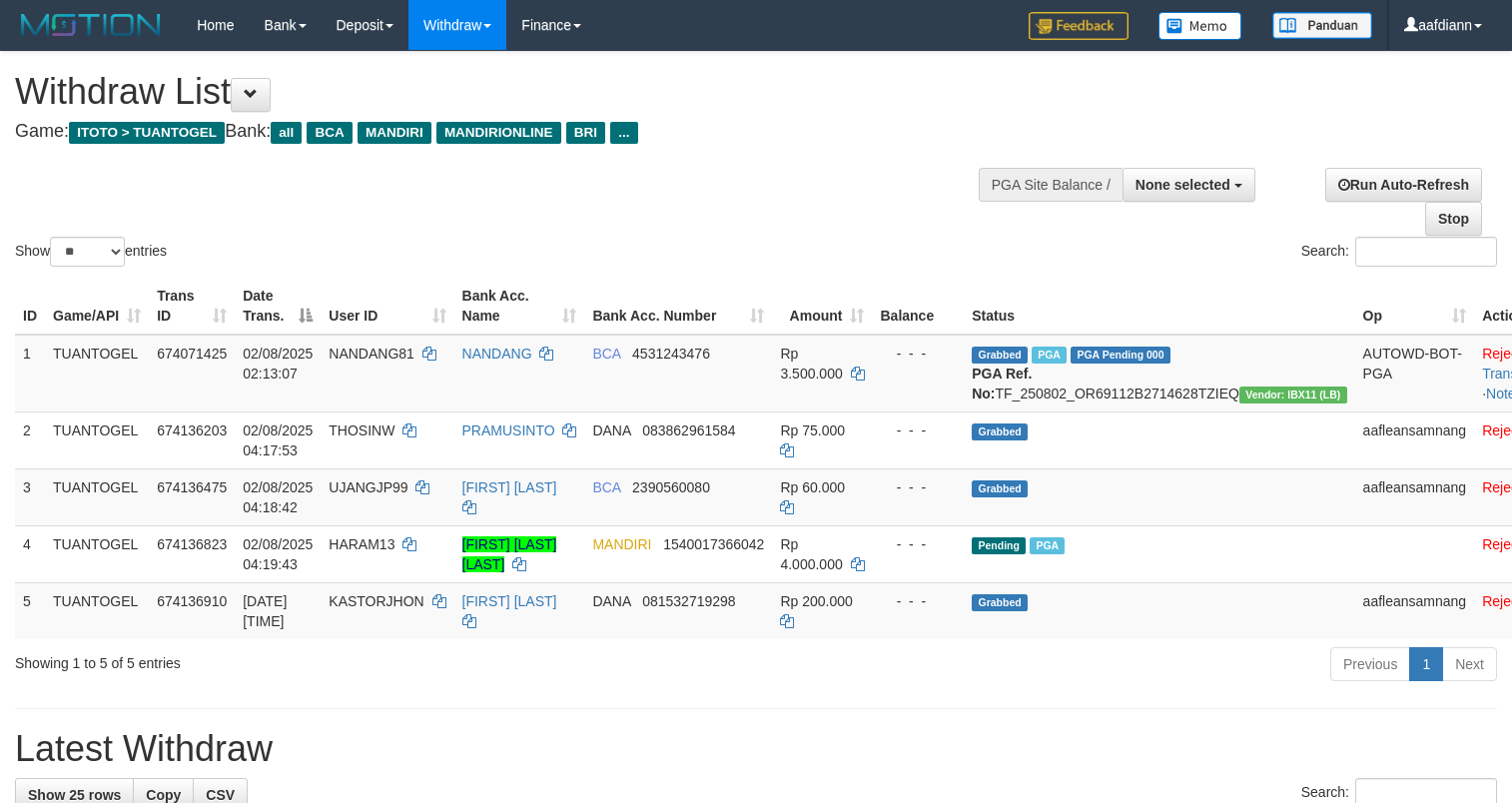 select 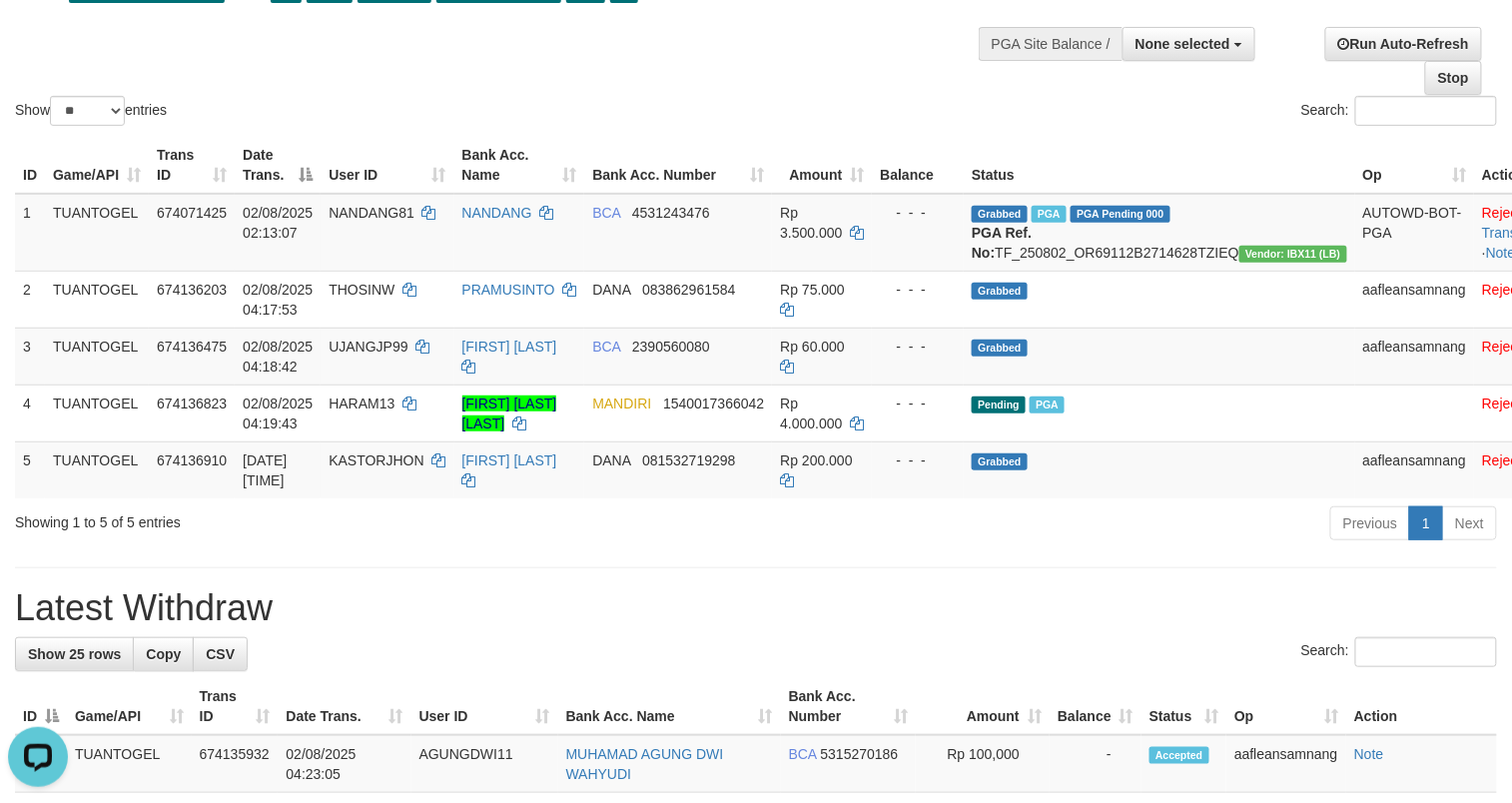 scroll, scrollTop: 0, scrollLeft: 0, axis: both 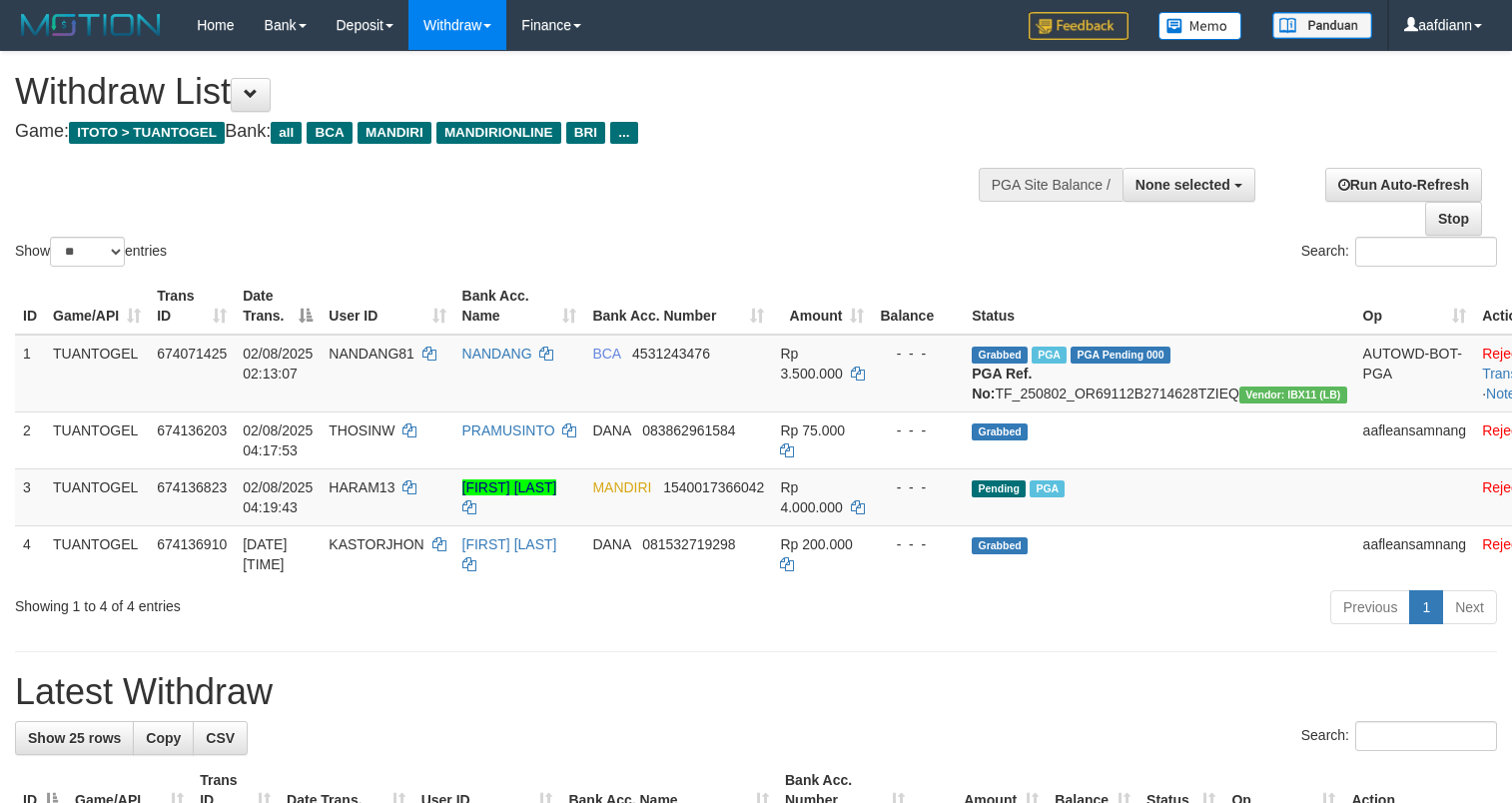 select 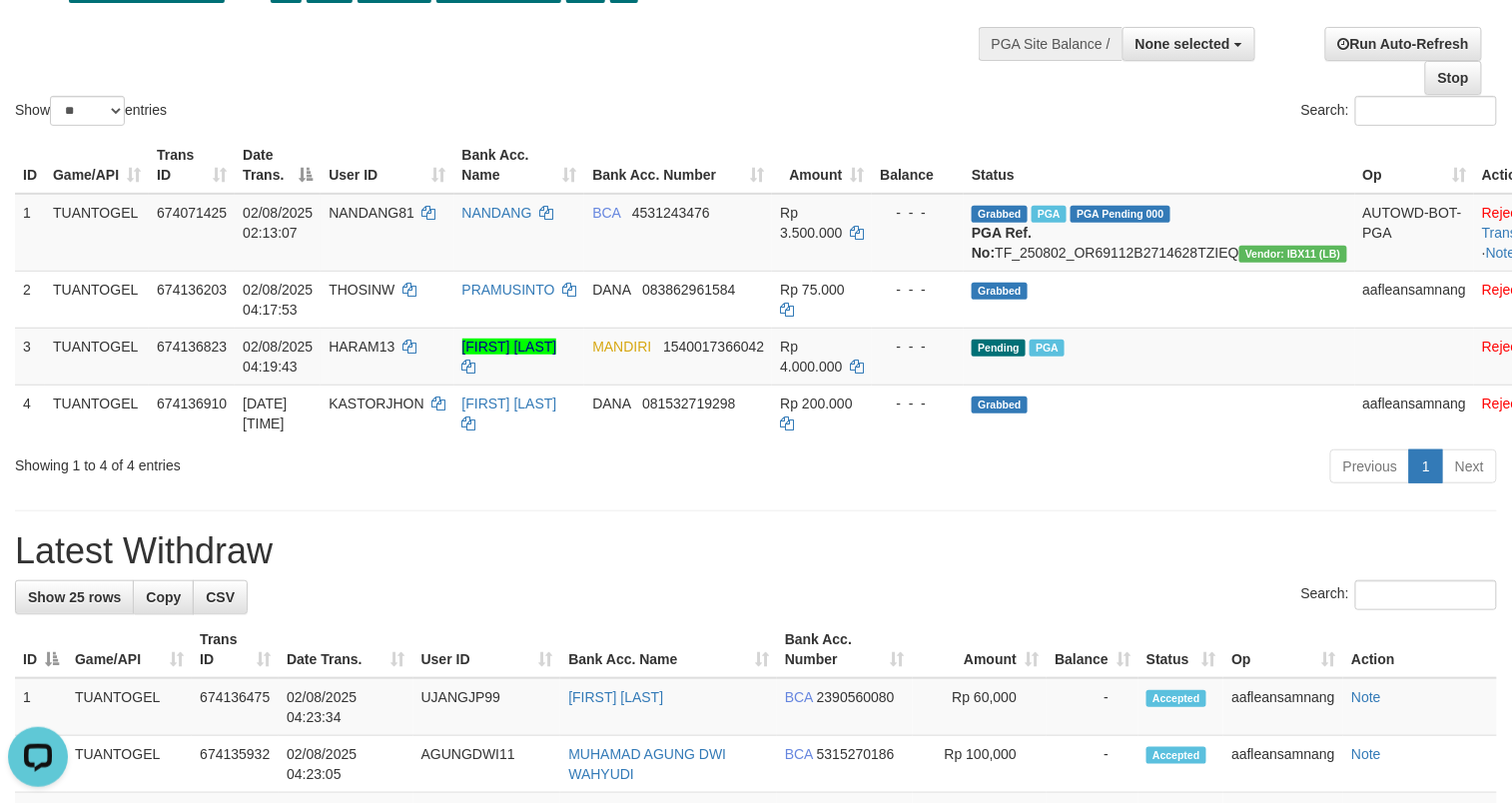 scroll, scrollTop: 0, scrollLeft: 0, axis: both 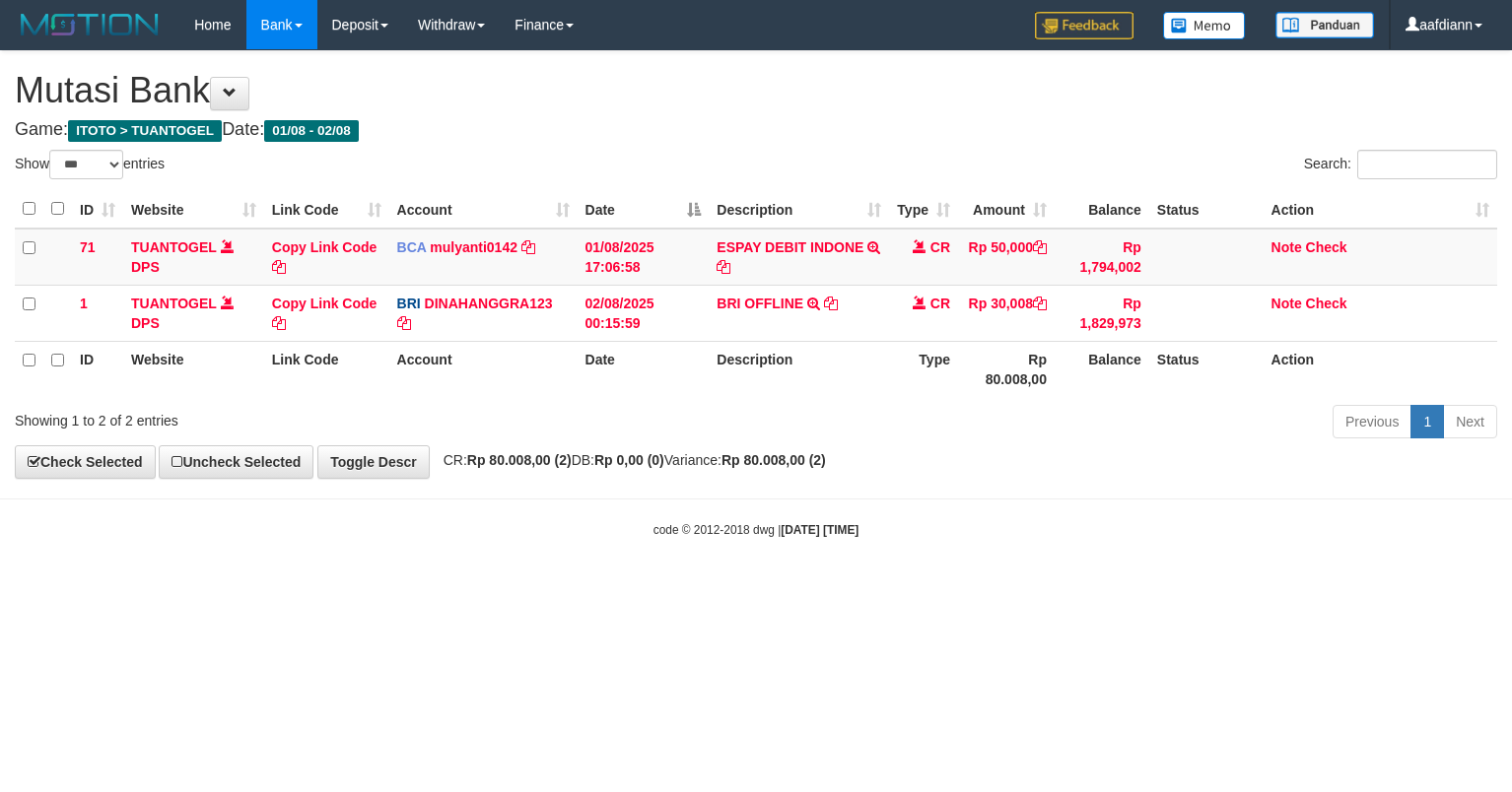 select on "***" 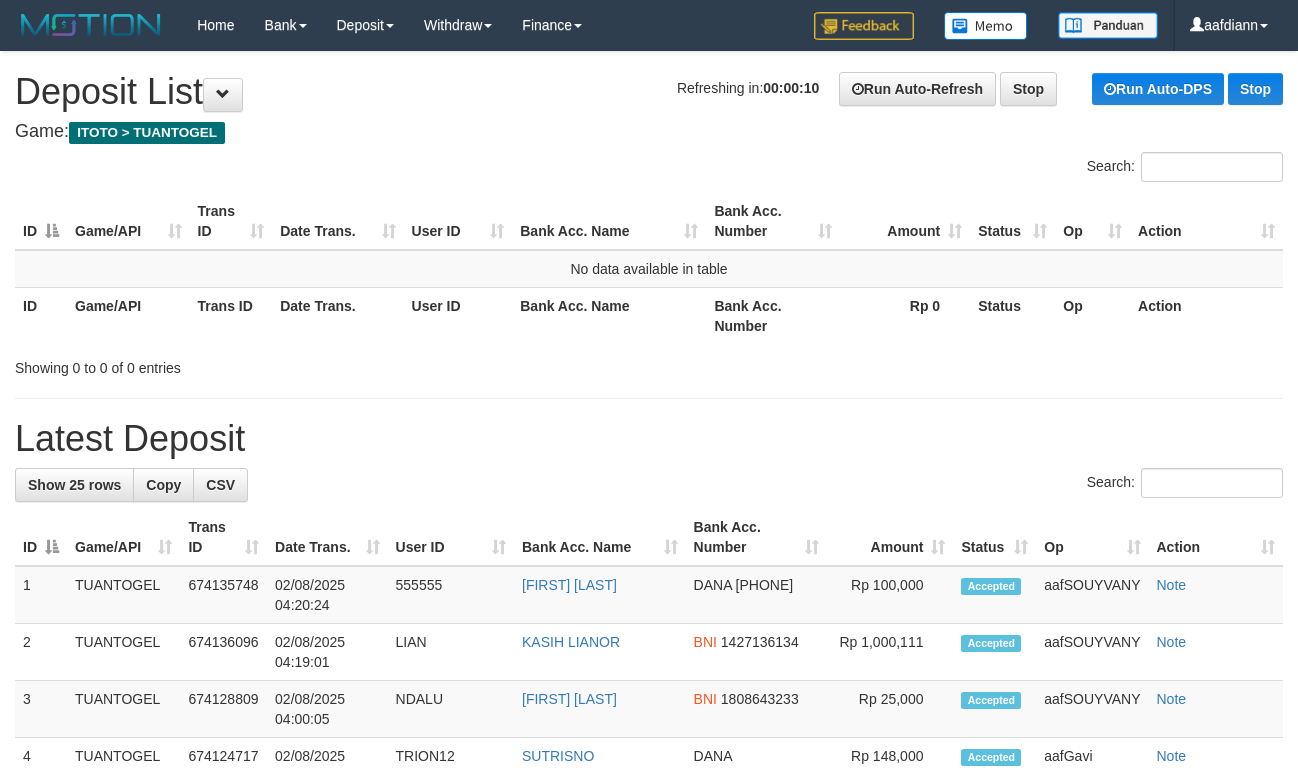 scroll, scrollTop: 0, scrollLeft: 0, axis: both 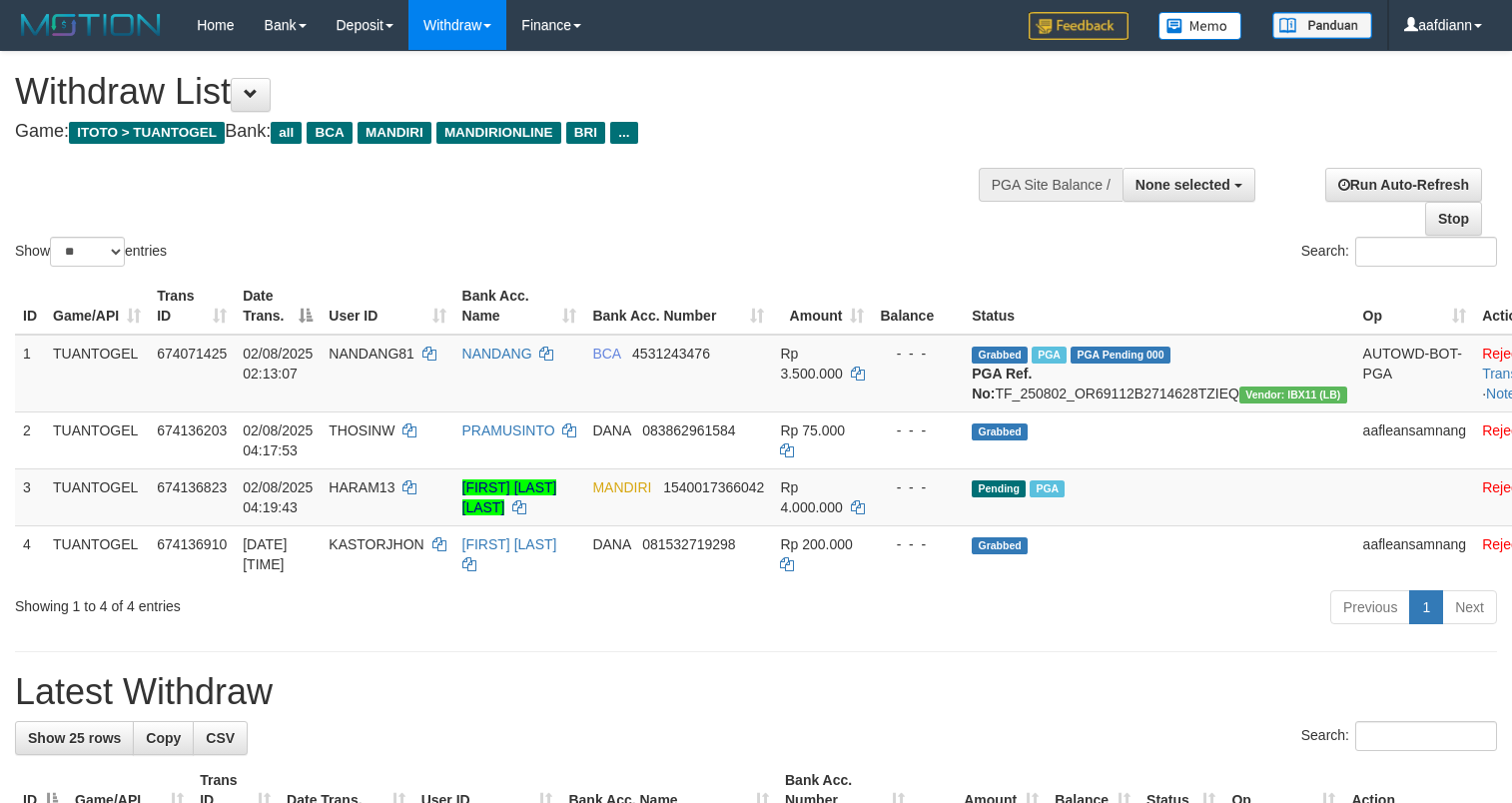 select 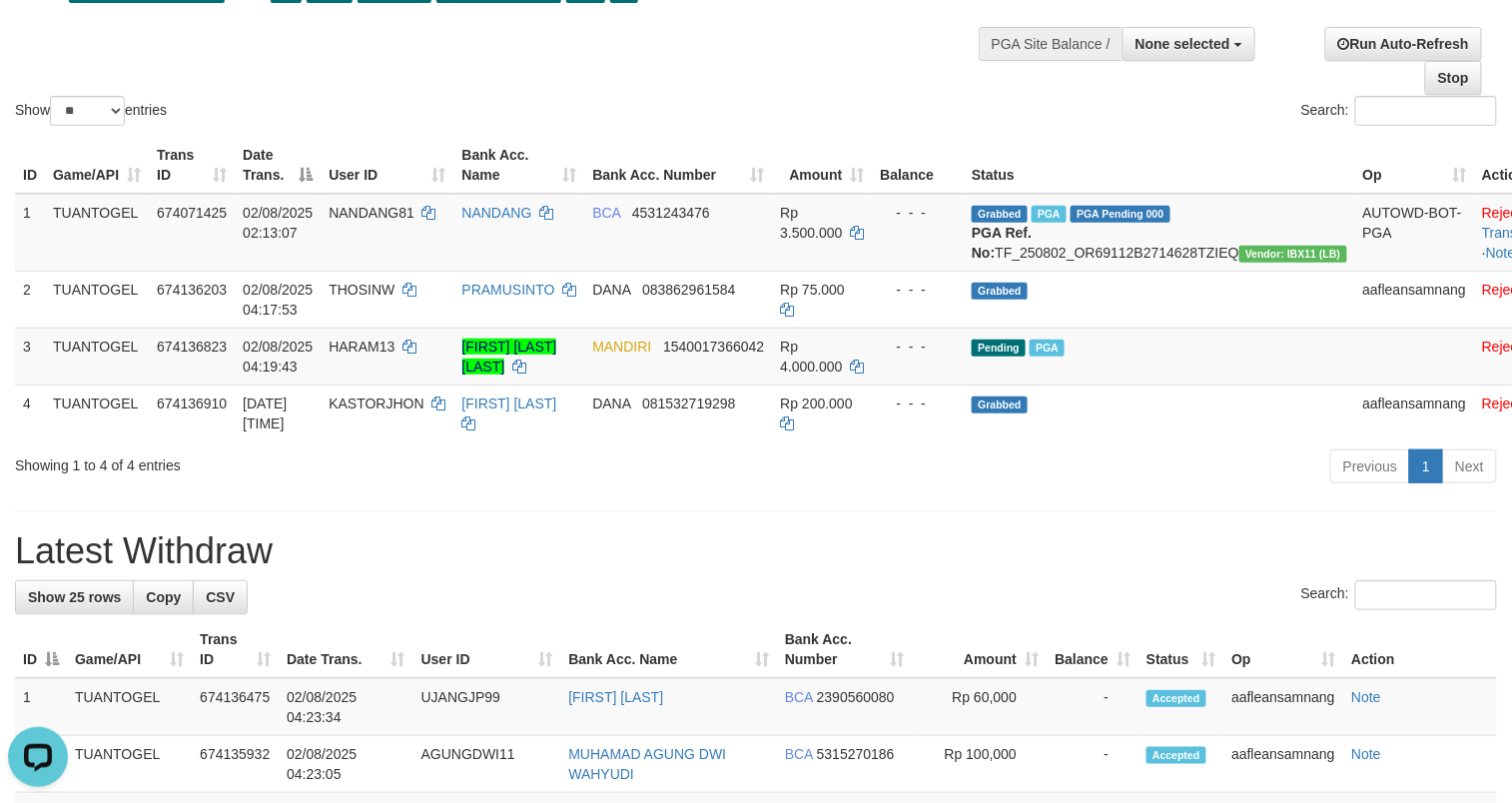 scroll, scrollTop: 0, scrollLeft: 0, axis: both 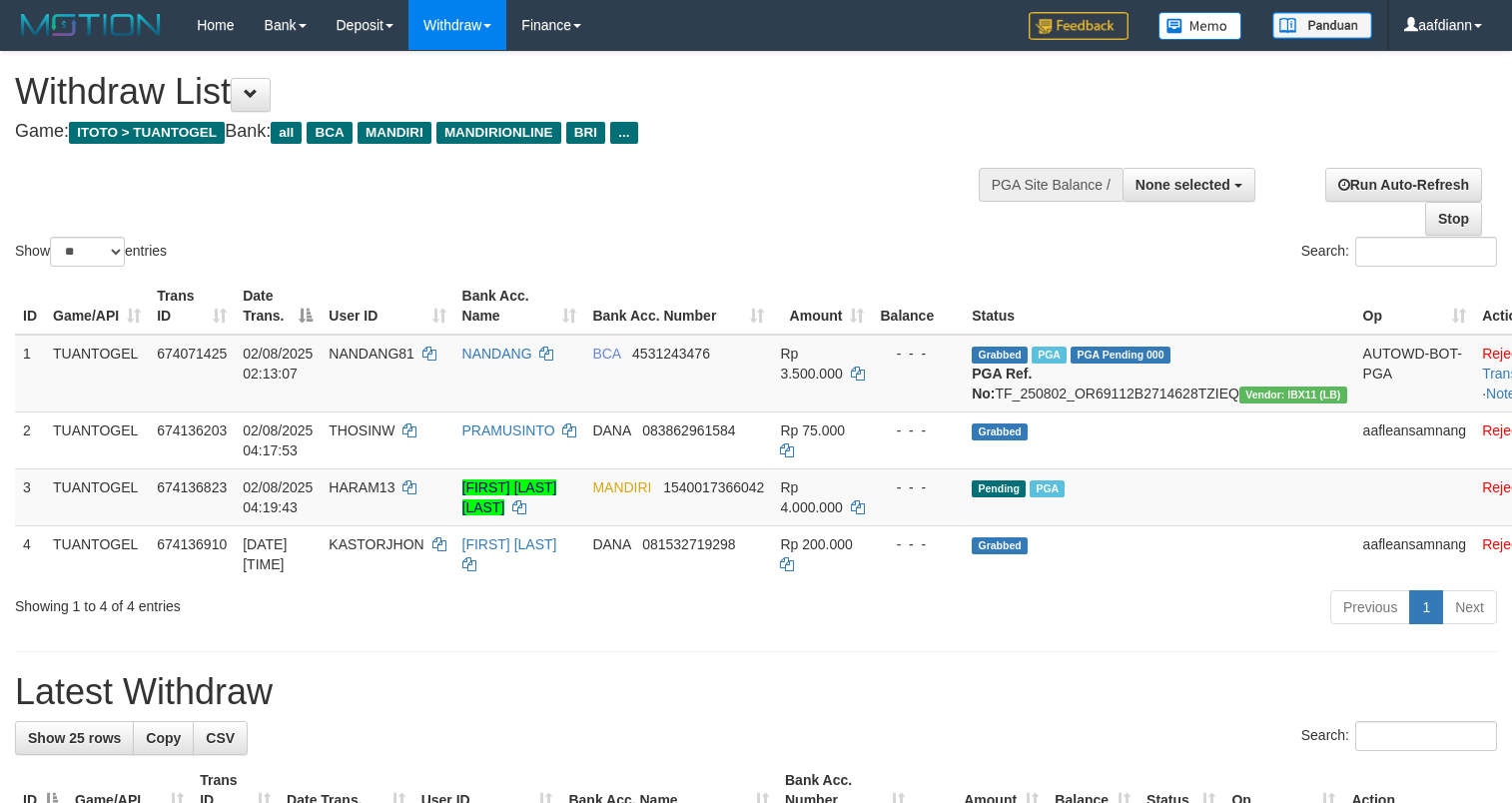 select 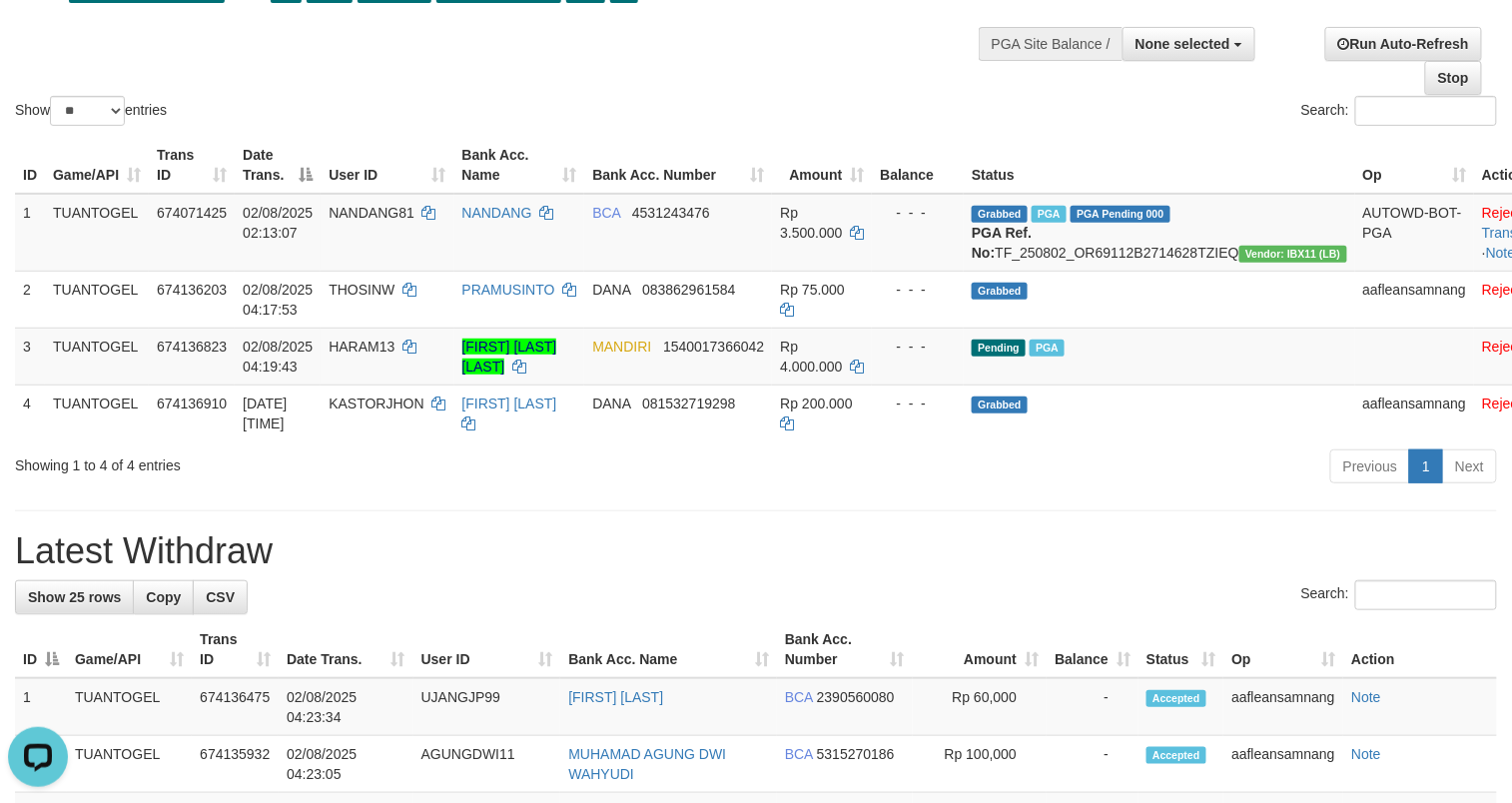 scroll, scrollTop: 0, scrollLeft: 0, axis: both 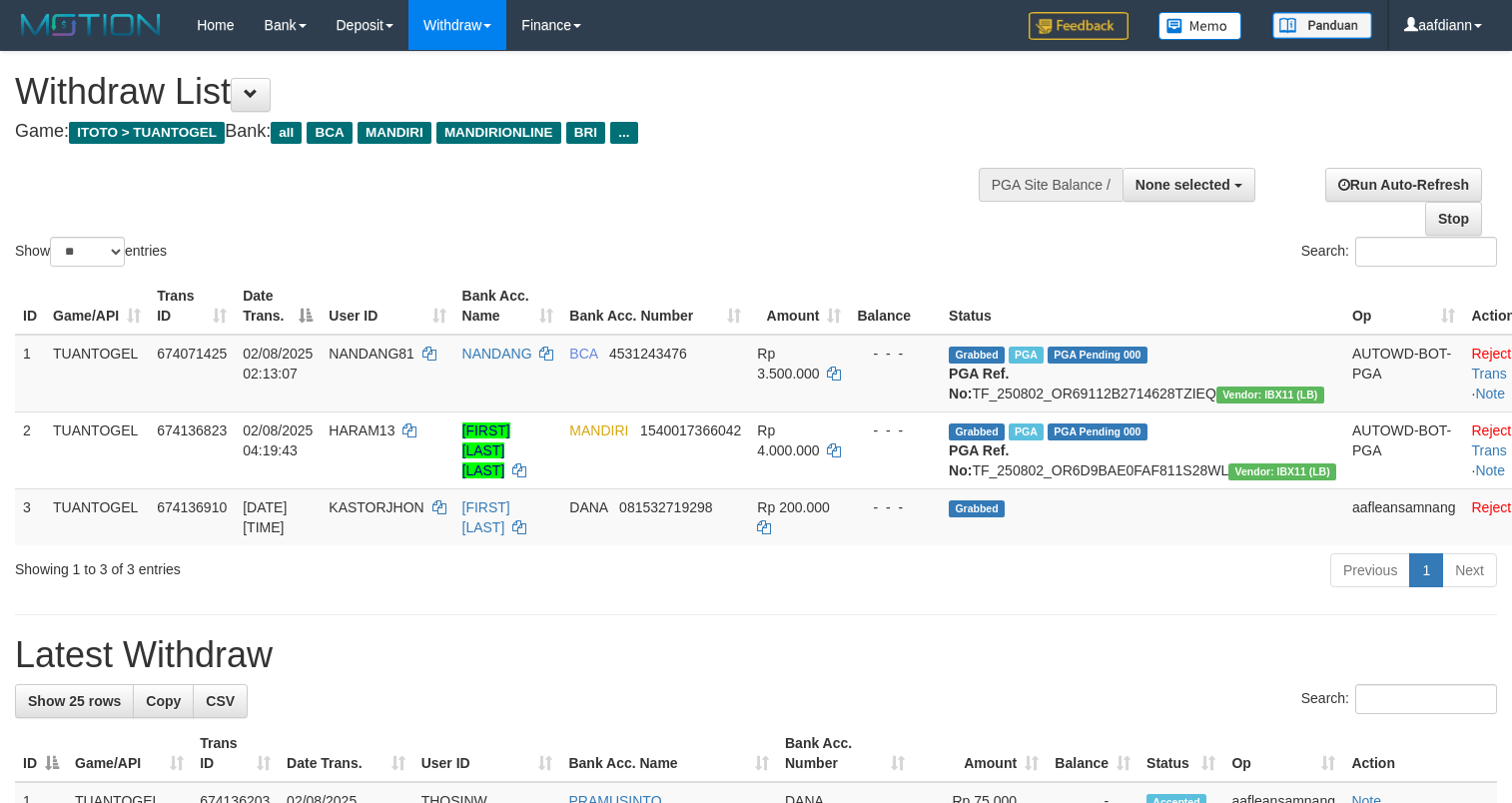 select 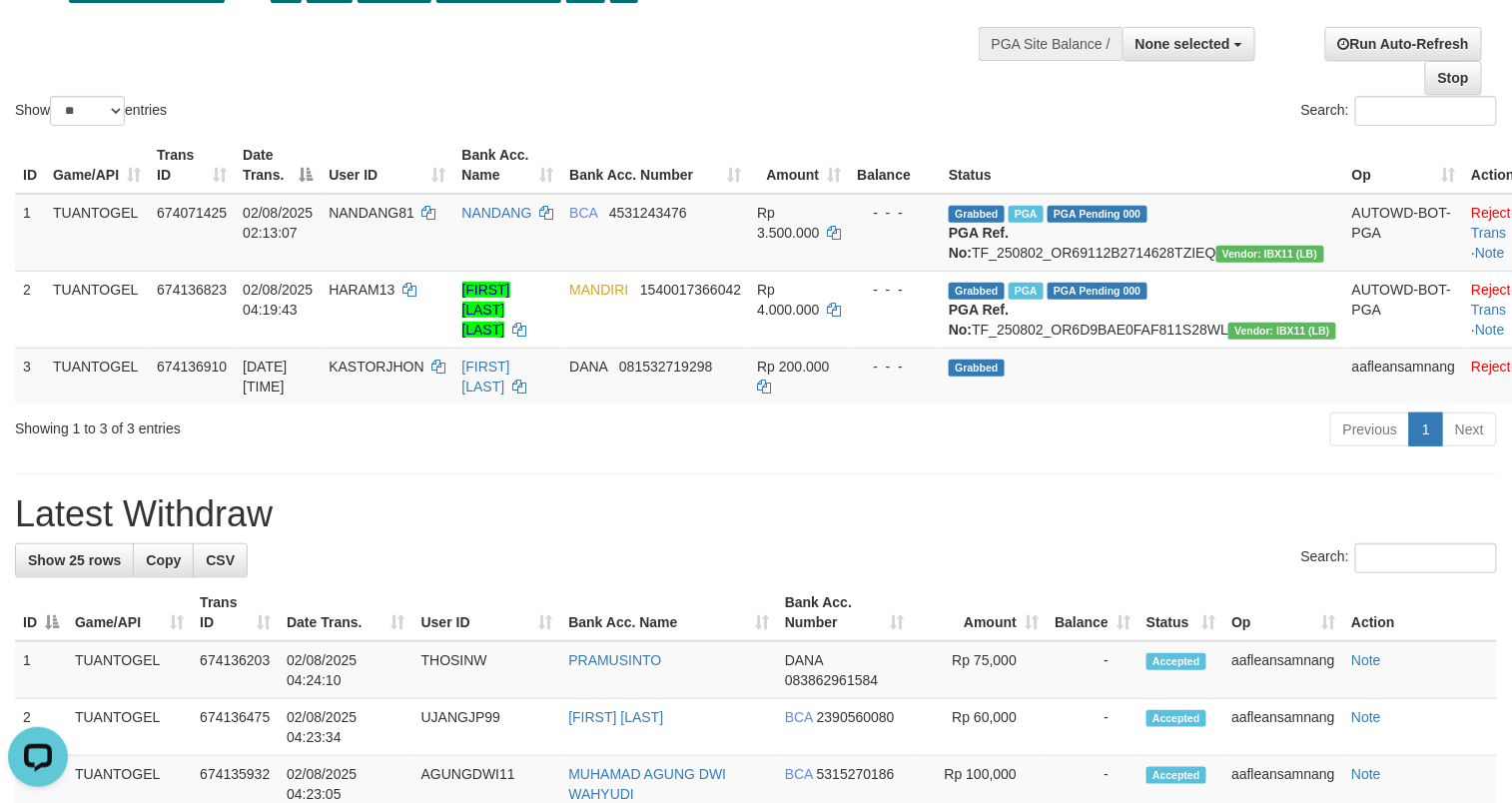 scroll, scrollTop: 0, scrollLeft: 0, axis: both 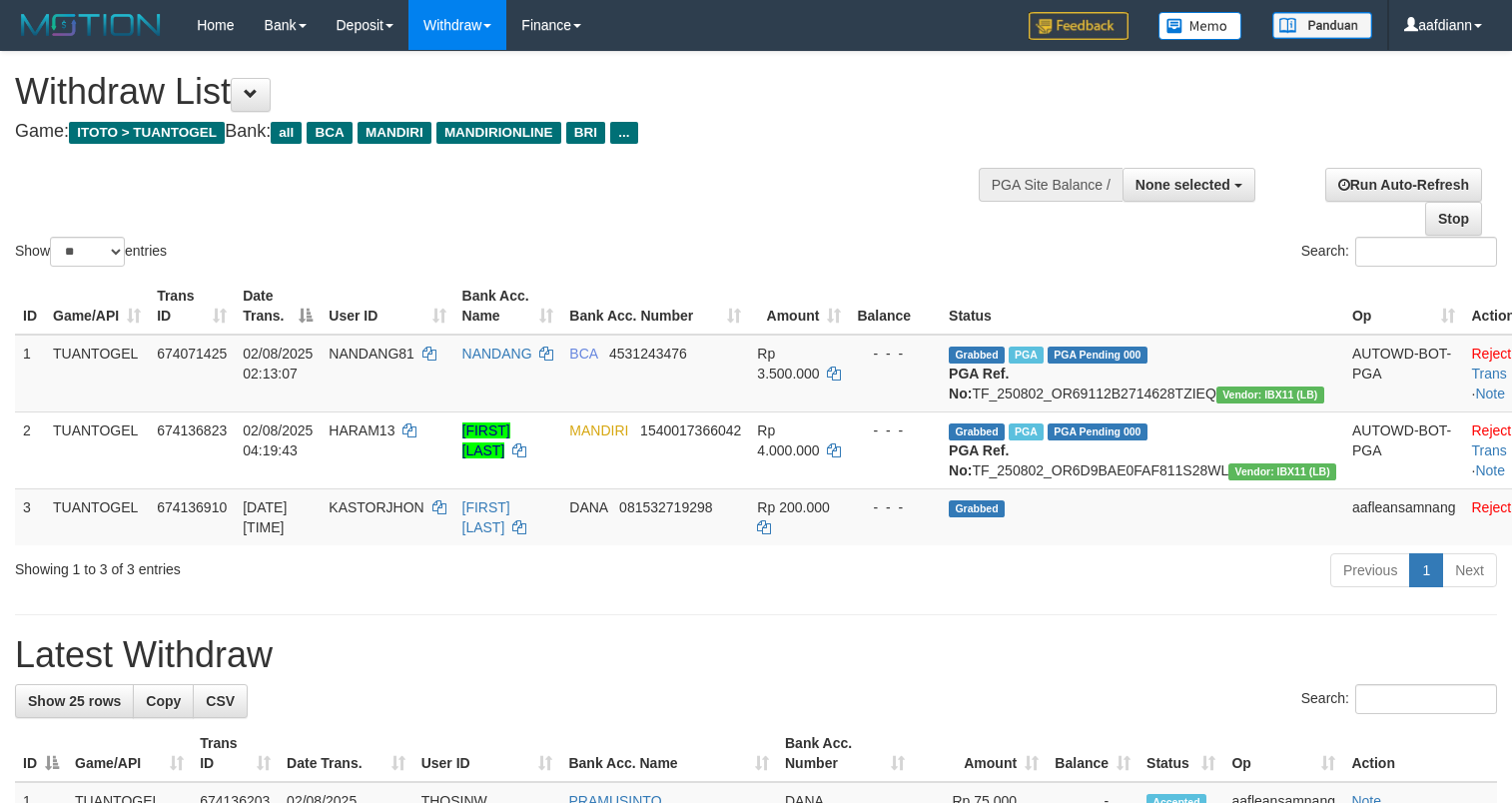 select 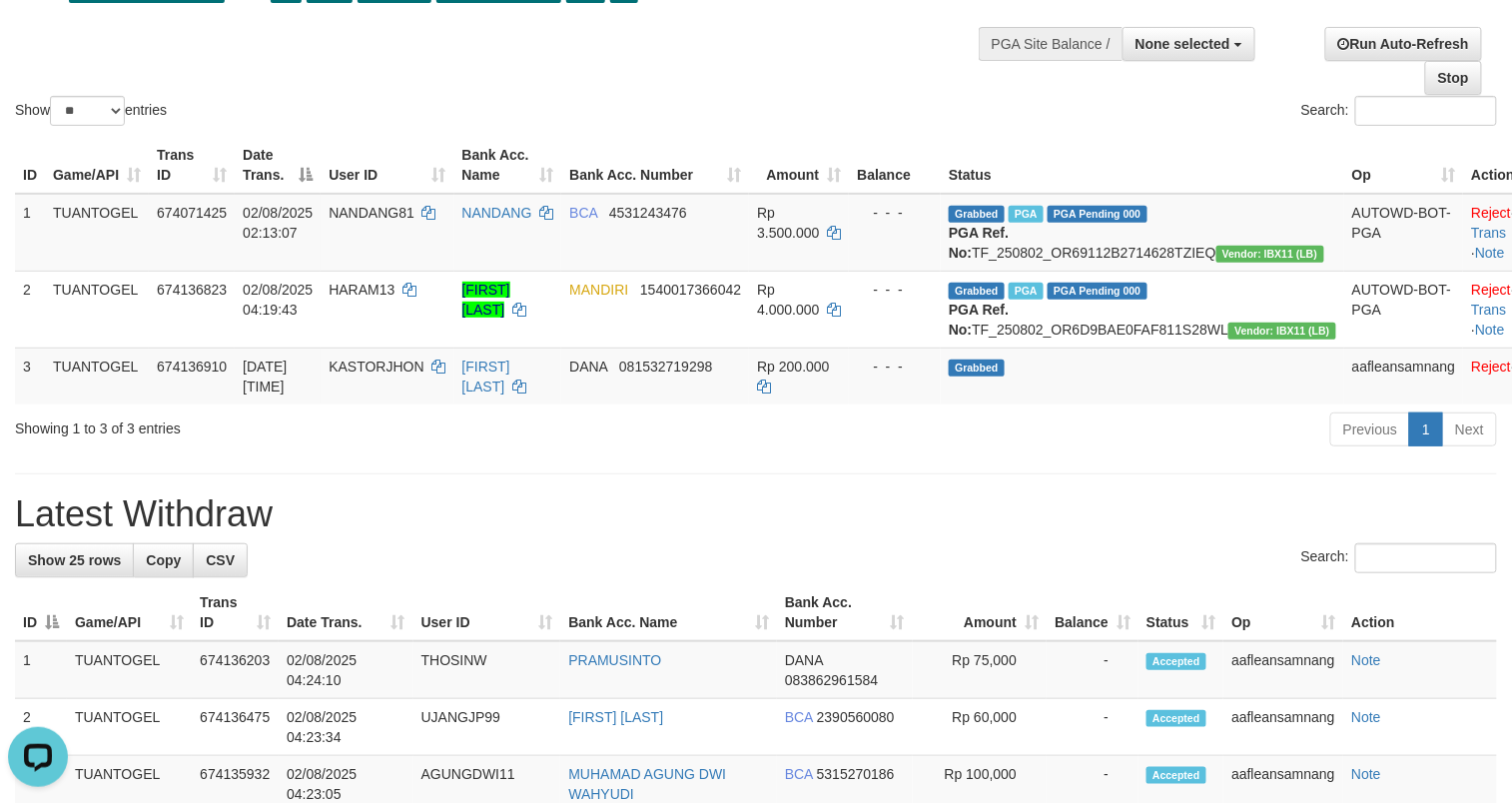 scroll, scrollTop: 0, scrollLeft: 0, axis: both 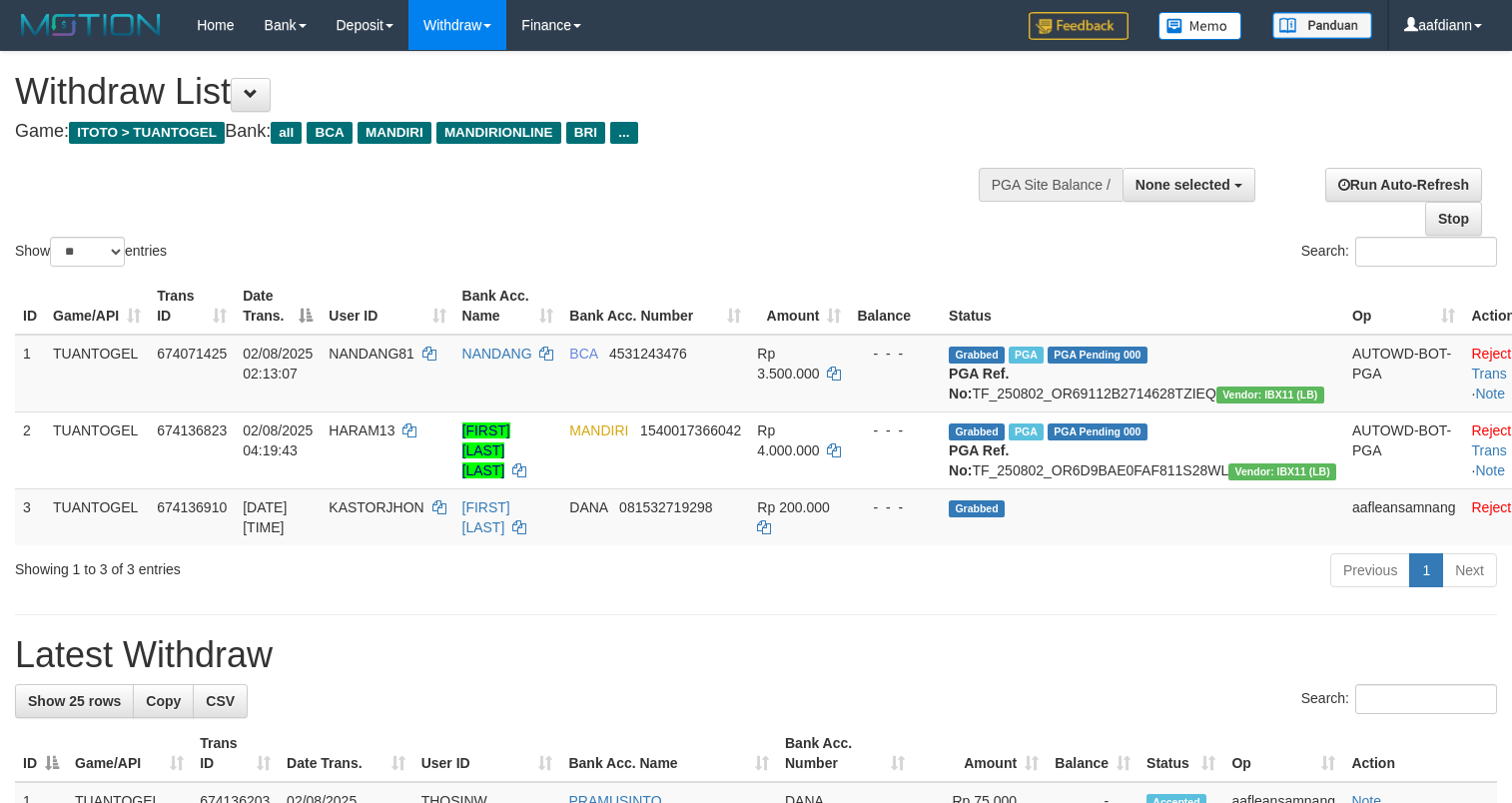 select 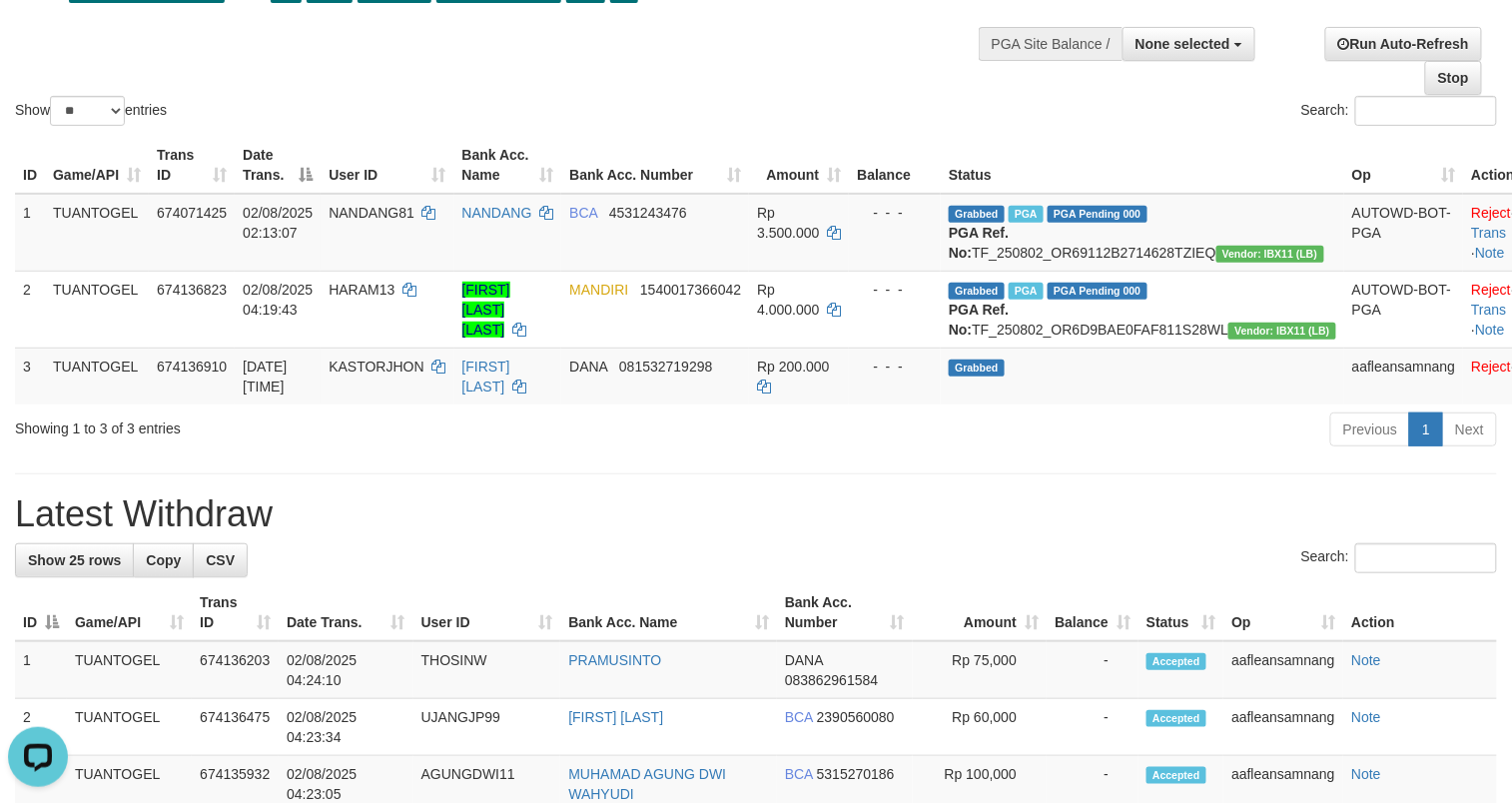 scroll, scrollTop: 0, scrollLeft: 0, axis: both 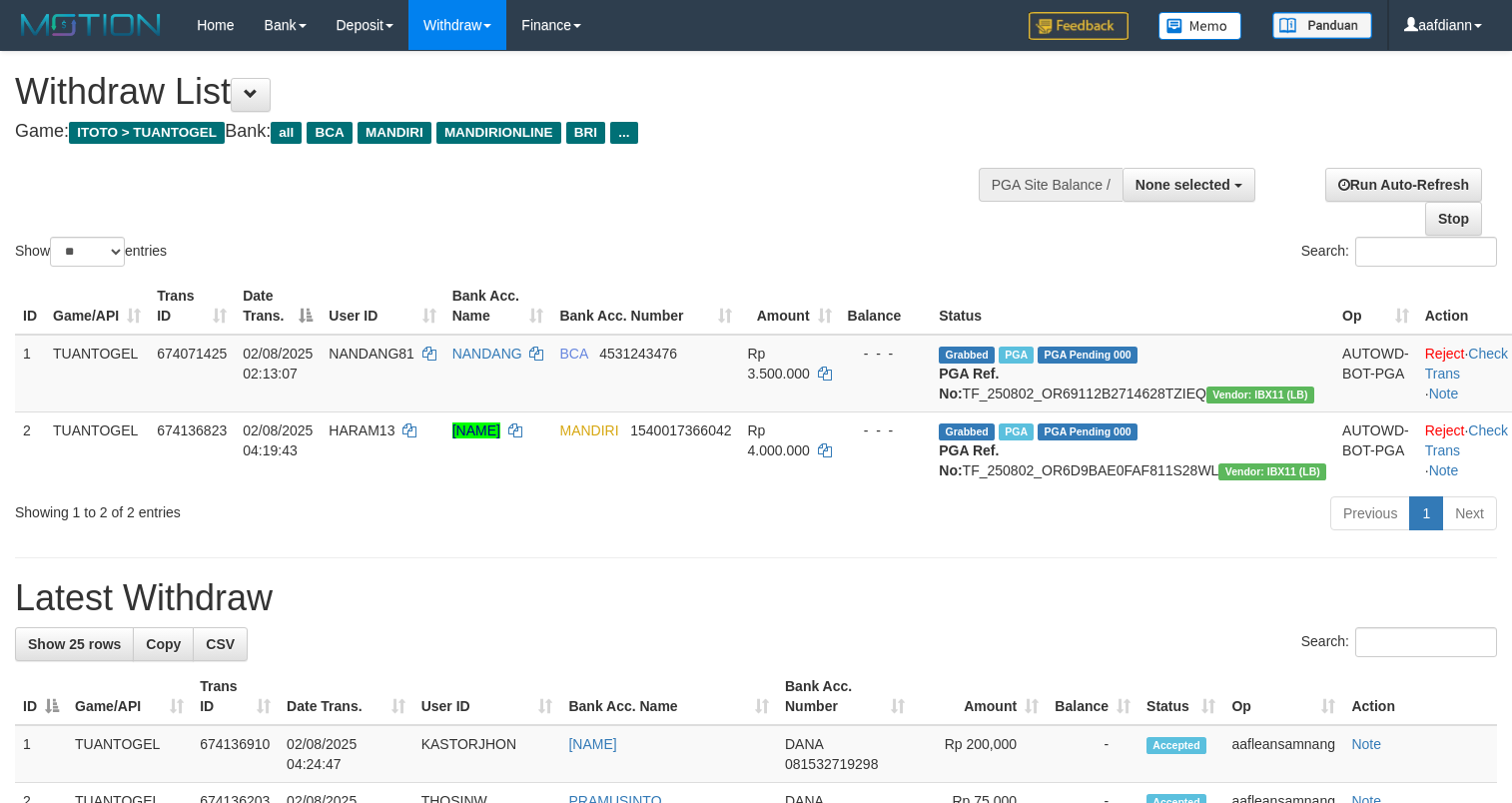 select 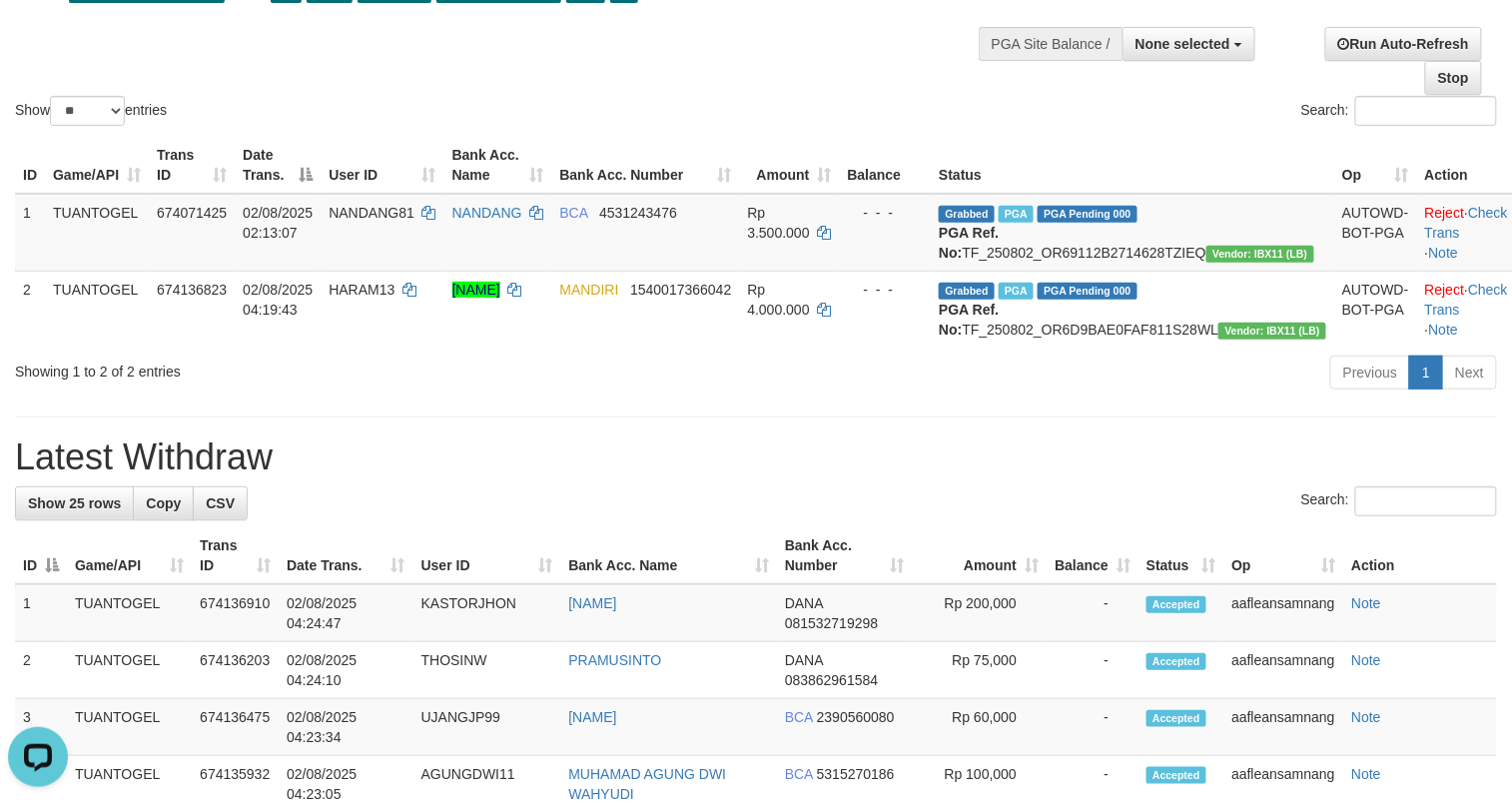 scroll, scrollTop: 0, scrollLeft: 0, axis: both 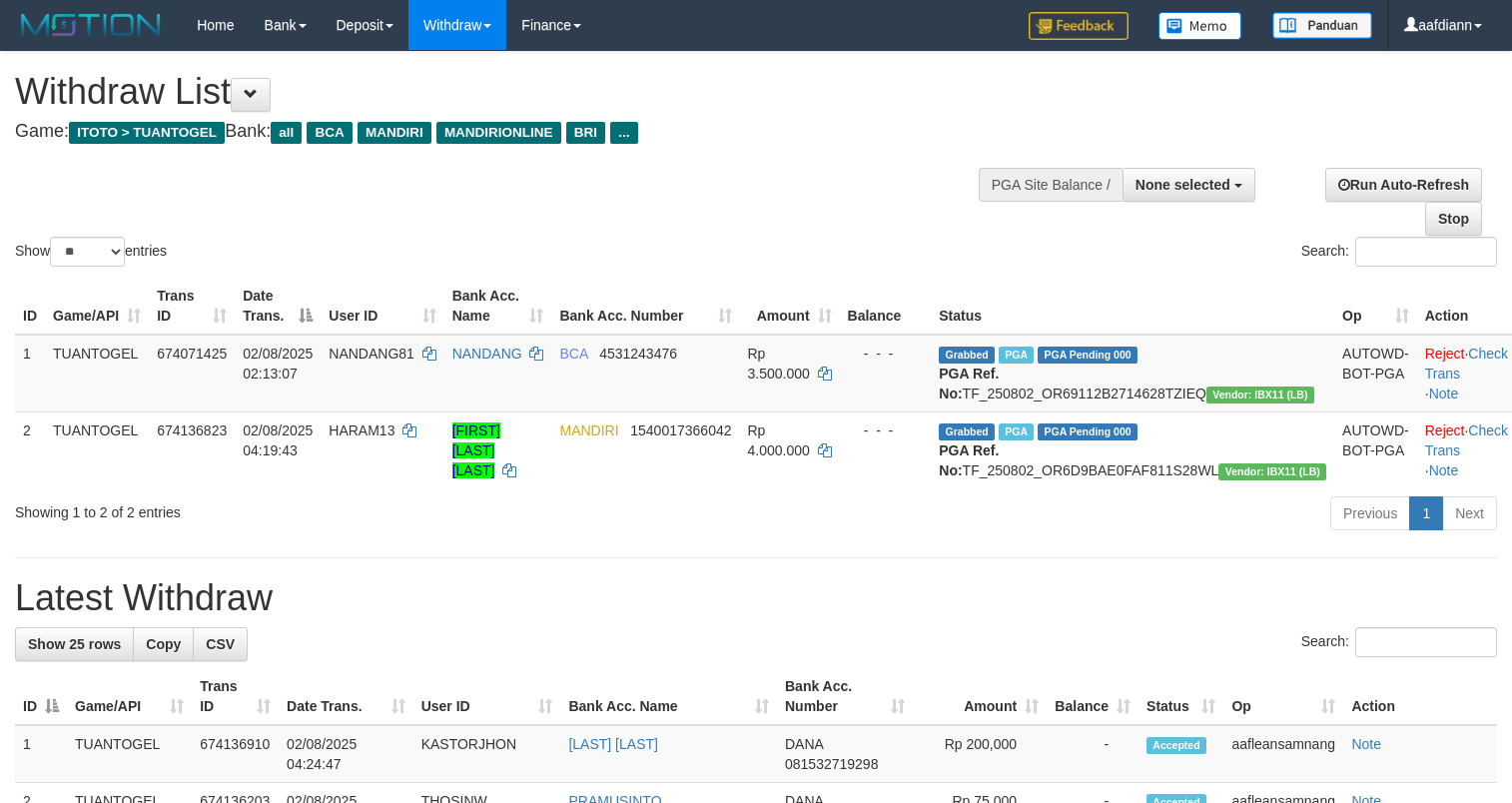 select 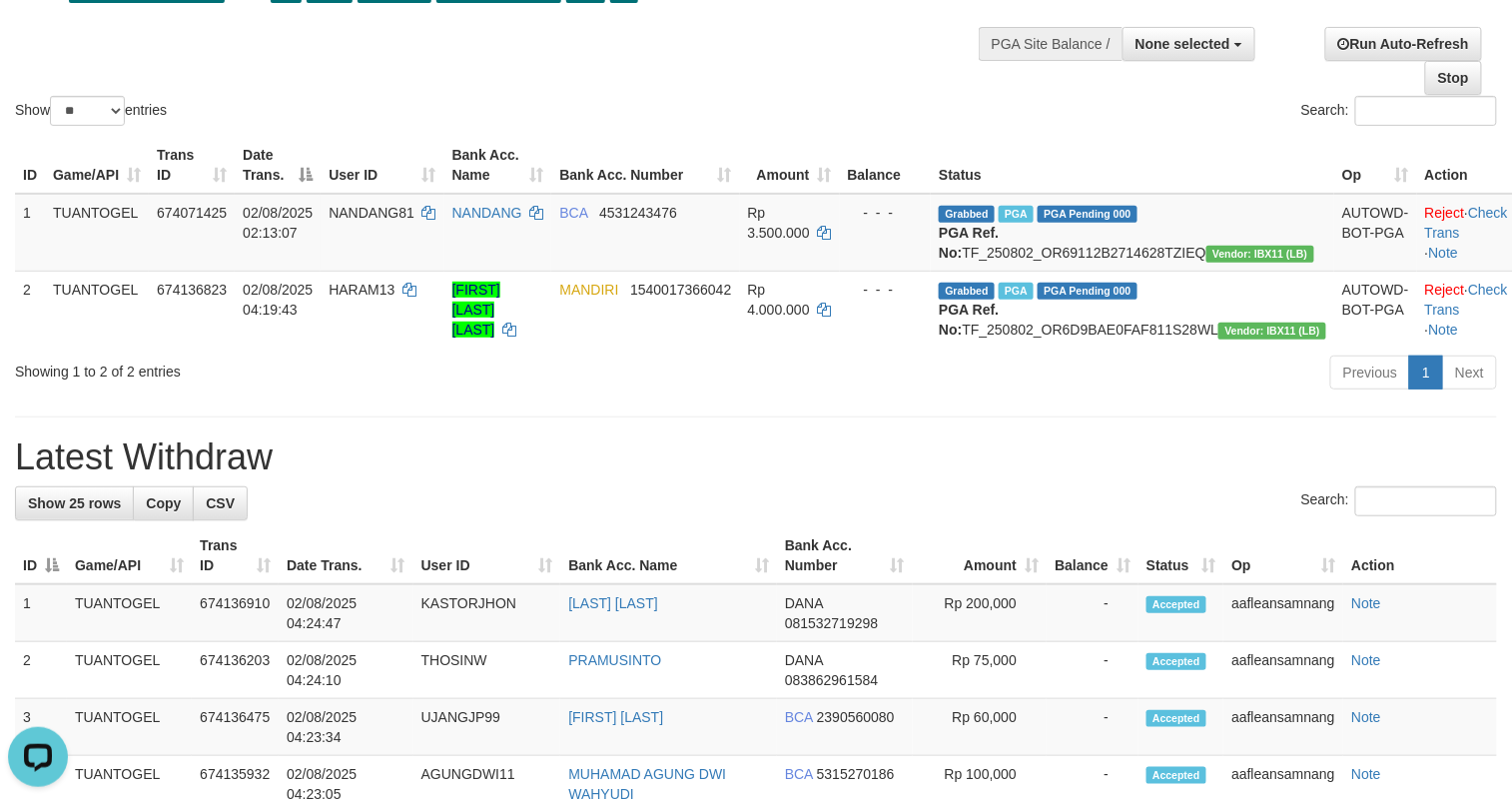 scroll, scrollTop: 0, scrollLeft: 0, axis: both 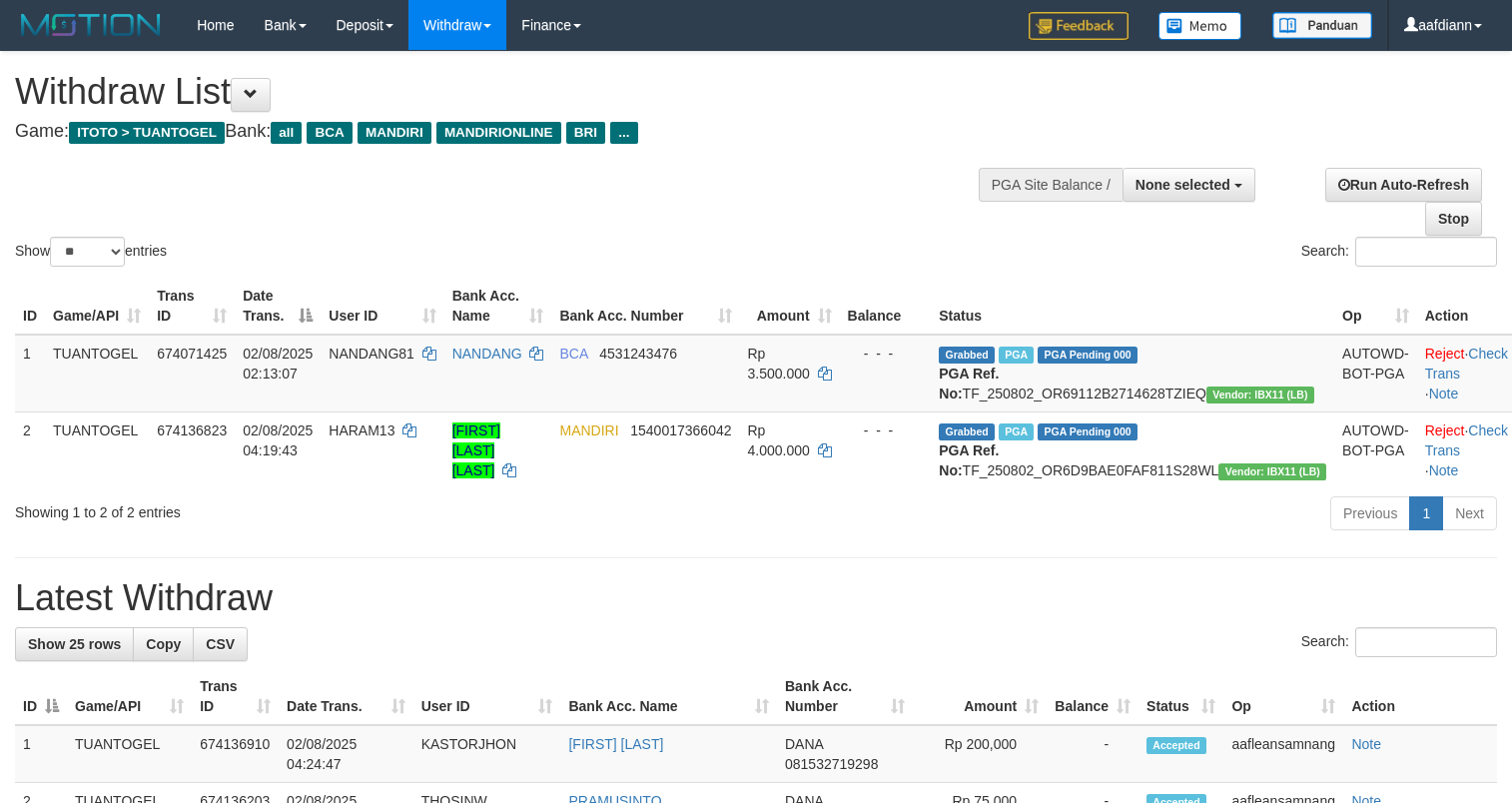 select 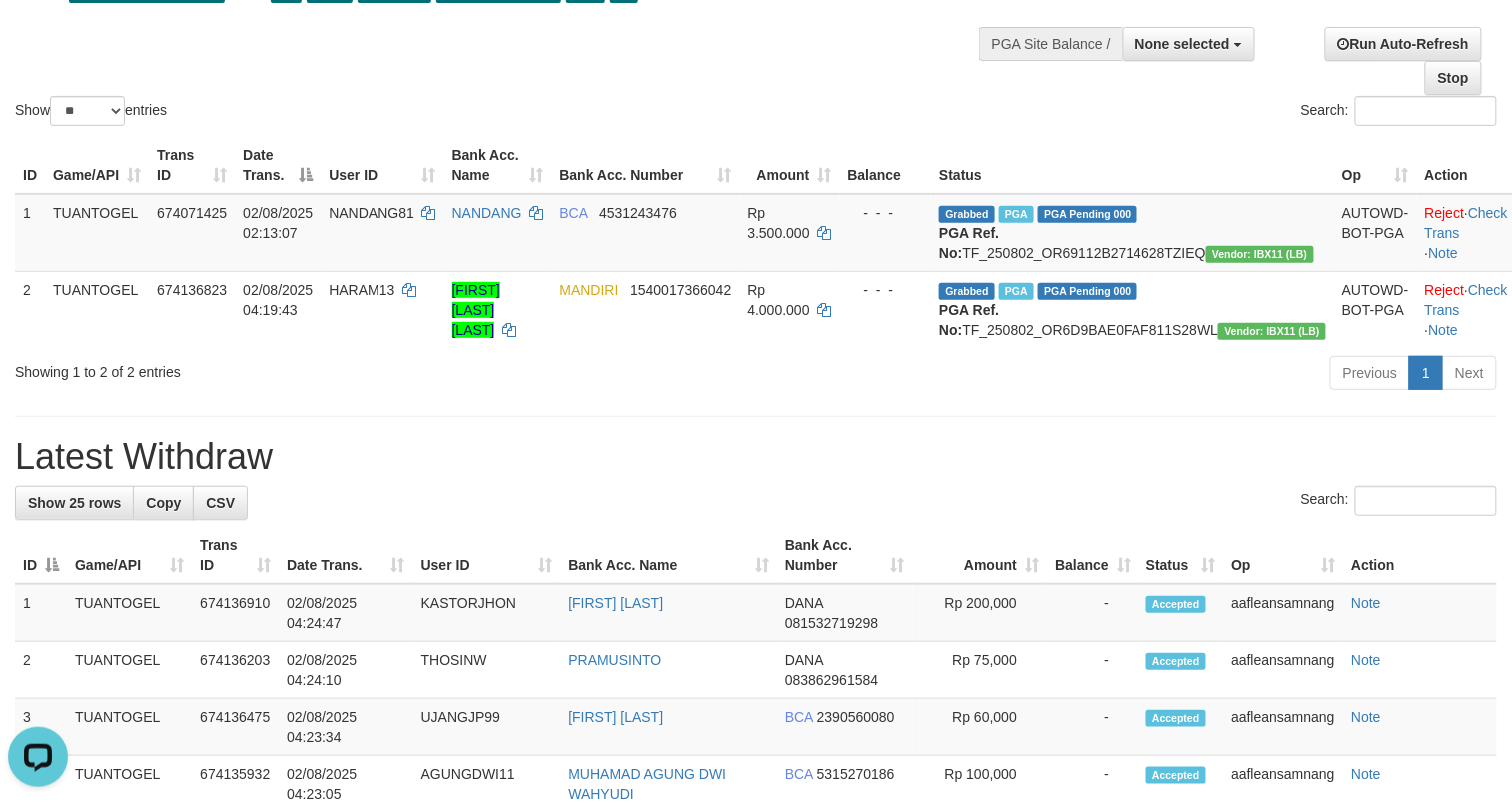 scroll, scrollTop: 0, scrollLeft: 0, axis: both 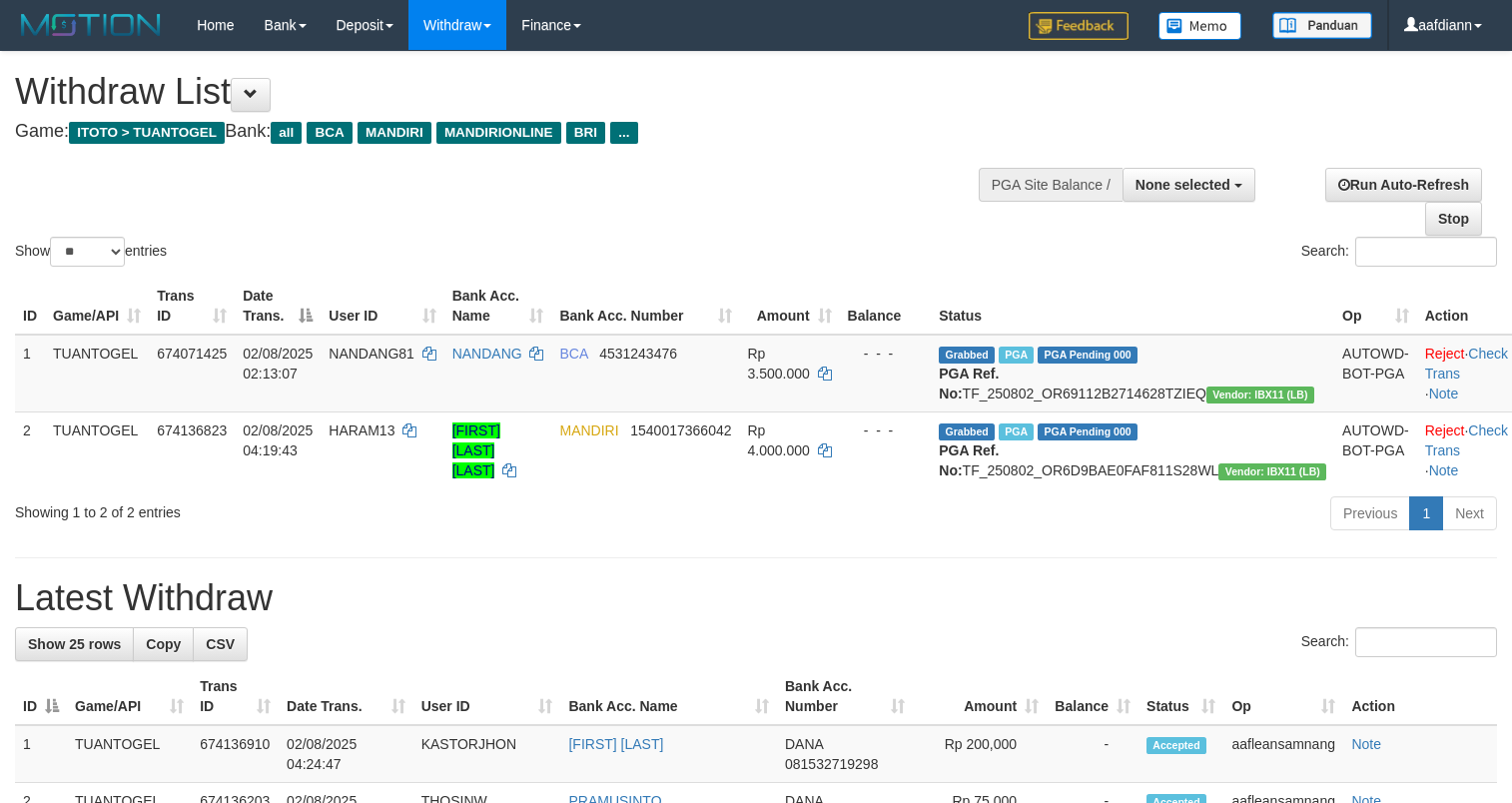 select 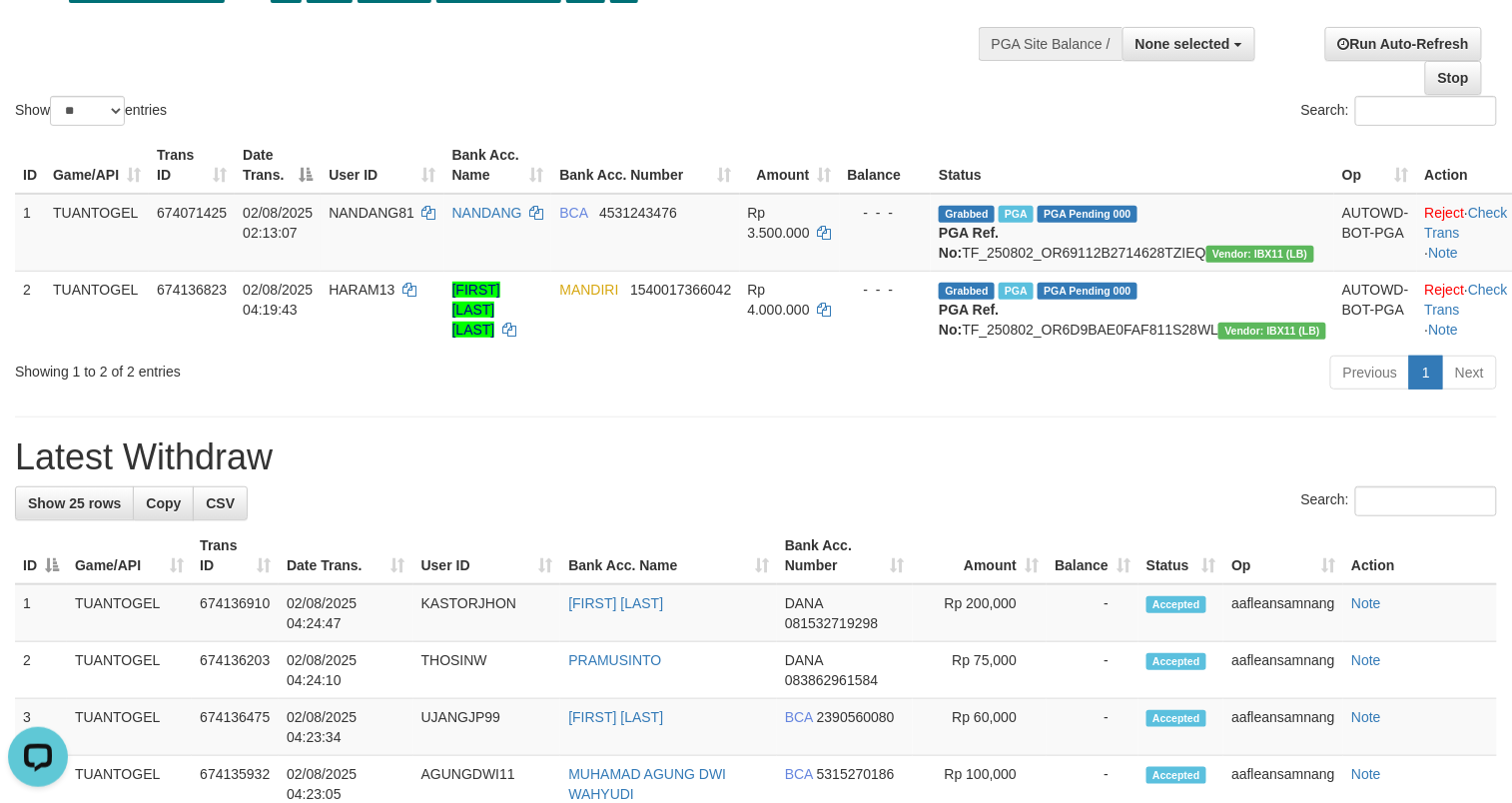 scroll, scrollTop: 0, scrollLeft: 0, axis: both 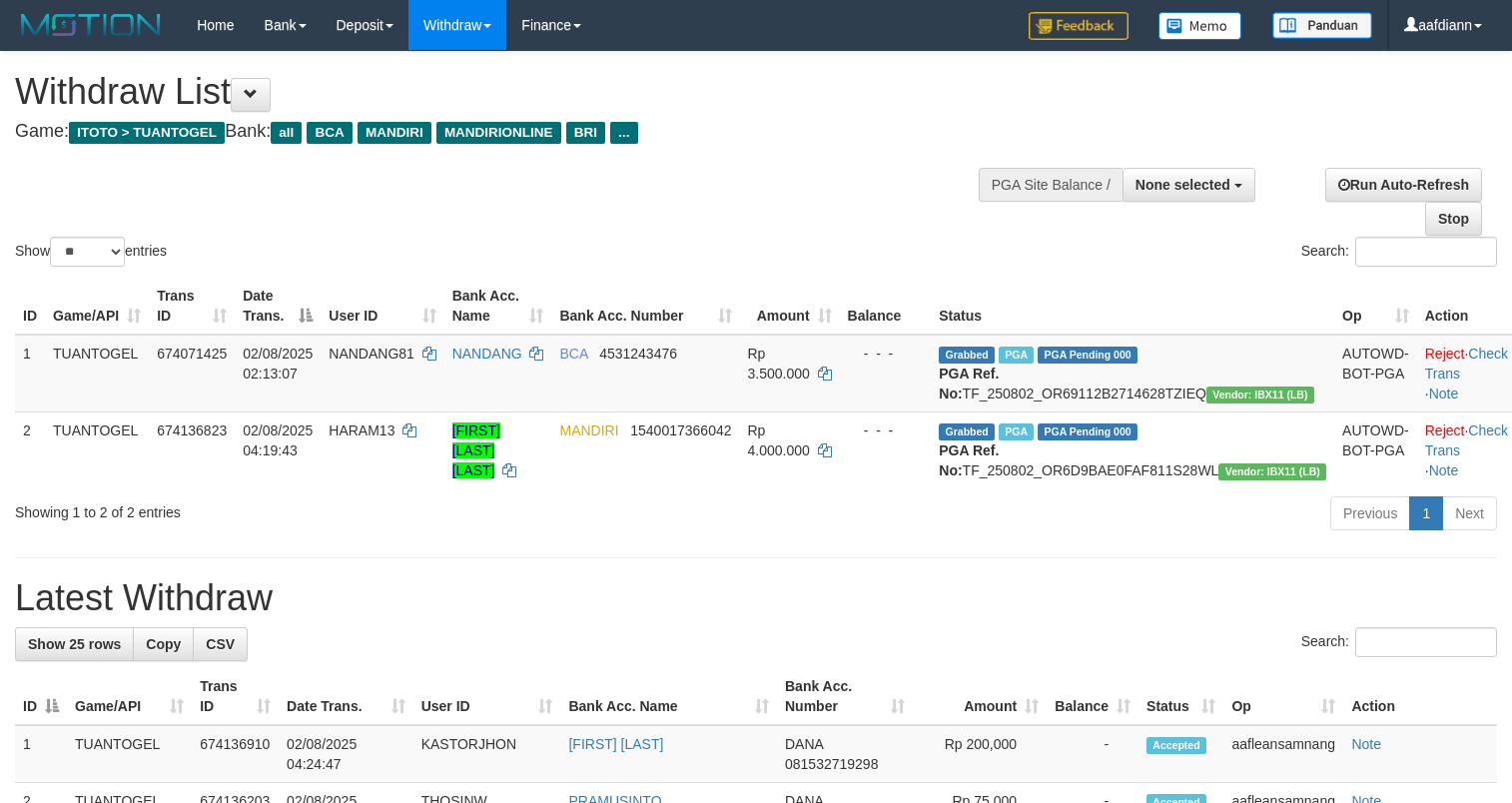select 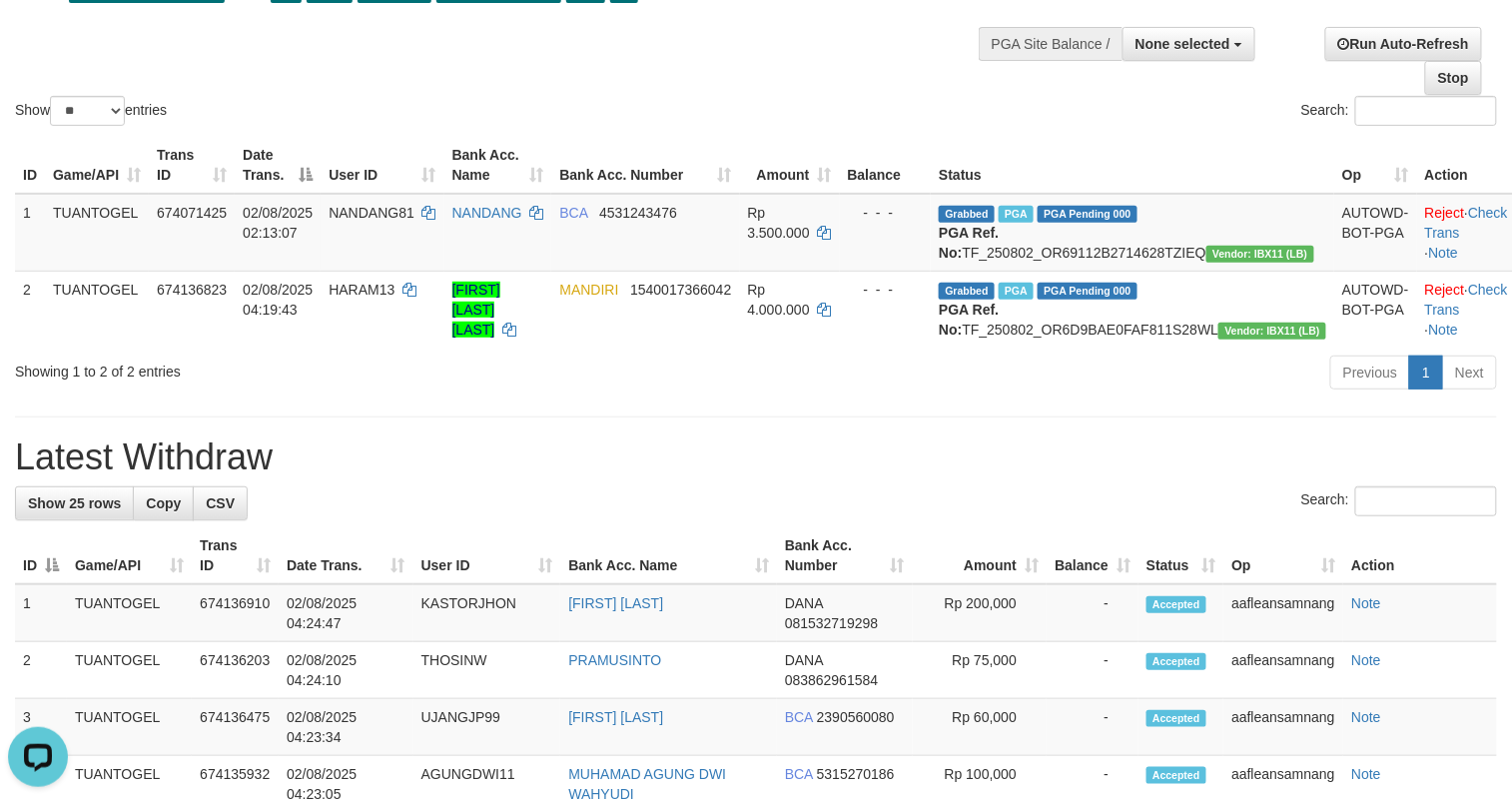 scroll, scrollTop: 0, scrollLeft: 0, axis: both 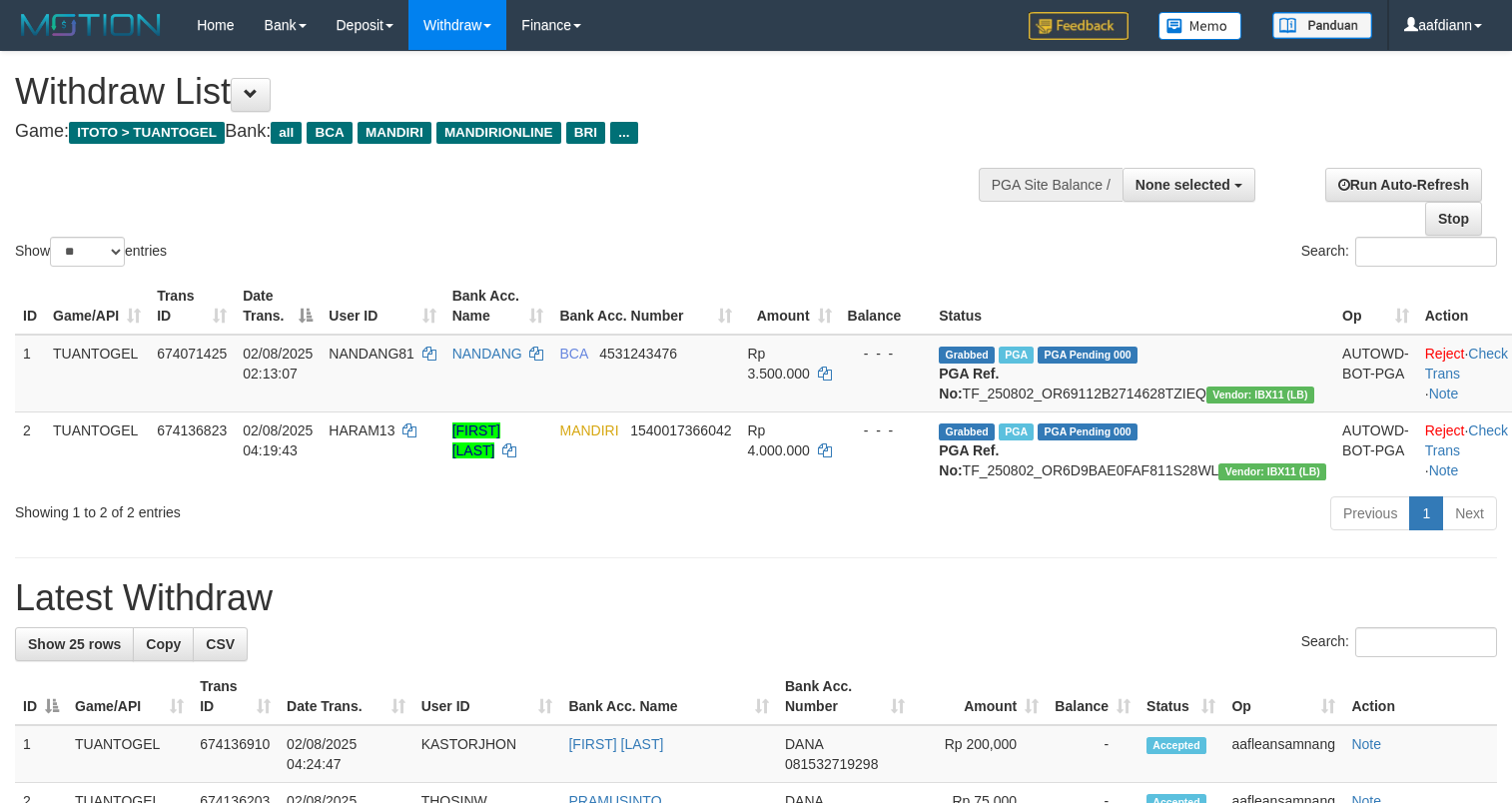 select 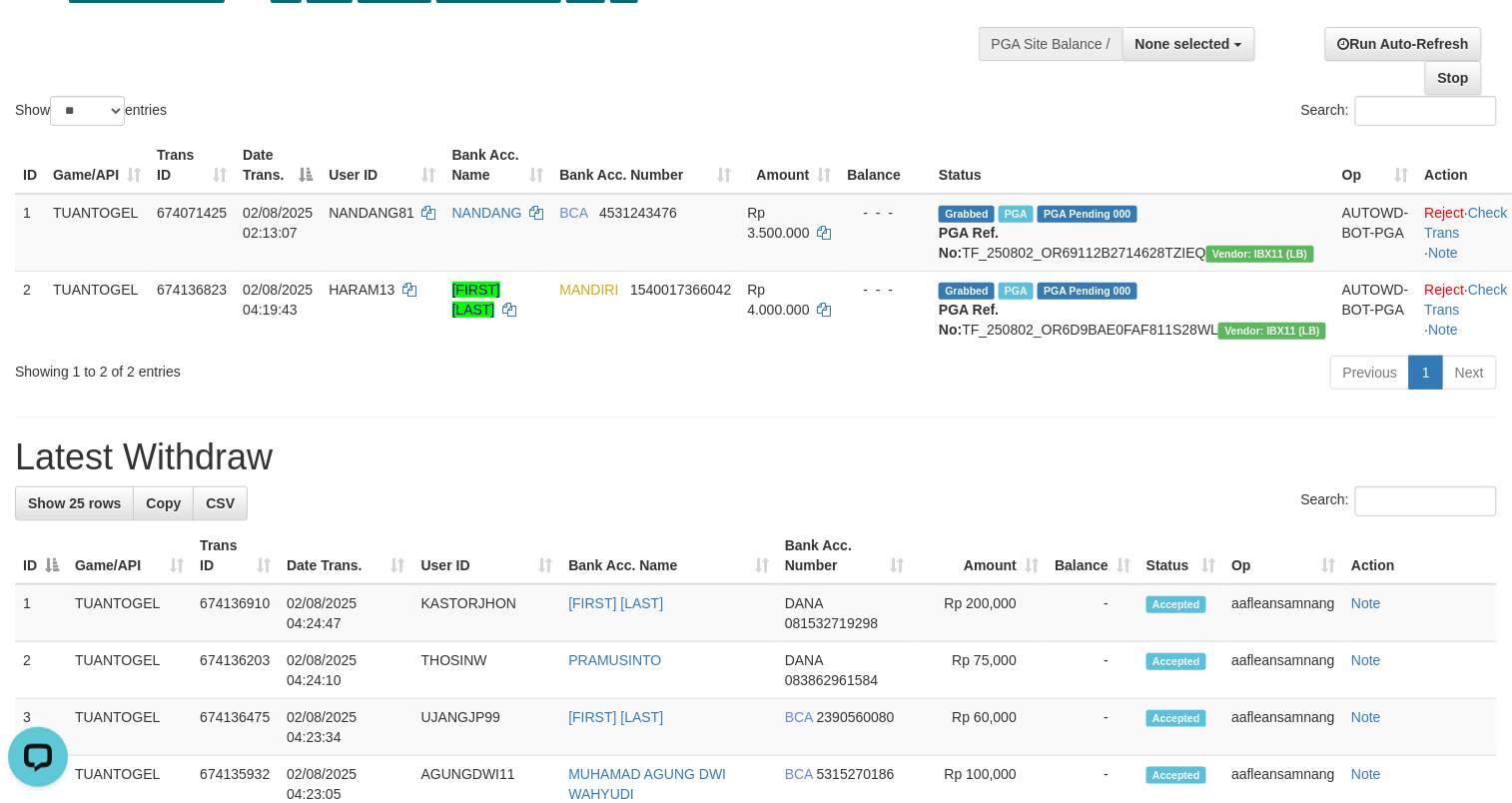 scroll, scrollTop: 0, scrollLeft: 0, axis: both 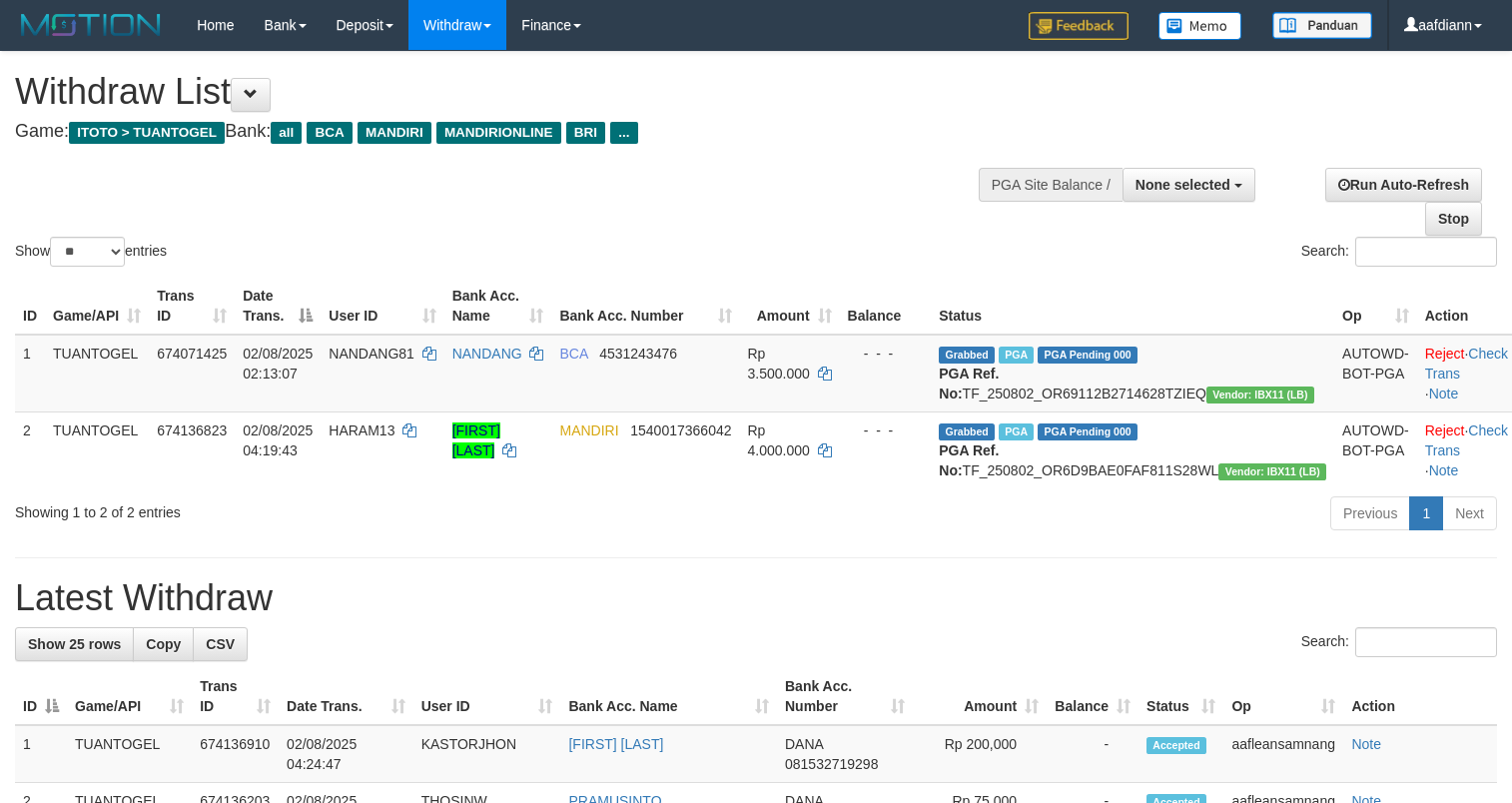 select 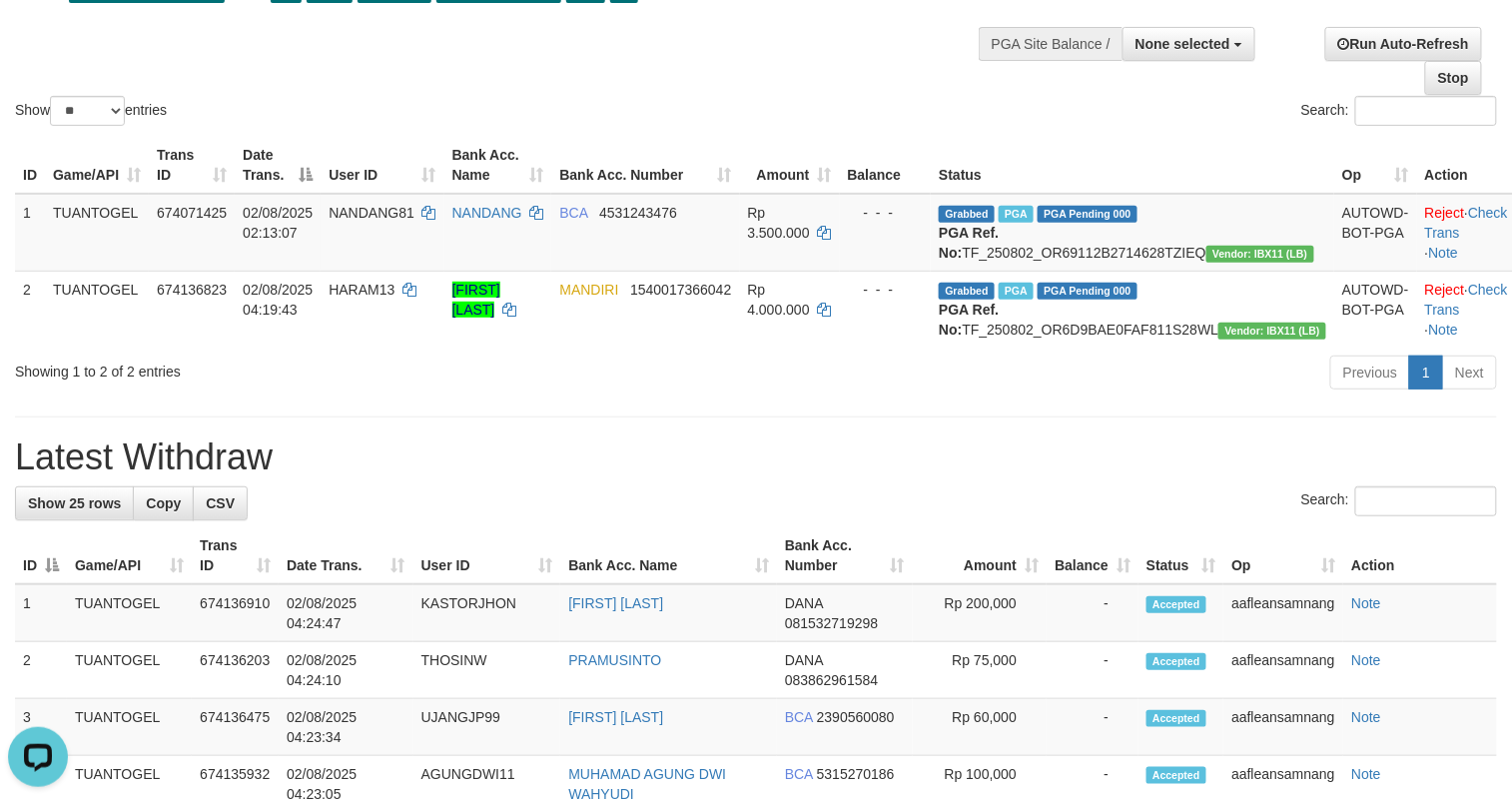 scroll, scrollTop: 0, scrollLeft: 0, axis: both 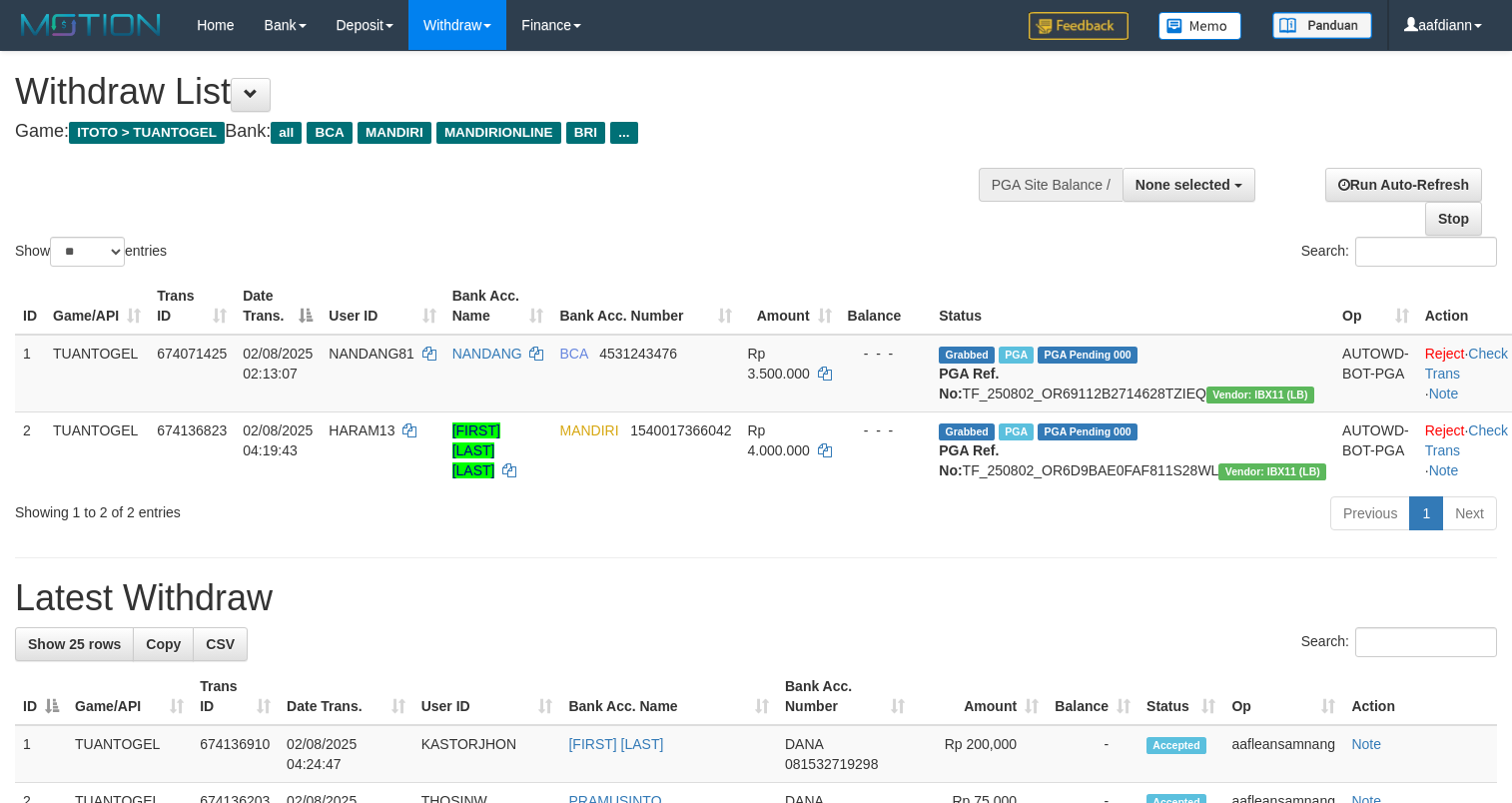 select 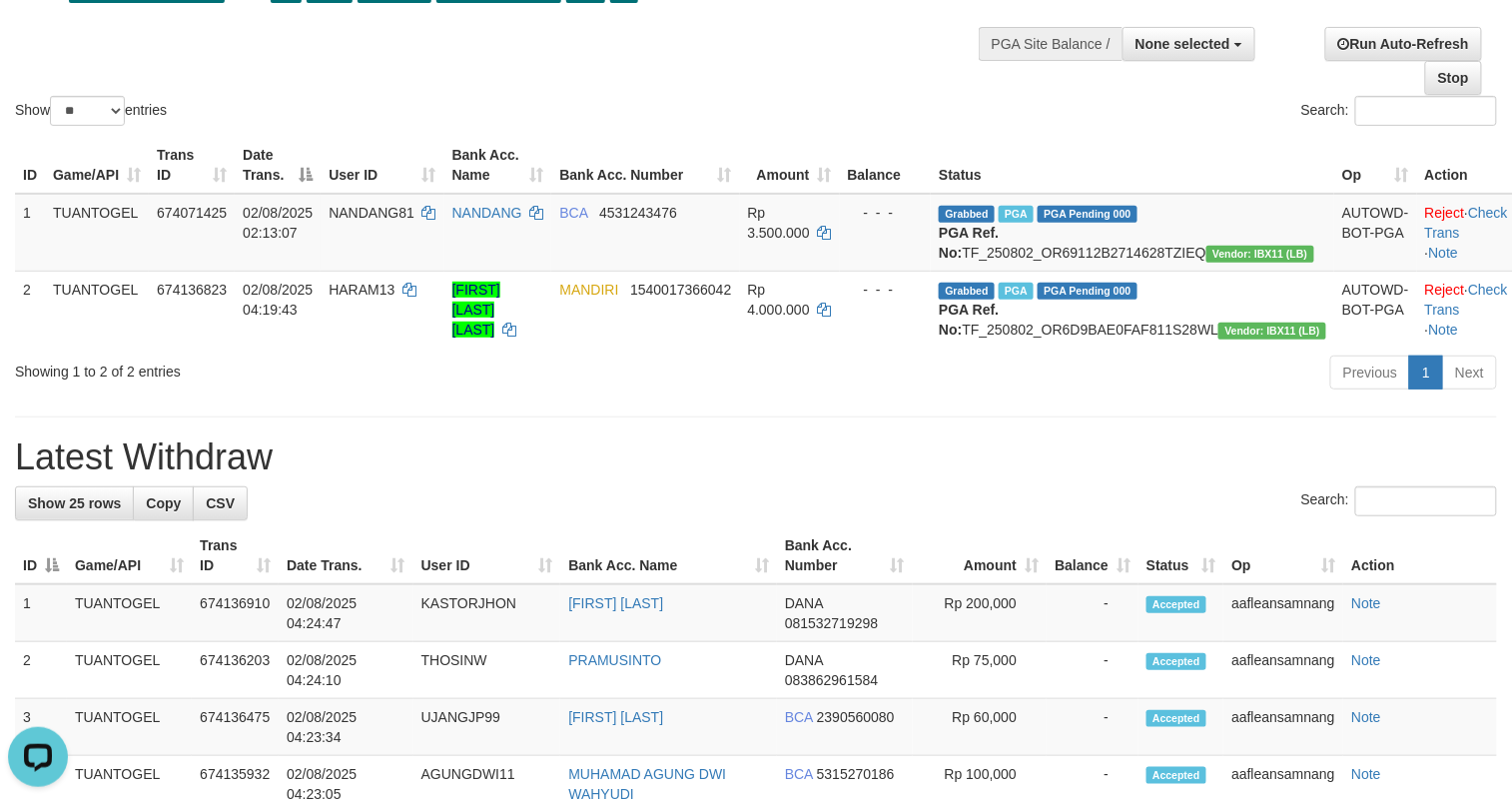 scroll, scrollTop: 0, scrollLeft: 0, axis: both 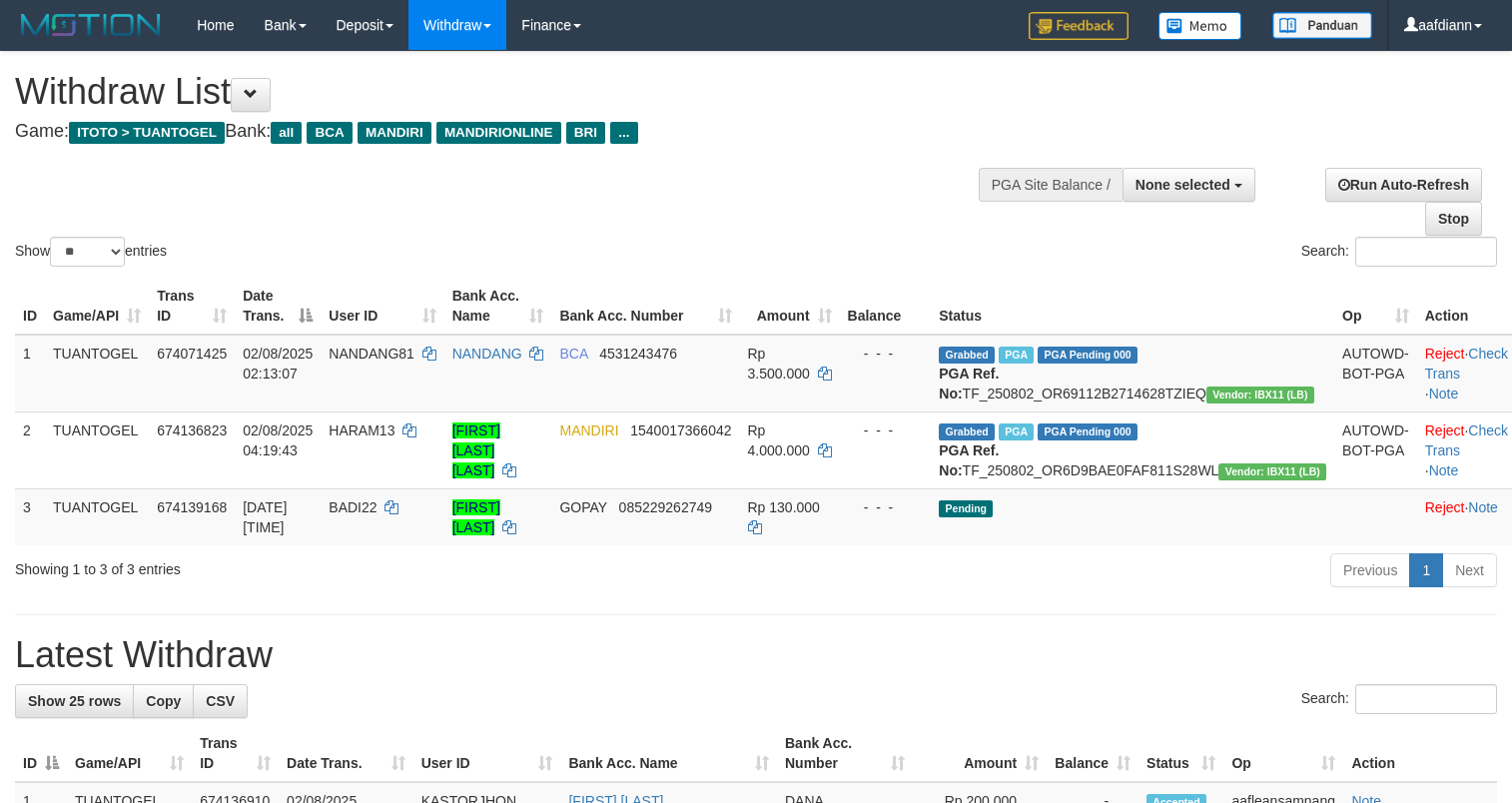 select 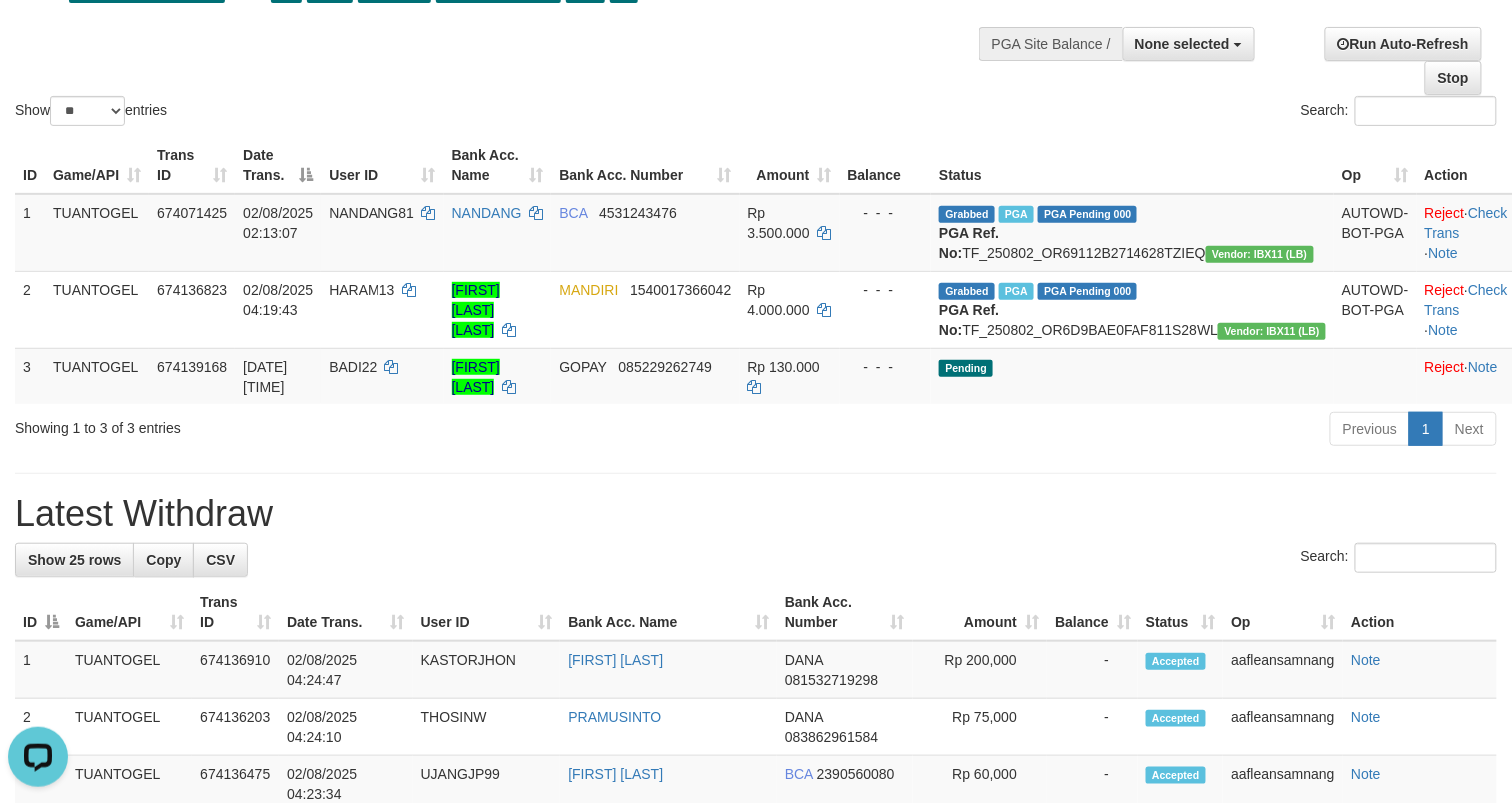 scroll, scrollTop: 0, scrollLeft: 0, axis: both 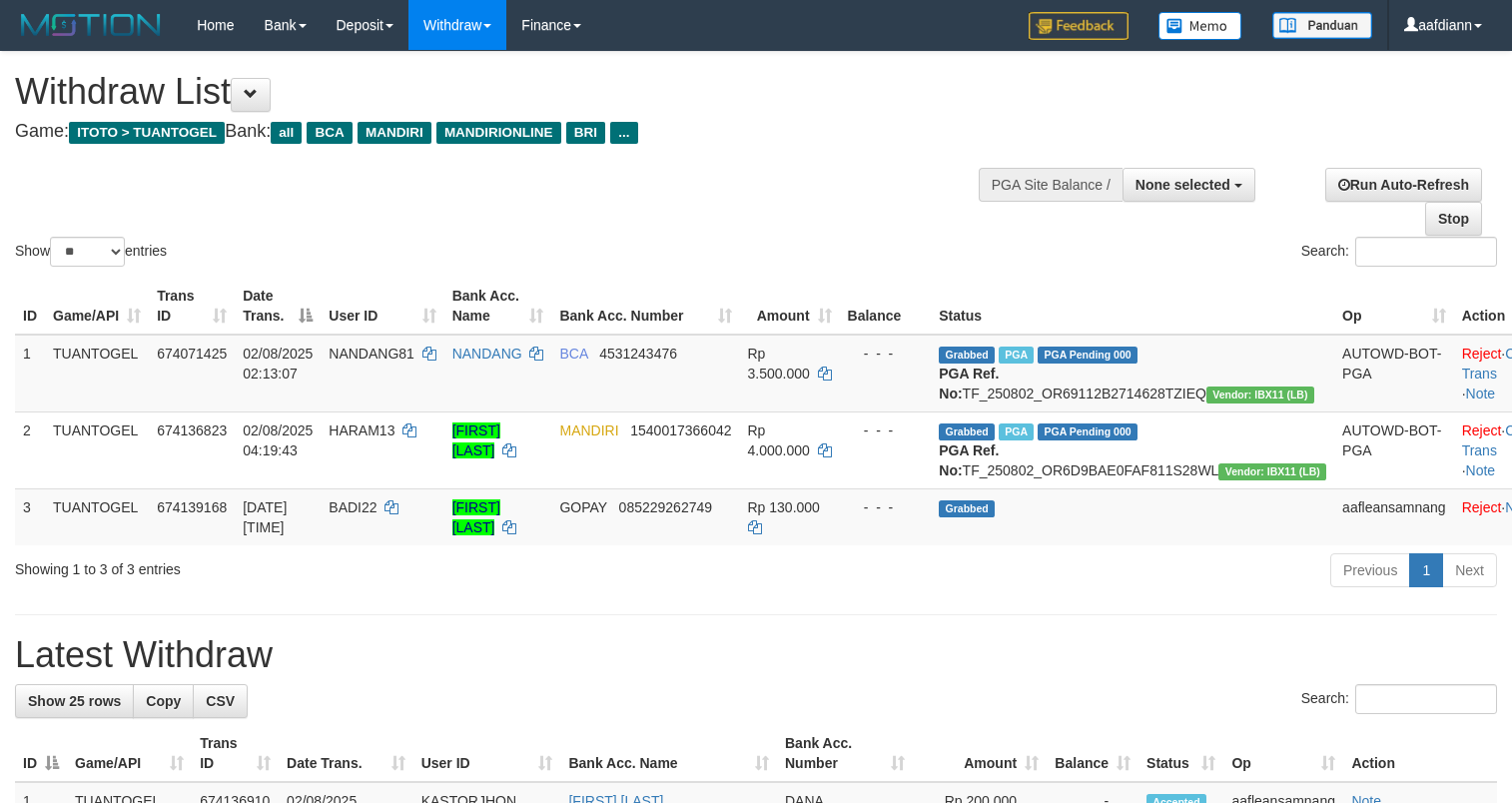 select 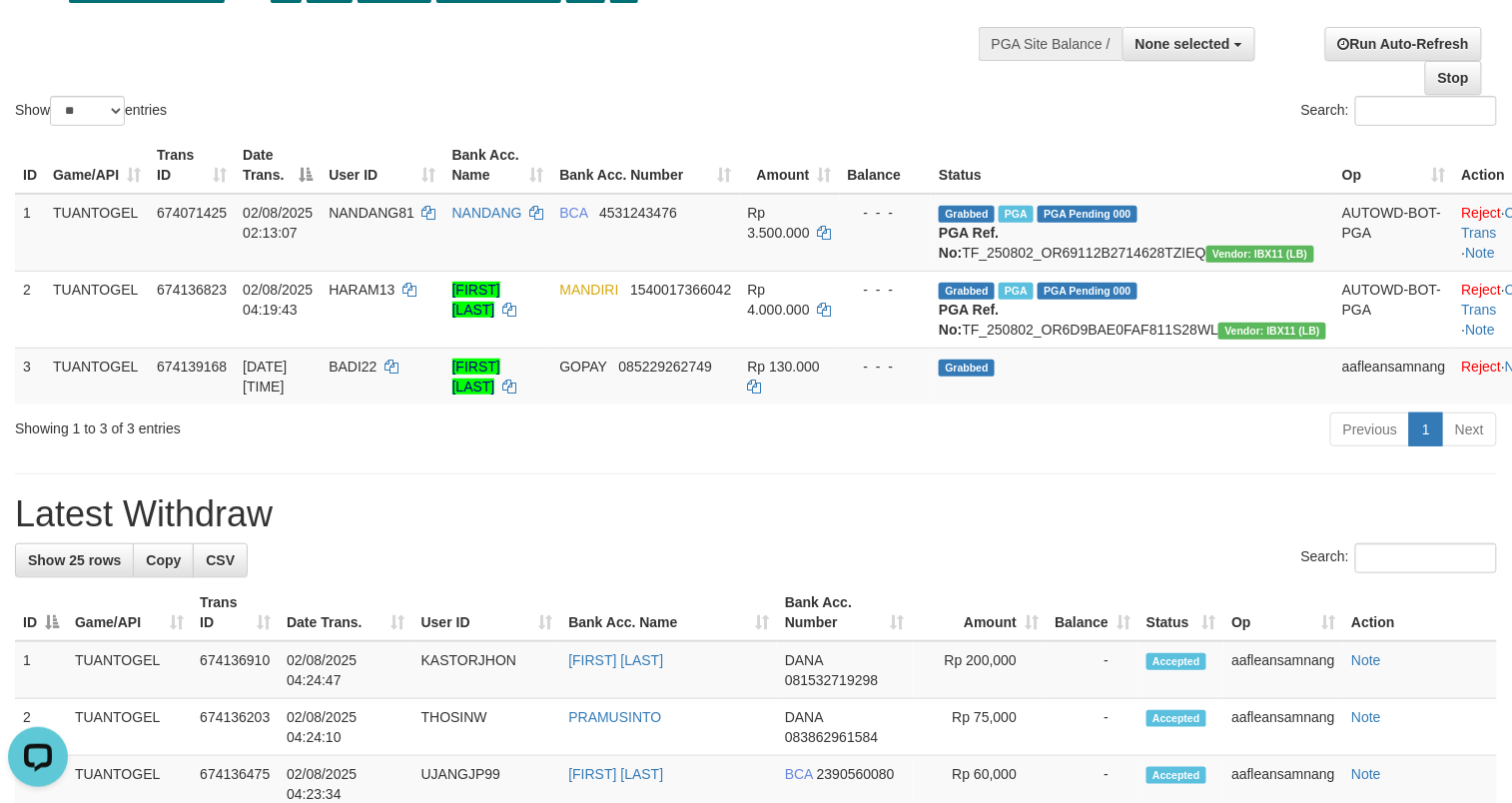 scroll, scrollTop: 0, scrollLeft: 0, axis: both 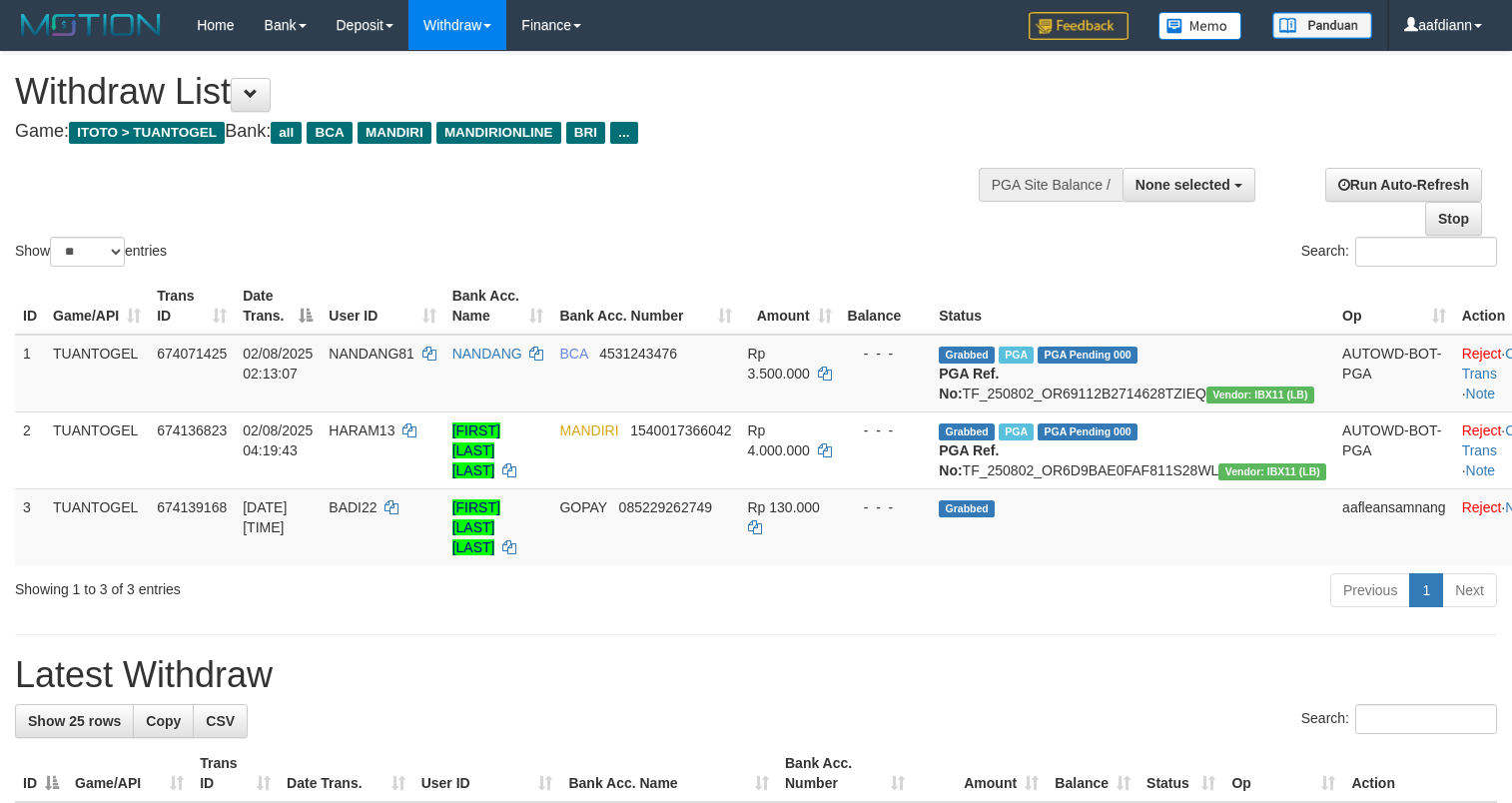 select 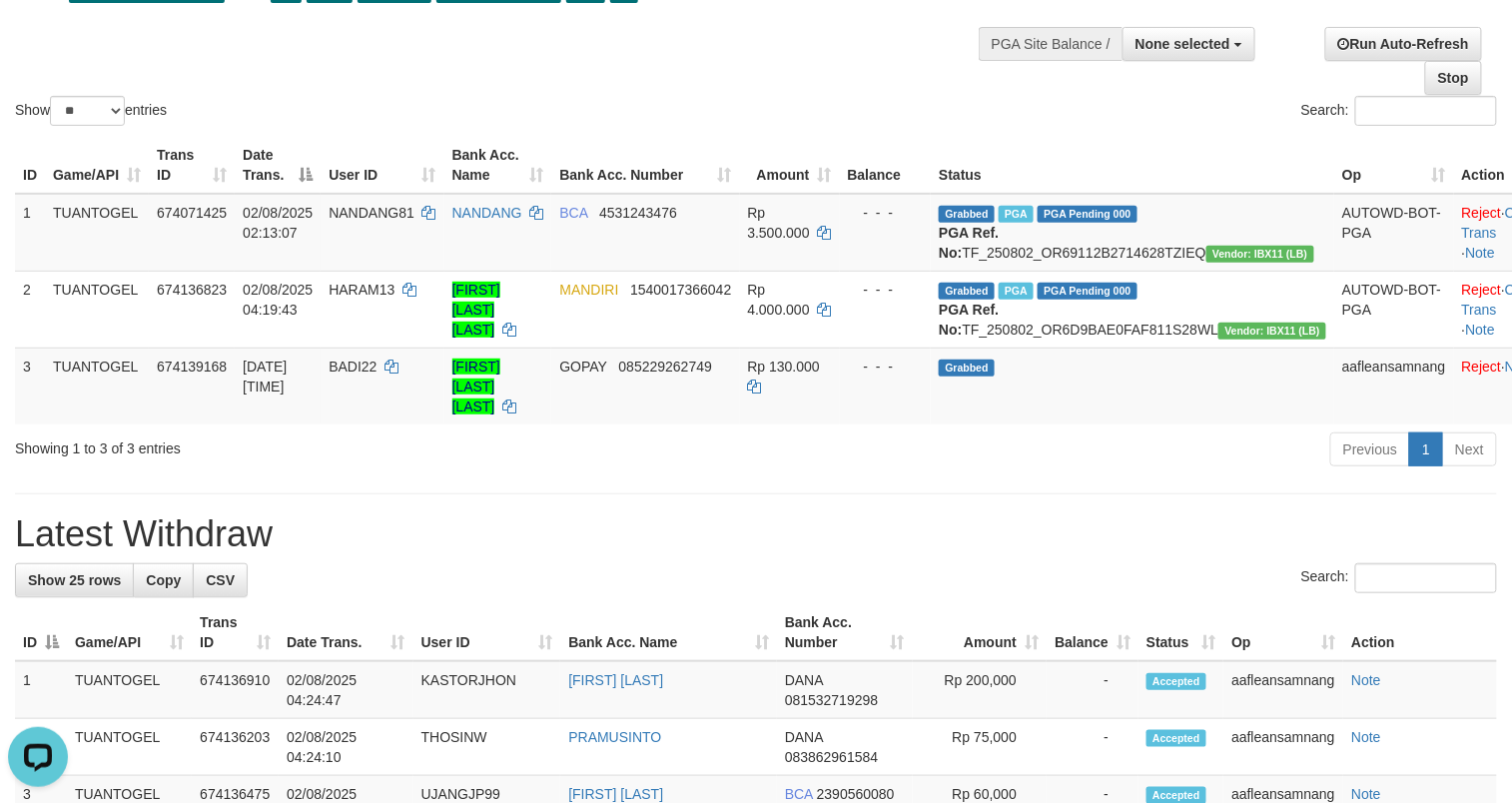 scroll, scrollTop: 0, scrollLeft: 0, axis: both 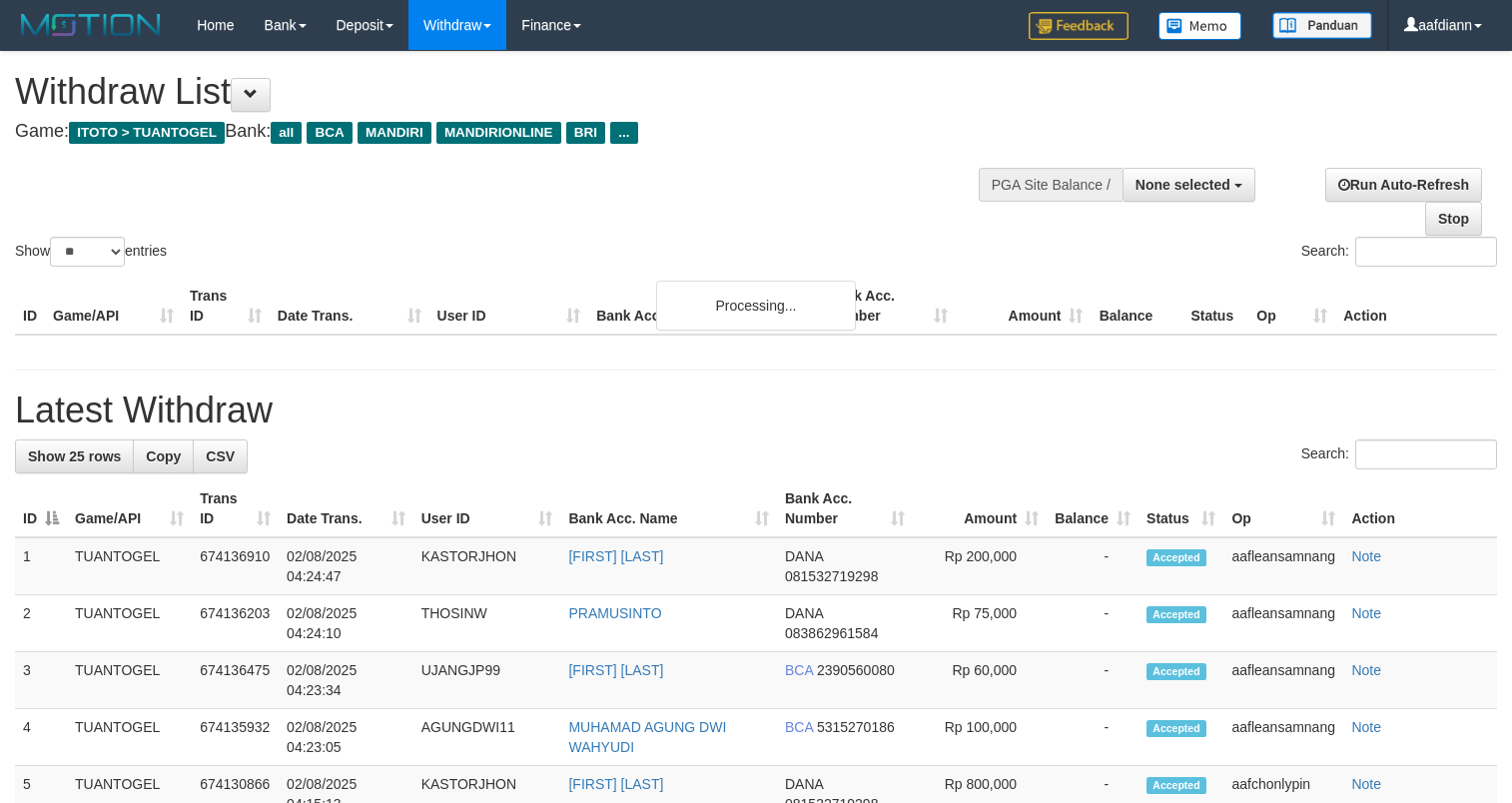 select 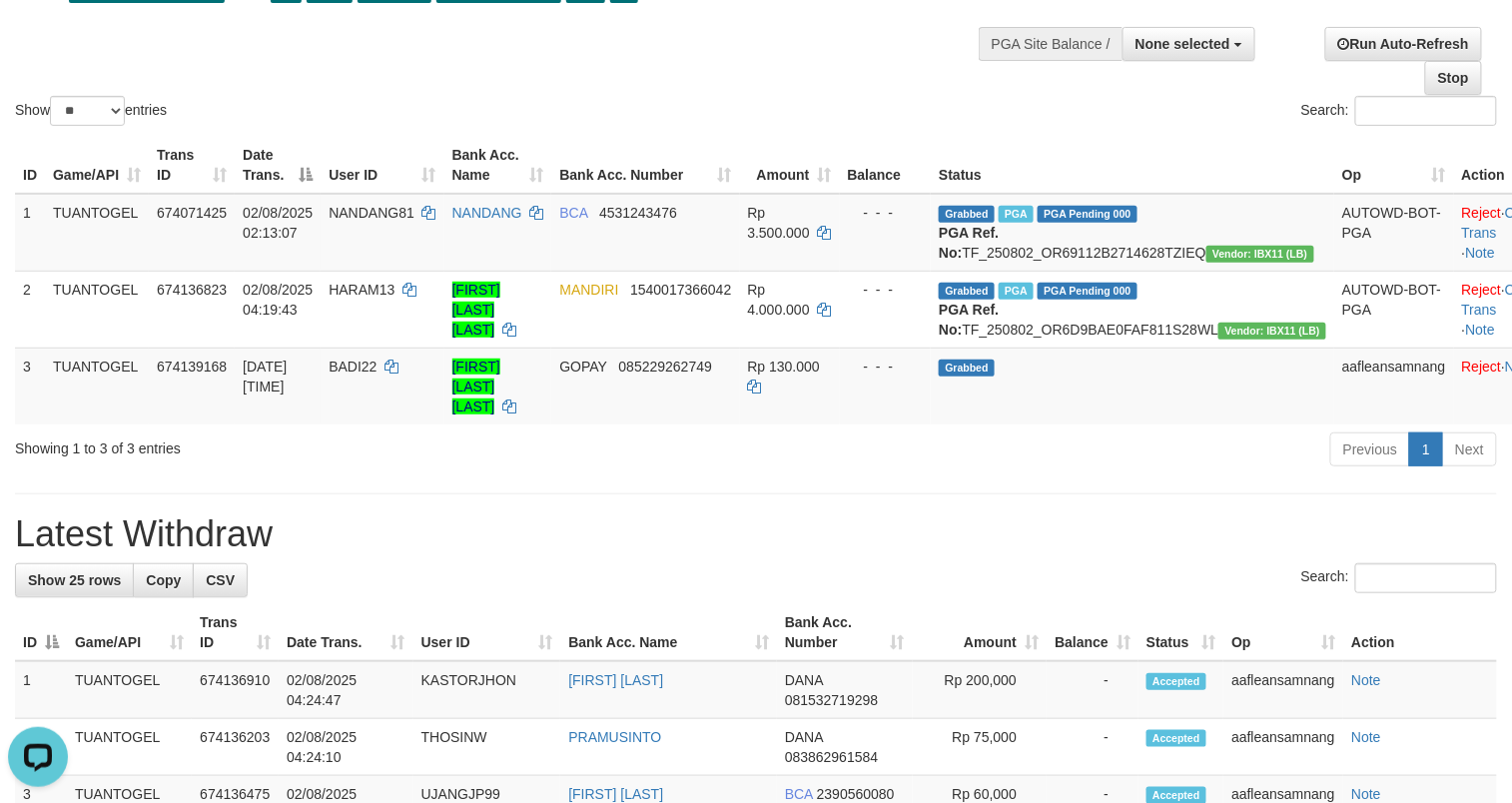 scroll, scrollTop: 0, scrollLeft: 0, axis: both 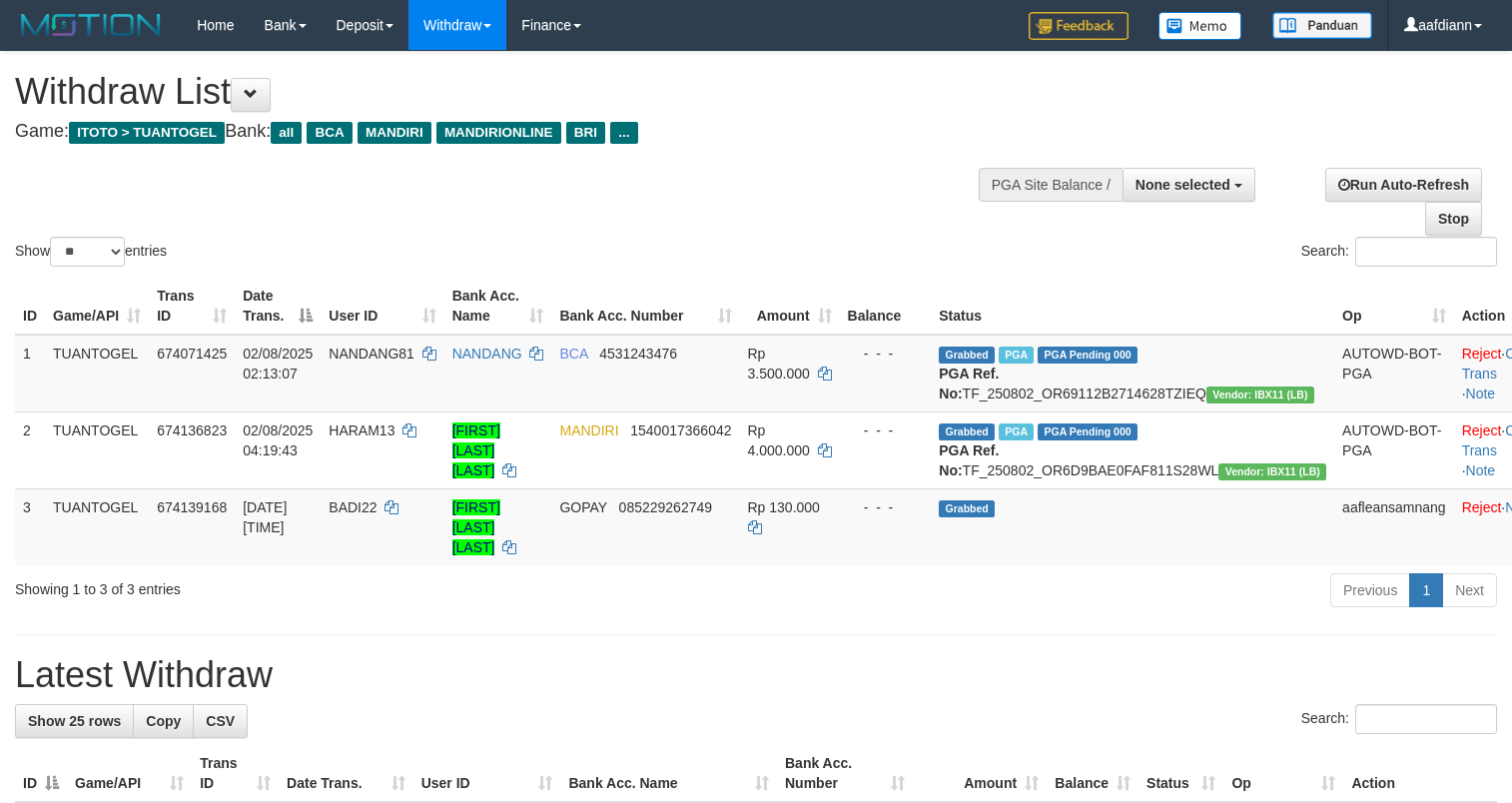select 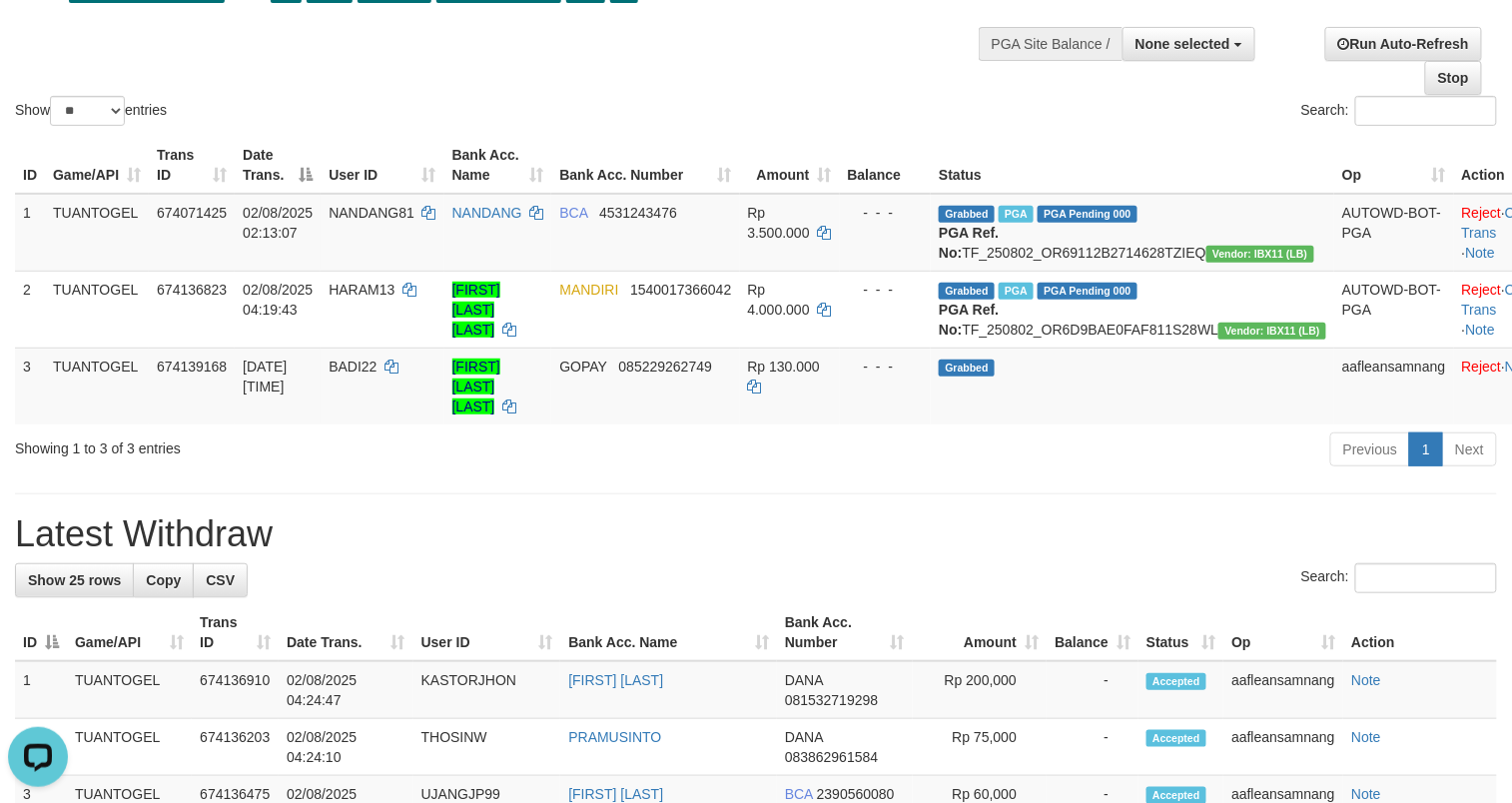 scroll, scrollTop: 0, scrollLeft: 0, axis: both 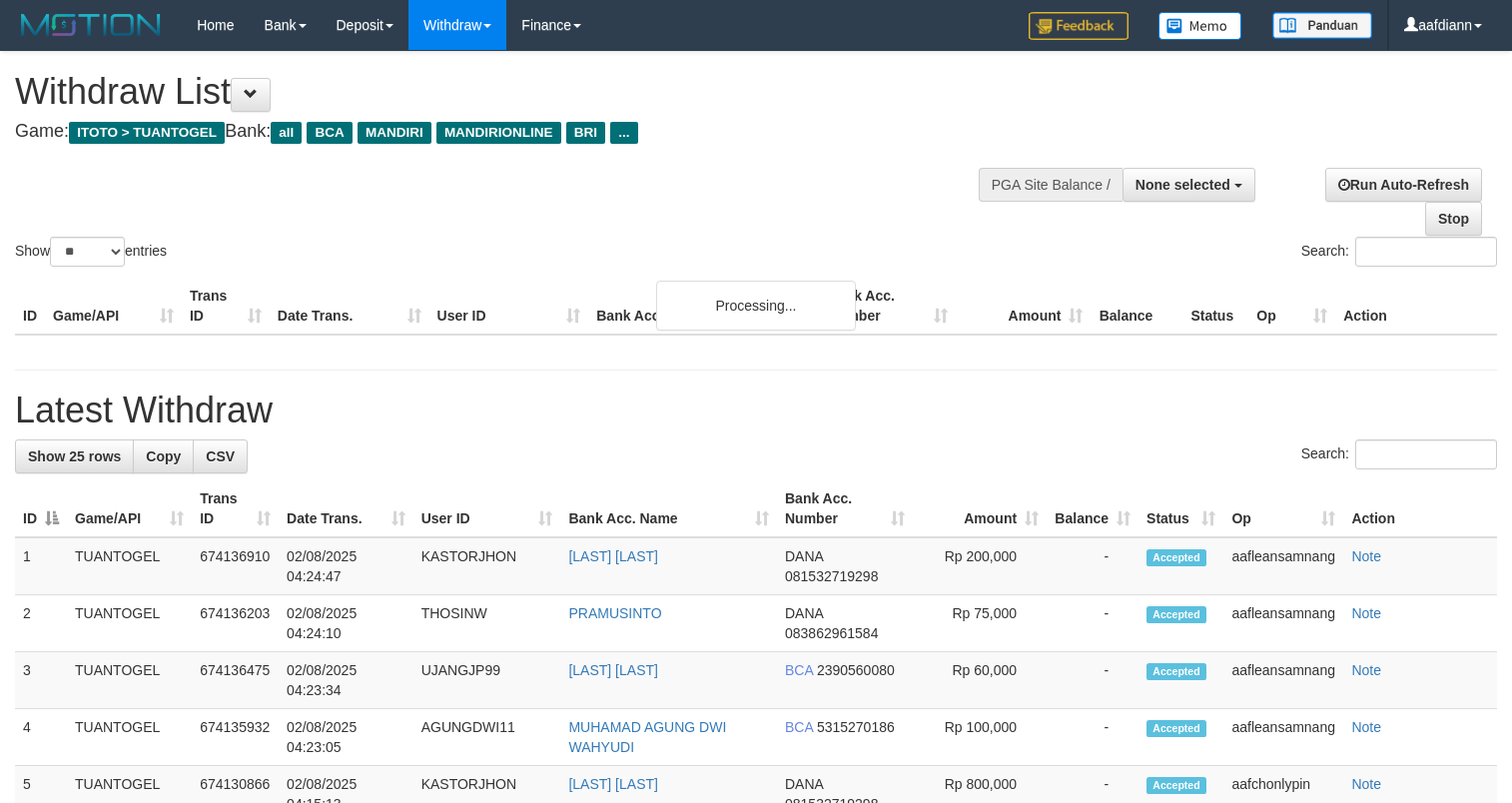 select 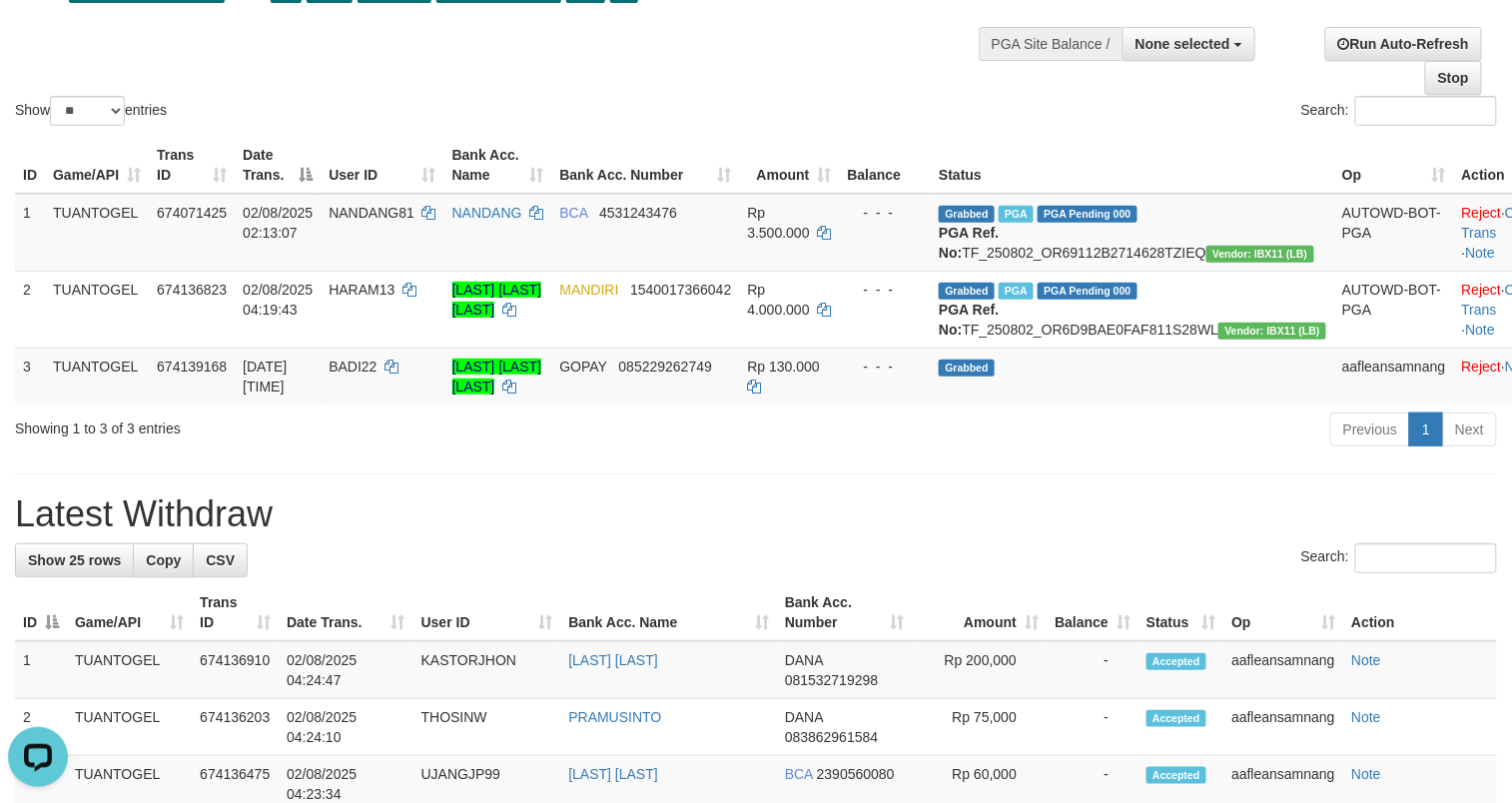scroll, scrollTop: 0, scrollLeft: 0, axis: both 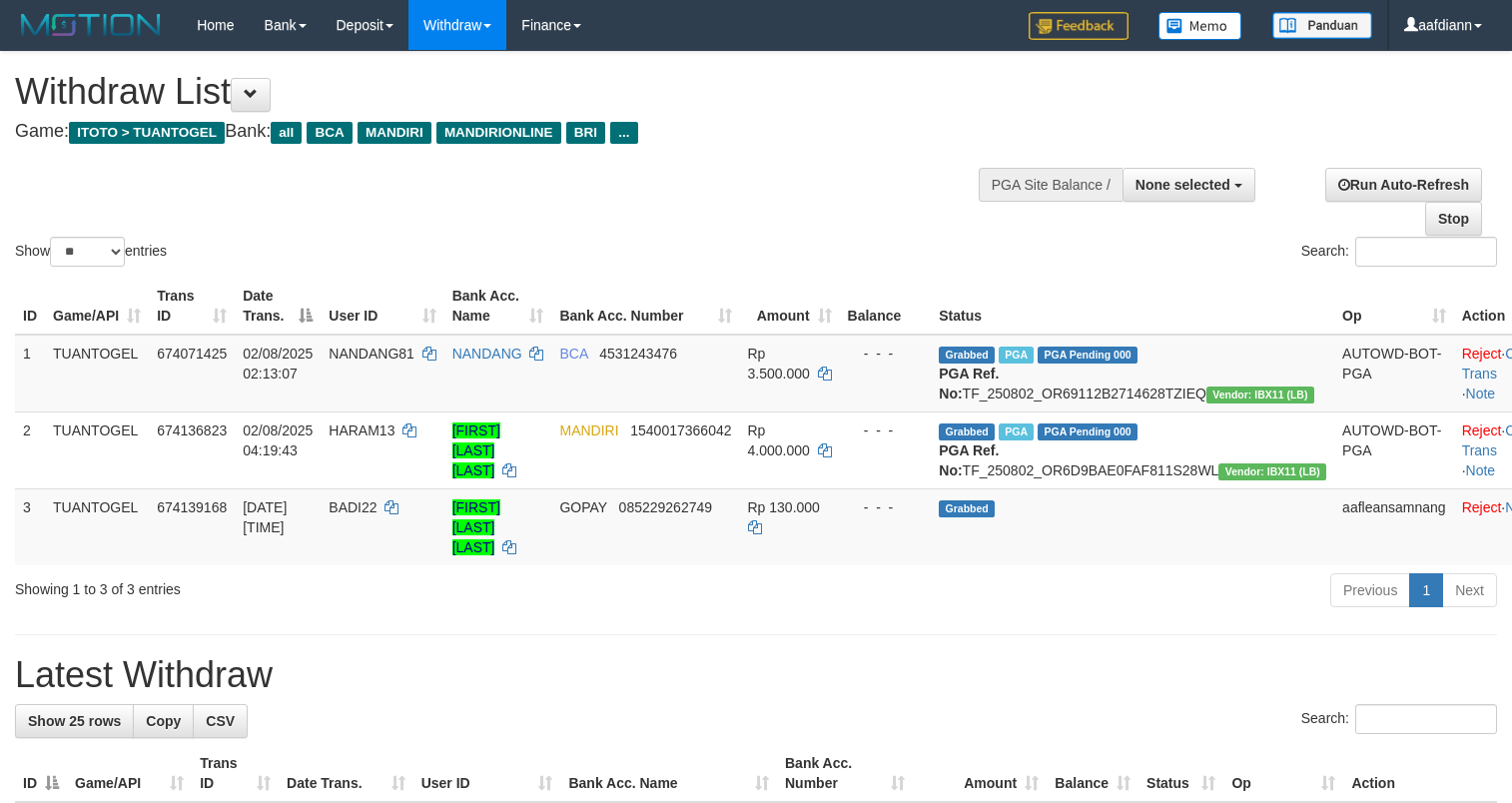 select 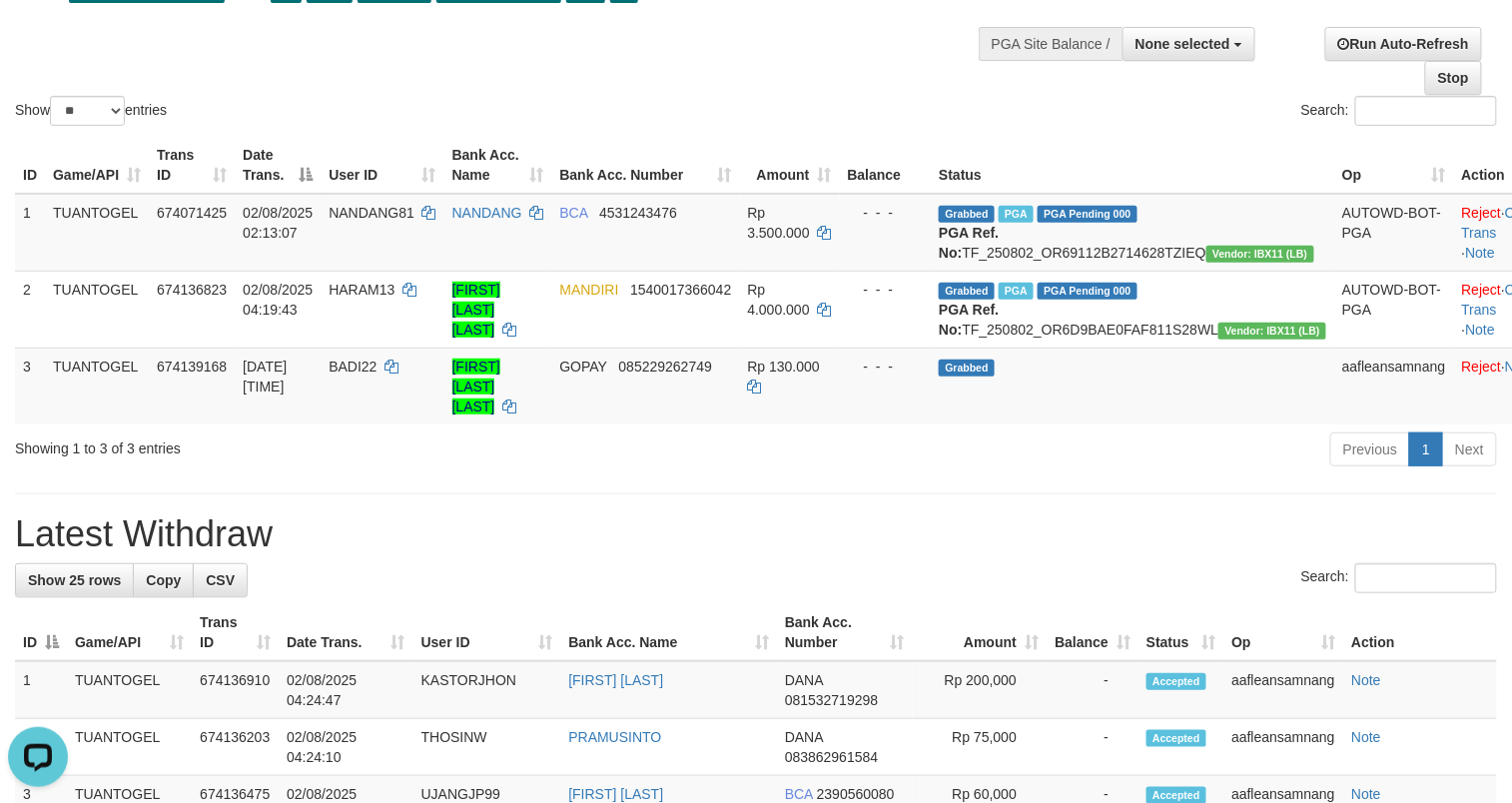 scroll, scrollTop: 0, scrollLeft: 0, axis: both 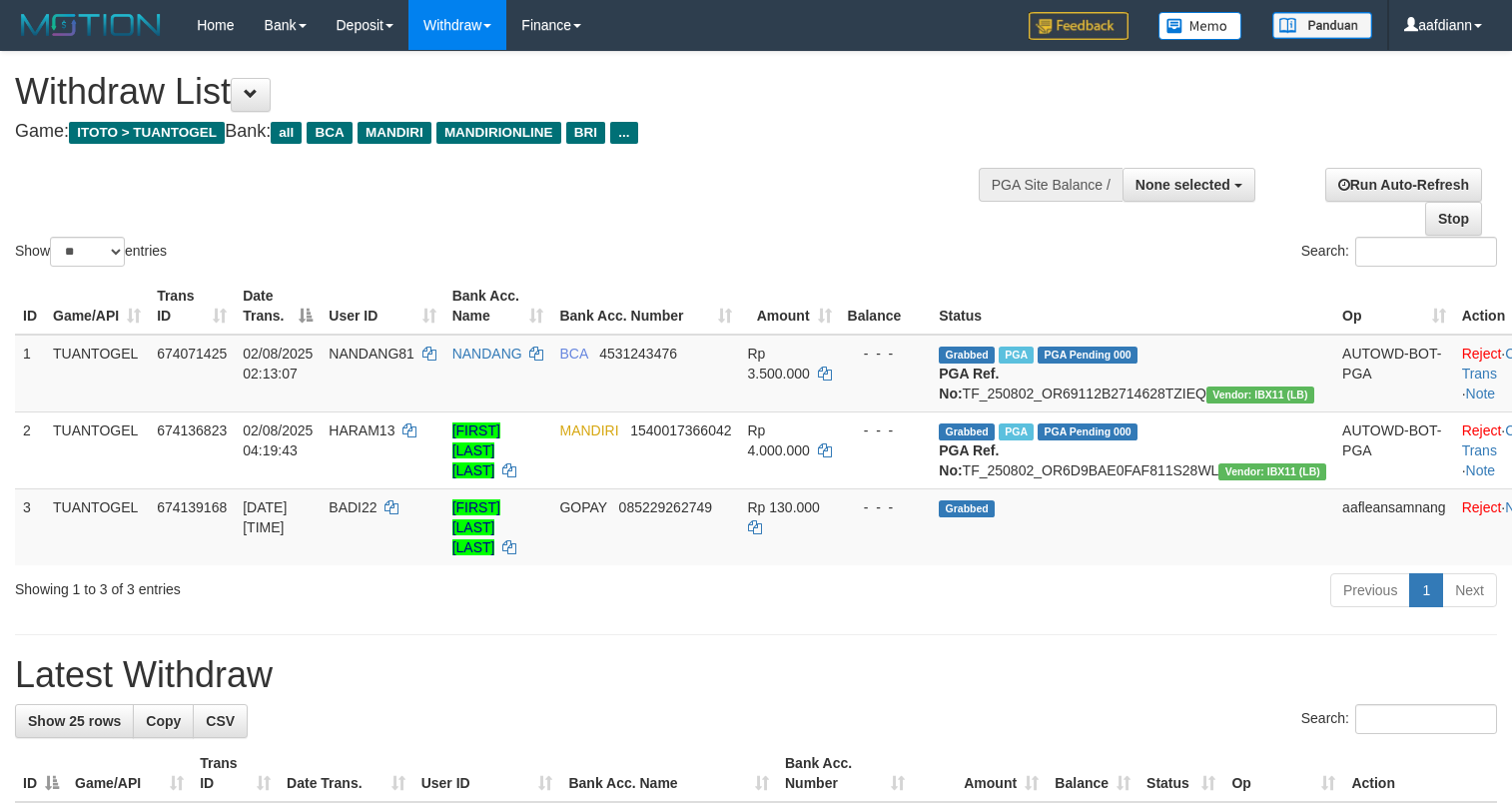 select 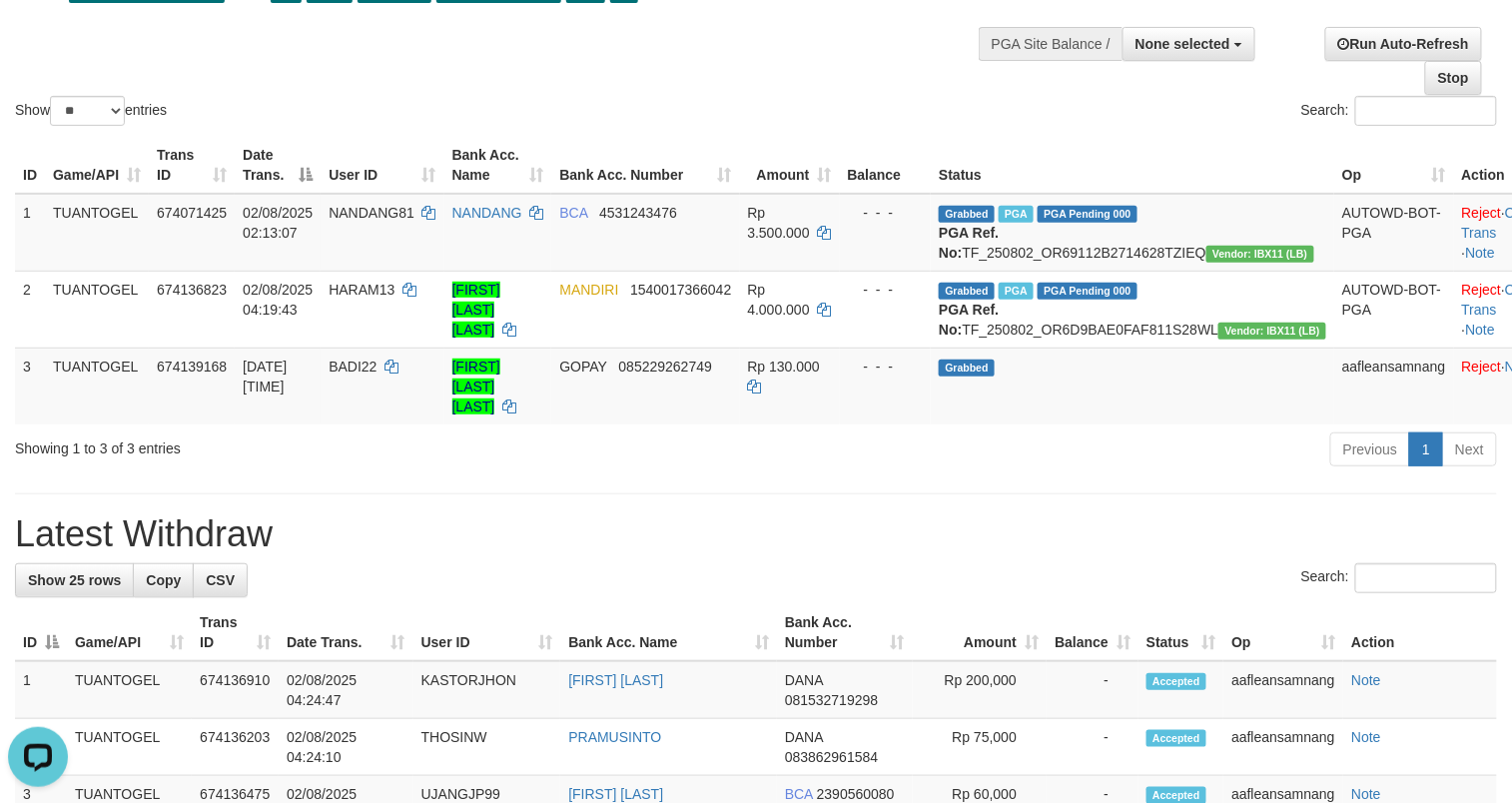 scroll, scrollTop: 0, scrollLeft: 0, axis: both 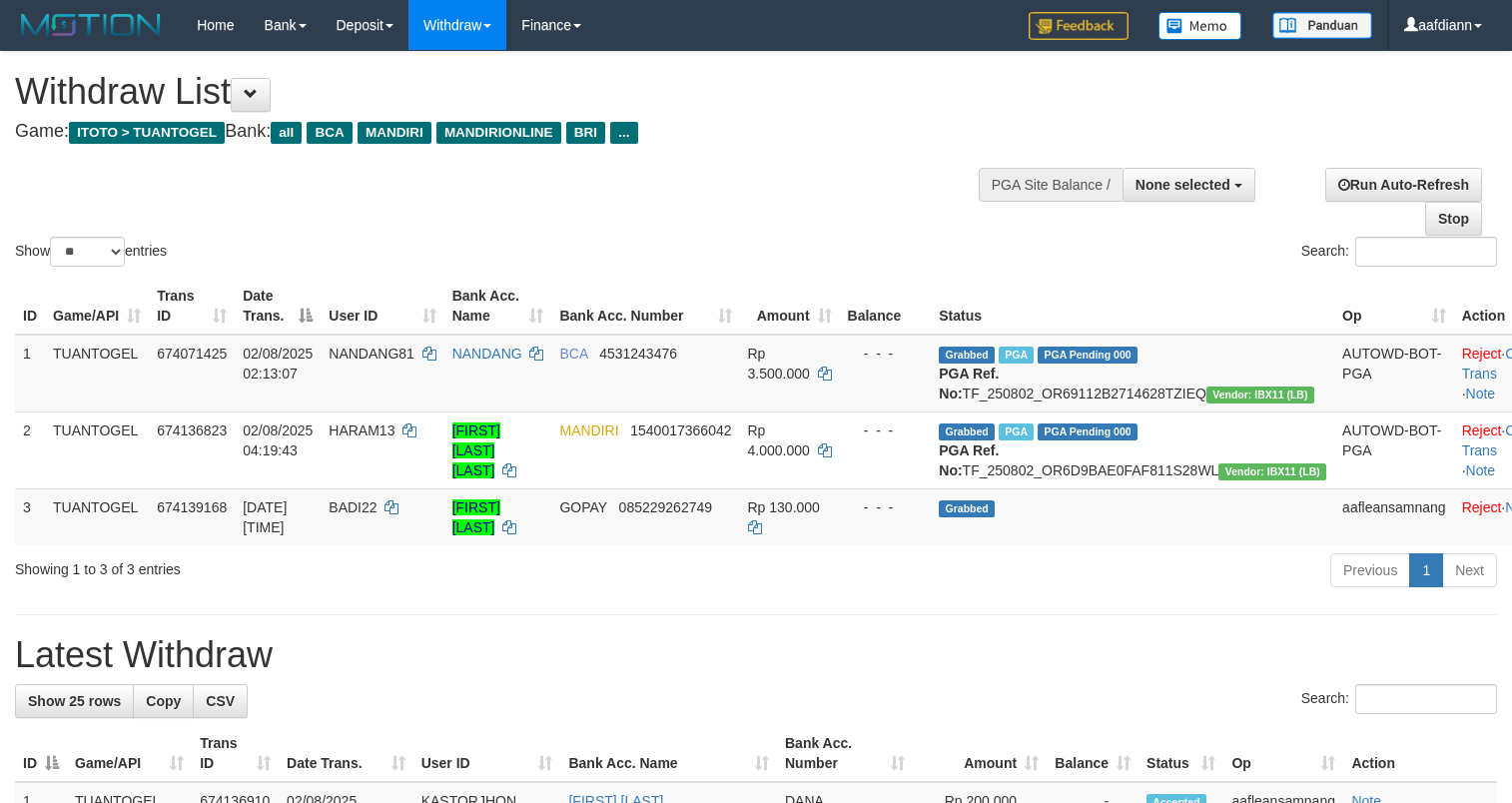 select 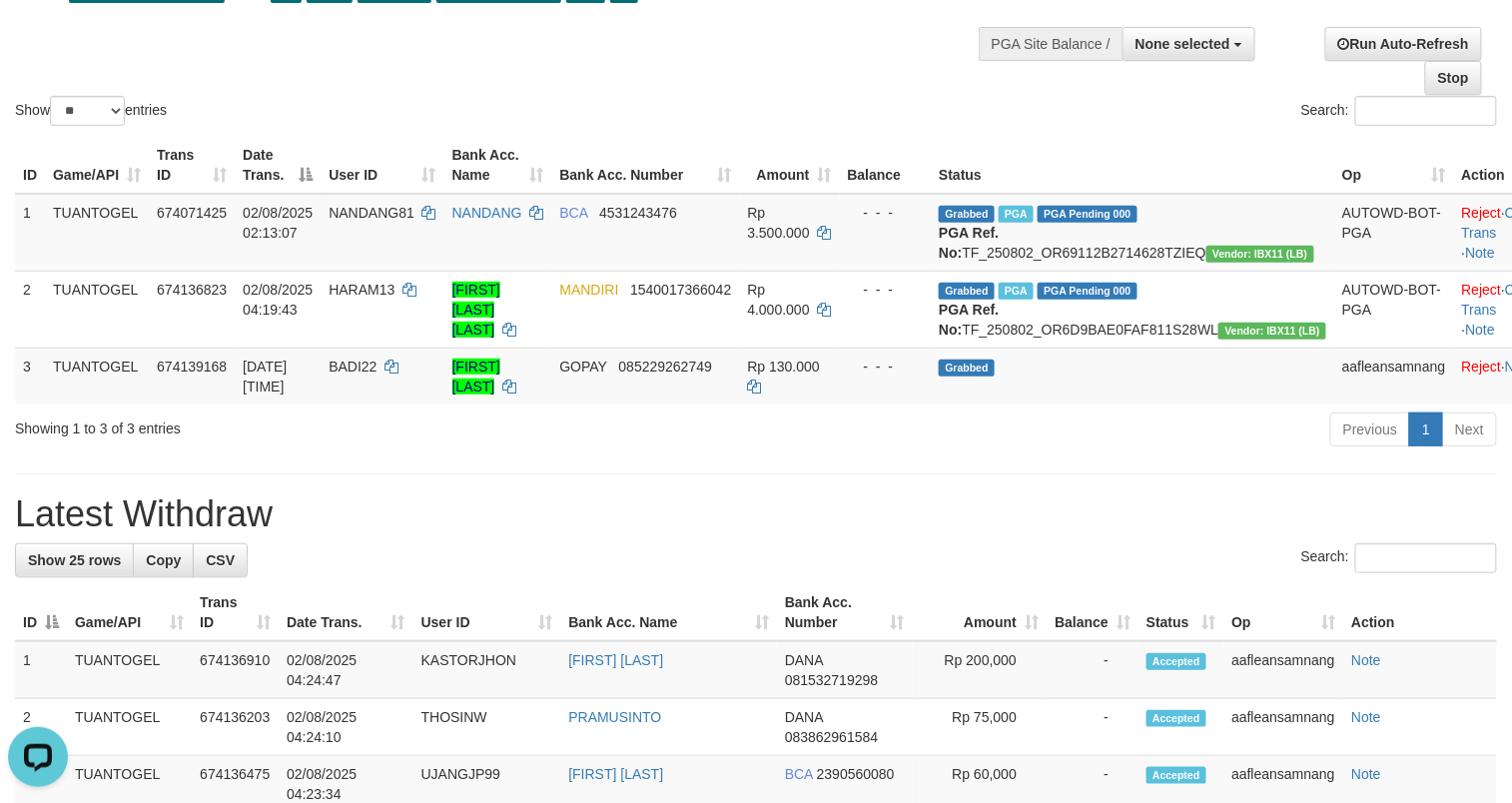 scroll, scrollTop: 0, scrollLeft: 0, axis: both 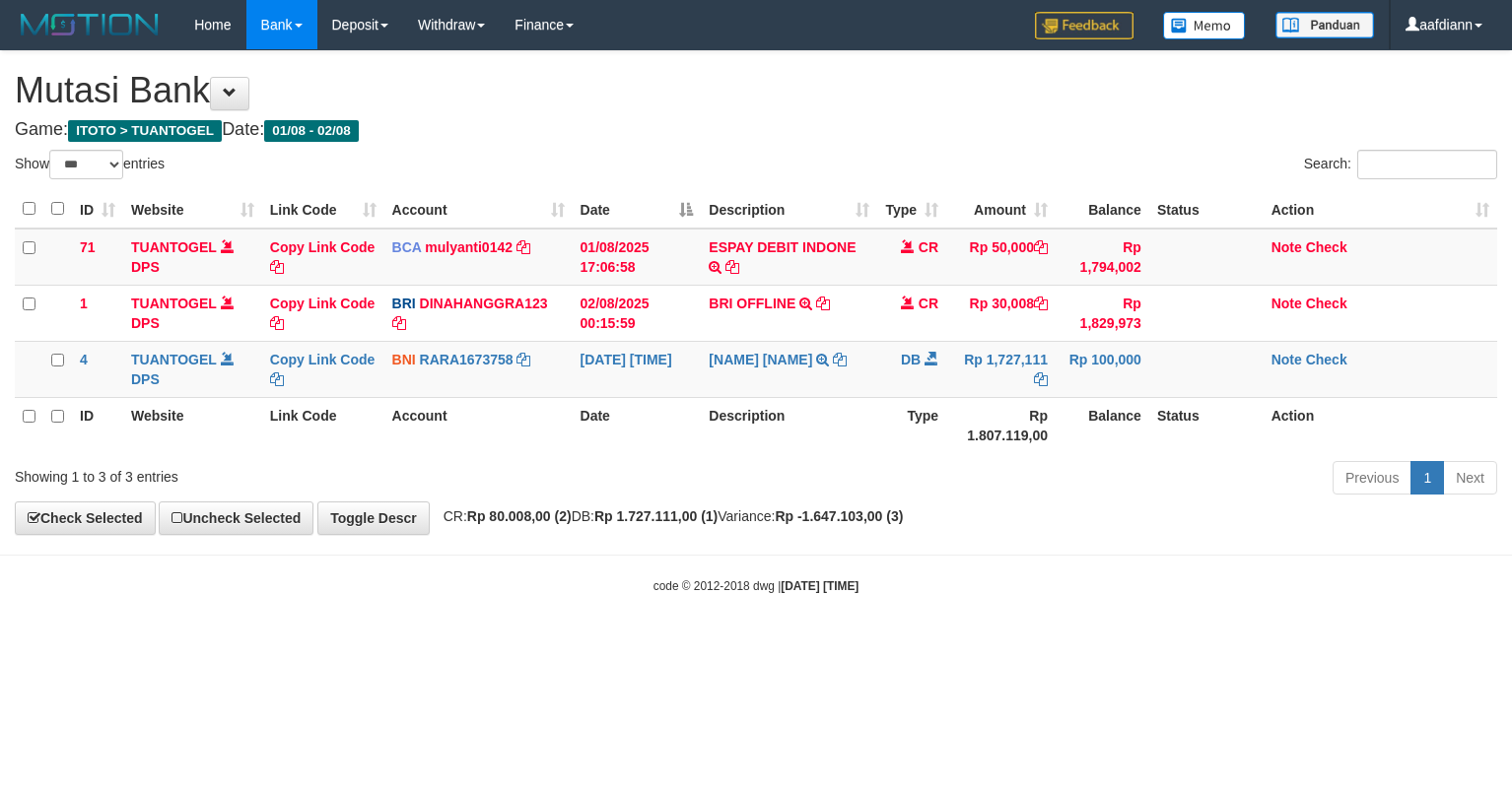select on "***" 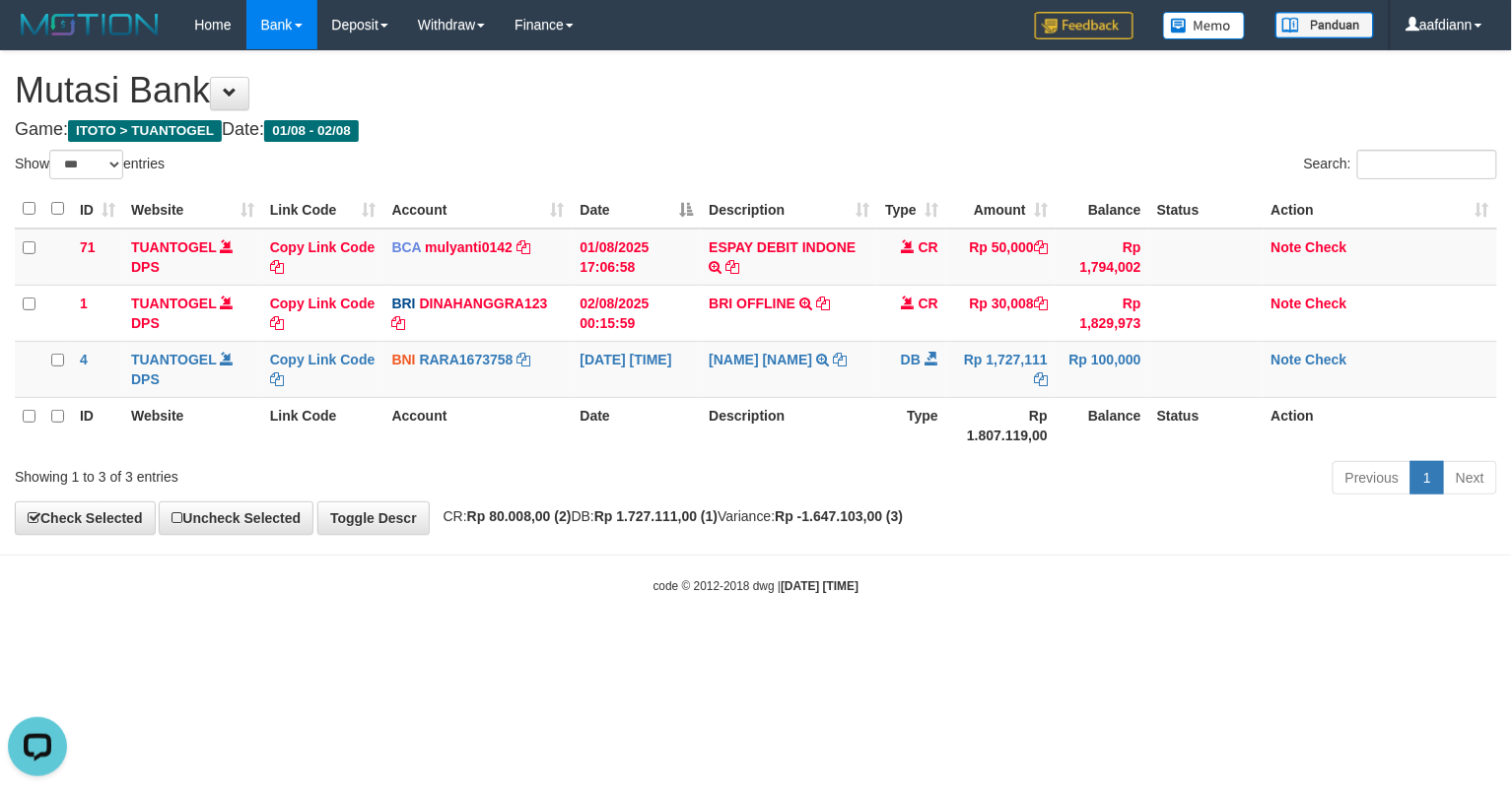 scroll, scrollTop: 0, scrollLeft: 0, axis: both 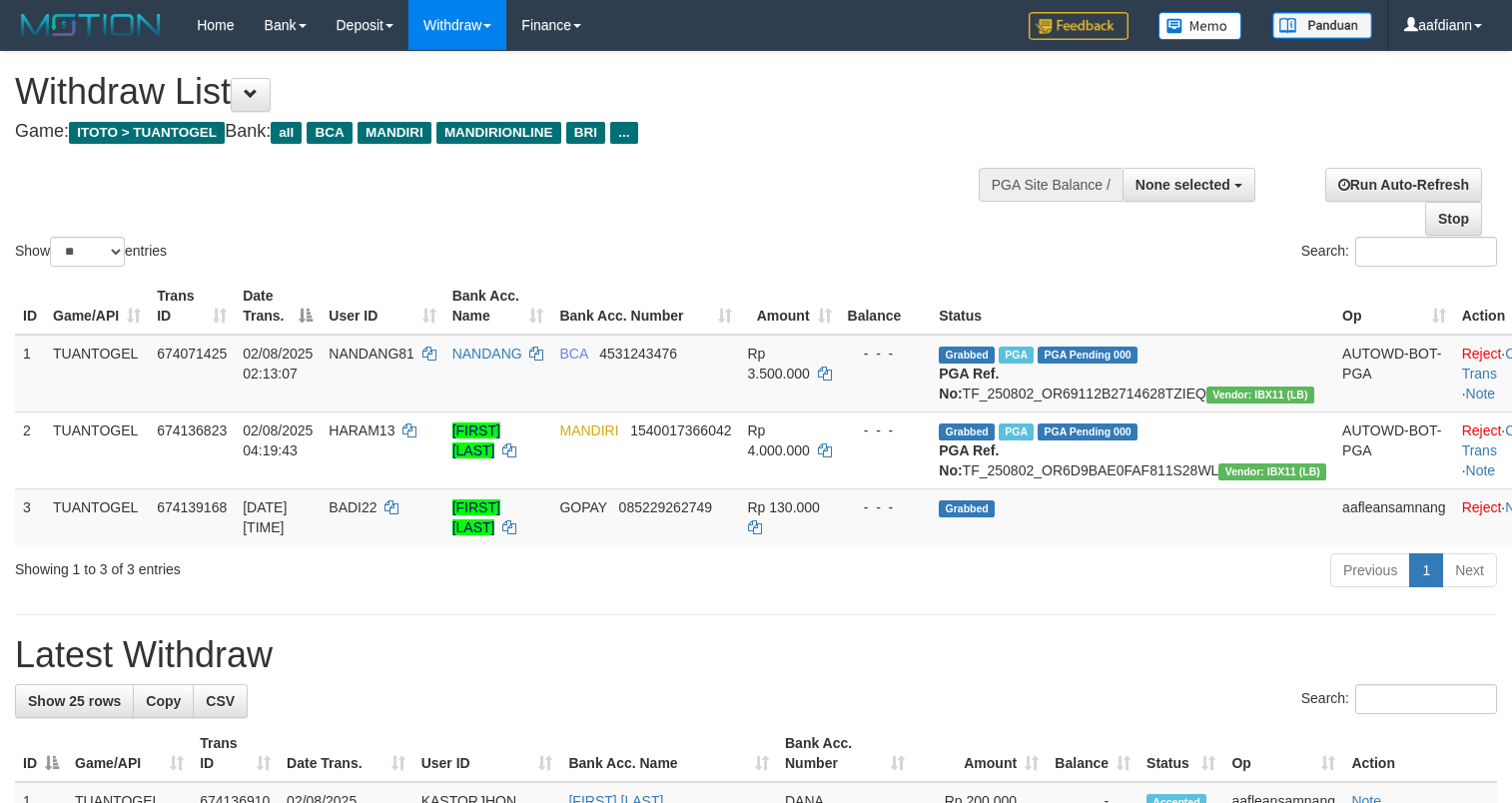 select 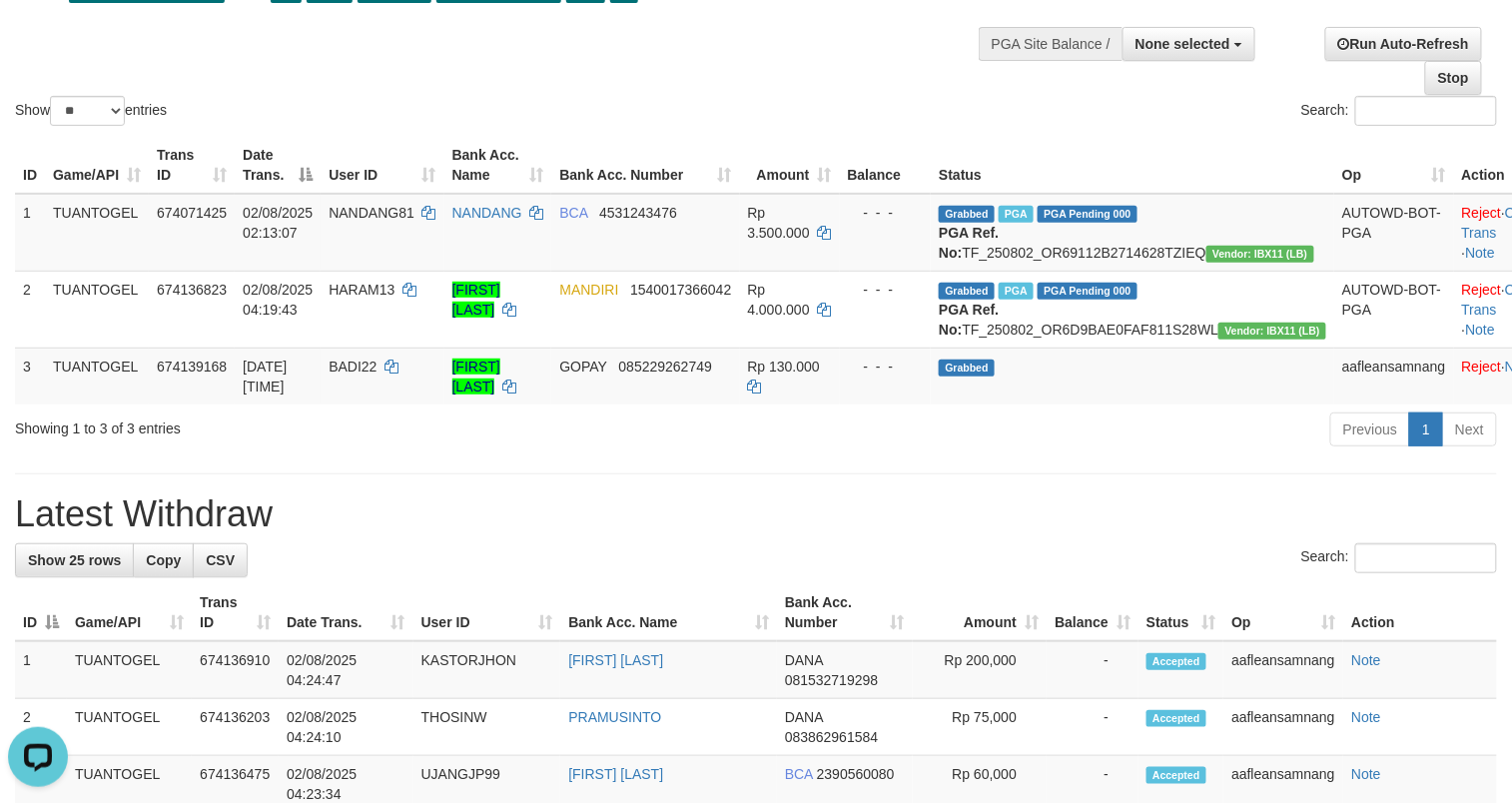 scroll, scrollTop: 0, scrollLeft: 0, axis: both 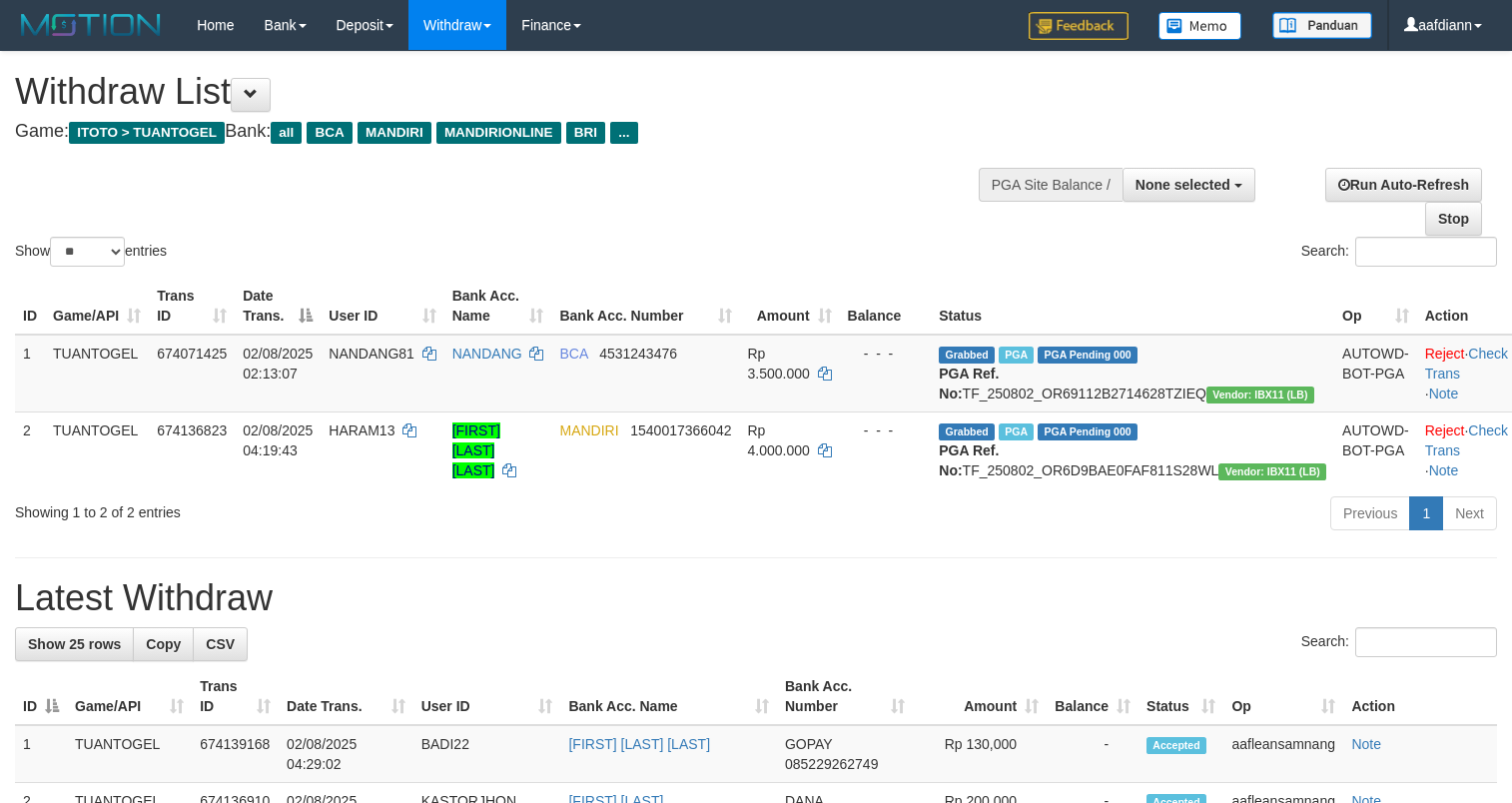 select 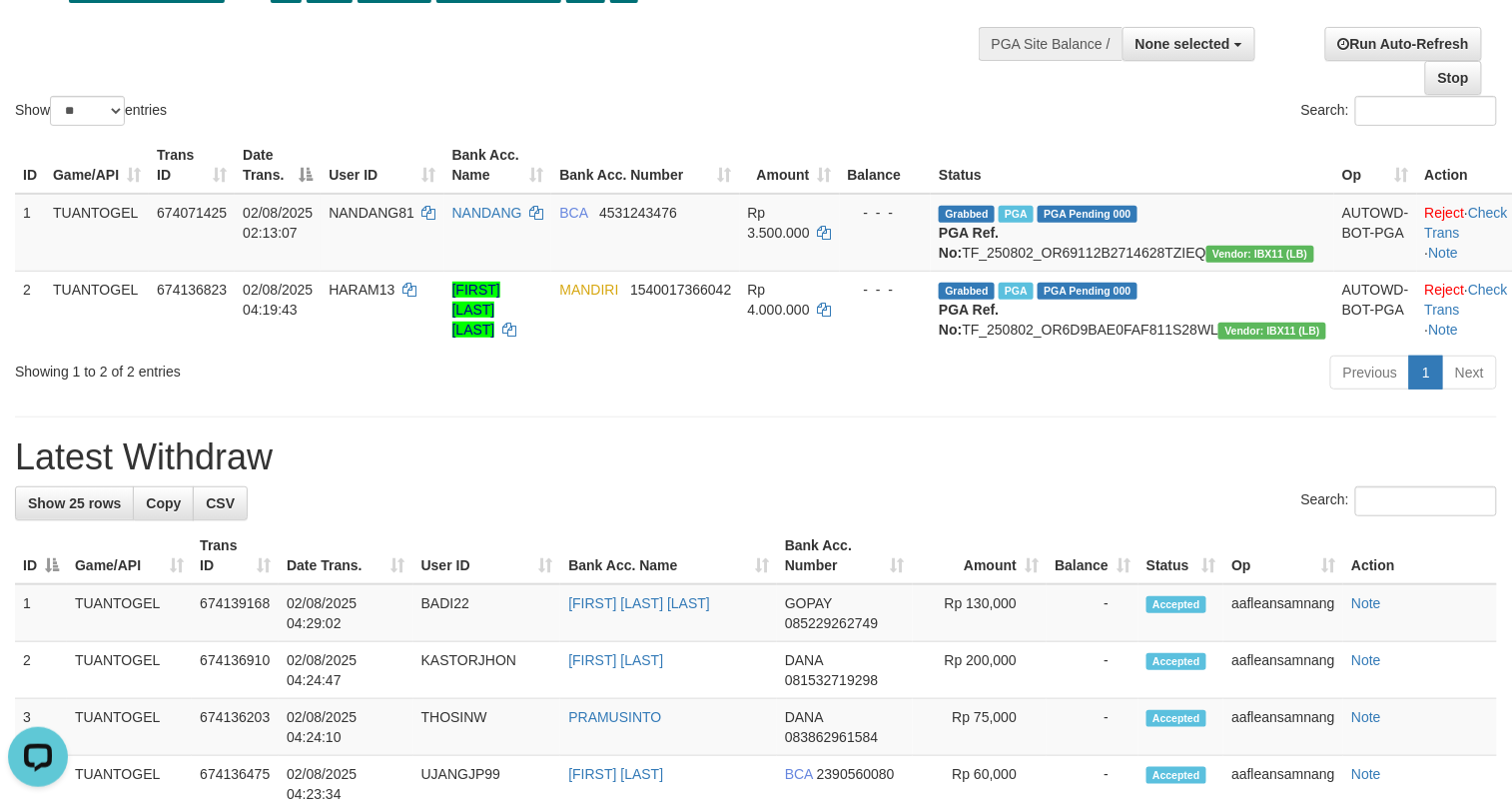 scroll, scrollTop: 0, scrollLeft: 0, axis: both 